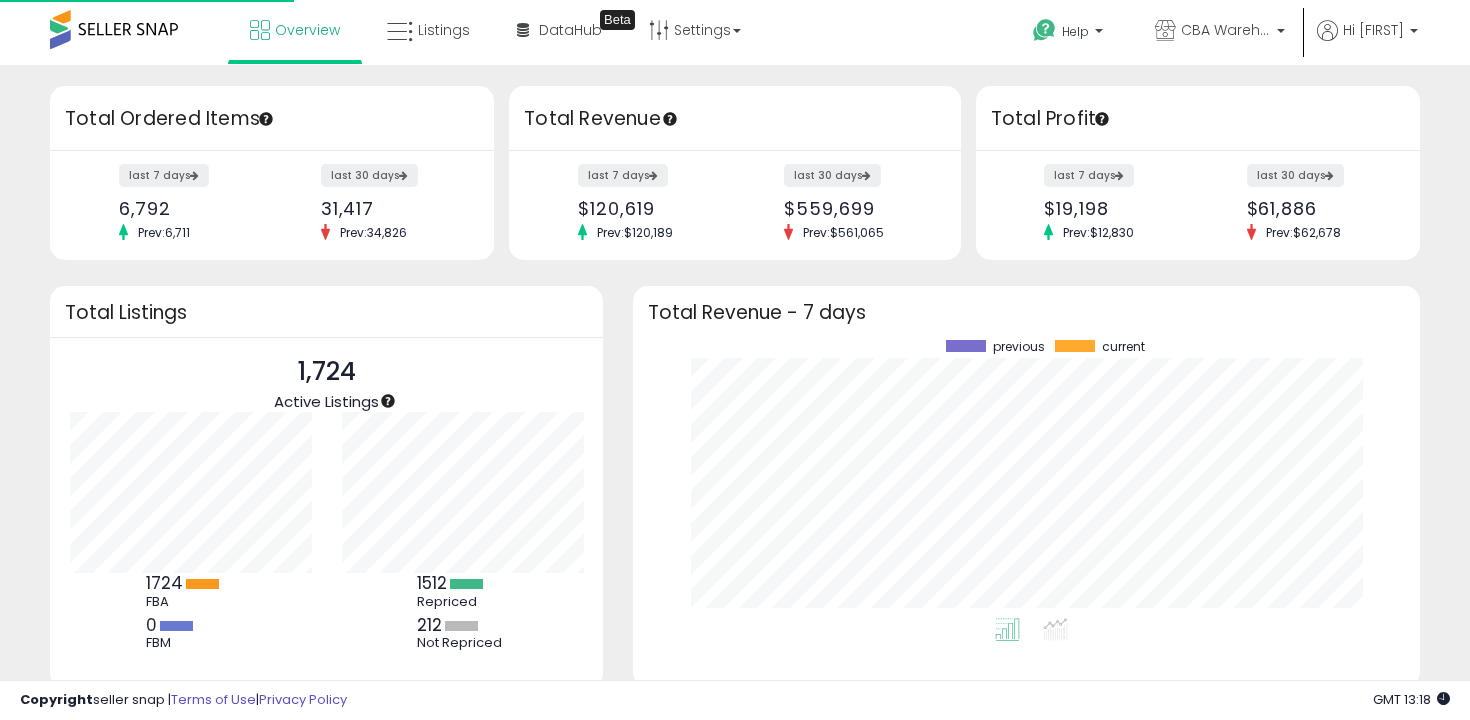 scroll, scrollTop: 0, scrollLeft: 0, axis: both 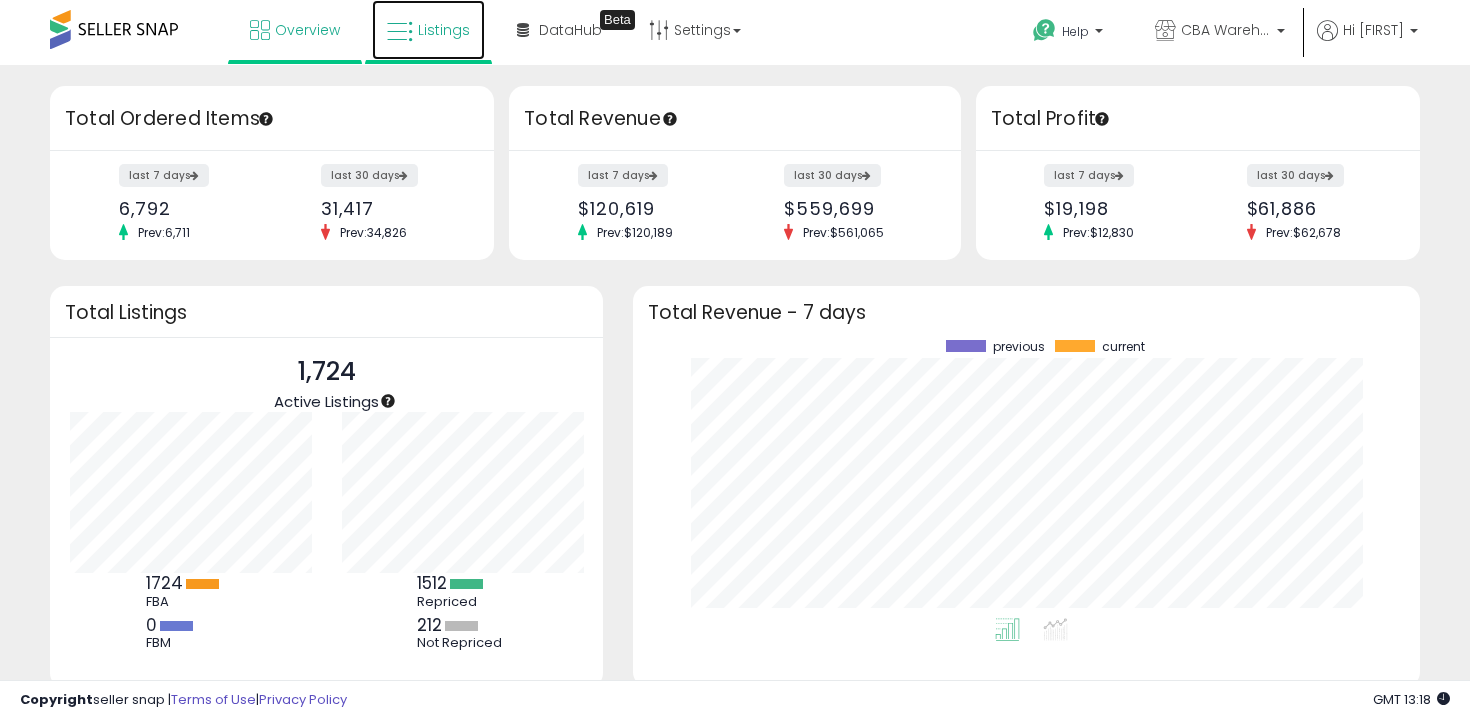 click at bounding box center (400, 32) 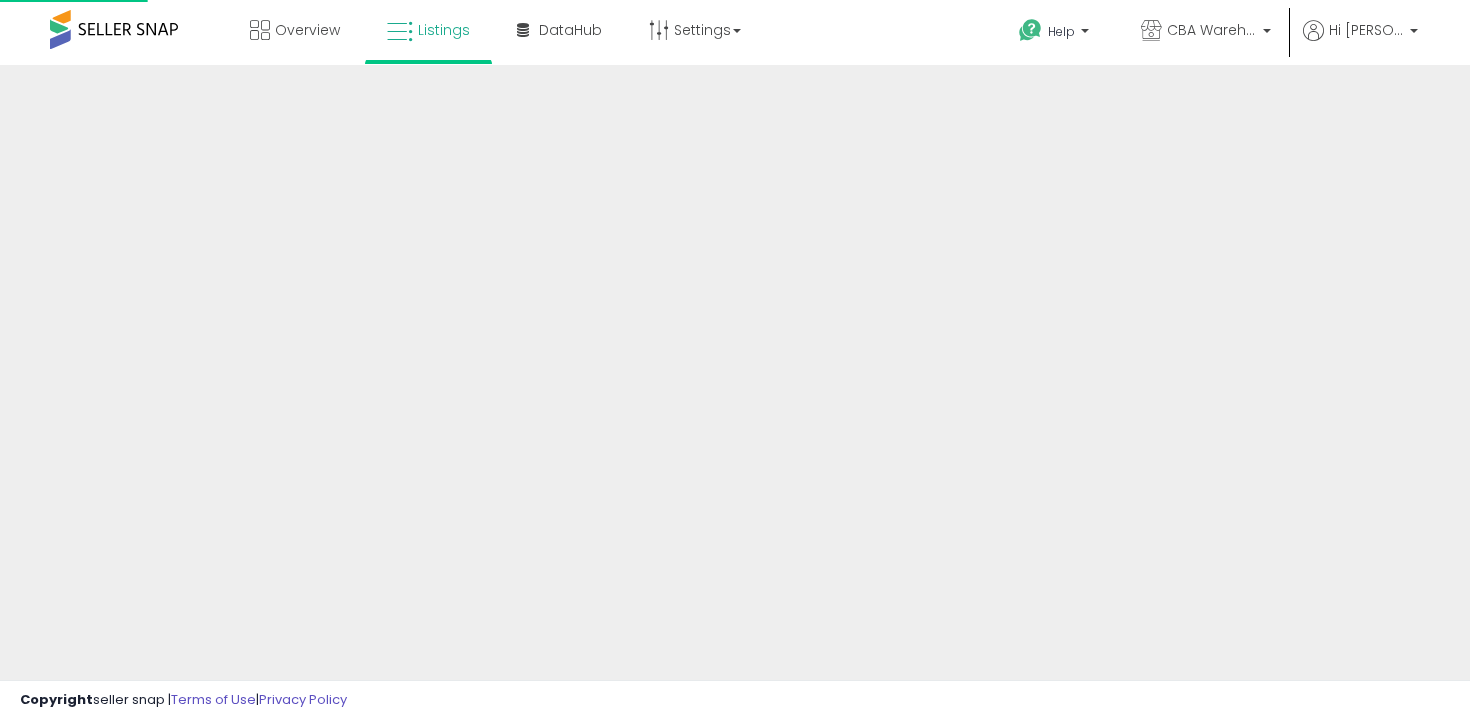 scroll, scrollTop: 0, scrollLeft: 0, axis: both 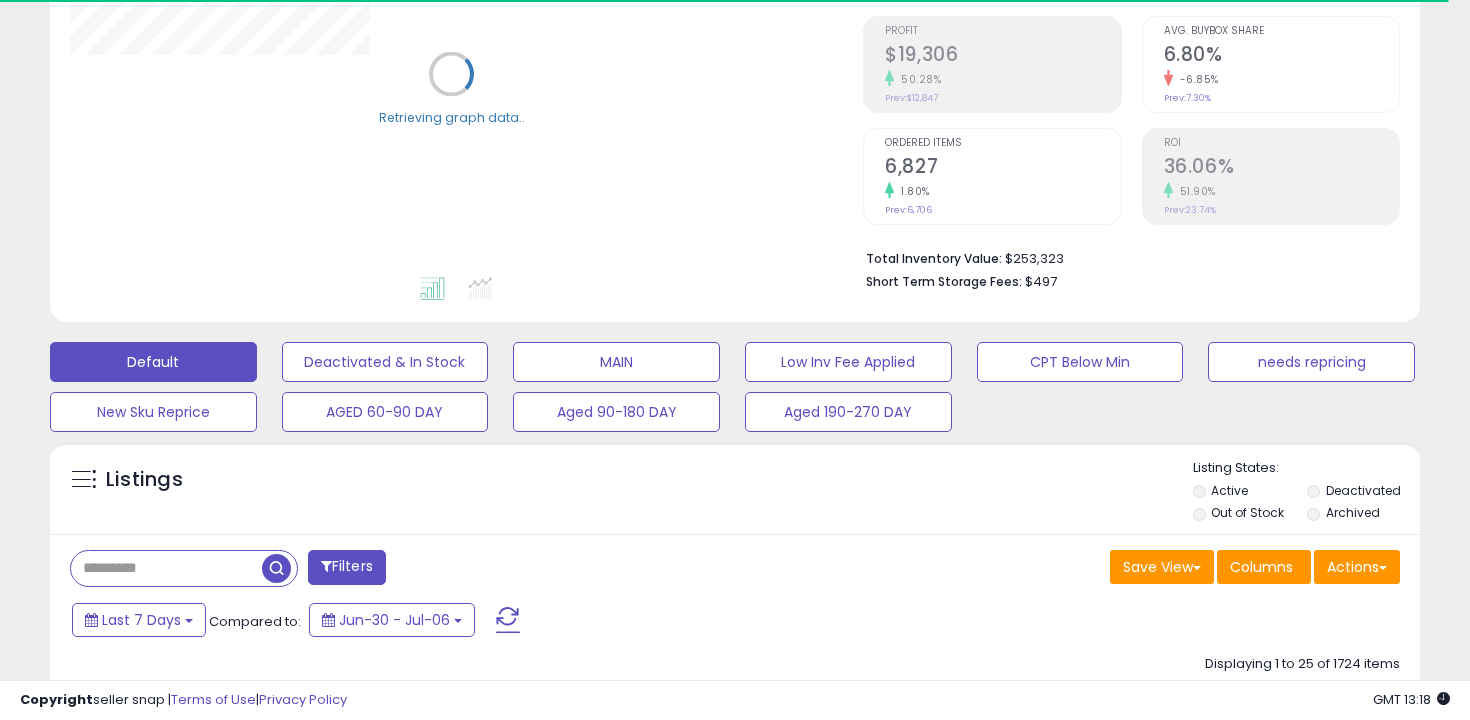 click on "Listings
Active" at bounding box center (735, 2546) 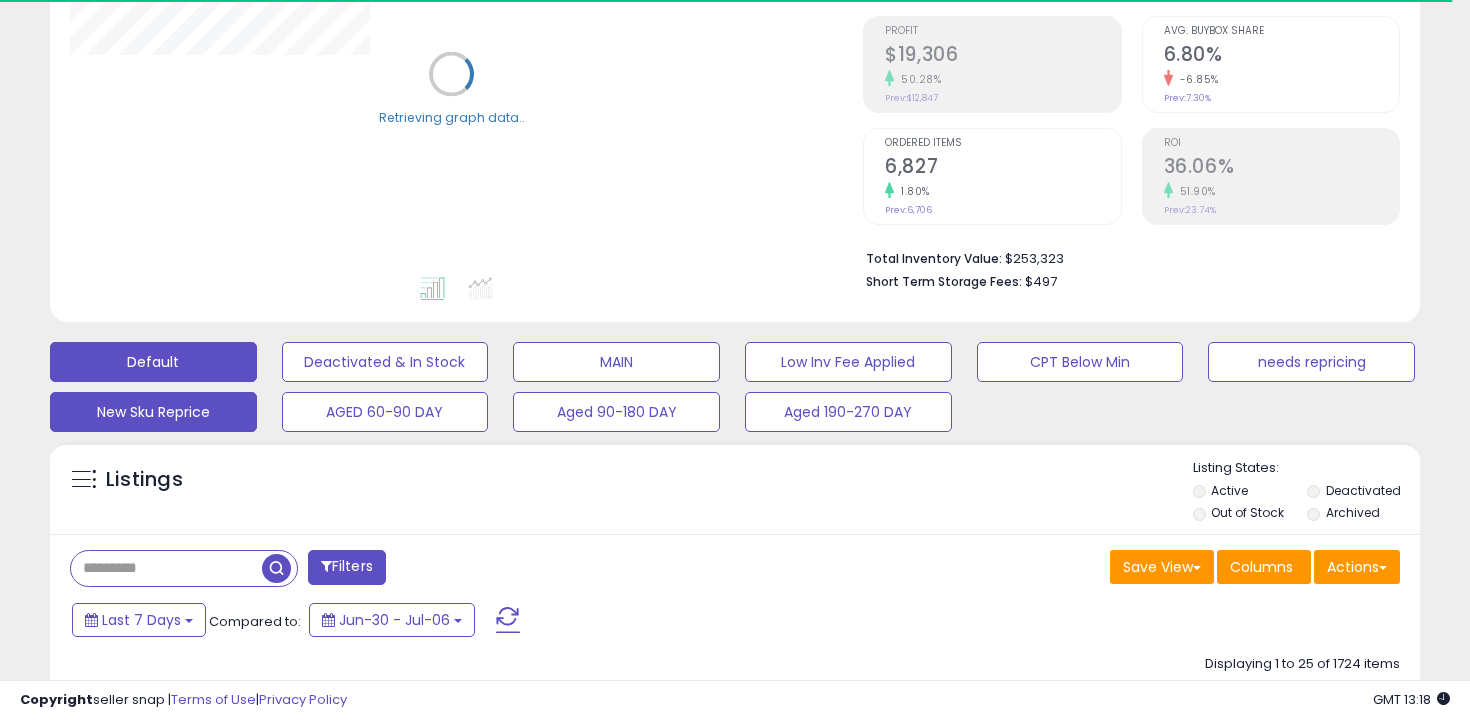 click on "New Sku Reprice" at bounding box center [385, 362] 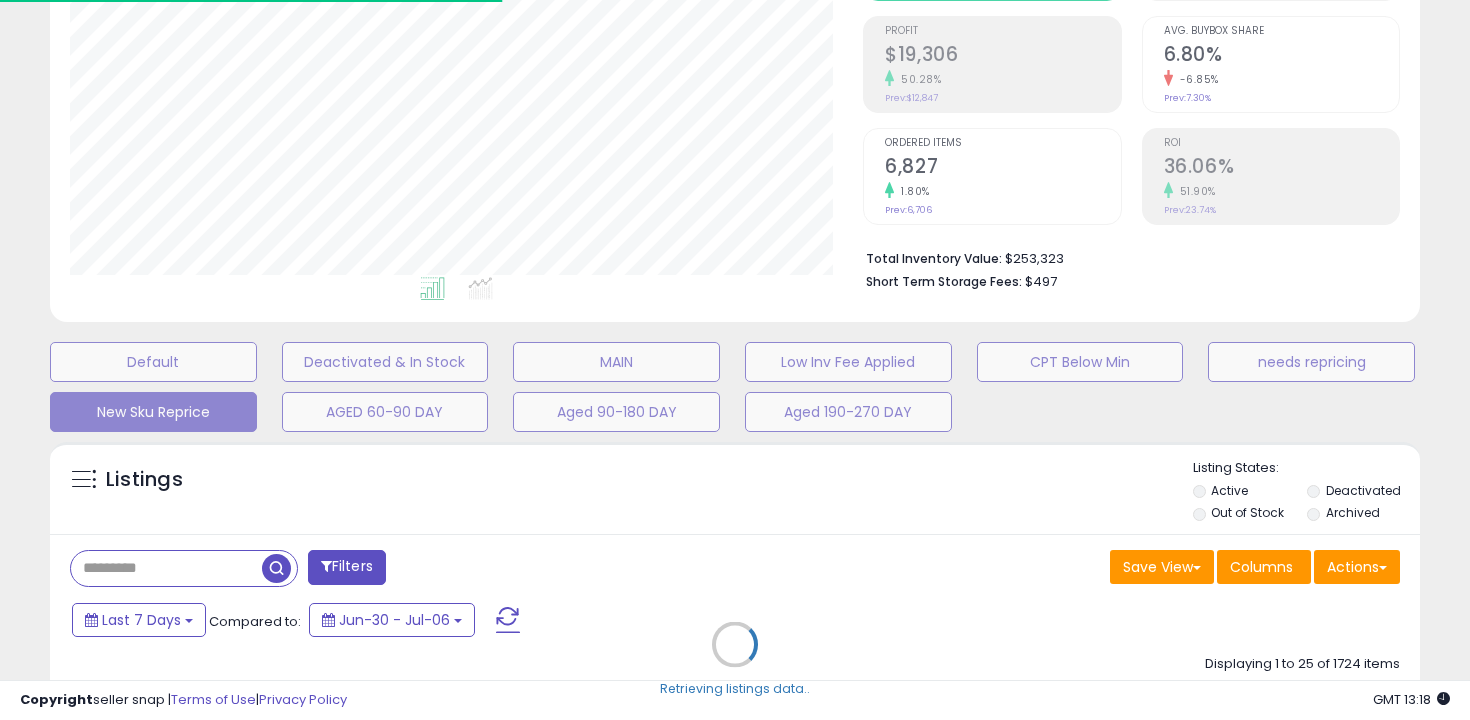 scroll, scrollTop: 999590, scrollLeft: 999206, axis: both 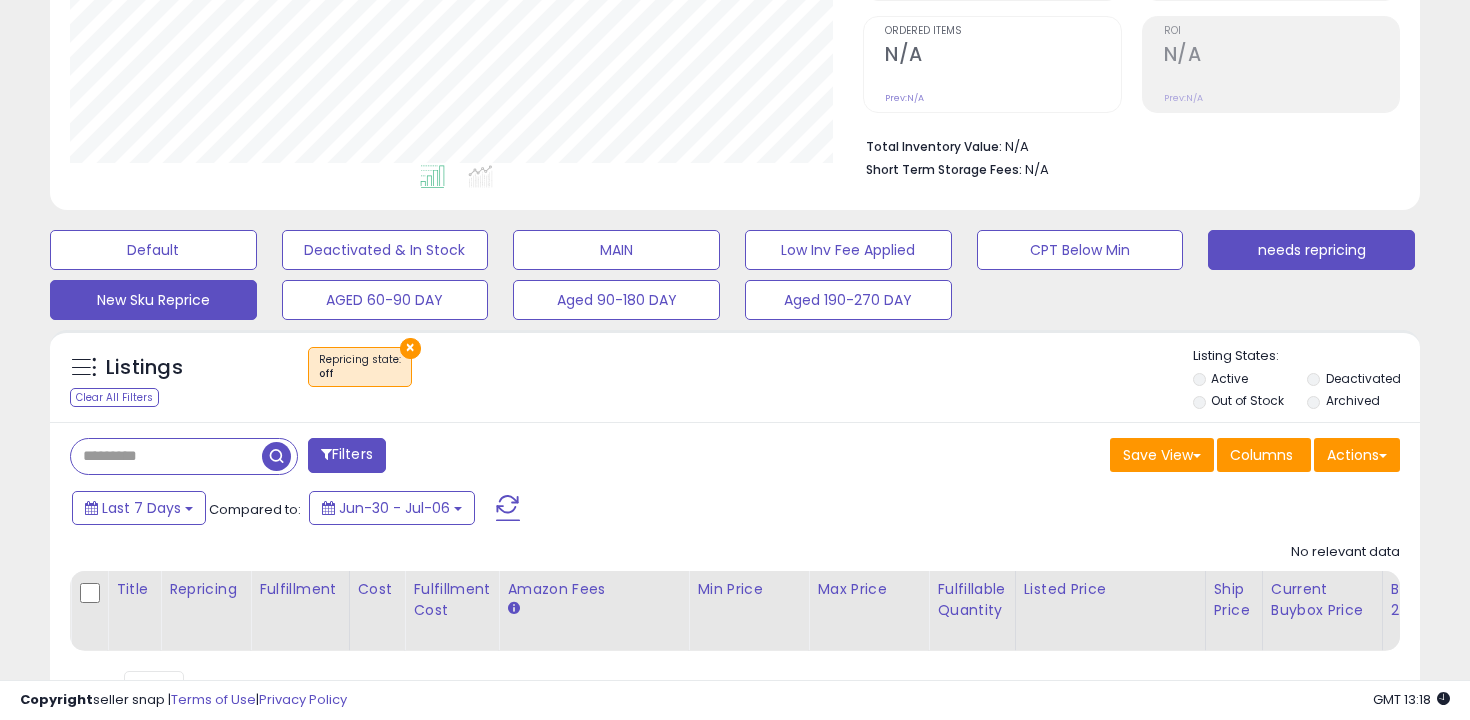 click on "needs repricing" at bounding box center [153, 250] 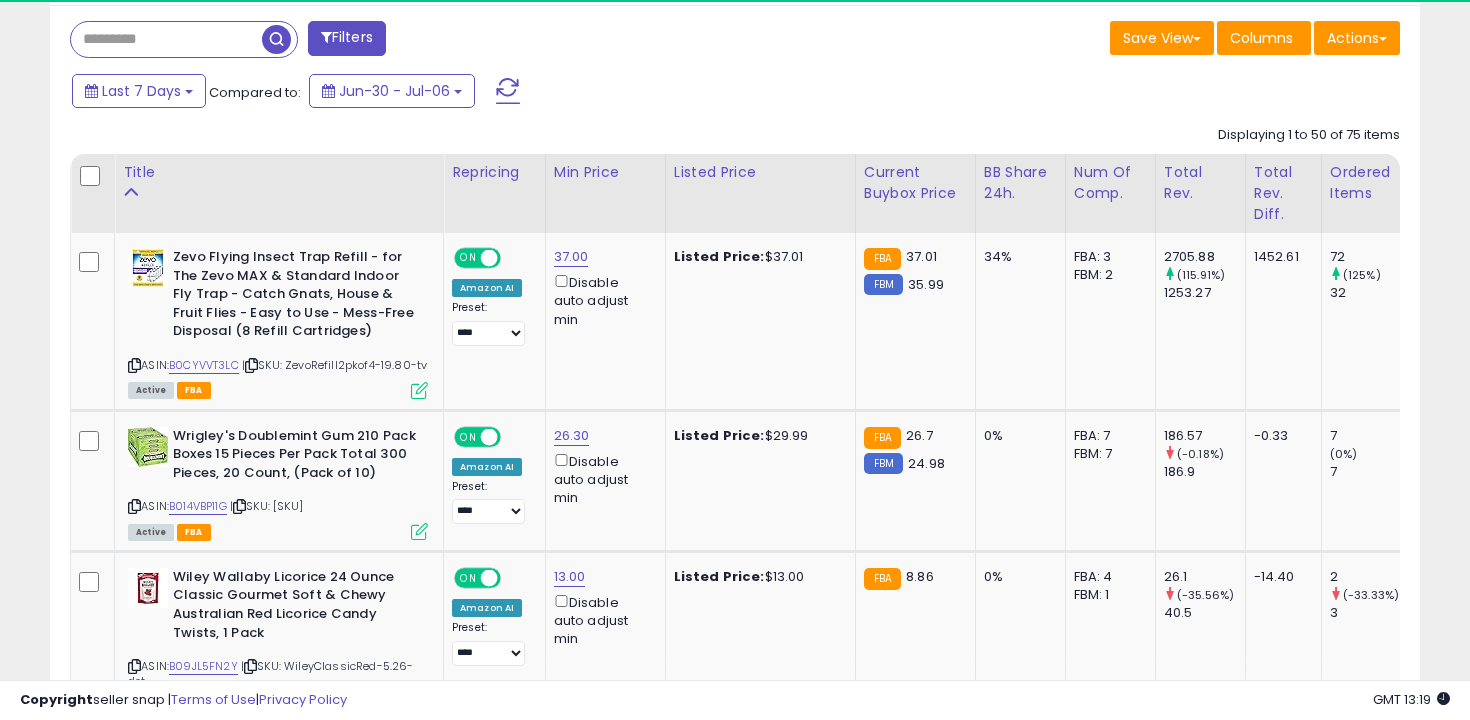 scroll, scrollTop: 883, scrollLeft: 0, axis: vertical 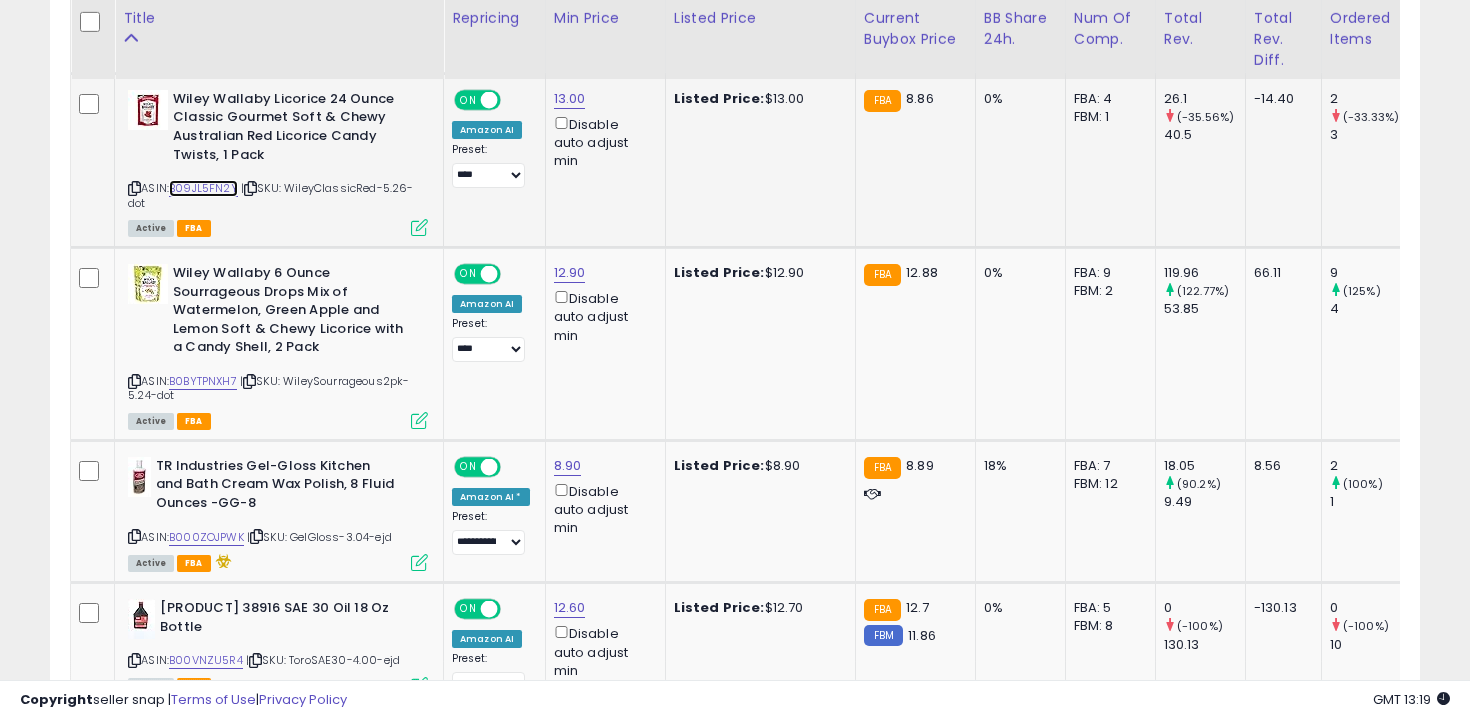 click on "B09JL5FN2Y" at bounding box center (203, 188) 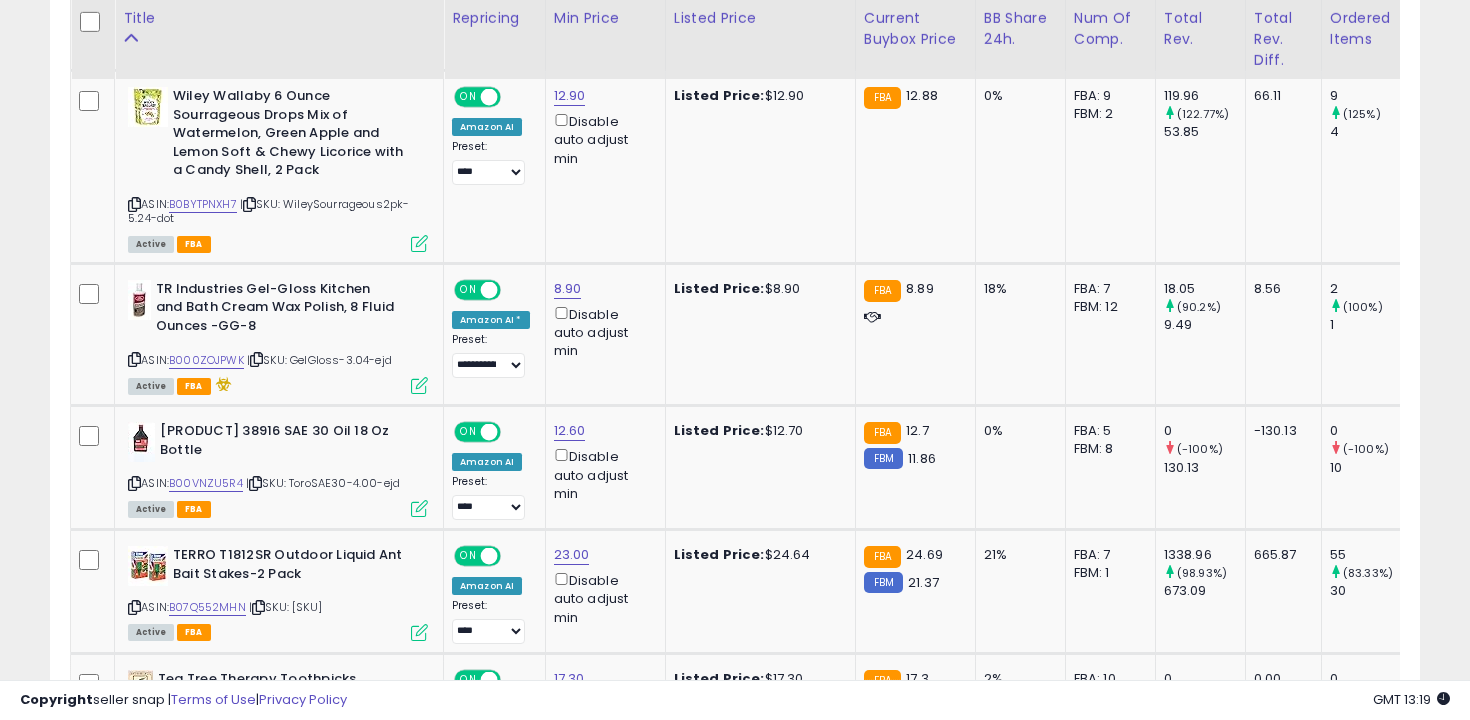 scroll, scrollTop: 1474, scrollLeft: 0, axis: vertical 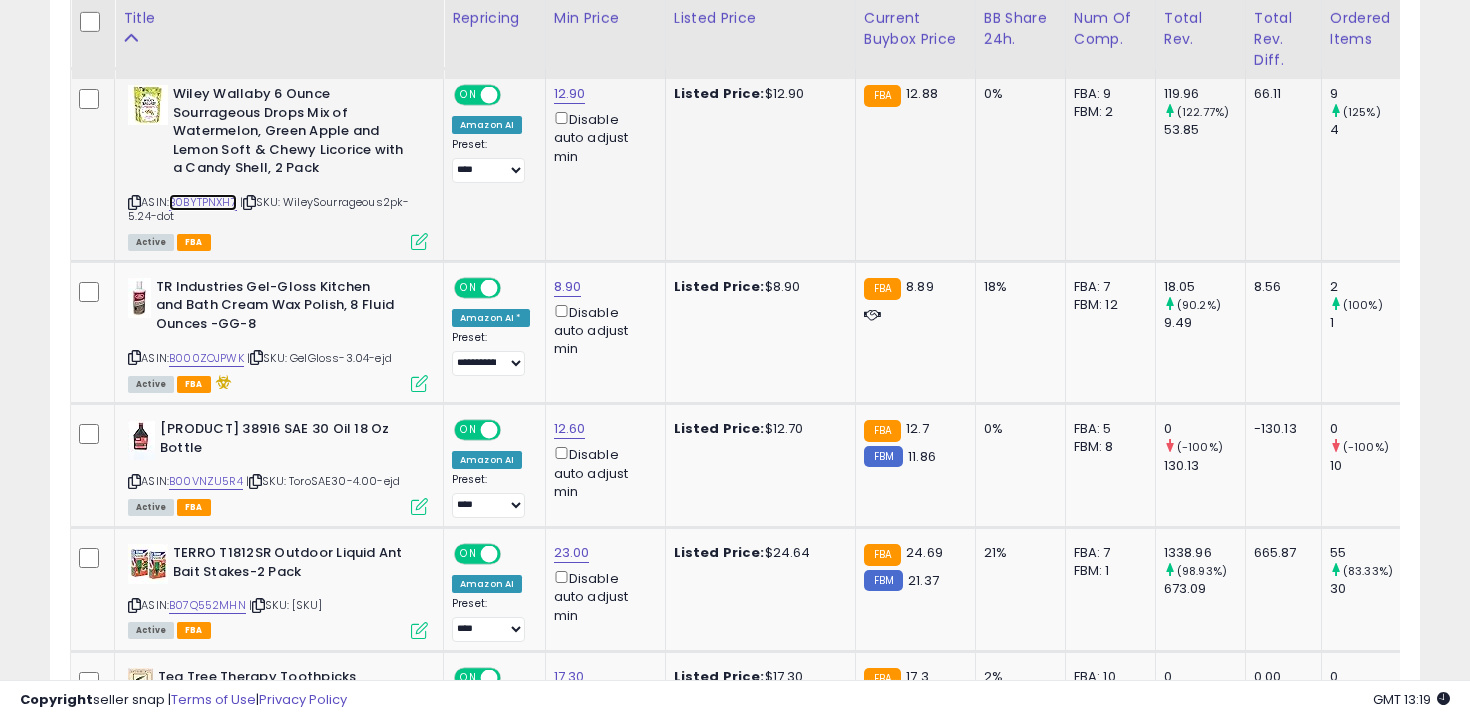 click on "B0BYTPNXH7" at bounding box center [203, 202] 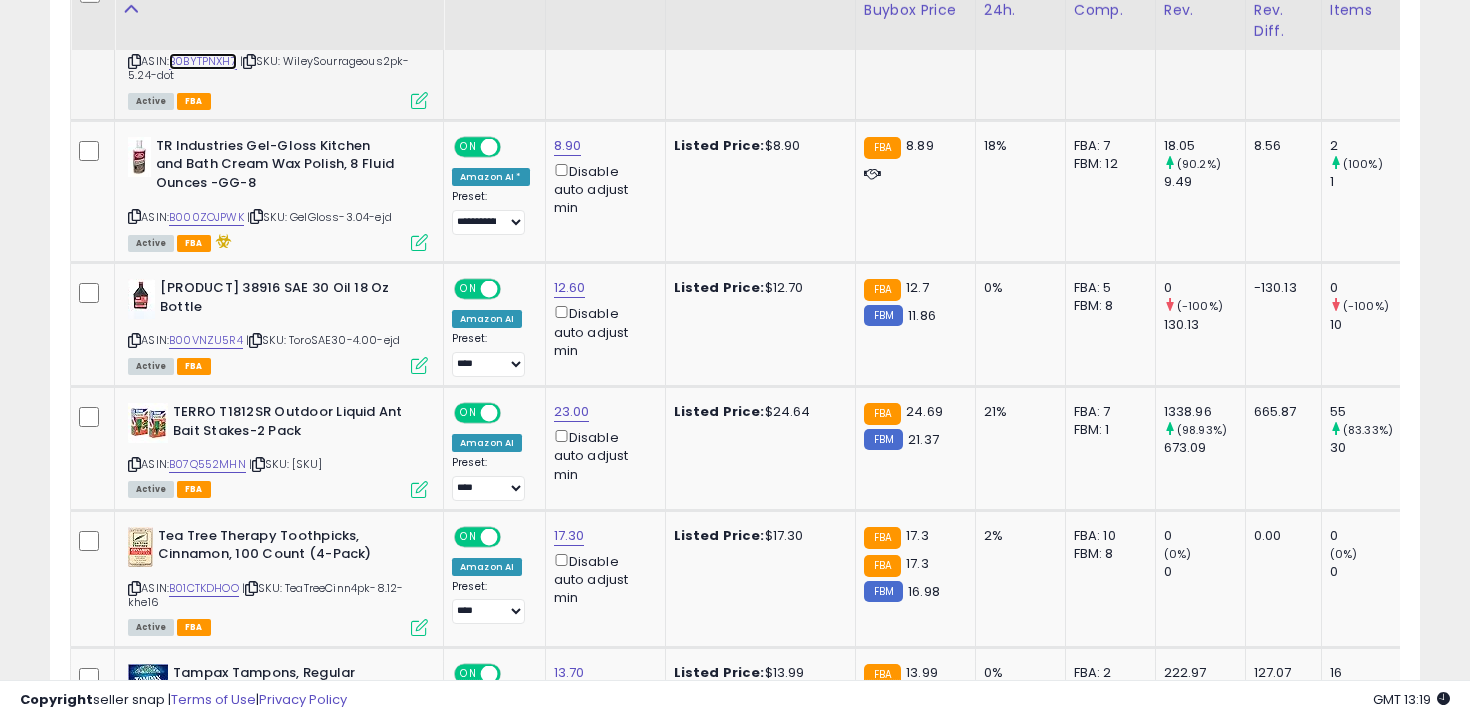 scroll, scrollTop: 1654, scrollLeft: 0, axis: vertical 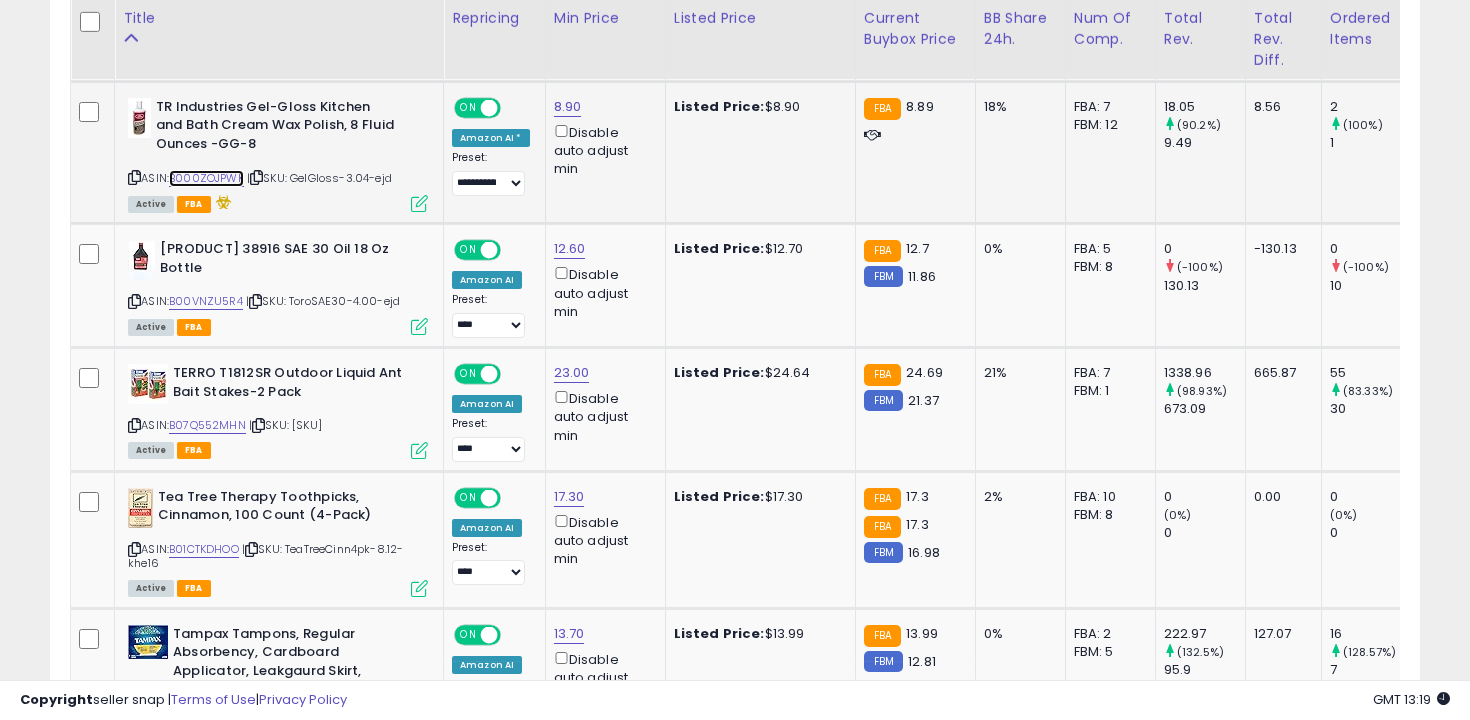 click on "B000ZOJPWK" at bounding box center [206, 178] 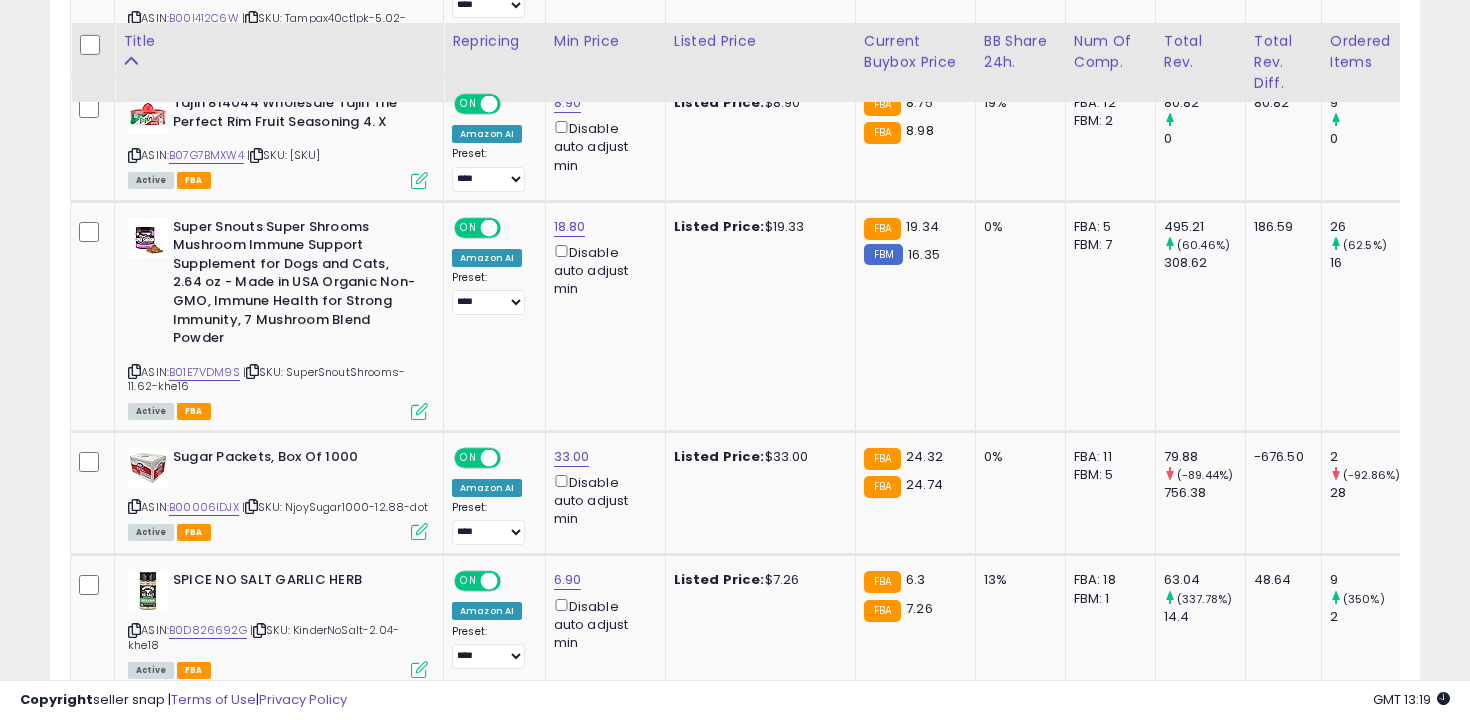 scroll, scrollTop: 2387, scrollLeft: 0, axis: vertical 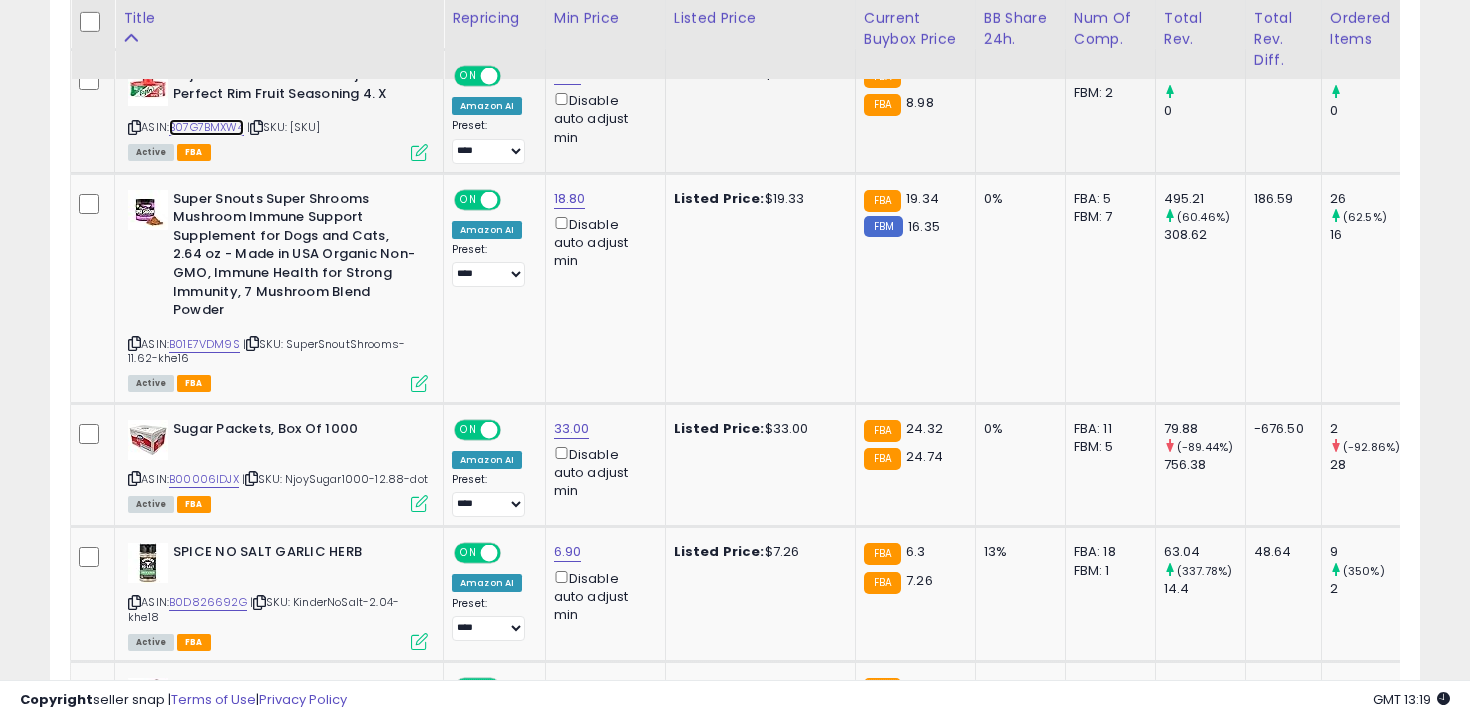 click on "B07G7BMXW4" at bounding box center [206, 127] 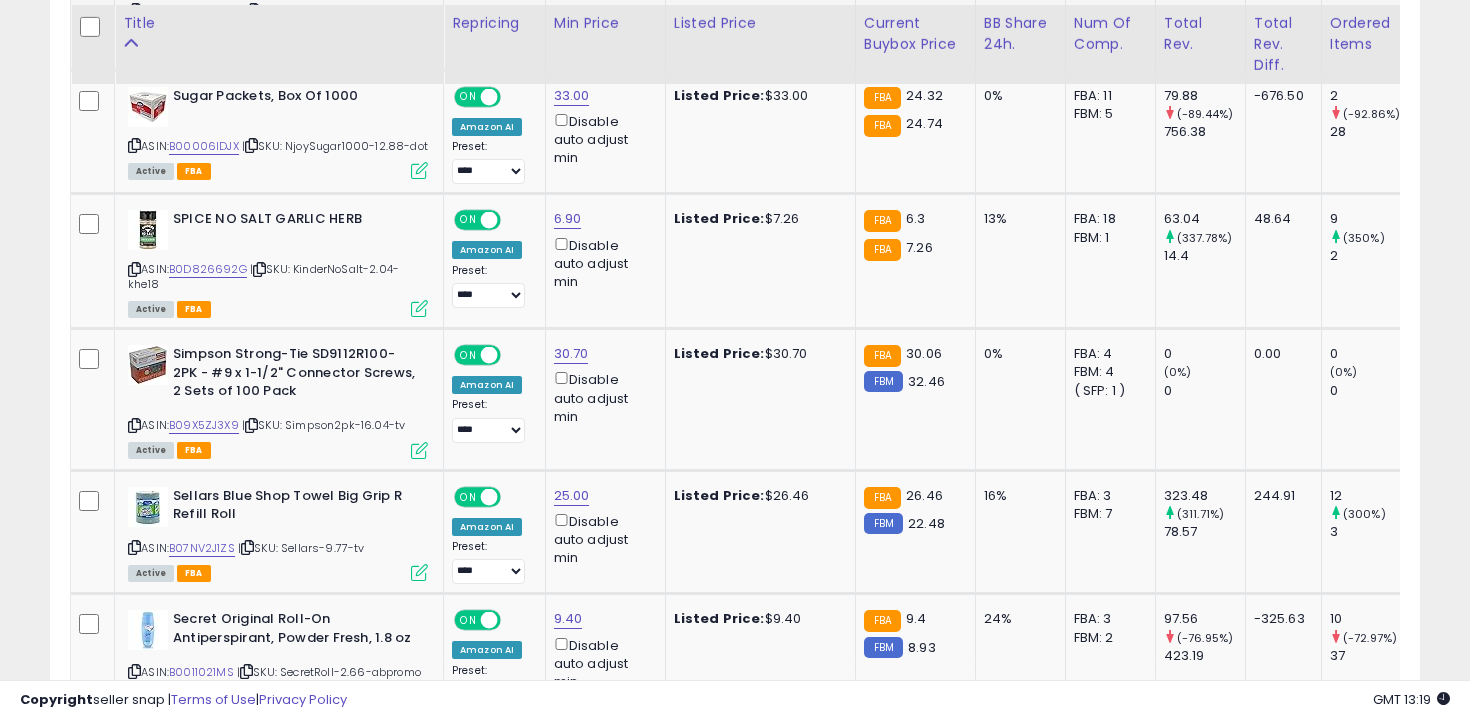 scroll, scrollTop: 2726, scrollLeft: 0, axis: vertical 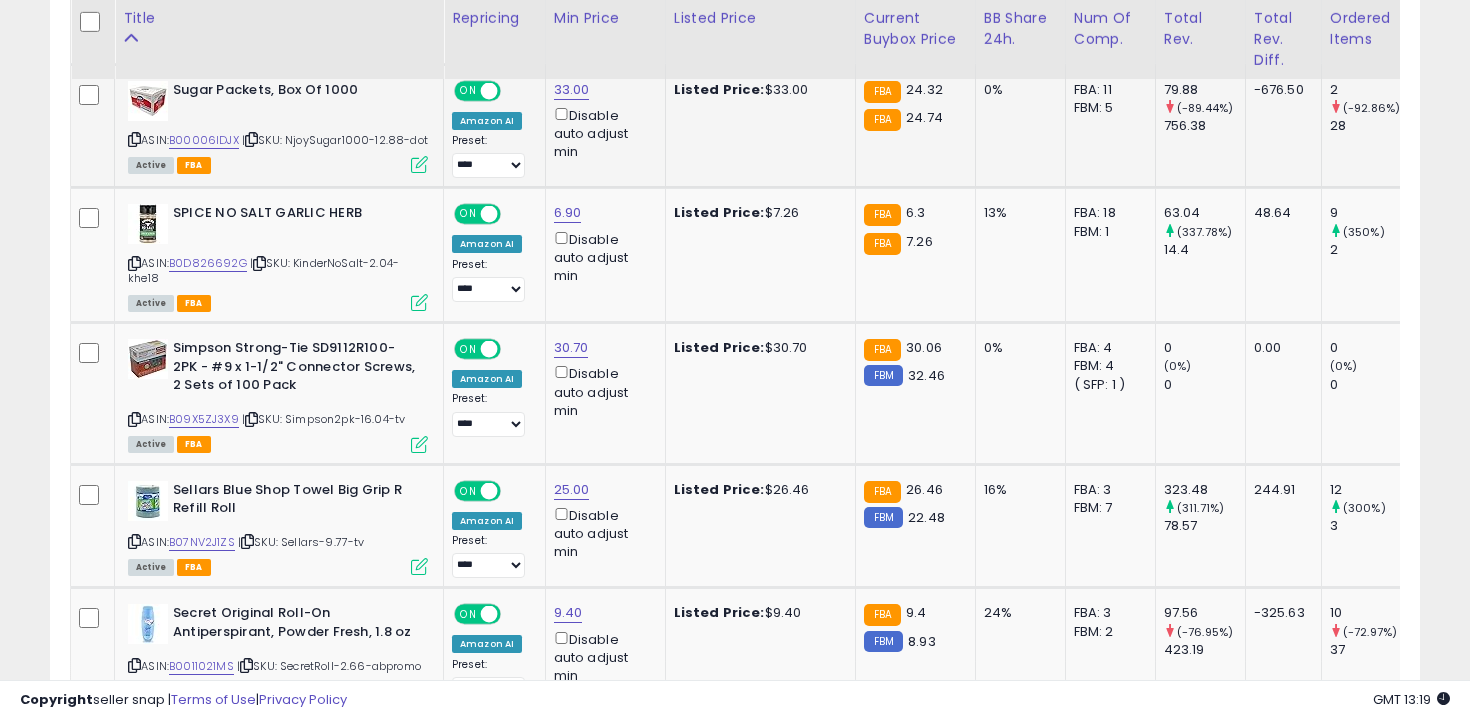 click at bounding box center [134, 139] 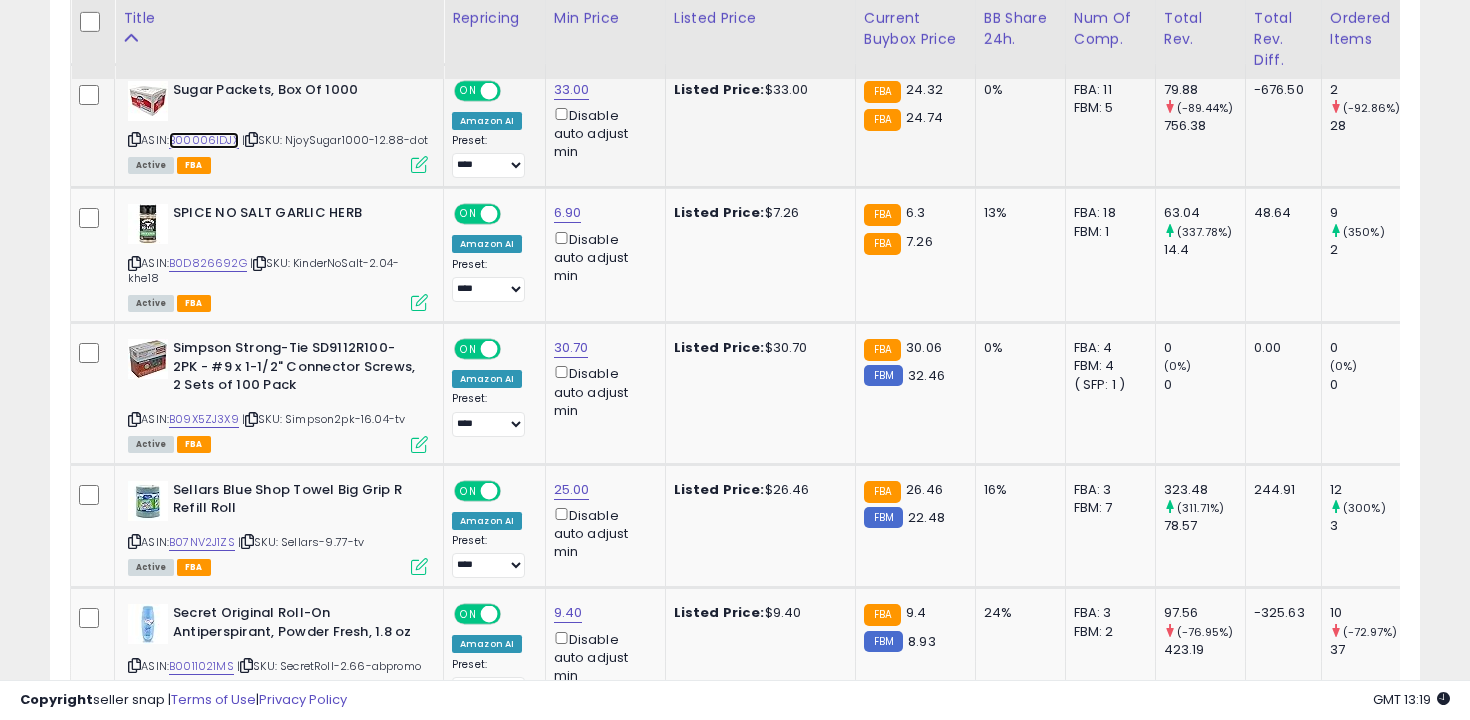 click on "B00006IDJX" at bounding box center [204, 140] 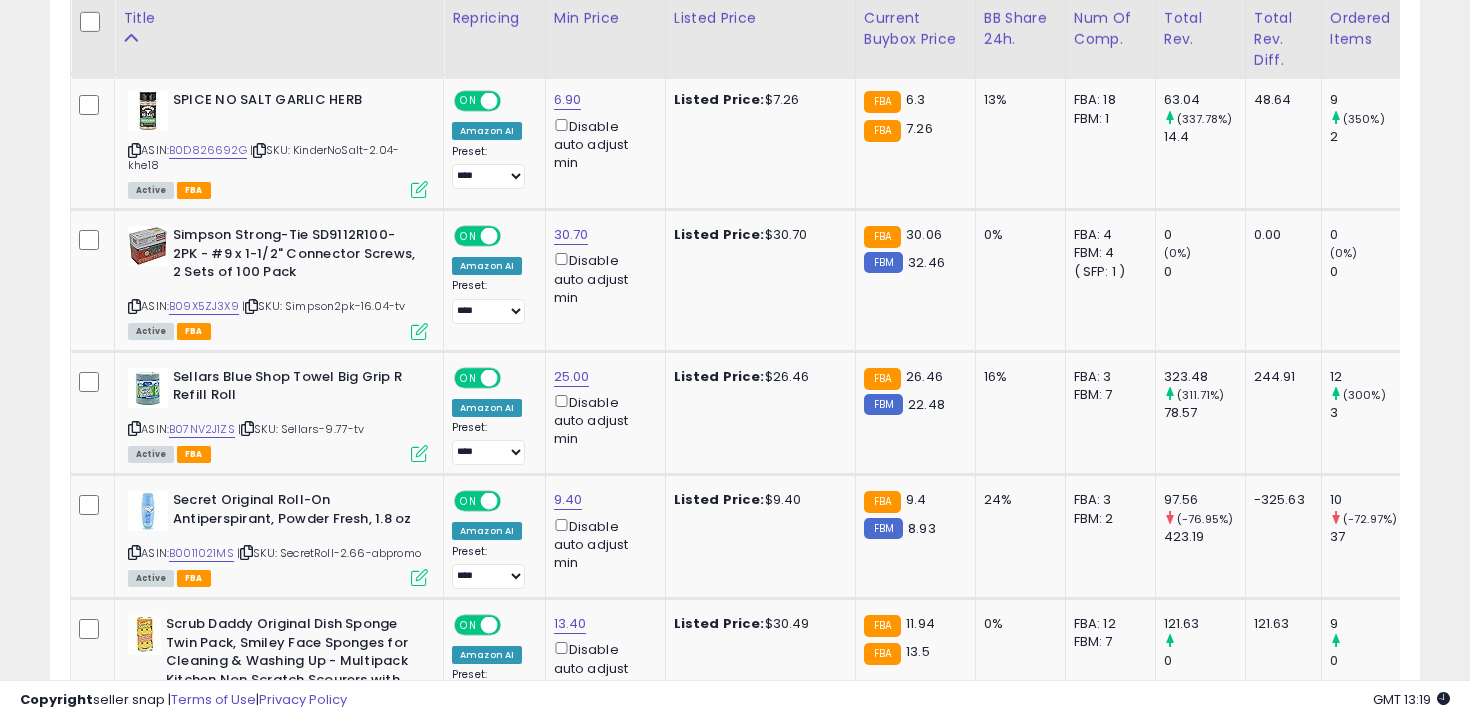 scroll, scrollTop: 2858, scrollLeft: 0, axis: vertical 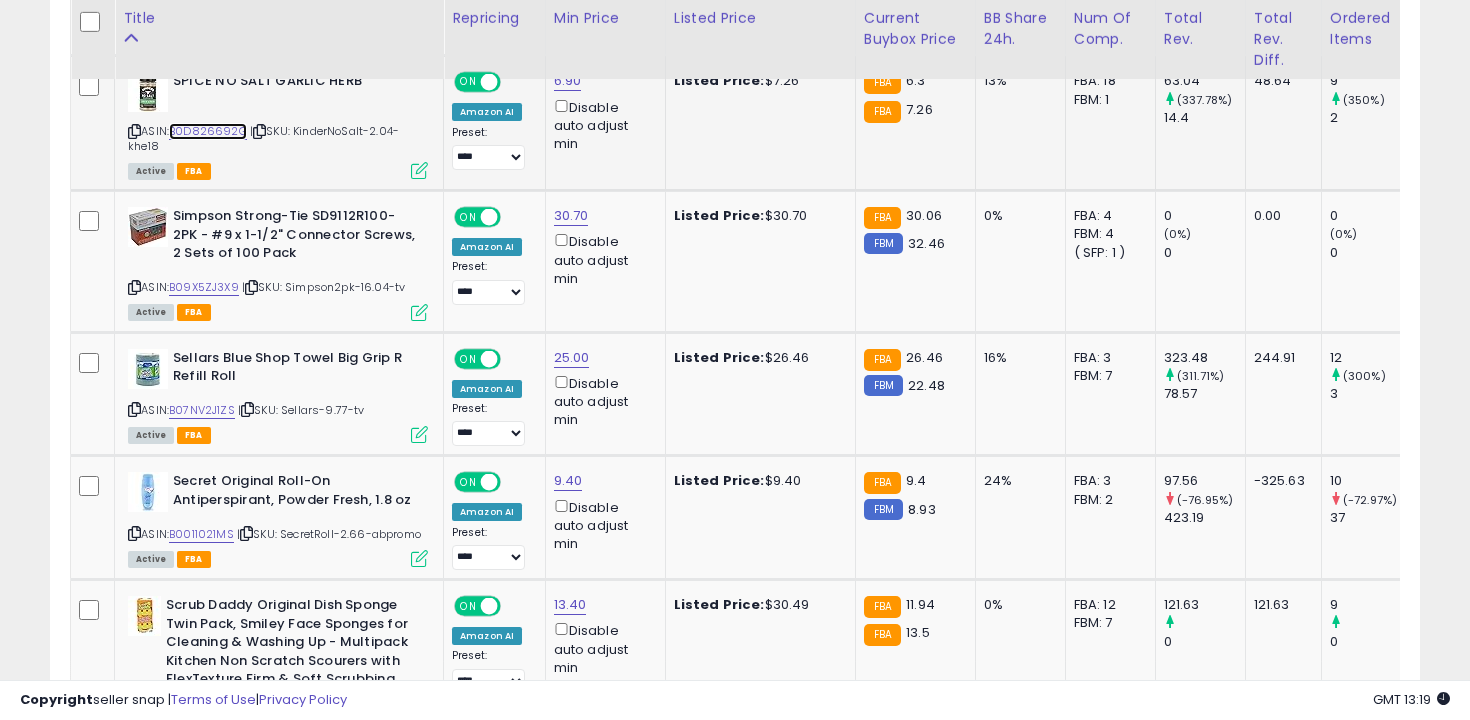 click on "B0D826692G" at bounding box center [208, 131] 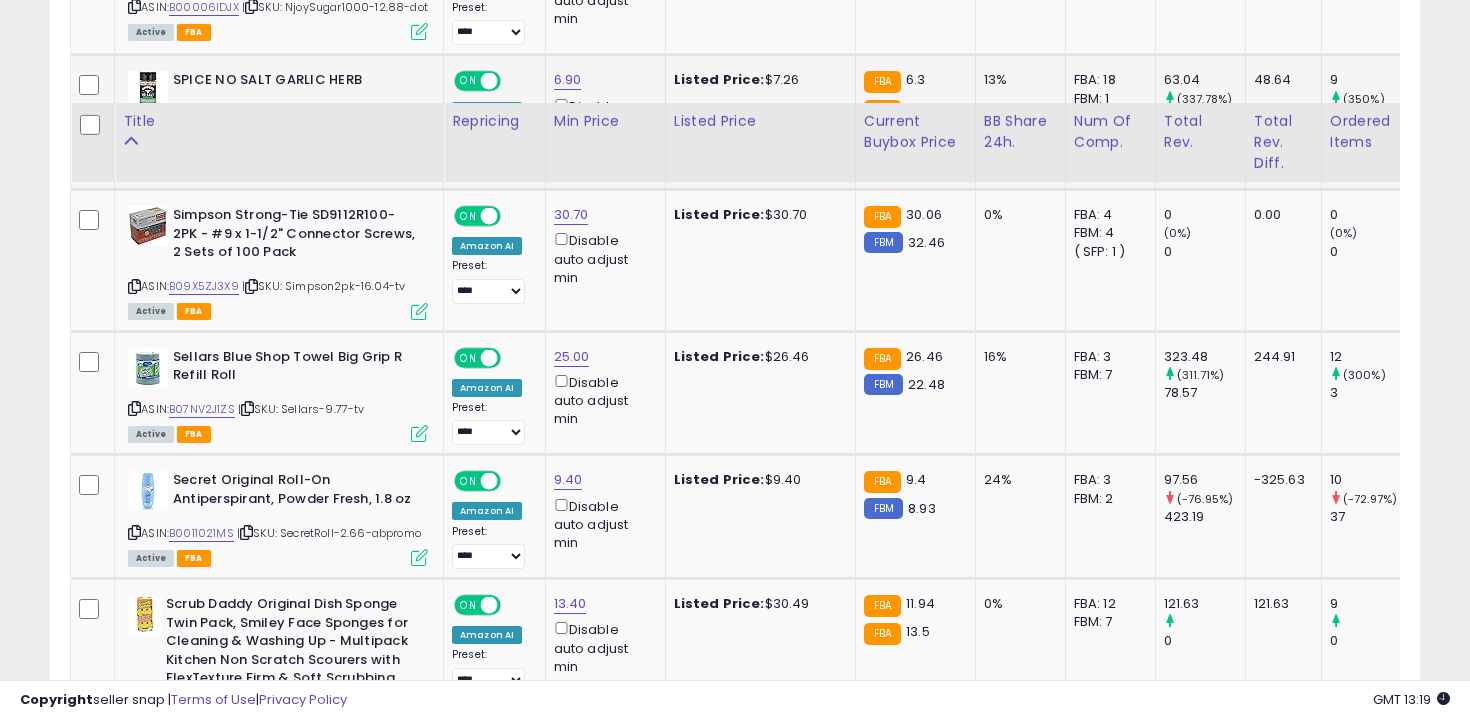 scroll, scrollTop: 3000, scrollLeft: 0, axis: vertical 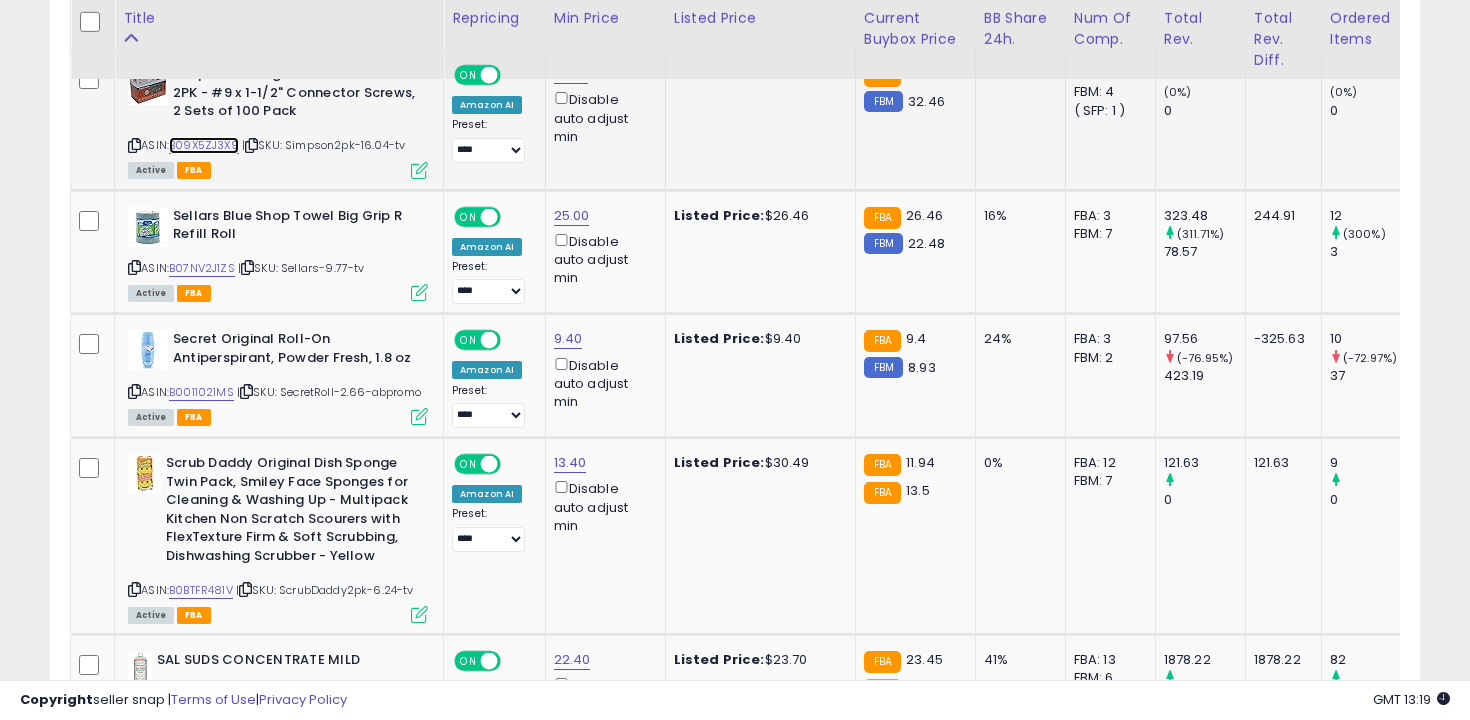 click on "B09X5ZJ3X9" at bounding box center (204, 145) 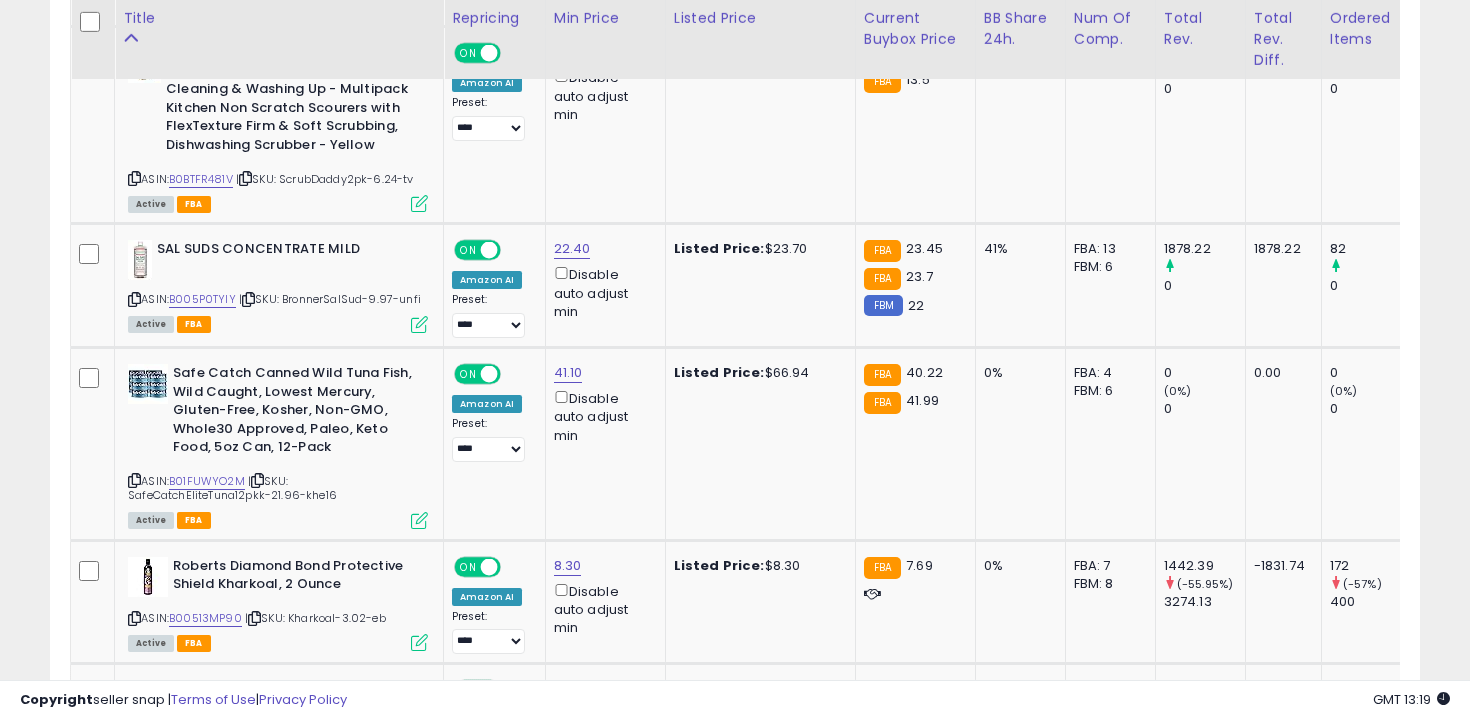 scroll, scrollTop: 3418, scrollLeft: 0, axis: vertical 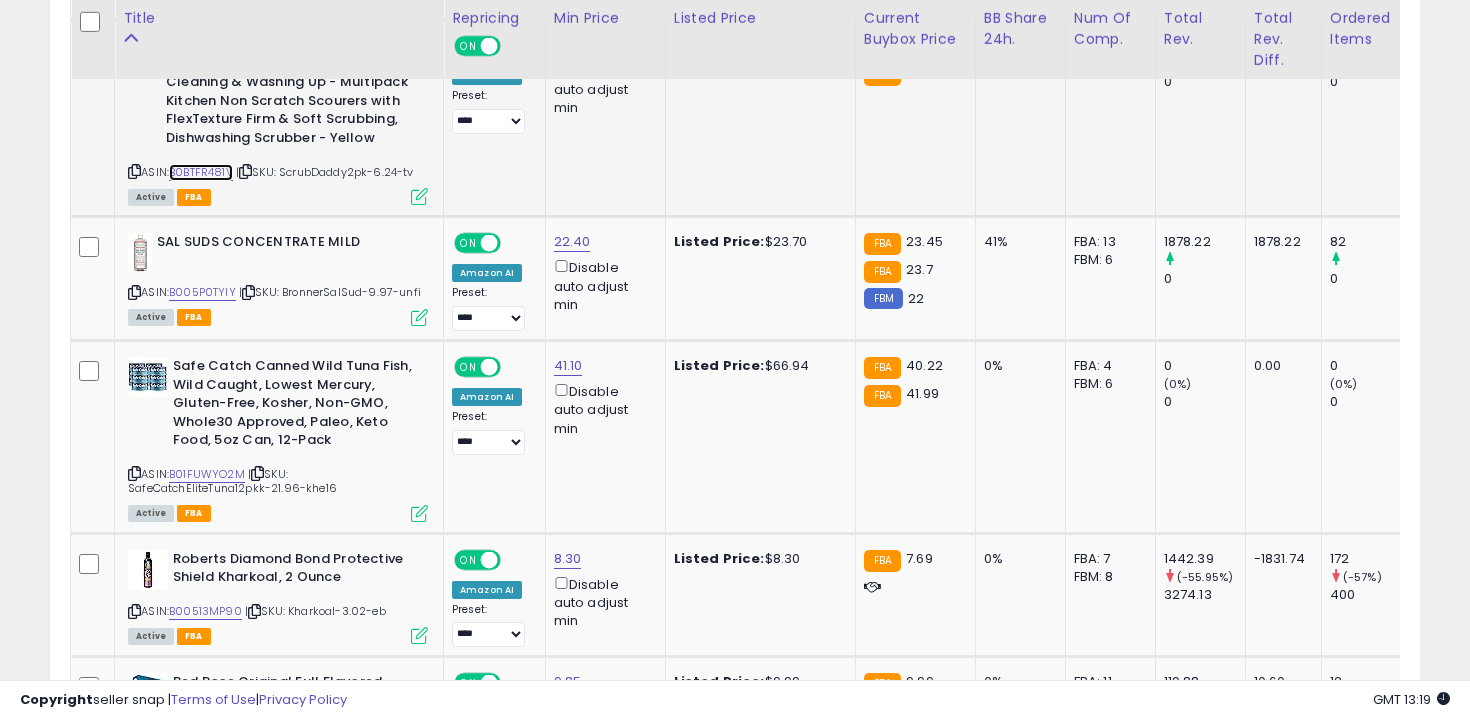 click on "B0BTFR481V" at bounding box center [201, 172] 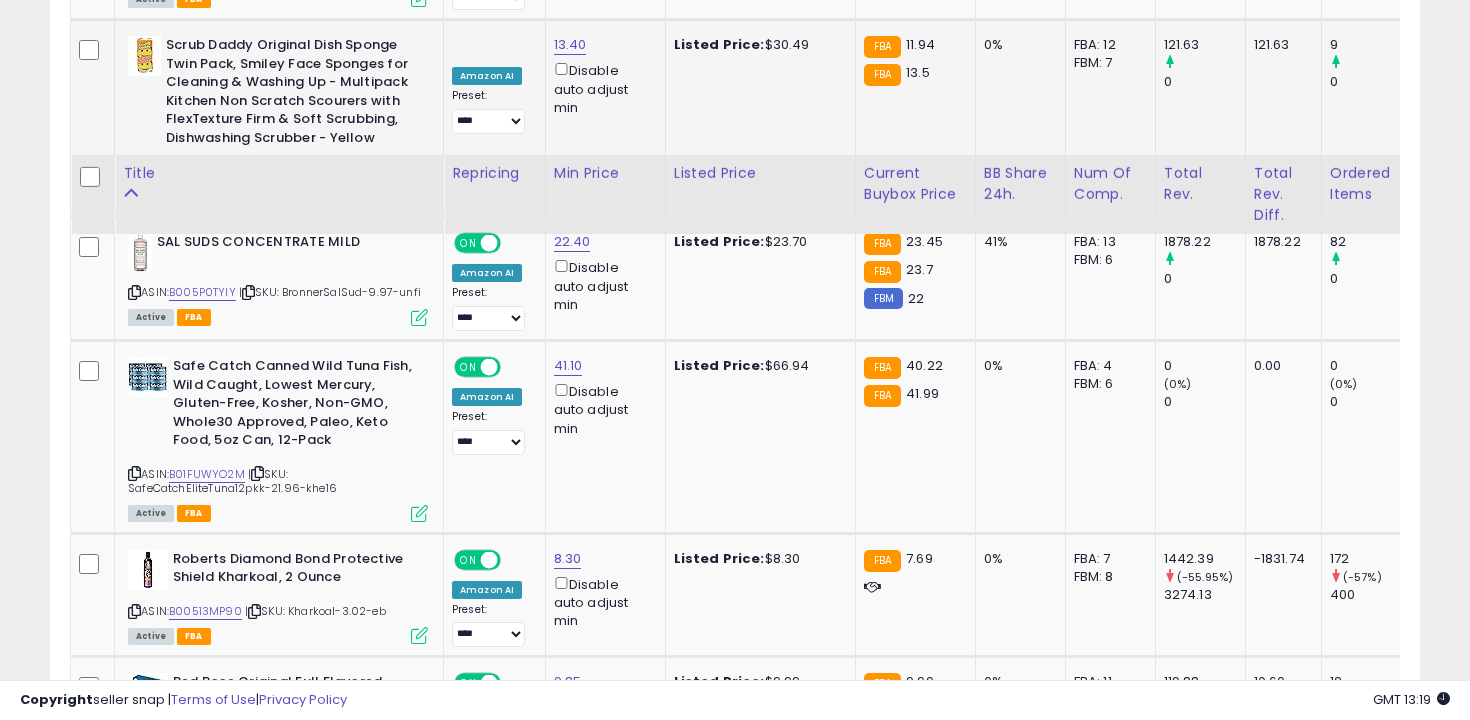 scroll, scrollTop: 3588, scrollLeft: 0, axis: vertical 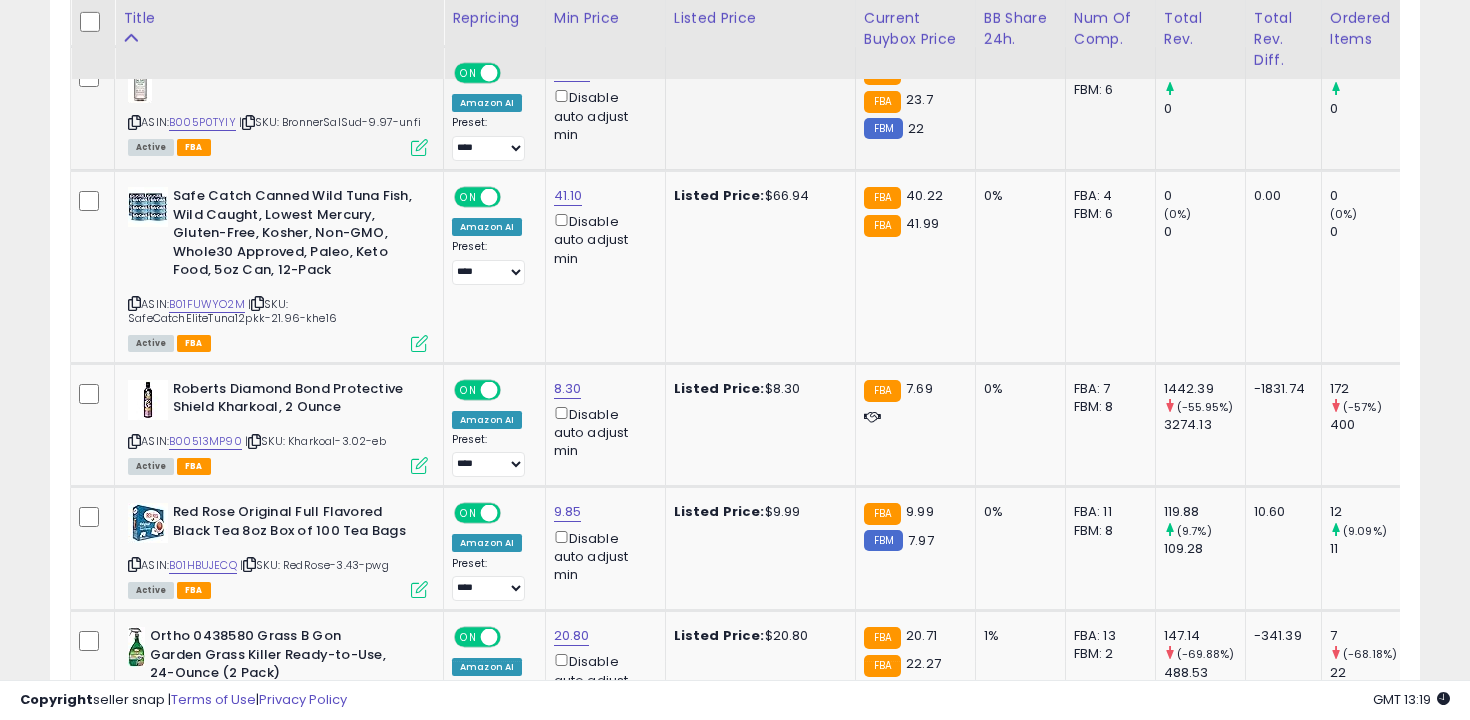 click at bounding box center [134, 122] 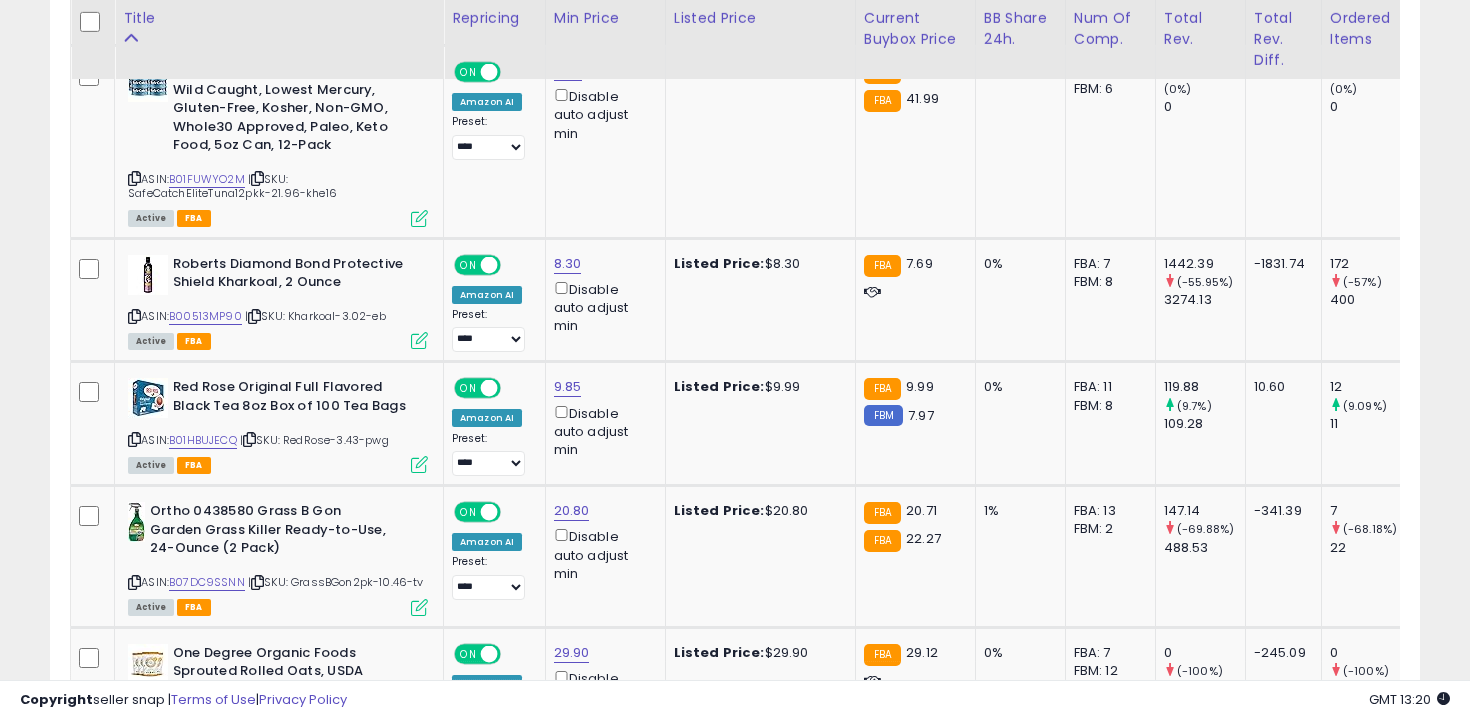 scroll, scrollTop: 3736, scrollLeft: 0, axis: vertical 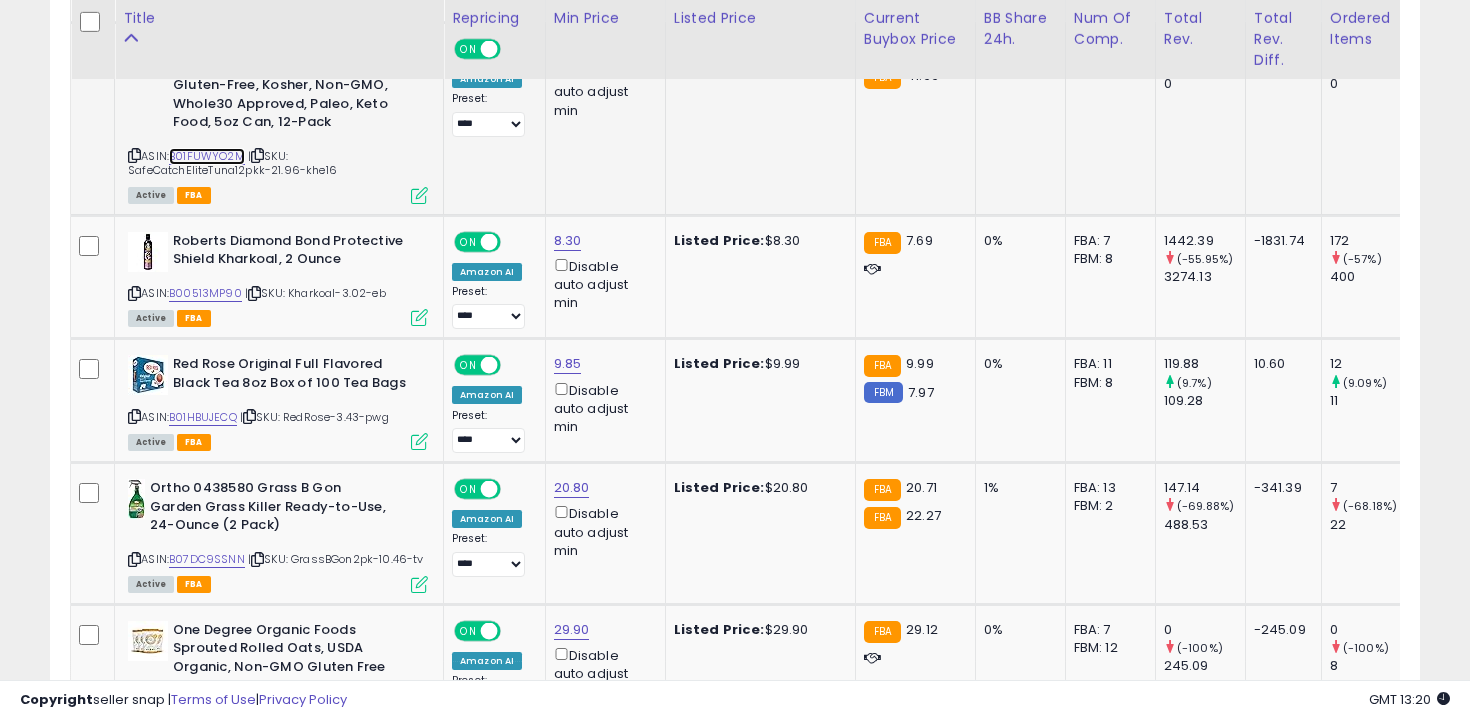 click on "B01FUWYO2M" at bounding box center (207, 156) 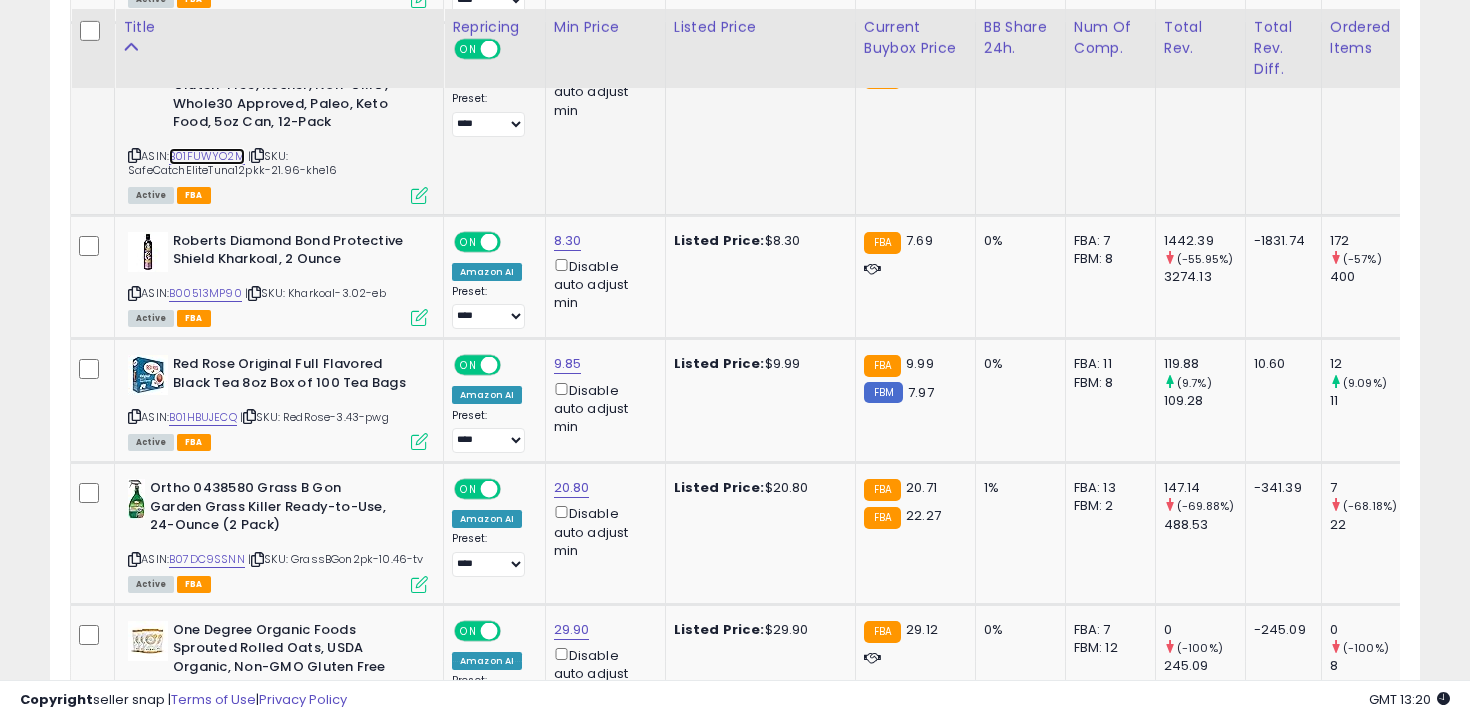 scroll, scrollTop: 3886, scrollLeft: 0, axis: vertical 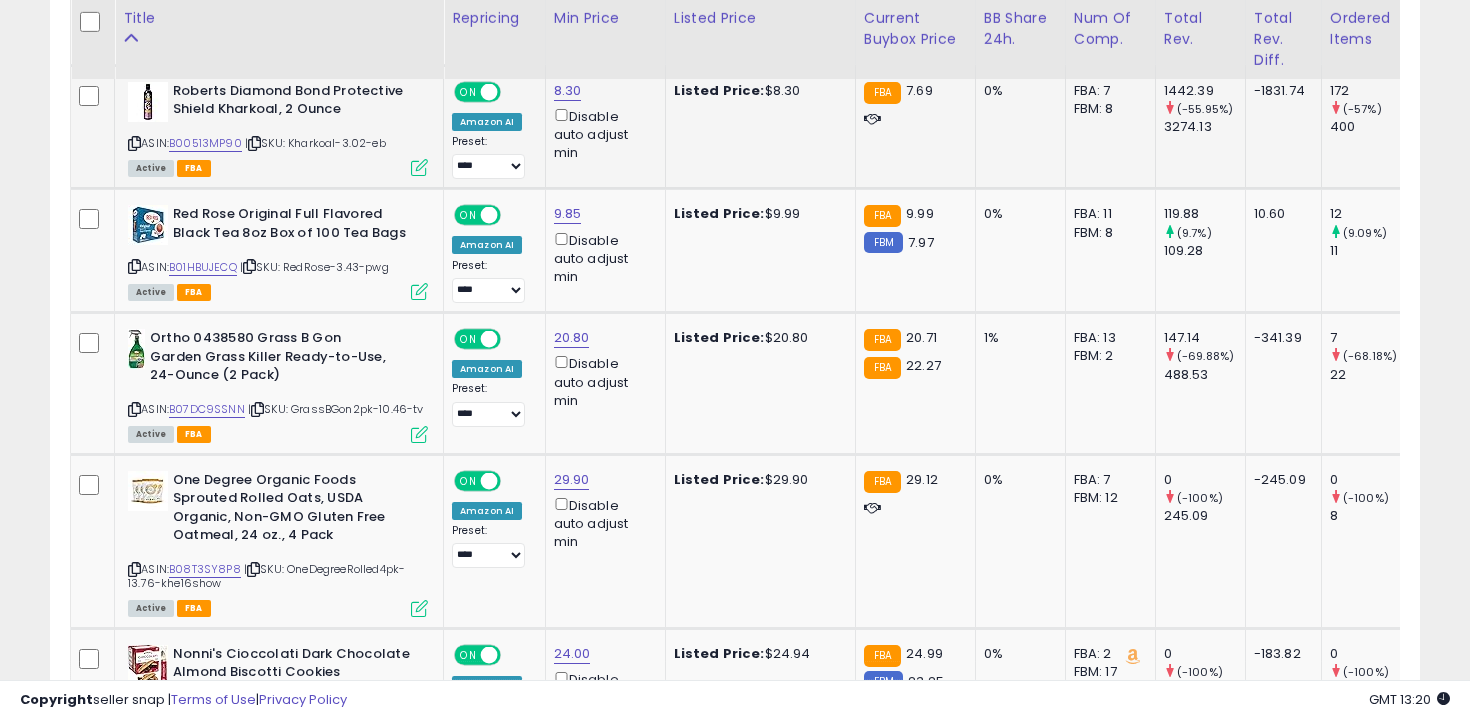 click at bounding box center [134, 143] 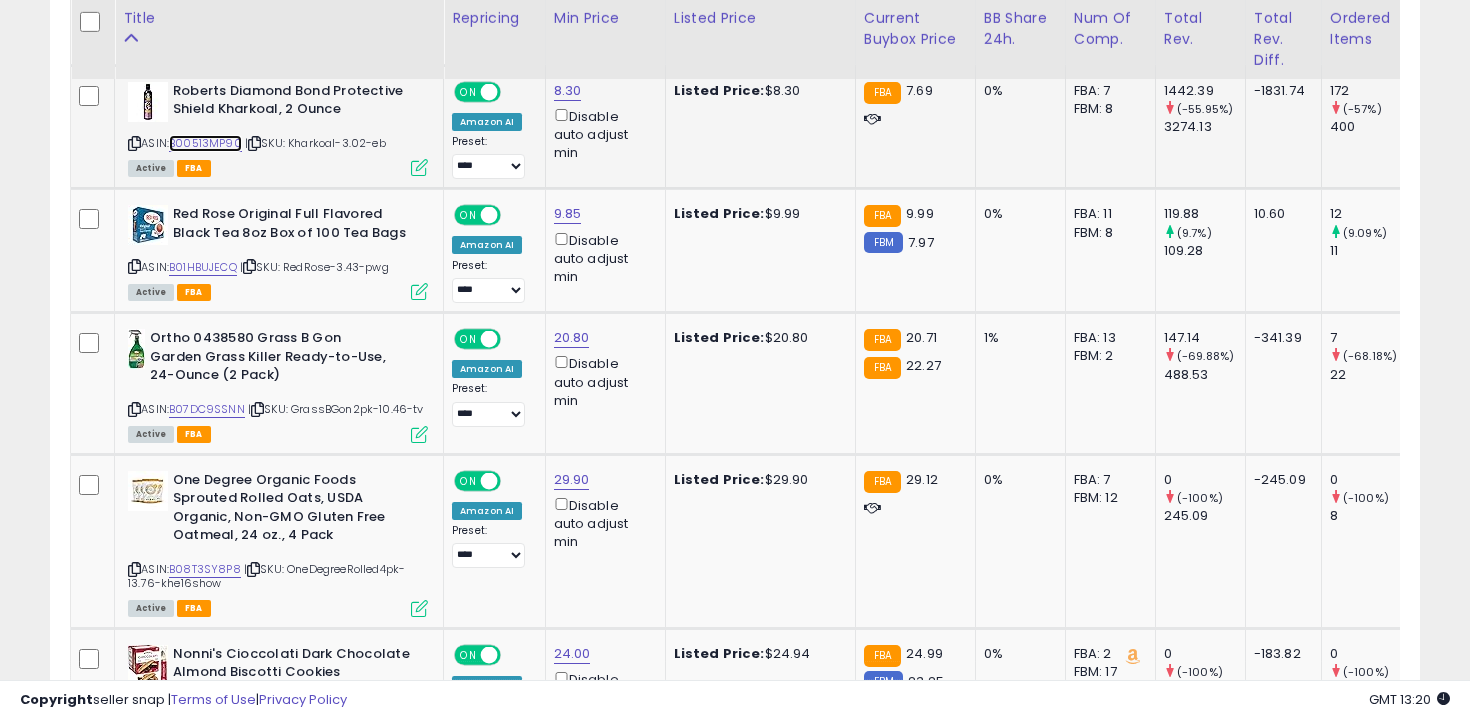 click on "B00513MP90" at bounding box center (205, 143) 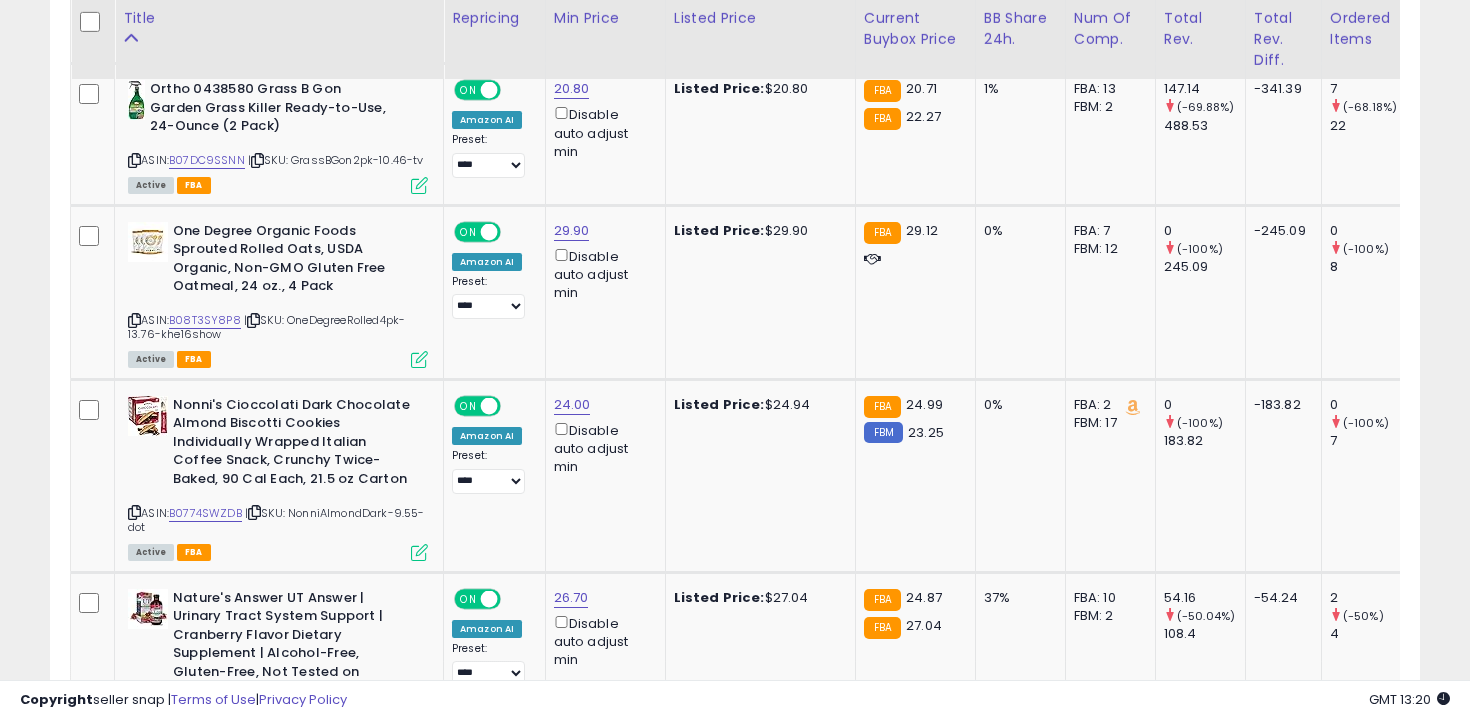 scroll, scrollTop: 4157, scrollLeft: 0, axis: vertical 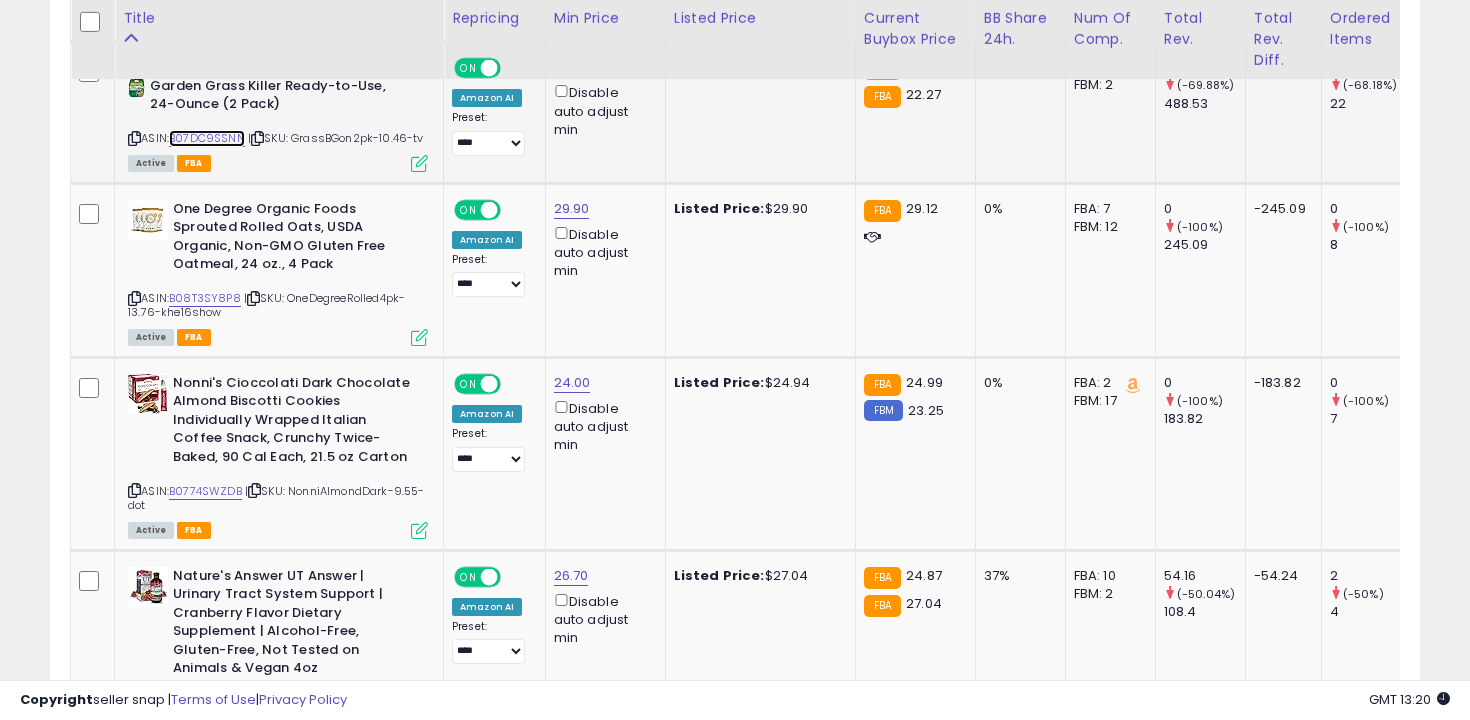 click on "B07DC9SSNN" at bounding box center (207, 138) 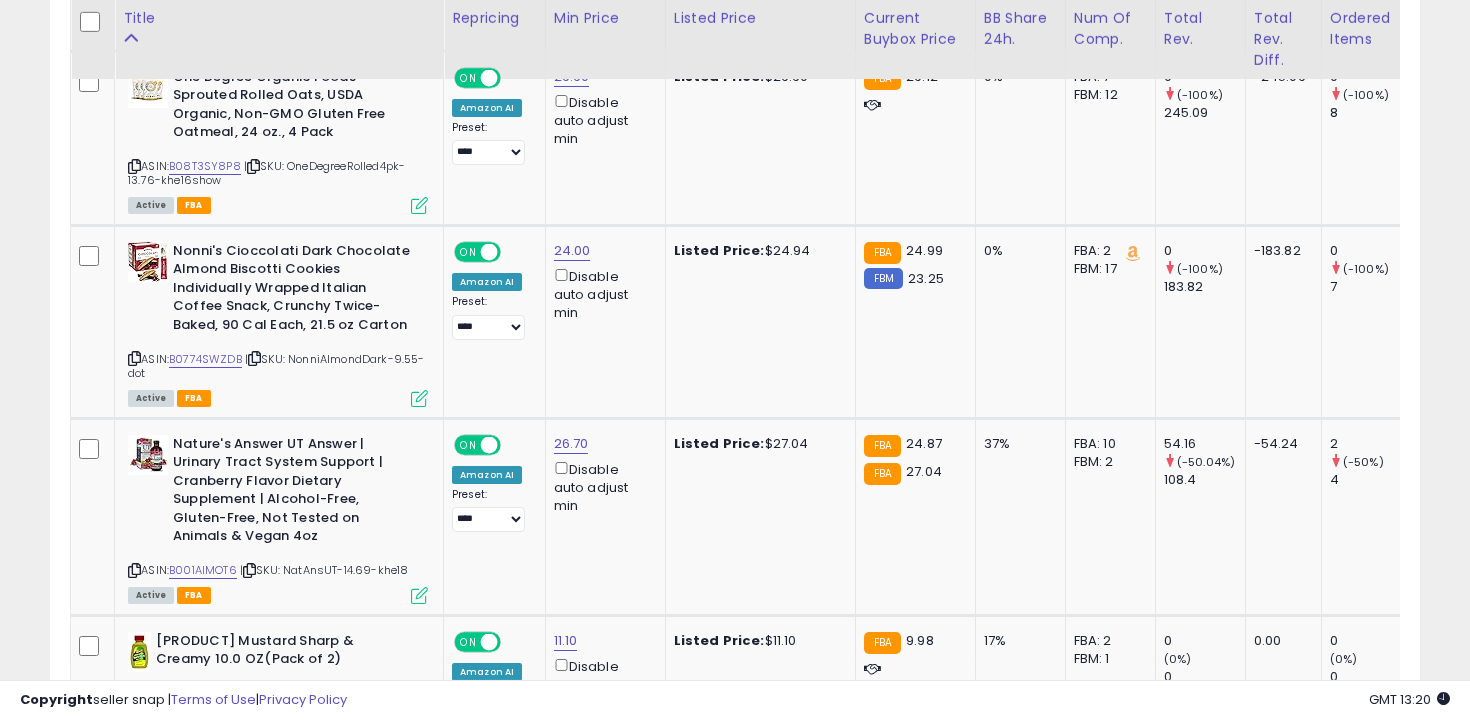 scroll, scrollTop: 4300, scrollLeft: 0, axis: vertical 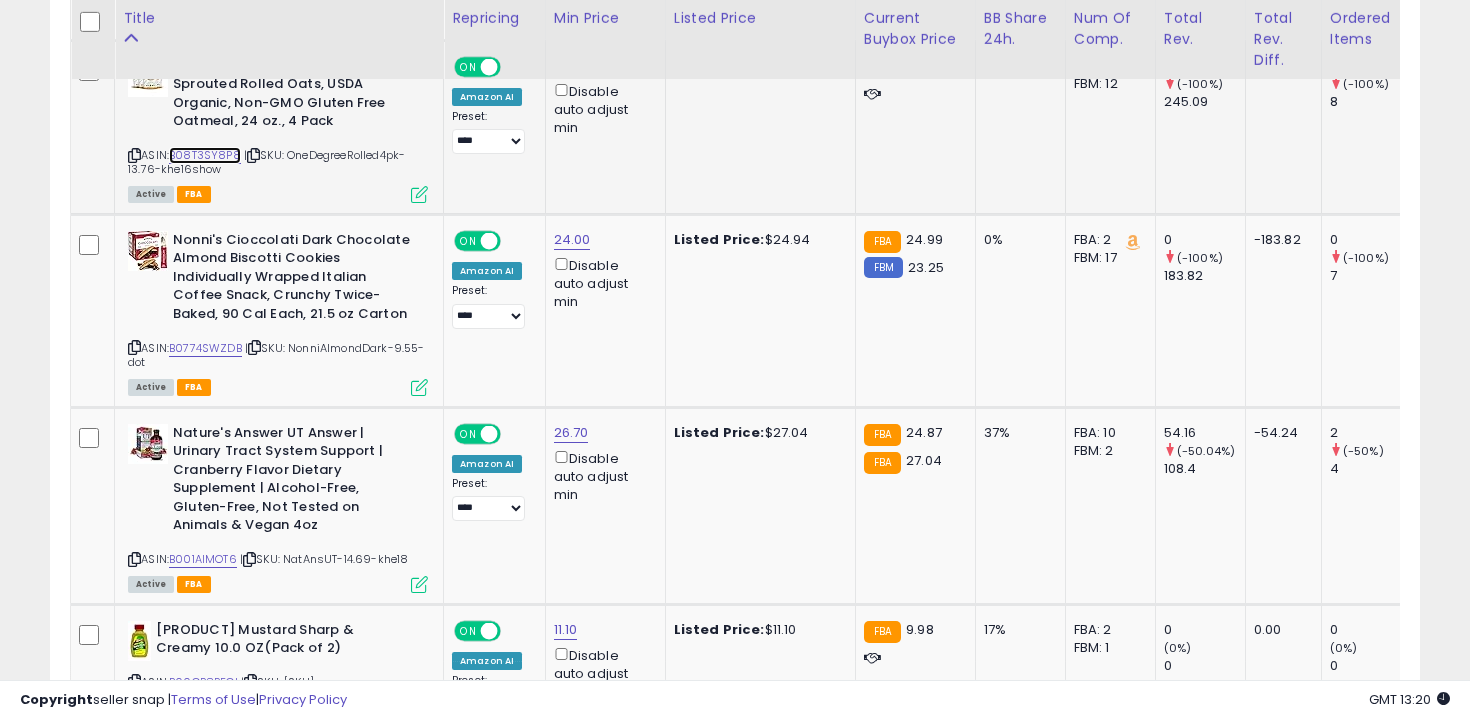click on "B08T3SY8P8" at bounding box center (205, 155) 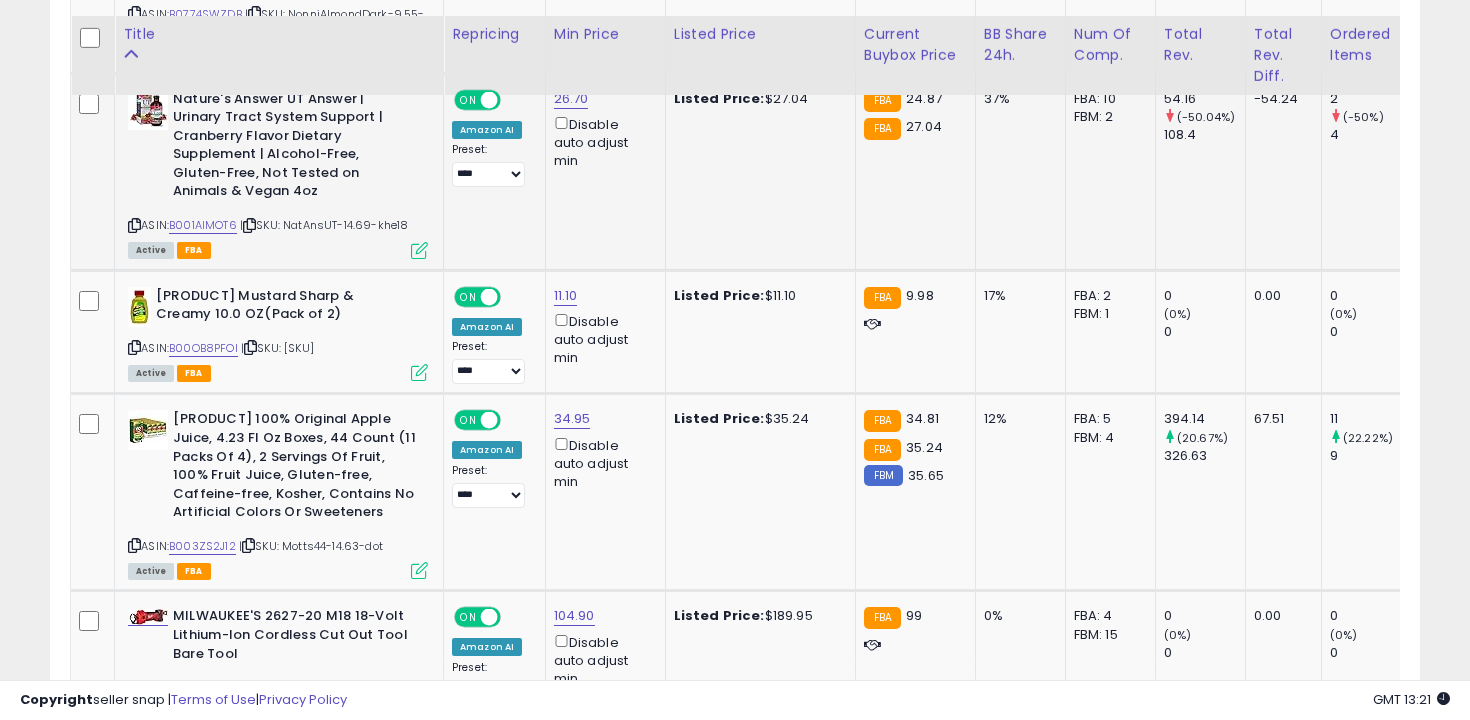 scroll, scrollTop: 4650, scrollLeft: 0, axis: vertical 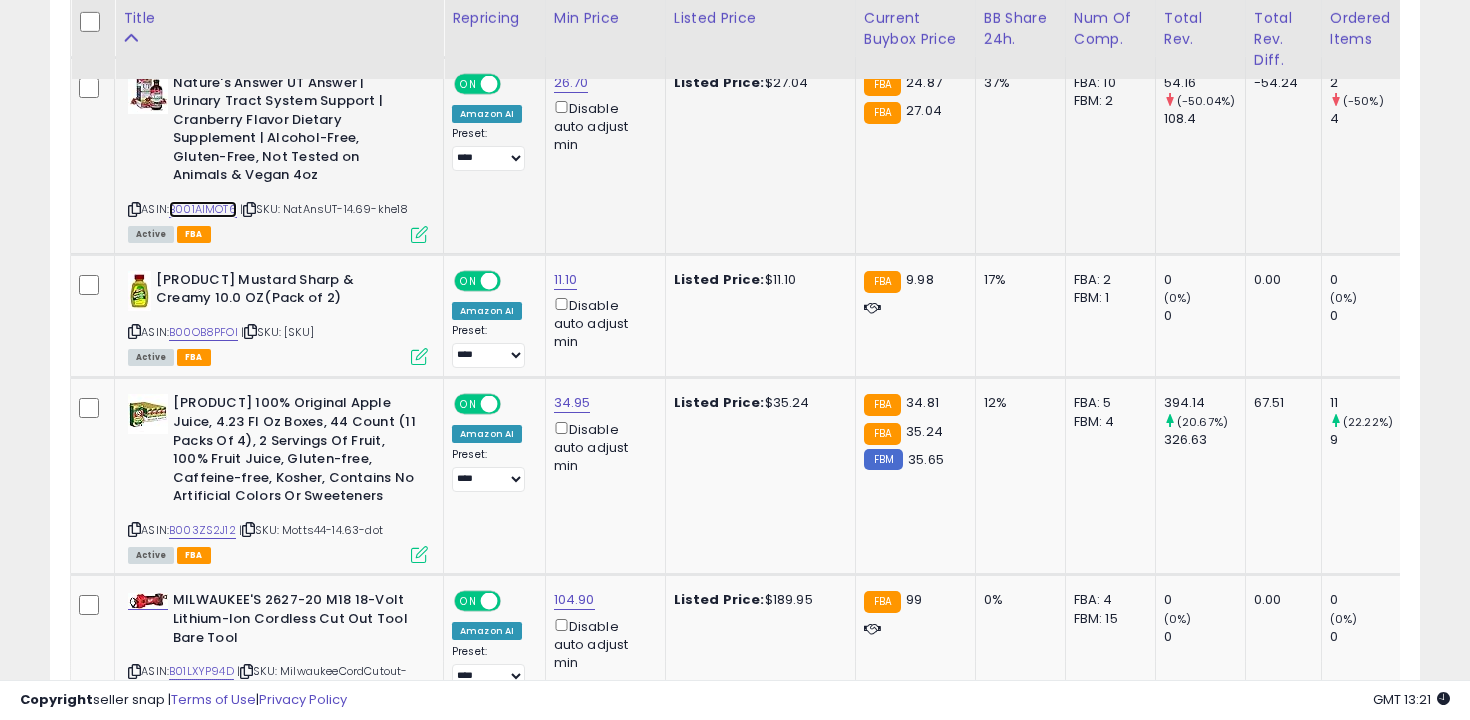 click on "B001AIMOT6" at bounding box center (203, 209) 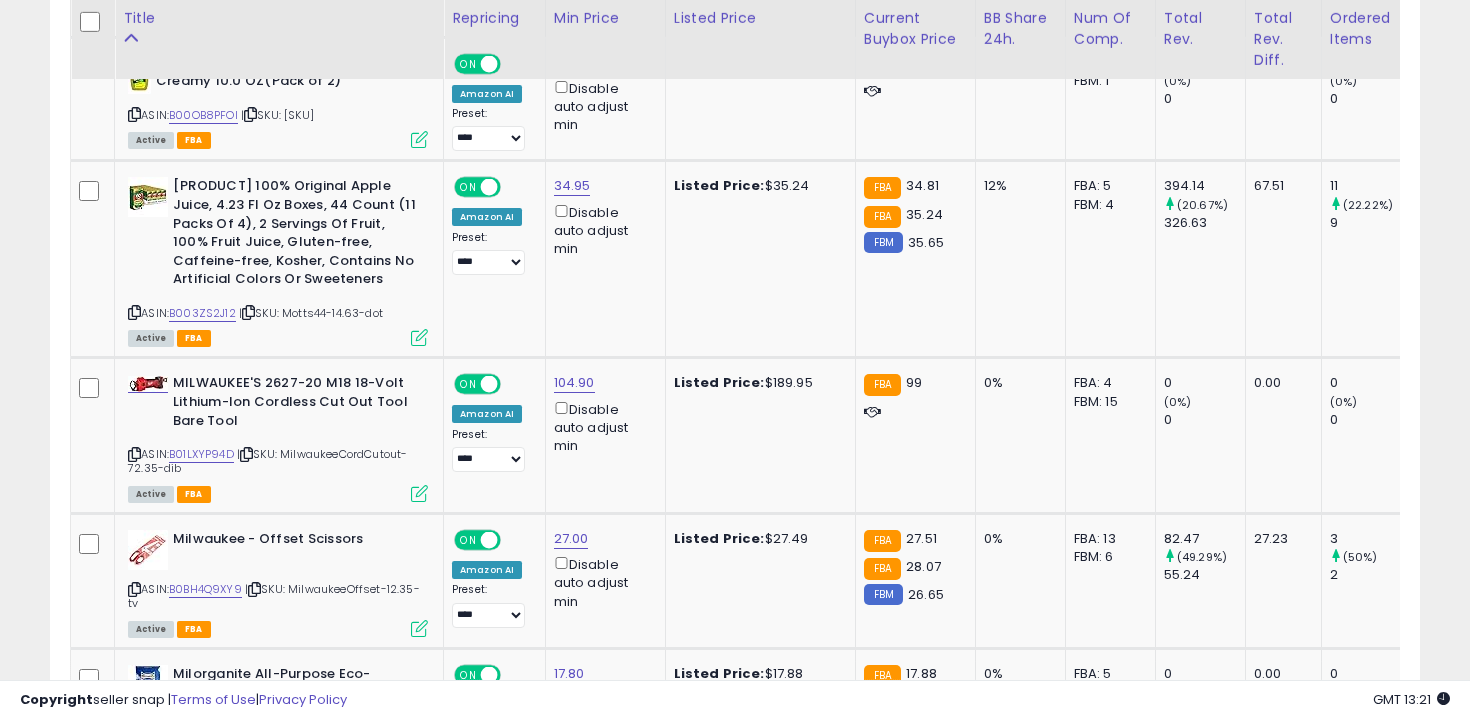 scroll, scrollTop: 4869, scrollLeft: 0, axis: vertical 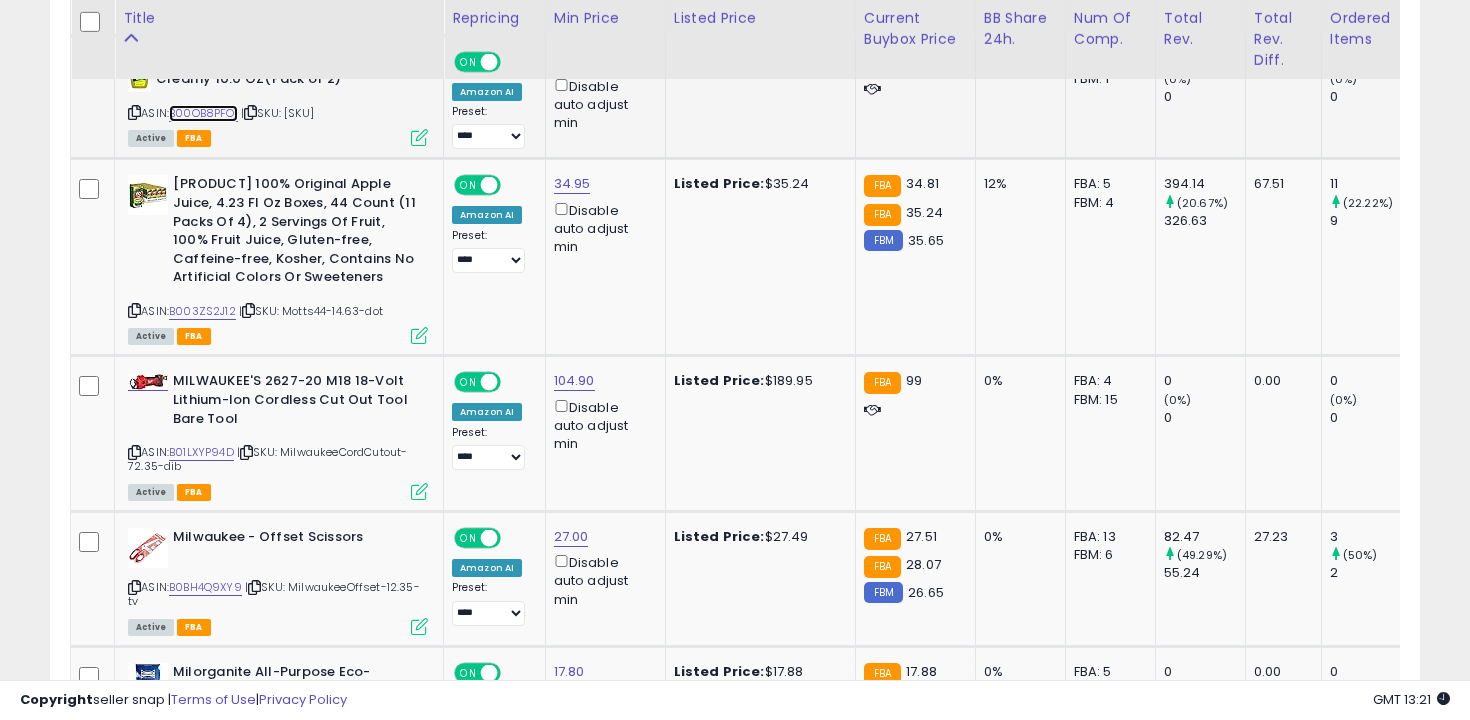 click on "B00OB8PFOI" at bounding box center (203, 113) 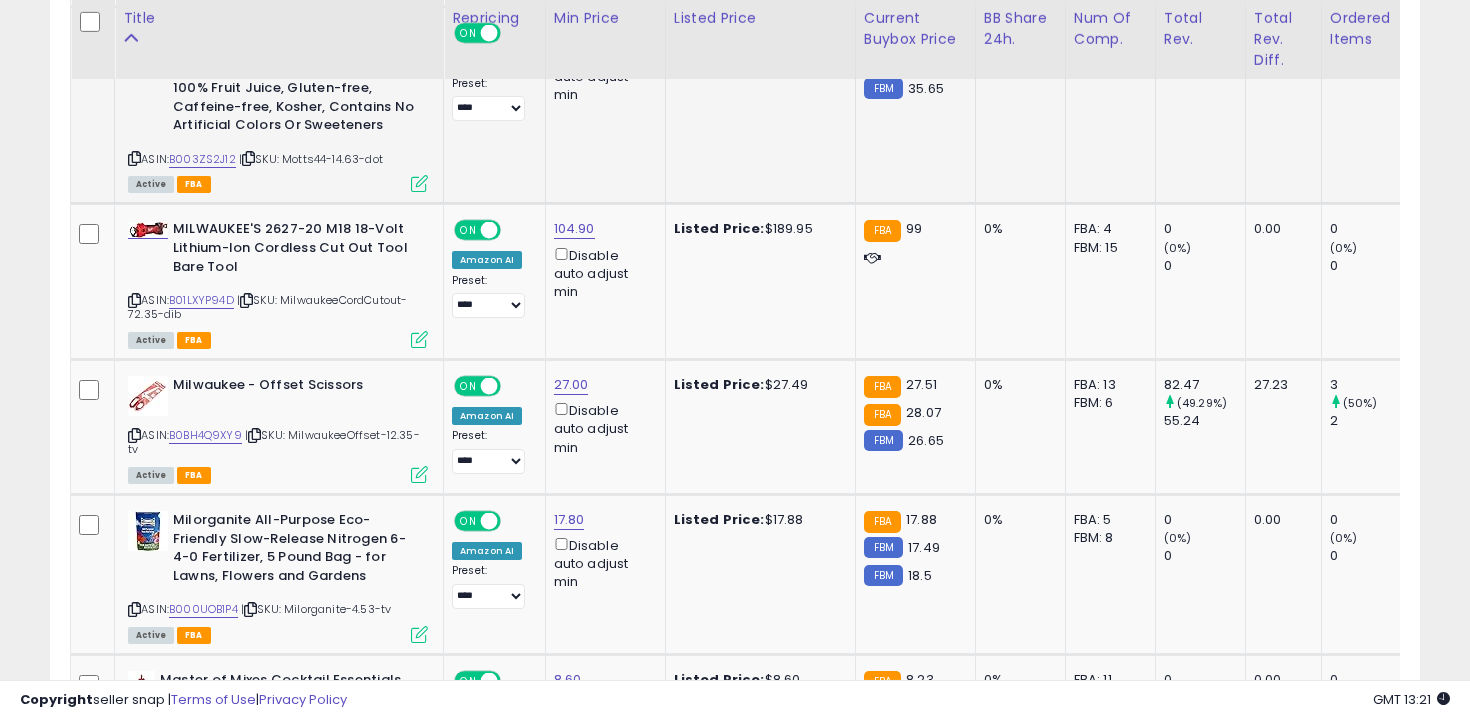scroll, scrollTop: 5016, scrollLeft: 0, axis: vertical 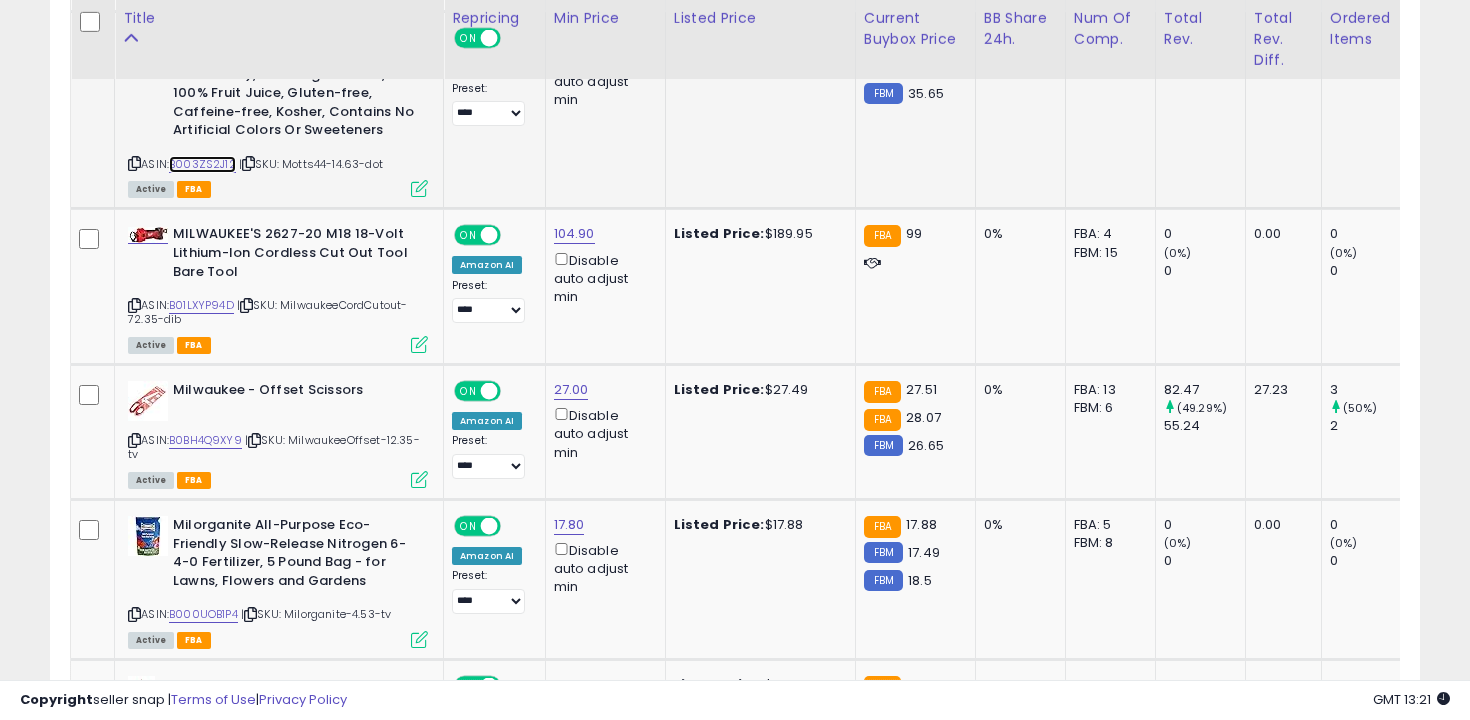 click on "B003ZS2J12" at bounding box center (202, 164) 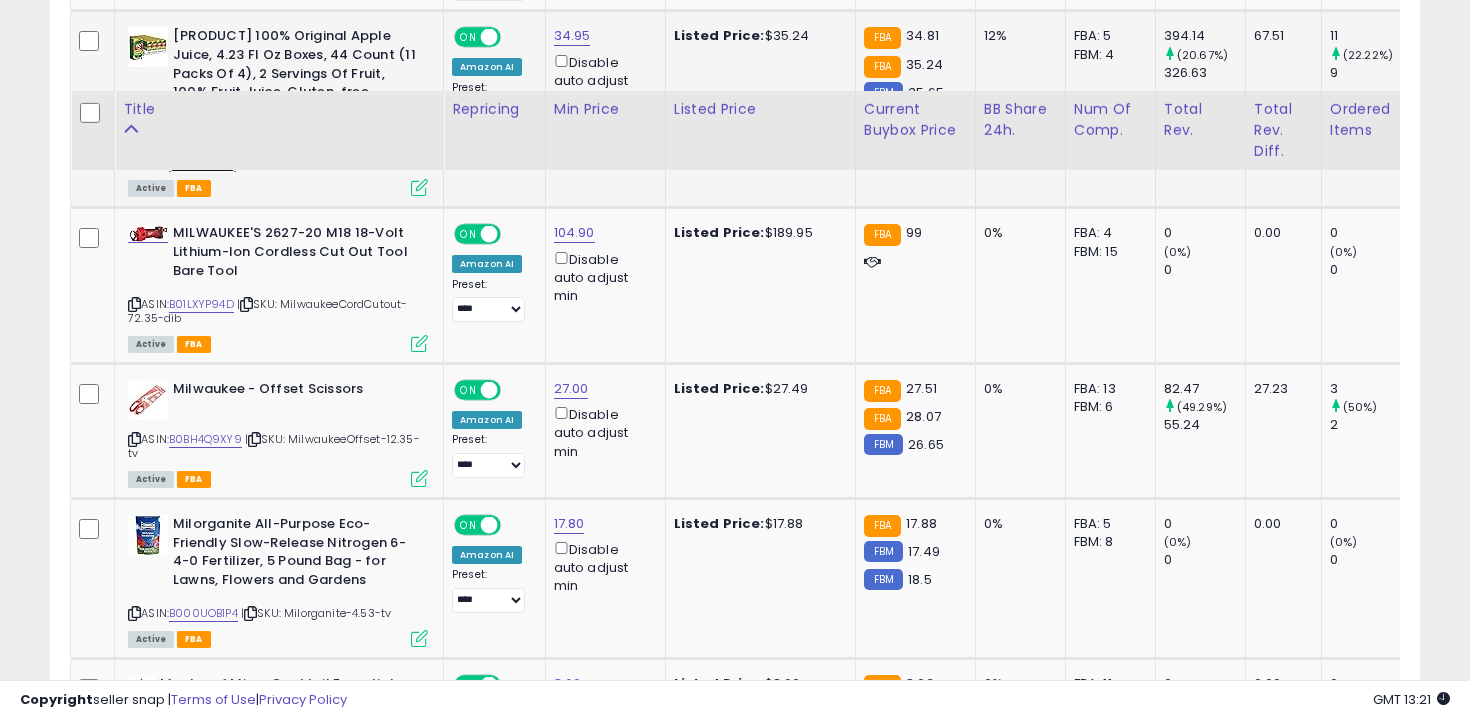 scroll, scrollTop: 5198, scrollLeft: 0, axis: vertical 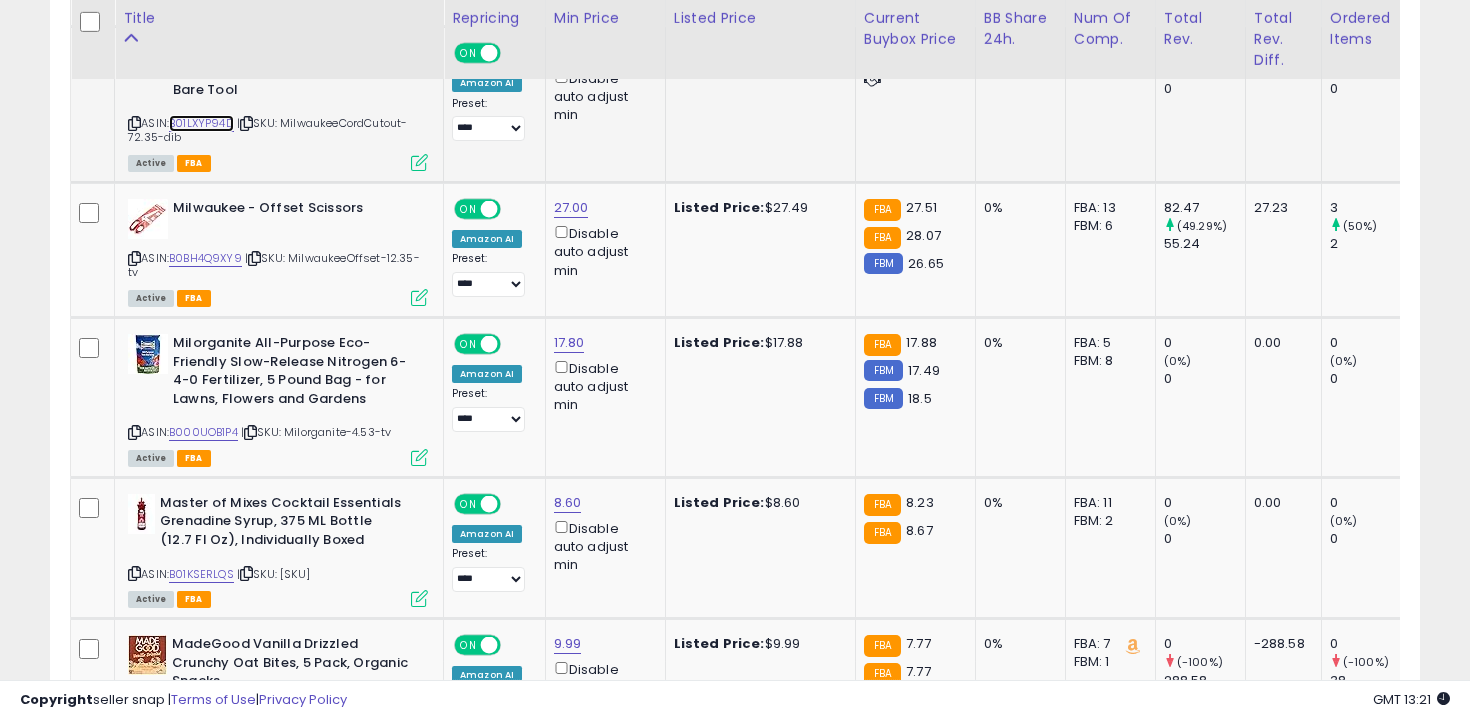click on "B01LXYP94D" at bounding box center (201, 123) 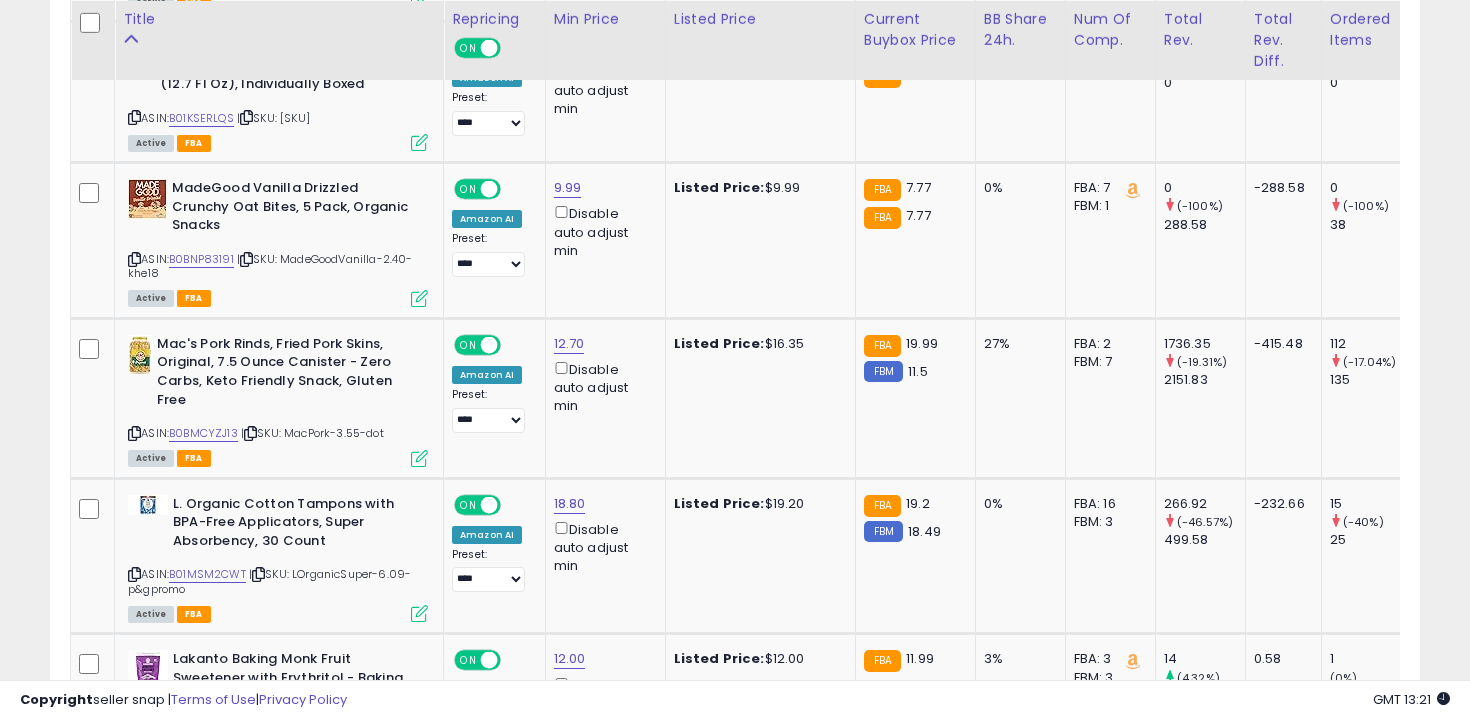 scroll, scrollTop: 5655, scrollLeft: 0, axis: vertical 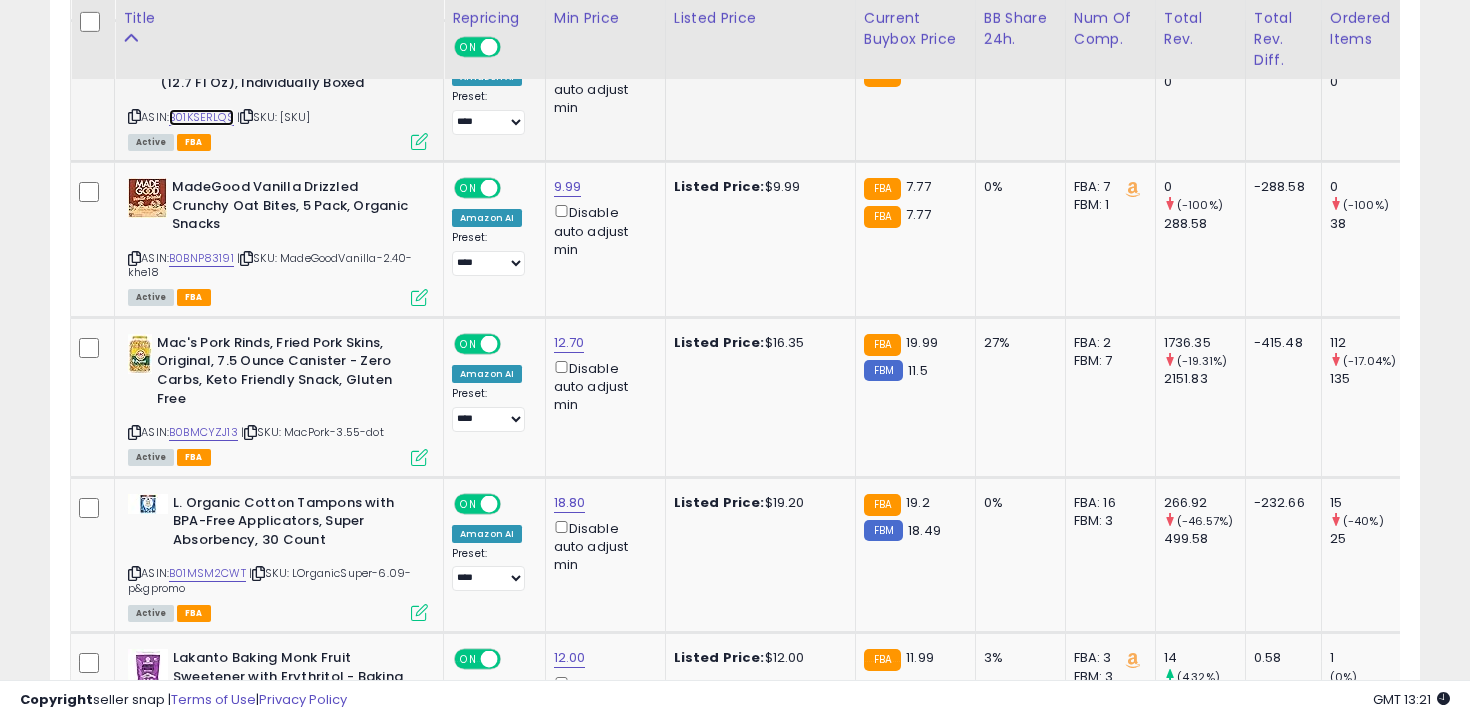 click on "B01KSERLQS" at bounding box center [201, 117] 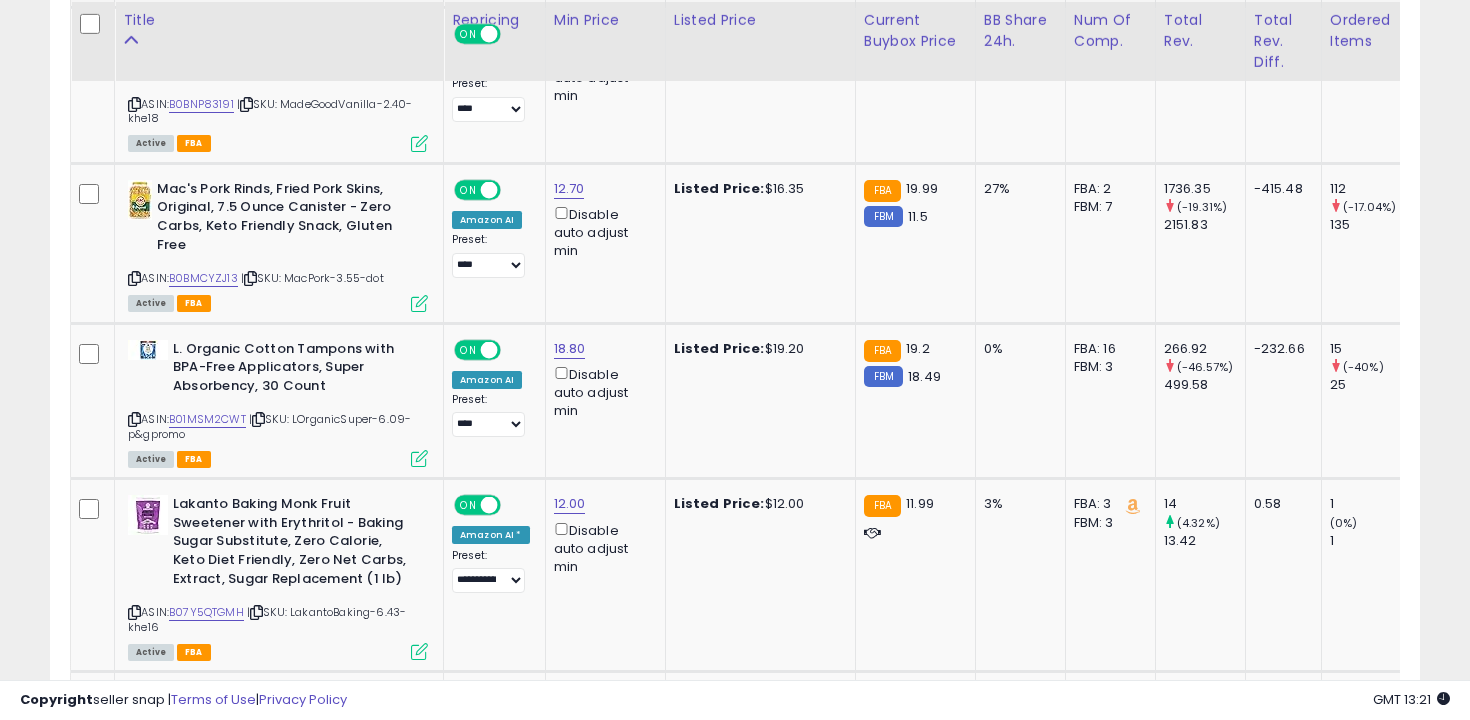scroll, scrollTop: 5819, scrollLeft: 0, axis: vertical 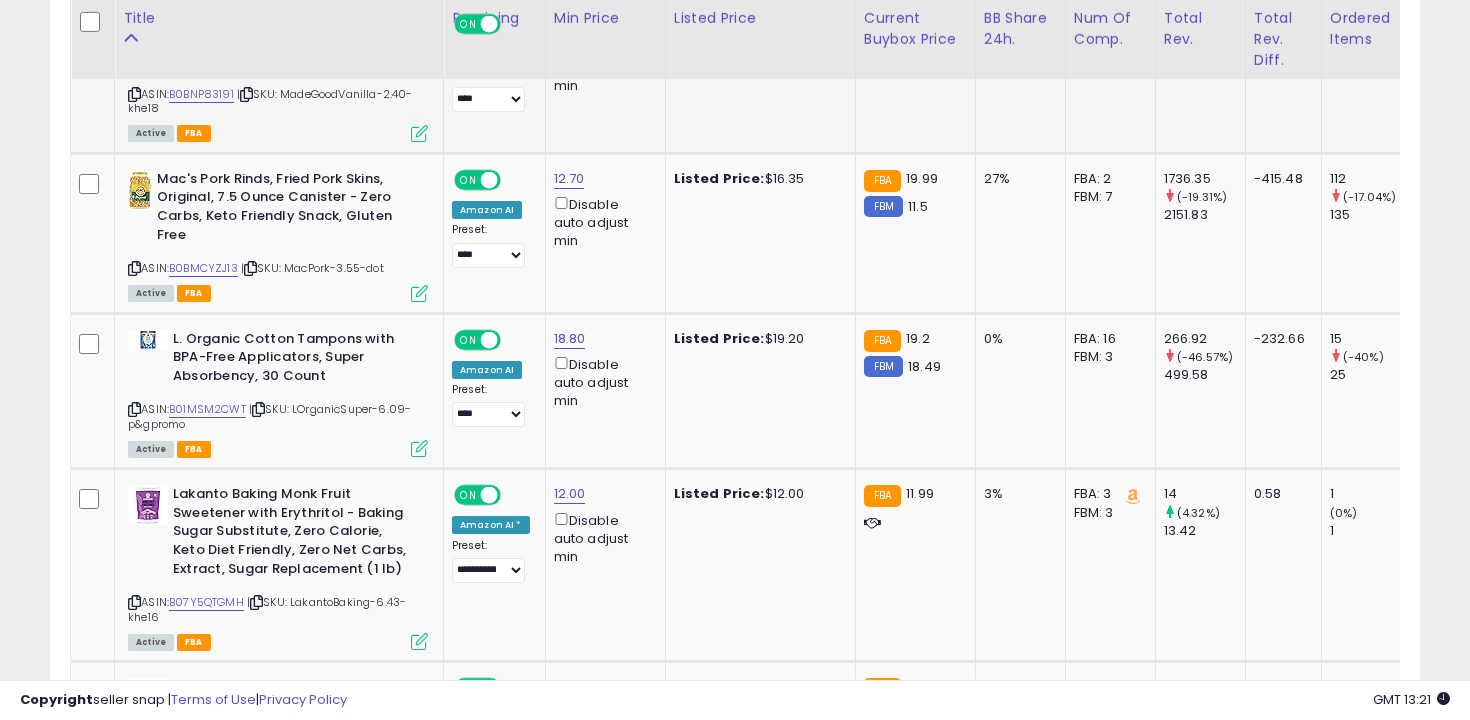 click at bounding box center [134, 94] 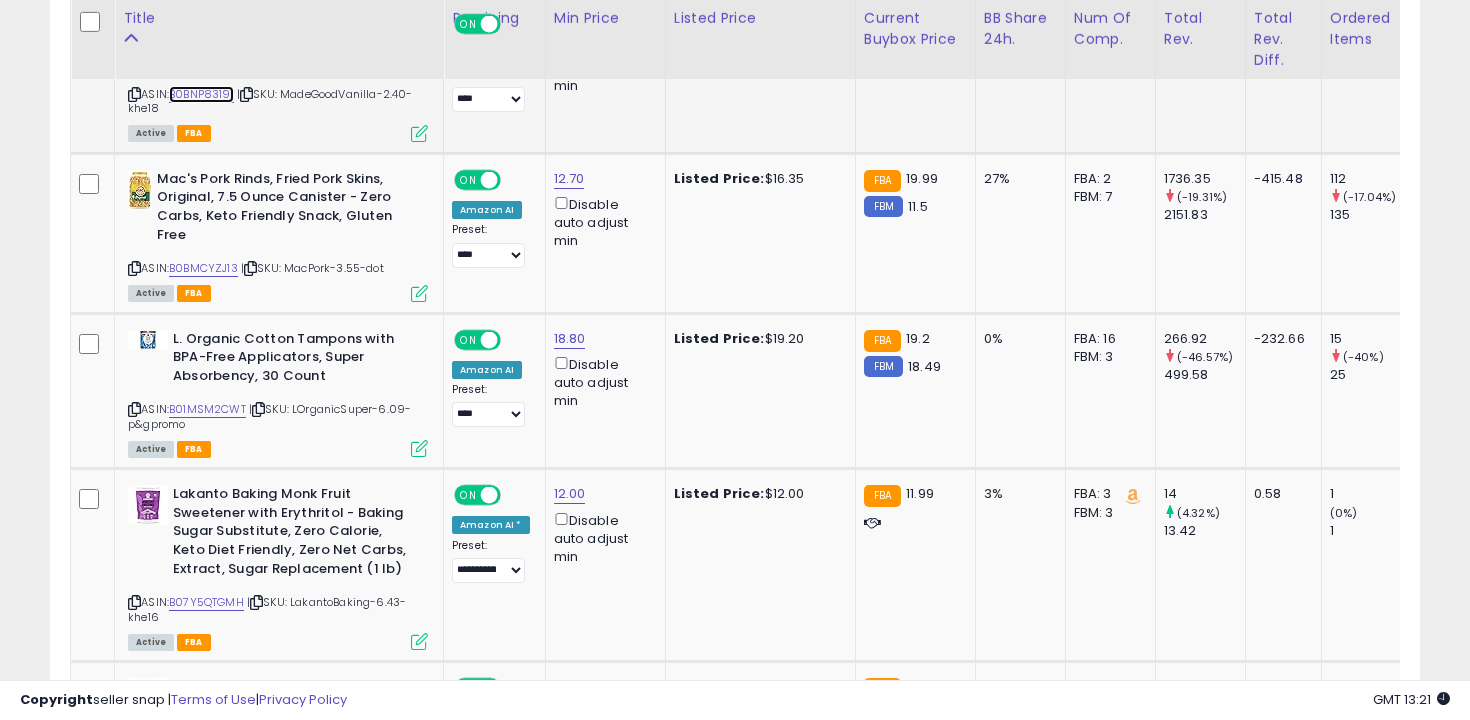 click on "B0BNP83191" at bounding box center (201, 94) 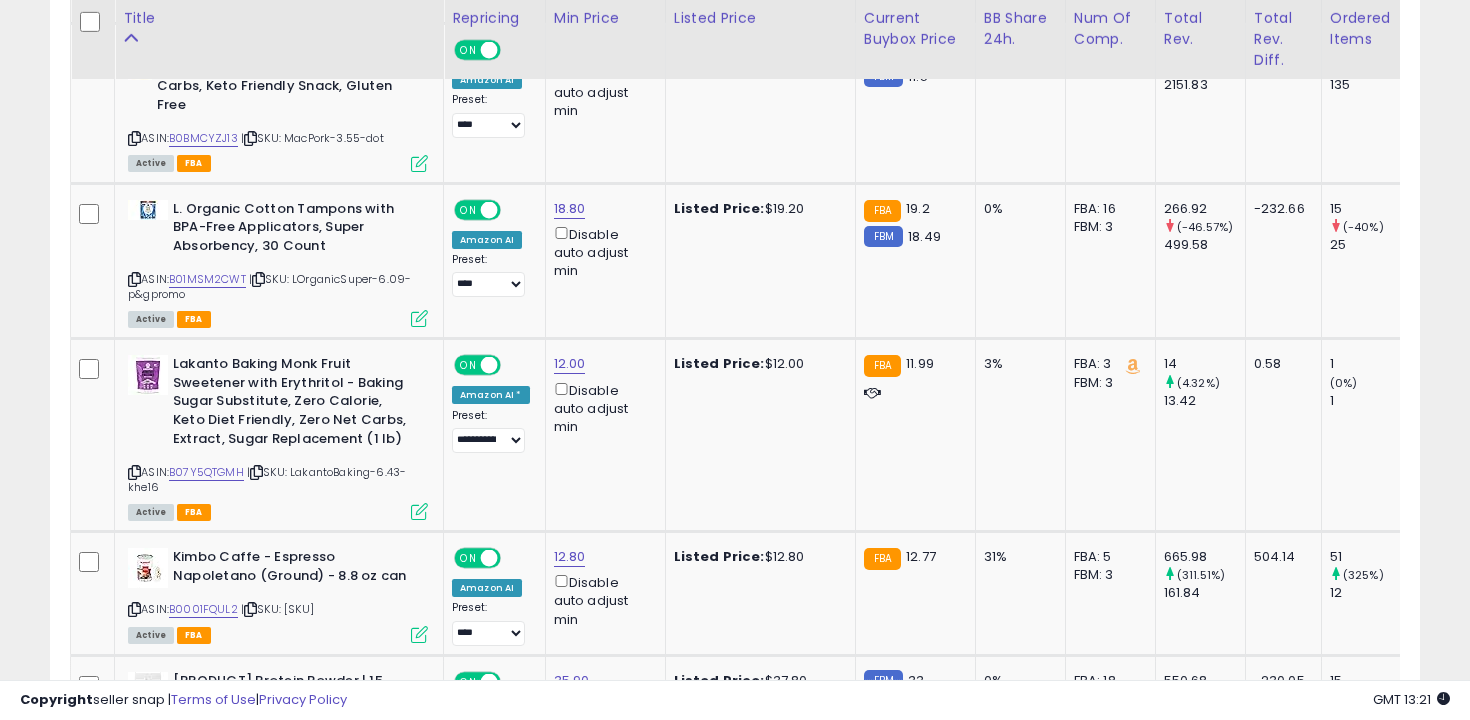 scroll, scrollTop: 5952, scrollLeft: 0, axis: vertical 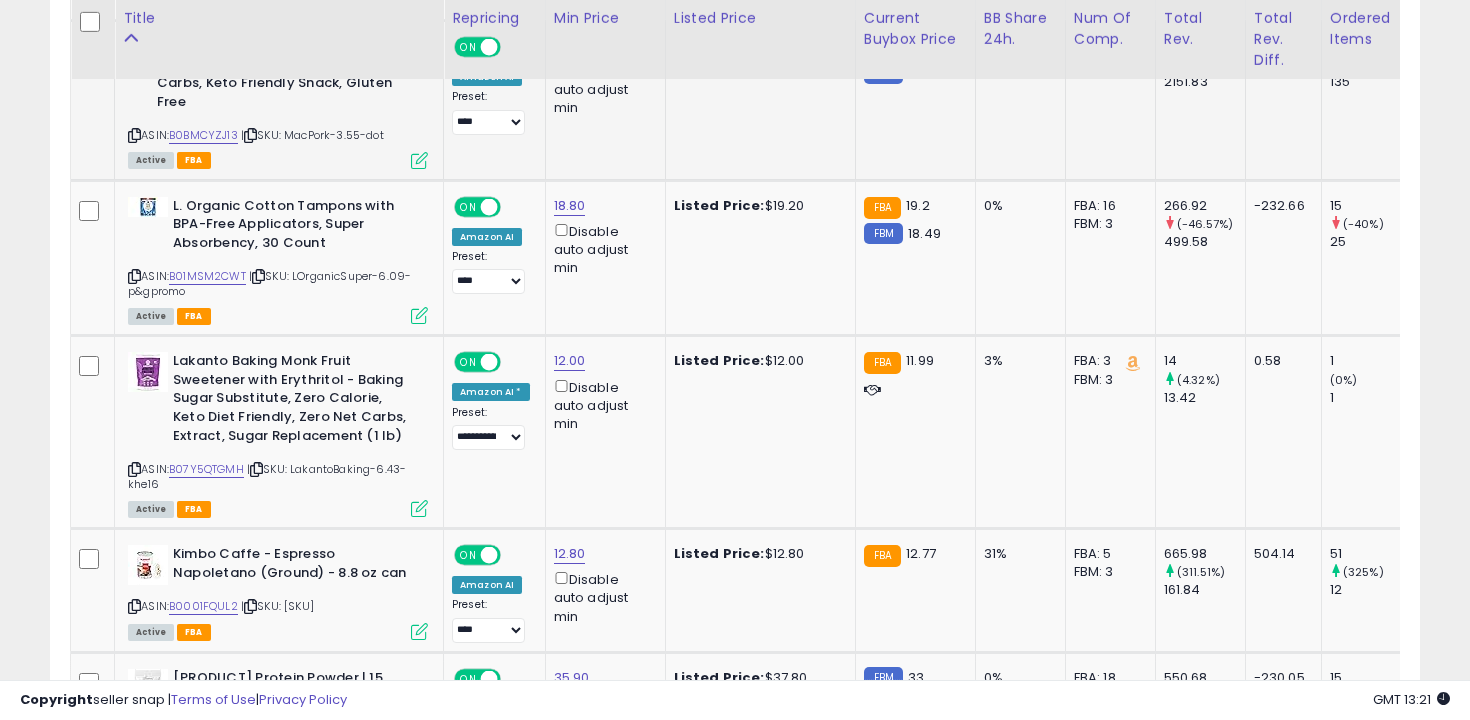 click at bounding box center [134, 135] 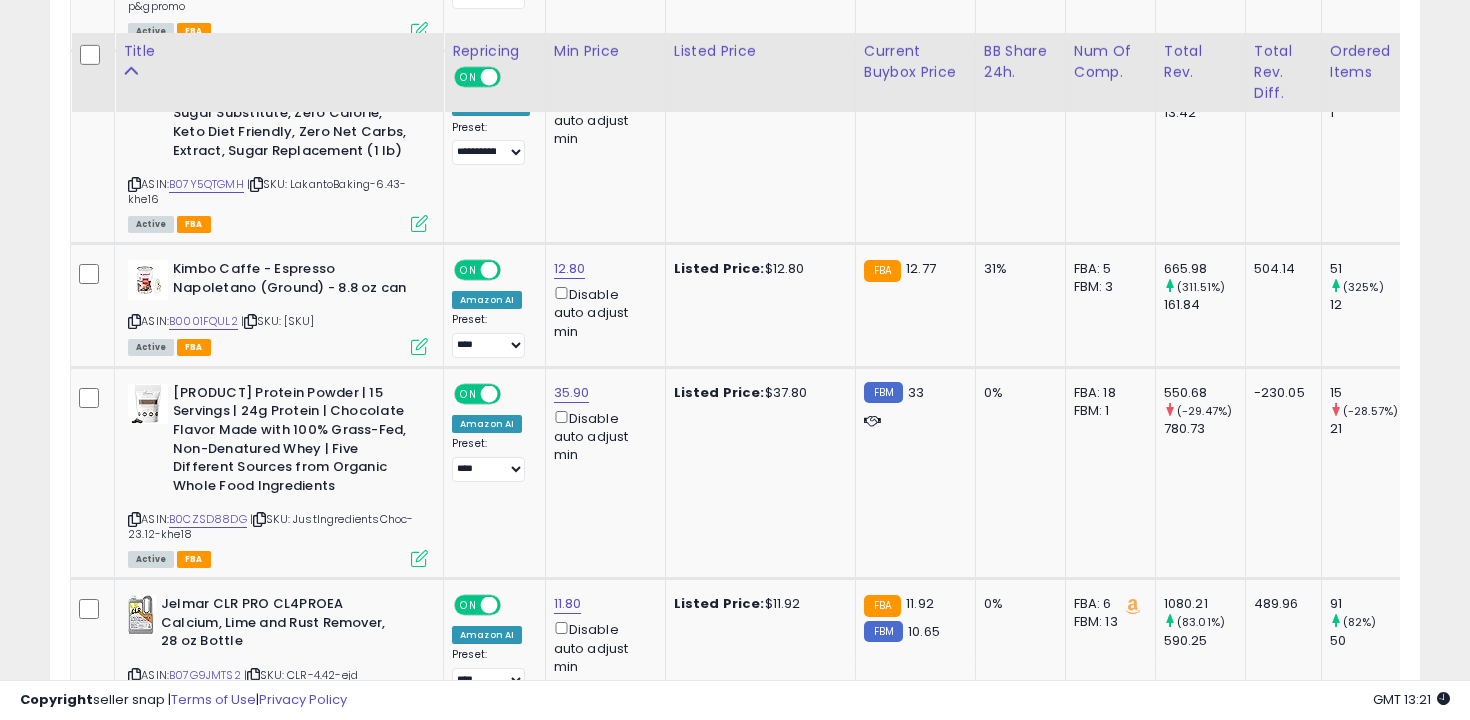 scroll, scrollTop: 6273, scrollLeft: 0, axis: vertical 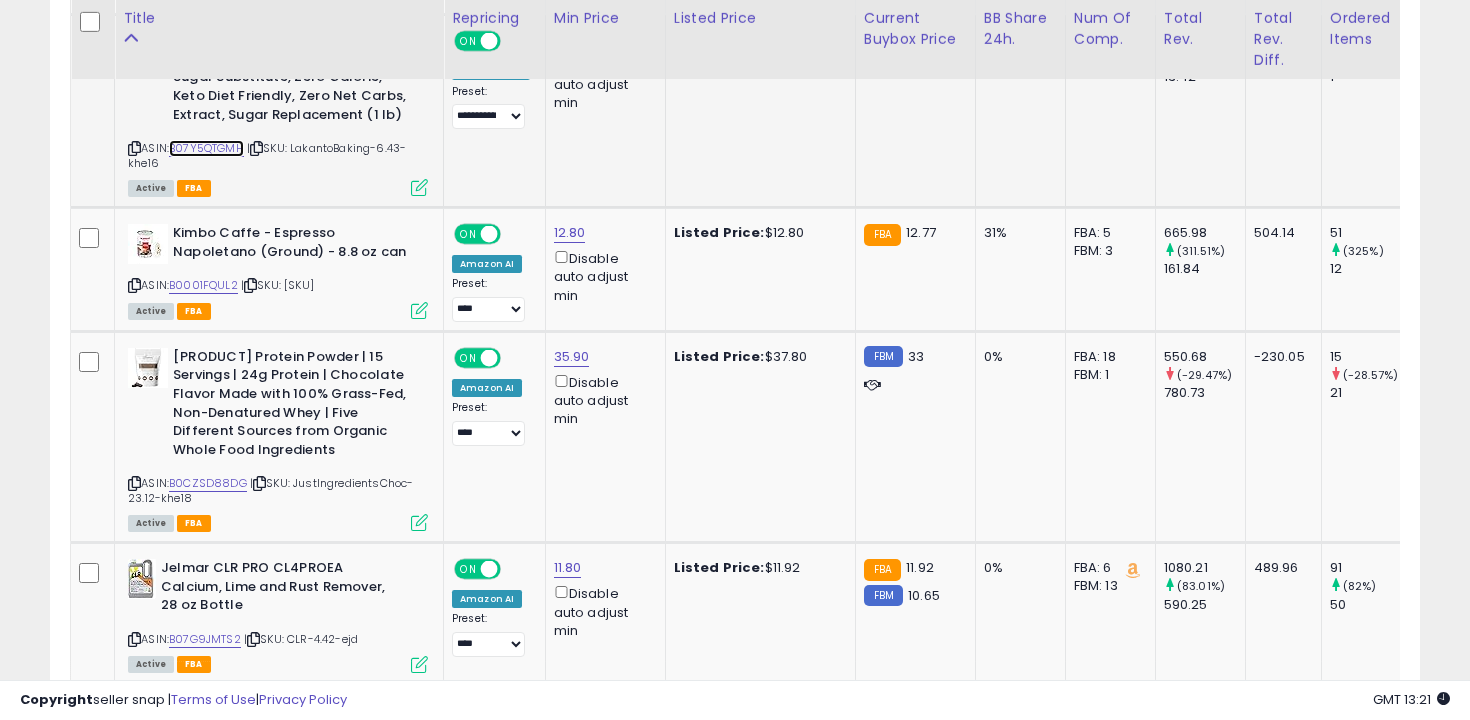 click on "B07Y5QTGMH" at bounding box center [206, 148] 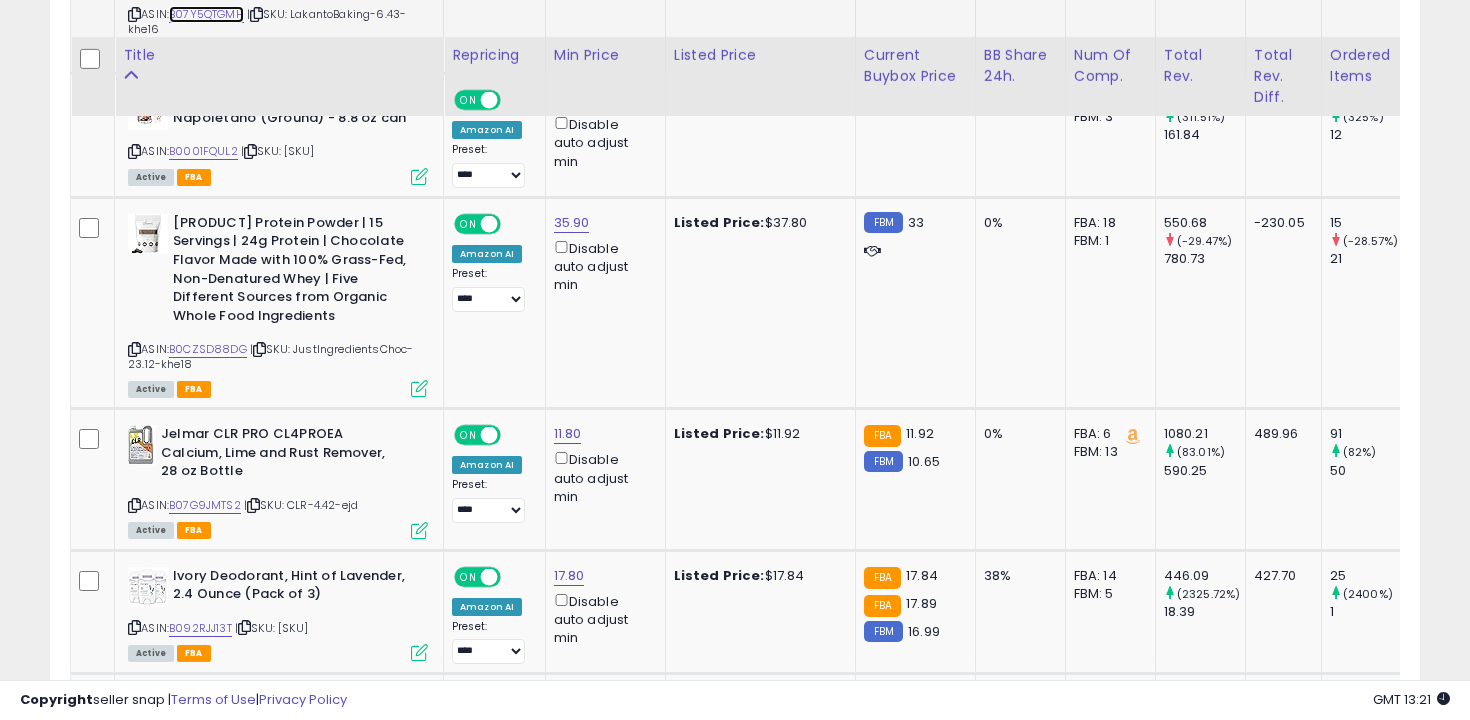 scroll, scrollTop: 6459, scrollLeft: 0, axis: vertical 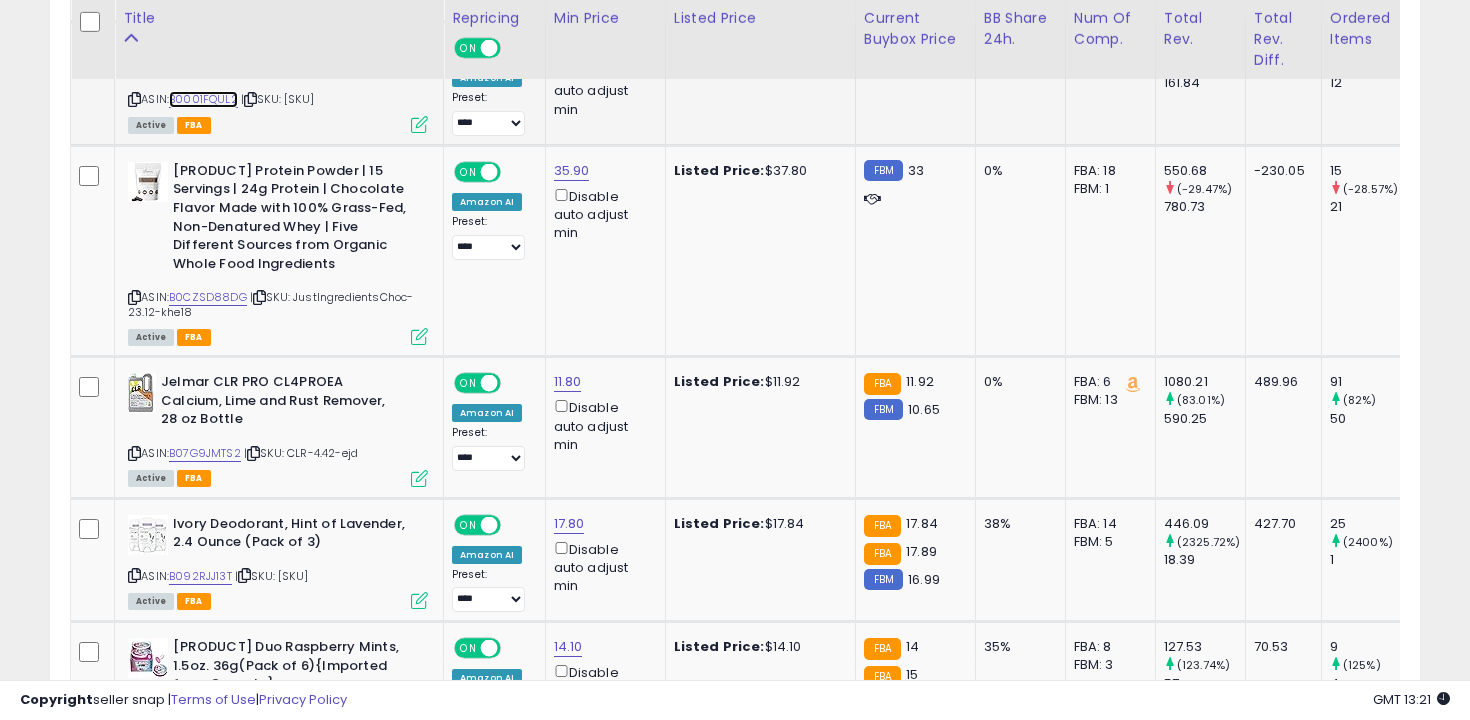 click on "B0001FQUL2" at bounding box center (203, 99) 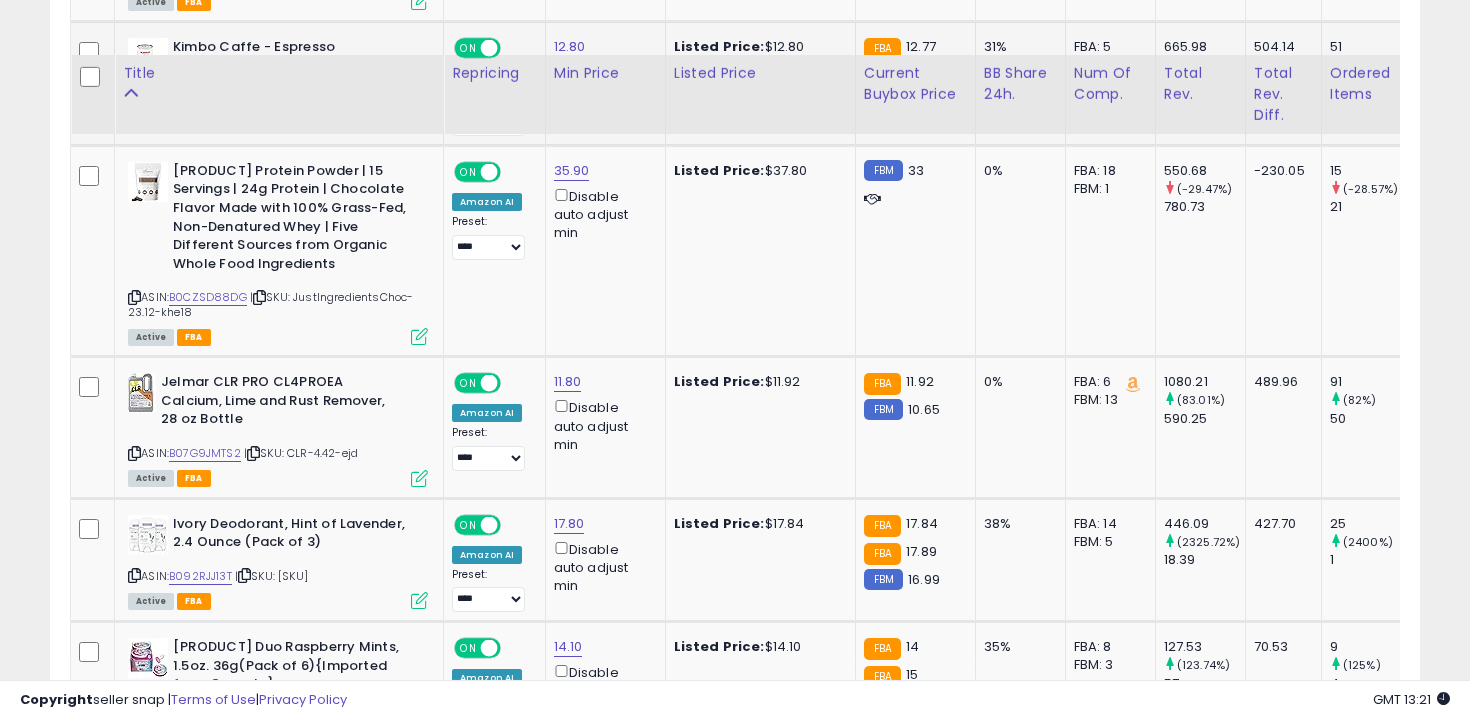 scroll, scrollTop: 6612, scrollLeft: 0, axis: vertical 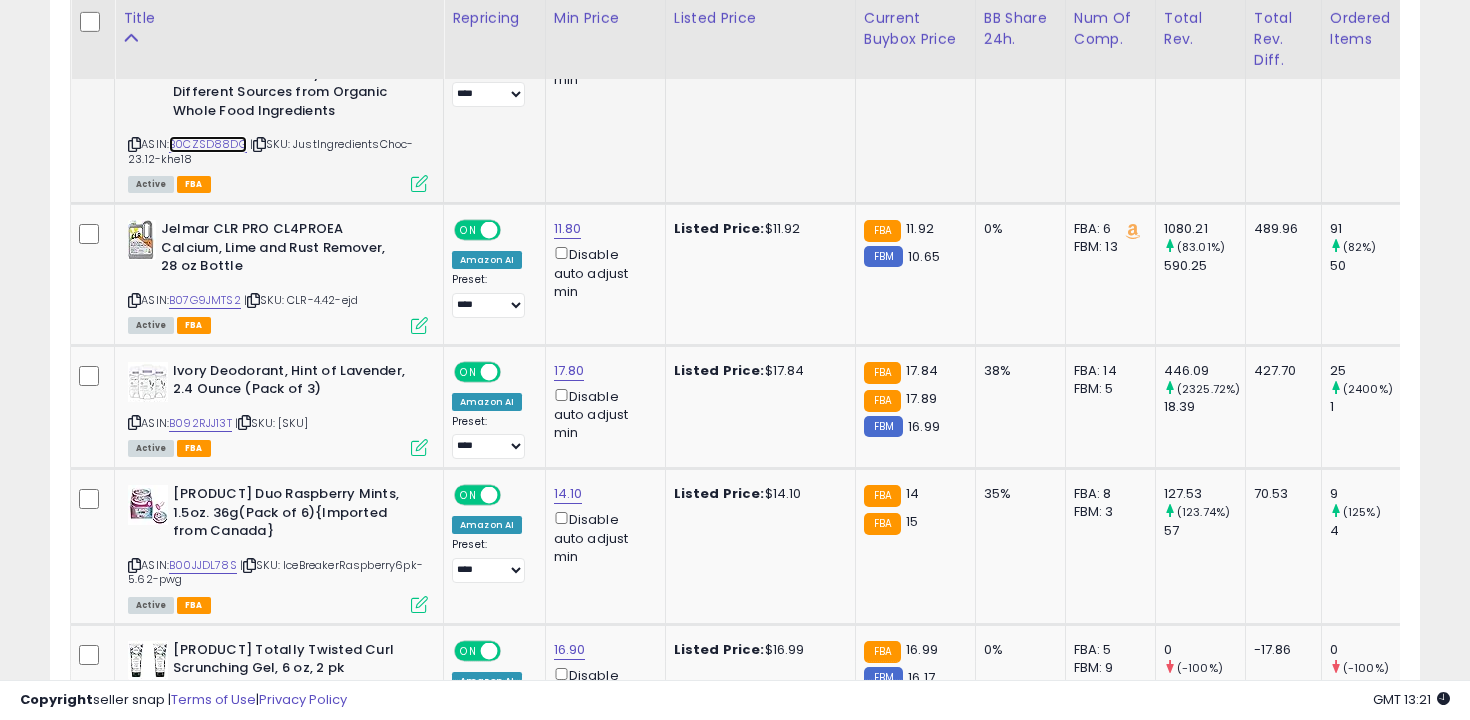 click on "B0CZSD88DG" at bounding box center [208, 144] 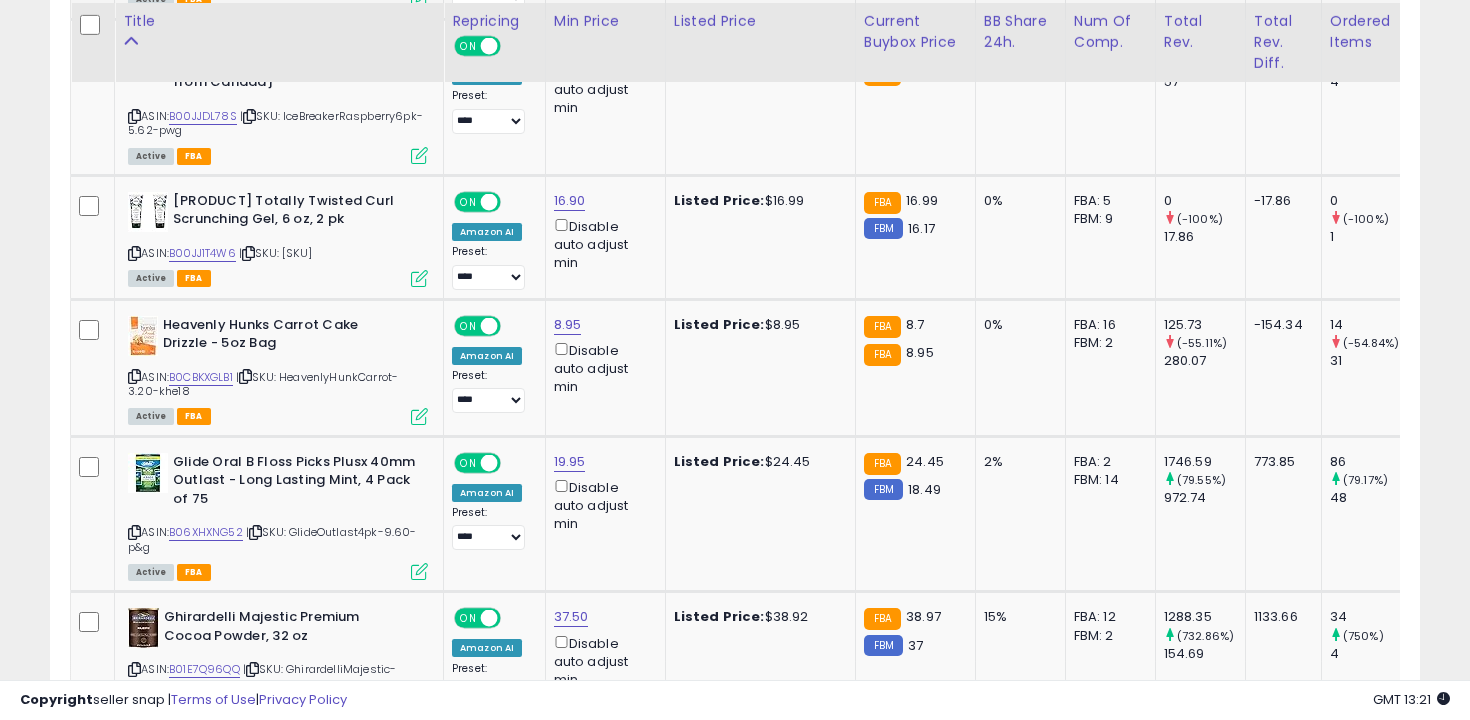 scroll, scrollTop: 7064, scrollLeft: 0, axis: vertical 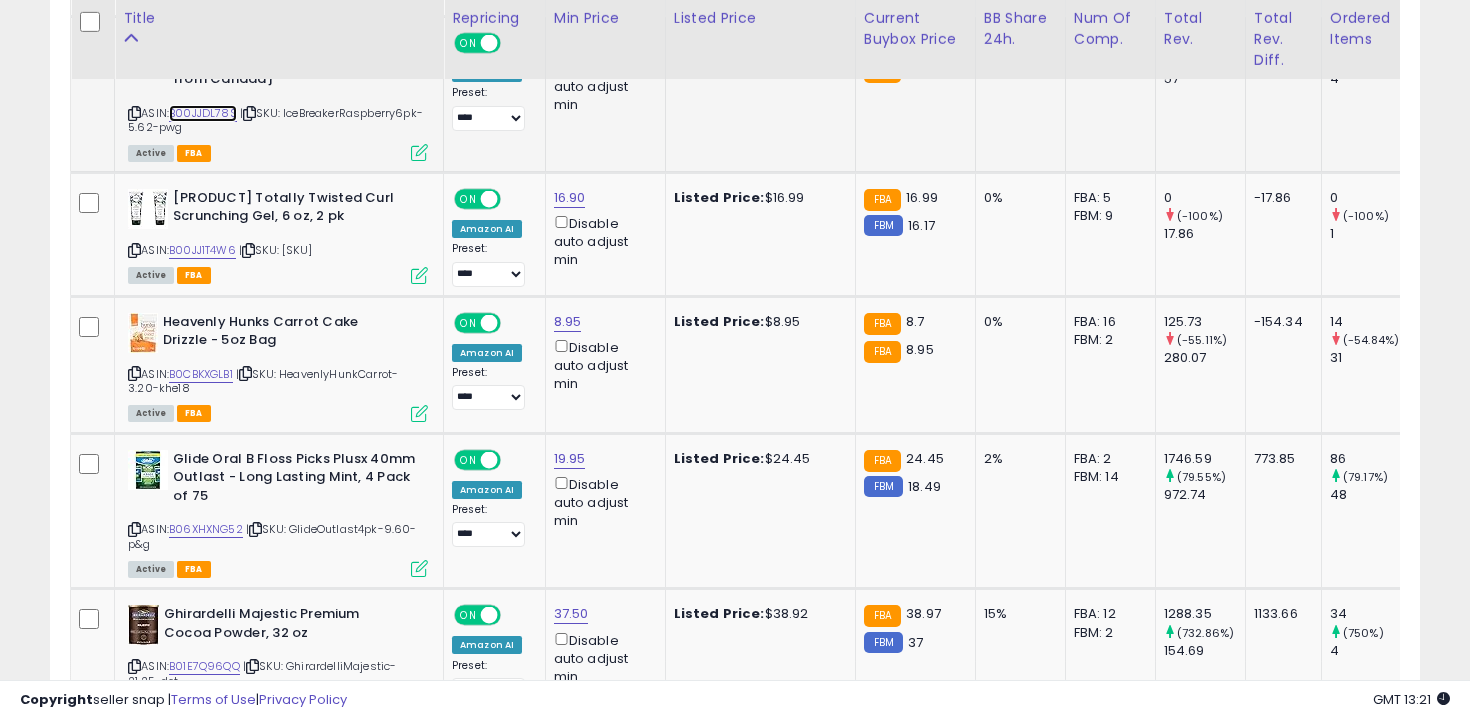 click on "B00JJDL78S" at bounding box center (203, 113) 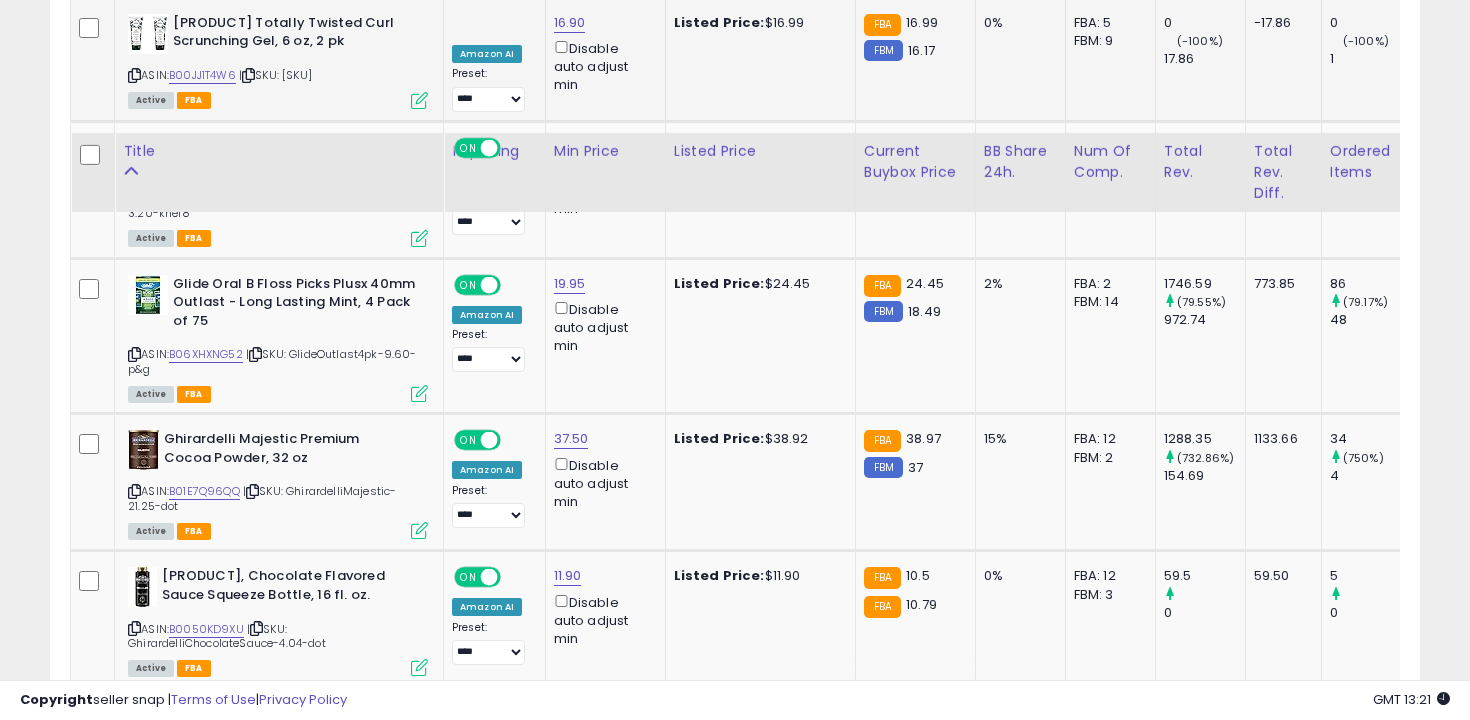 scroll, scrollTop: 7375, scrollLeft: 0, axis: vertical 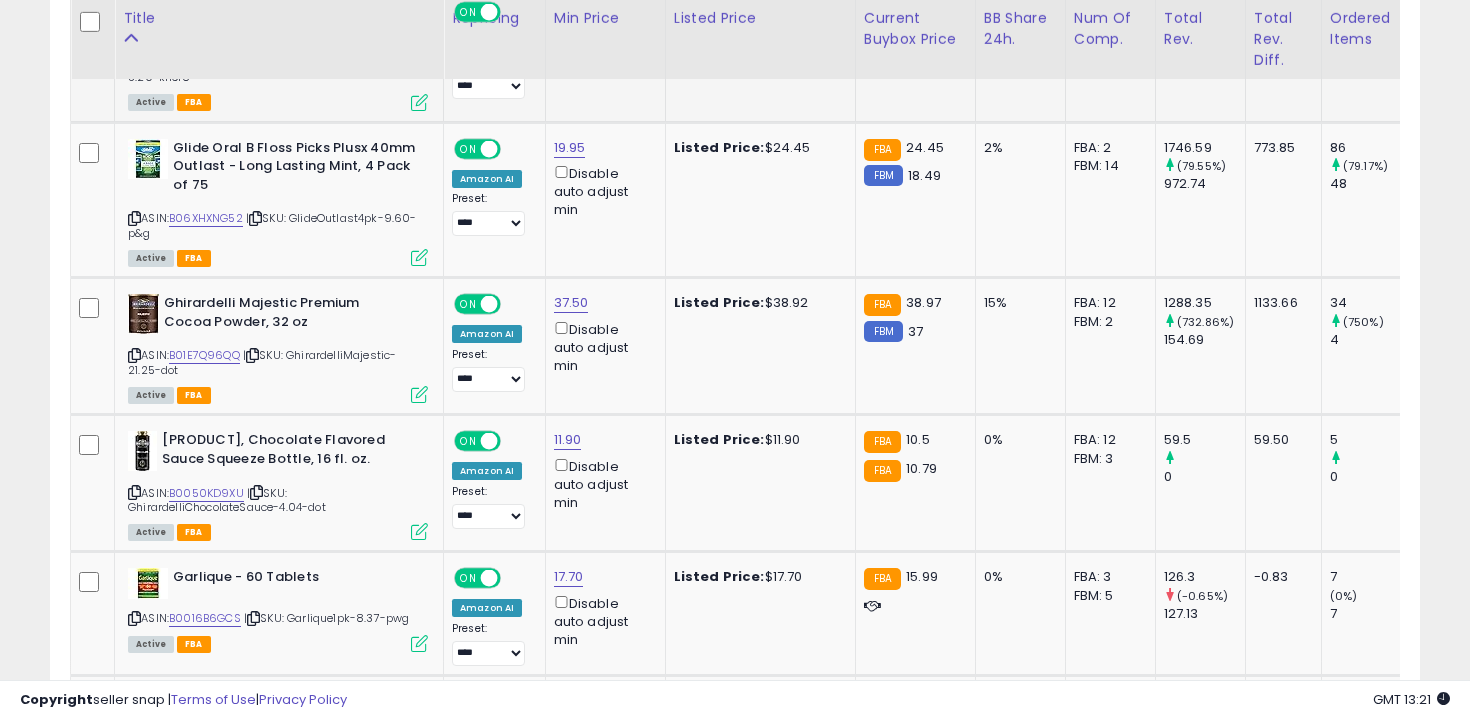 click on "B0CBKXGLB1" at bounding box center (201, 63) 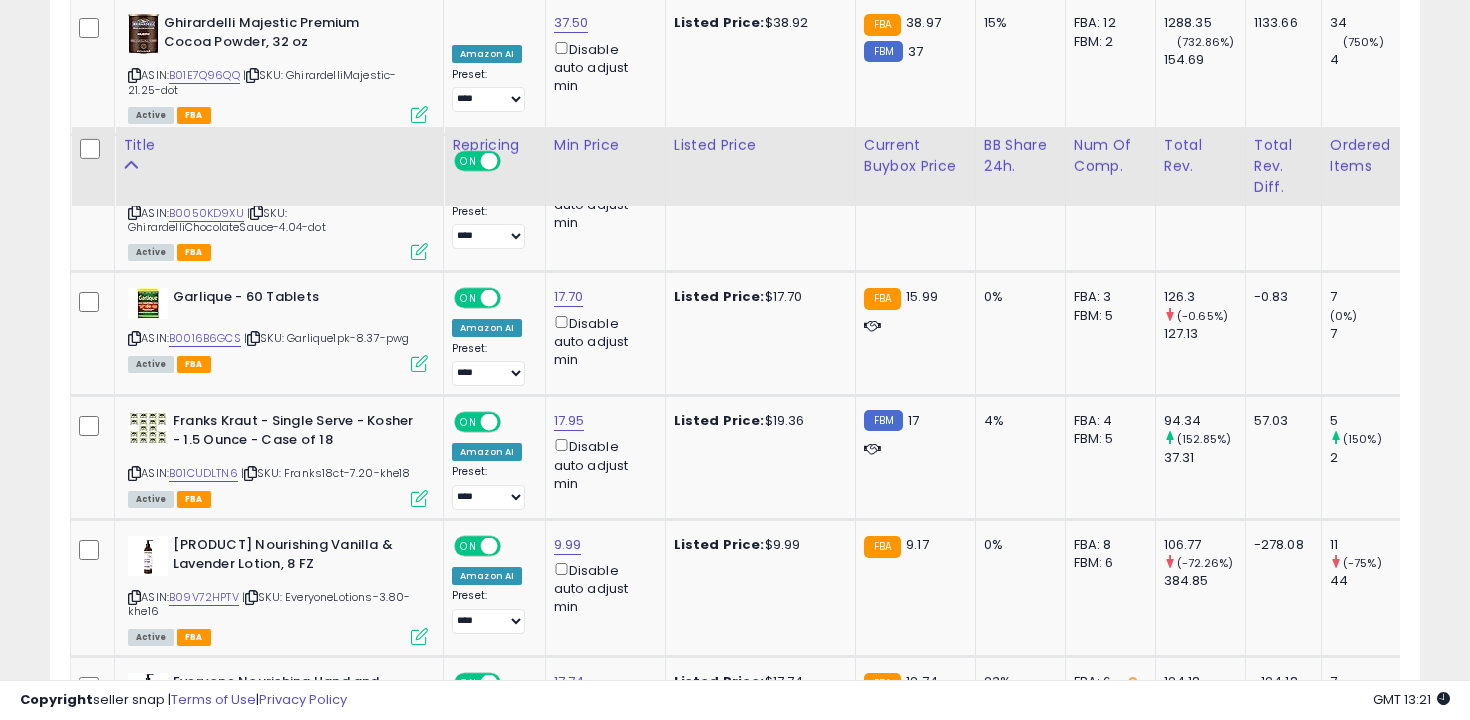 scroll, scrollTop: 7794, scrollLeft: 0, axis: vertical 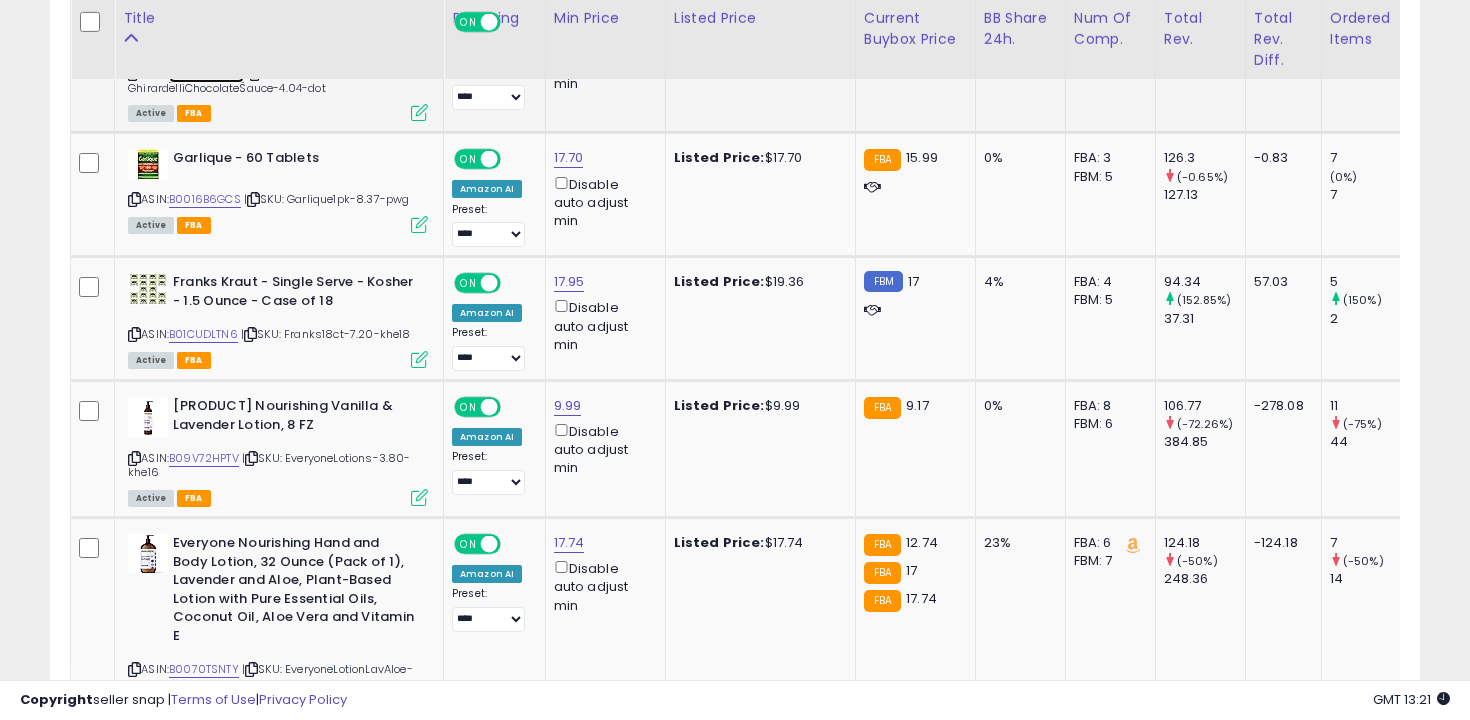 click on "B0050KD9XU" at bounding box center [206, 74] 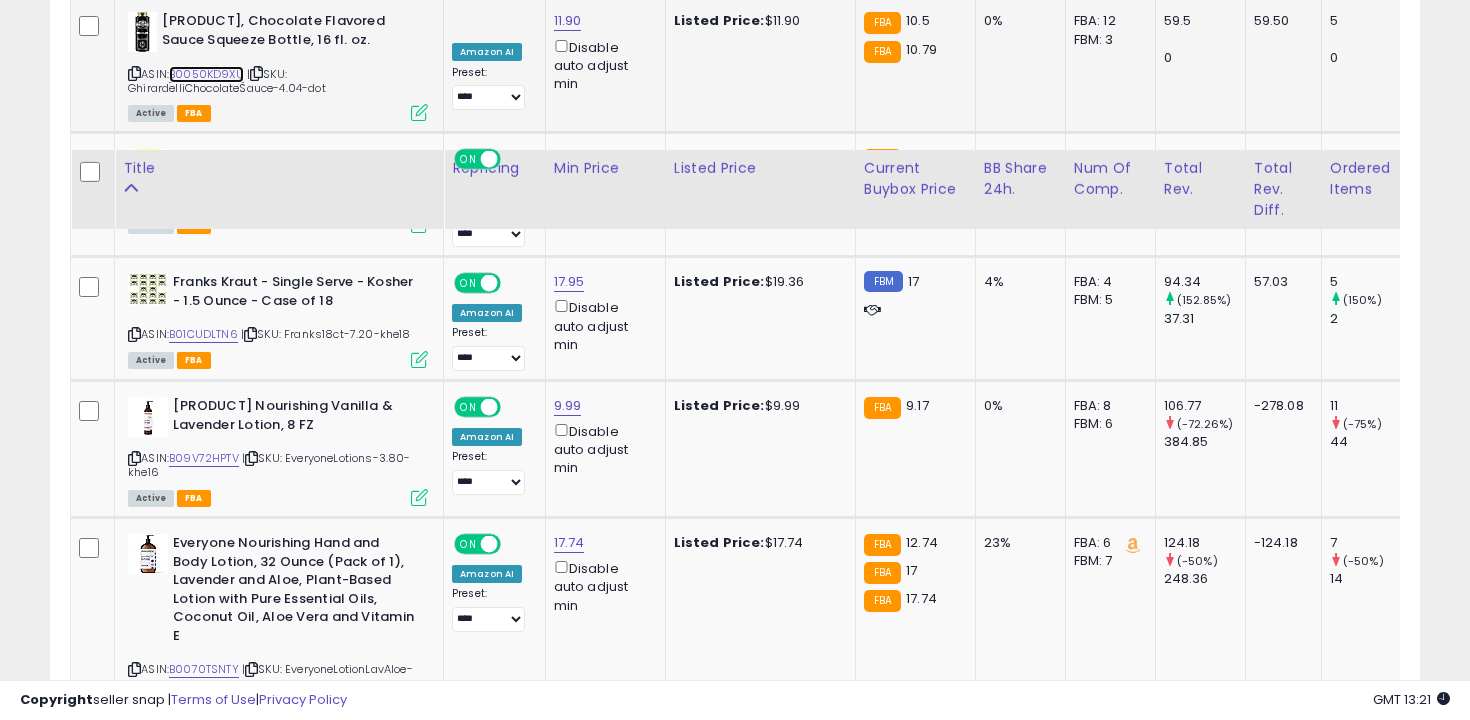 scroll, scrollTop: 7944, scrollLeft: 0, axis: vertical 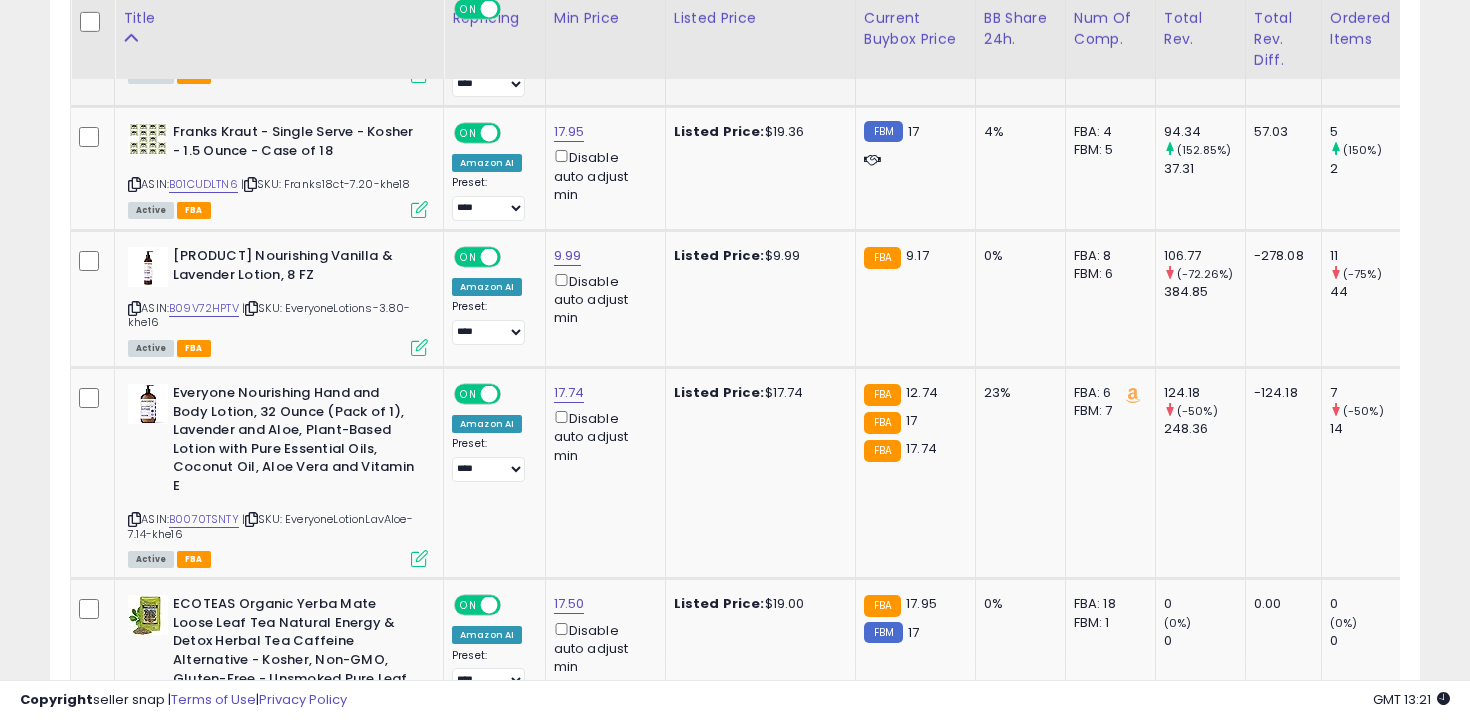click on "B0016B6GCS" at bounding box center (205, 49) 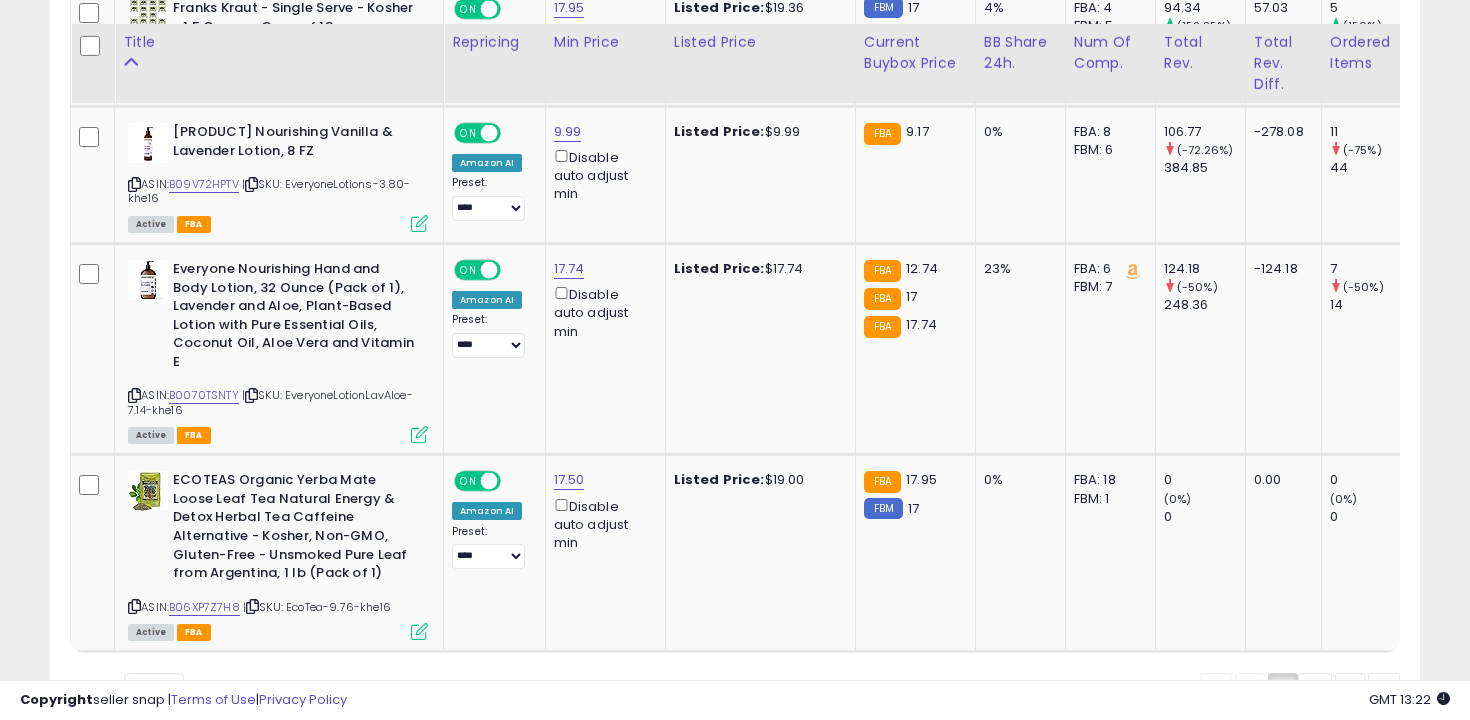 scroll, scrollTop: 8092, scrollLeft: 0, axis: vertical 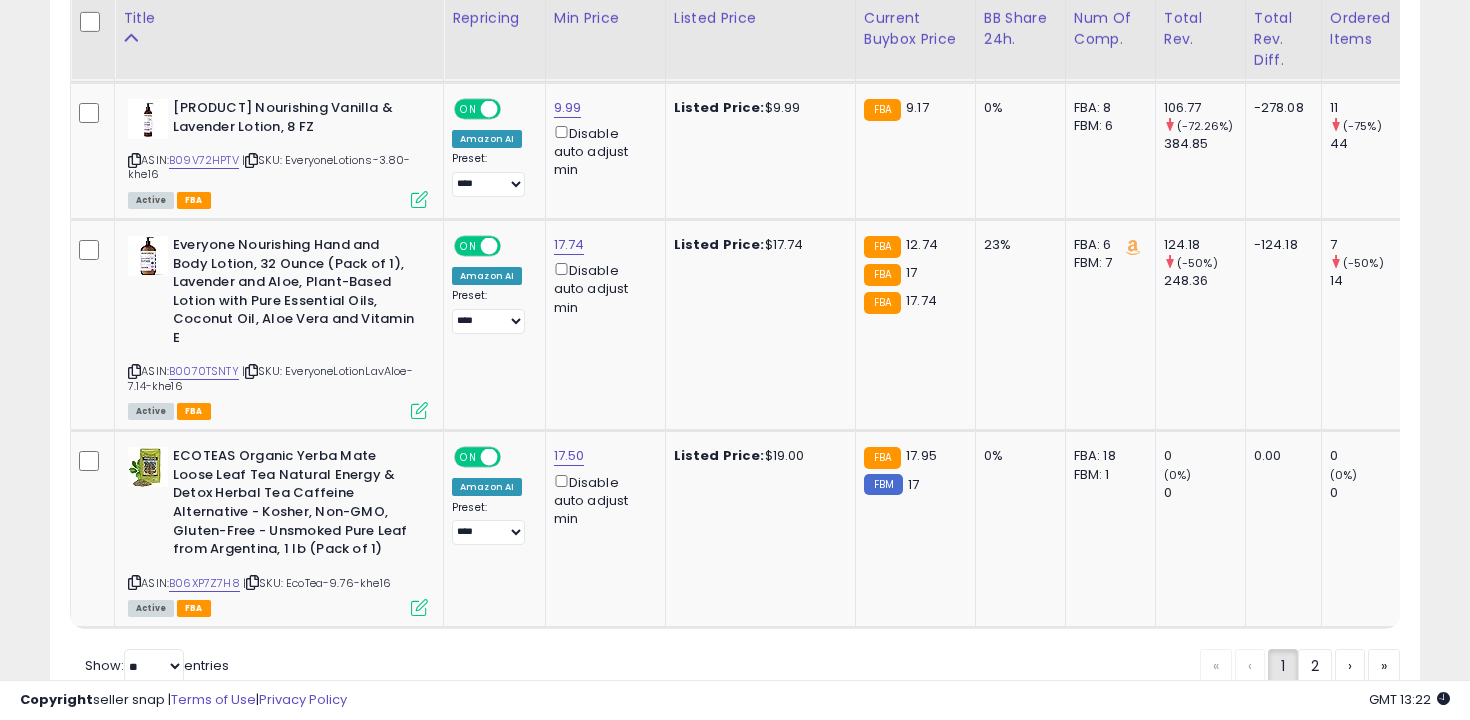 click on "B01CUDLTN6" at bounding box center [203, 36] 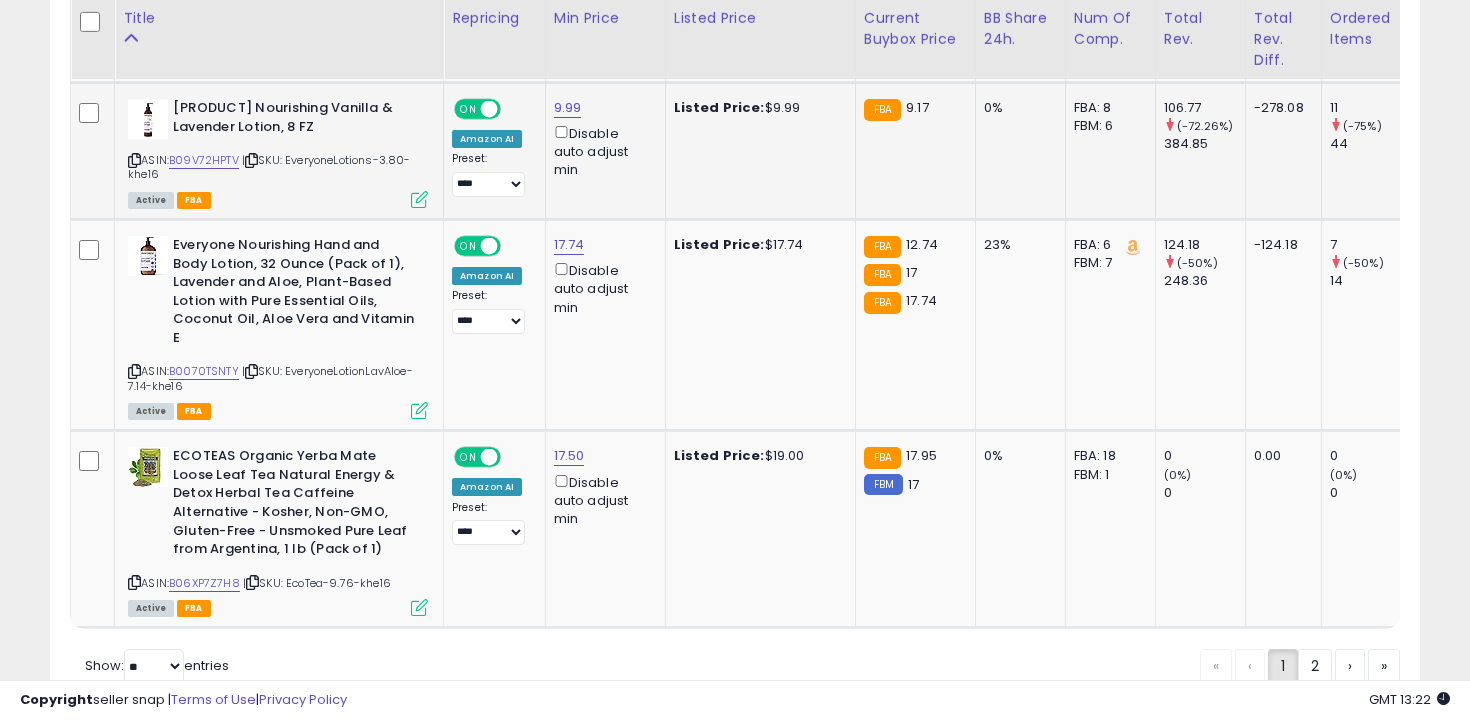 scroll, scrollTop: 8196, scrollLeft: 0, axis: vertical 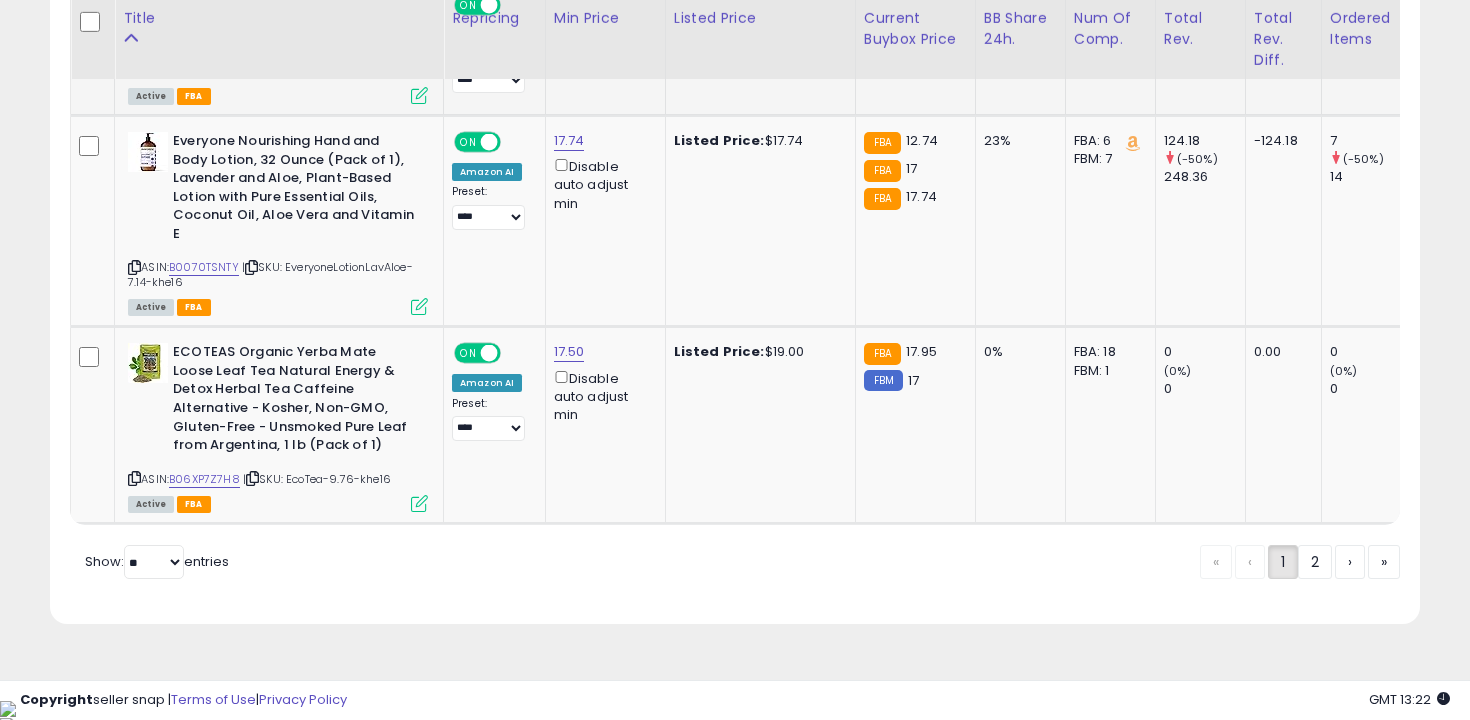 click at bounding box center (134, 56) 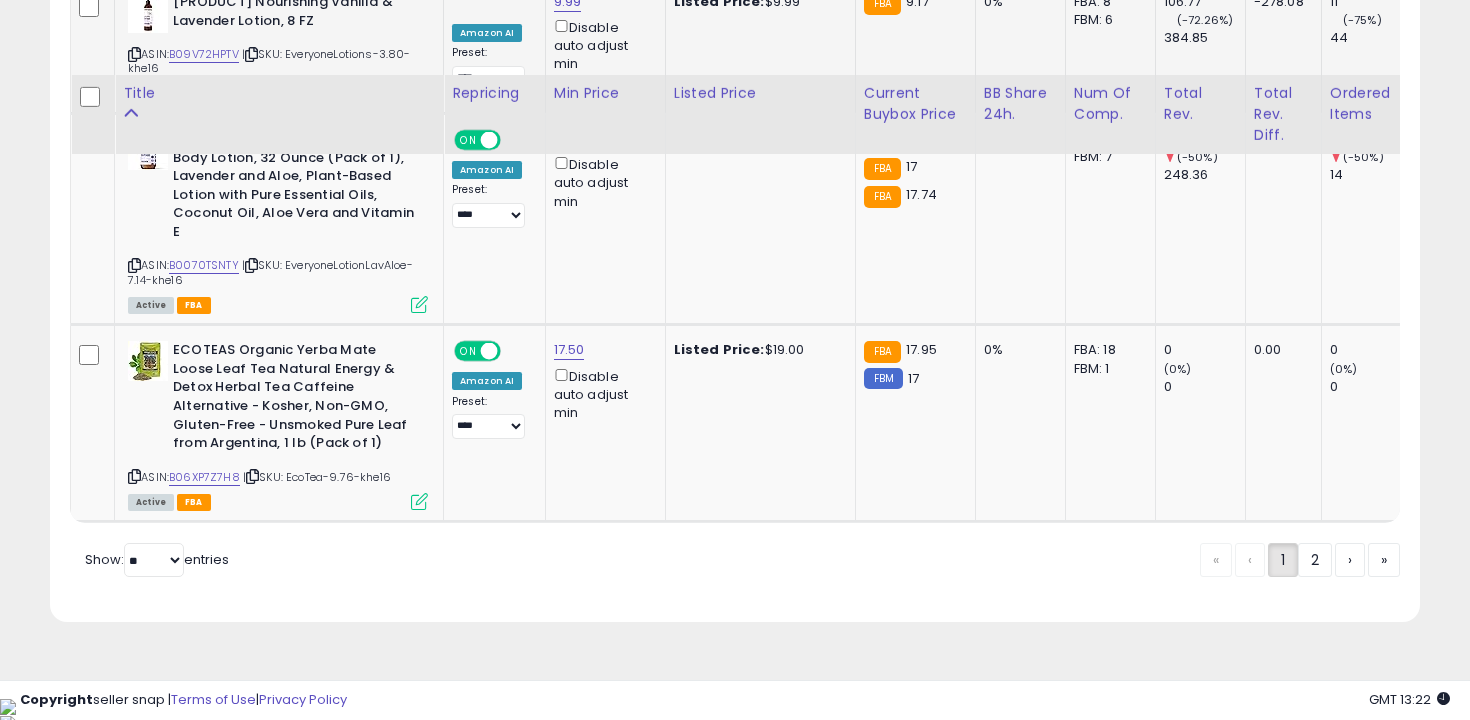 scroll, scrollTop: 8273, scrollLeft: 0, axis: vertical 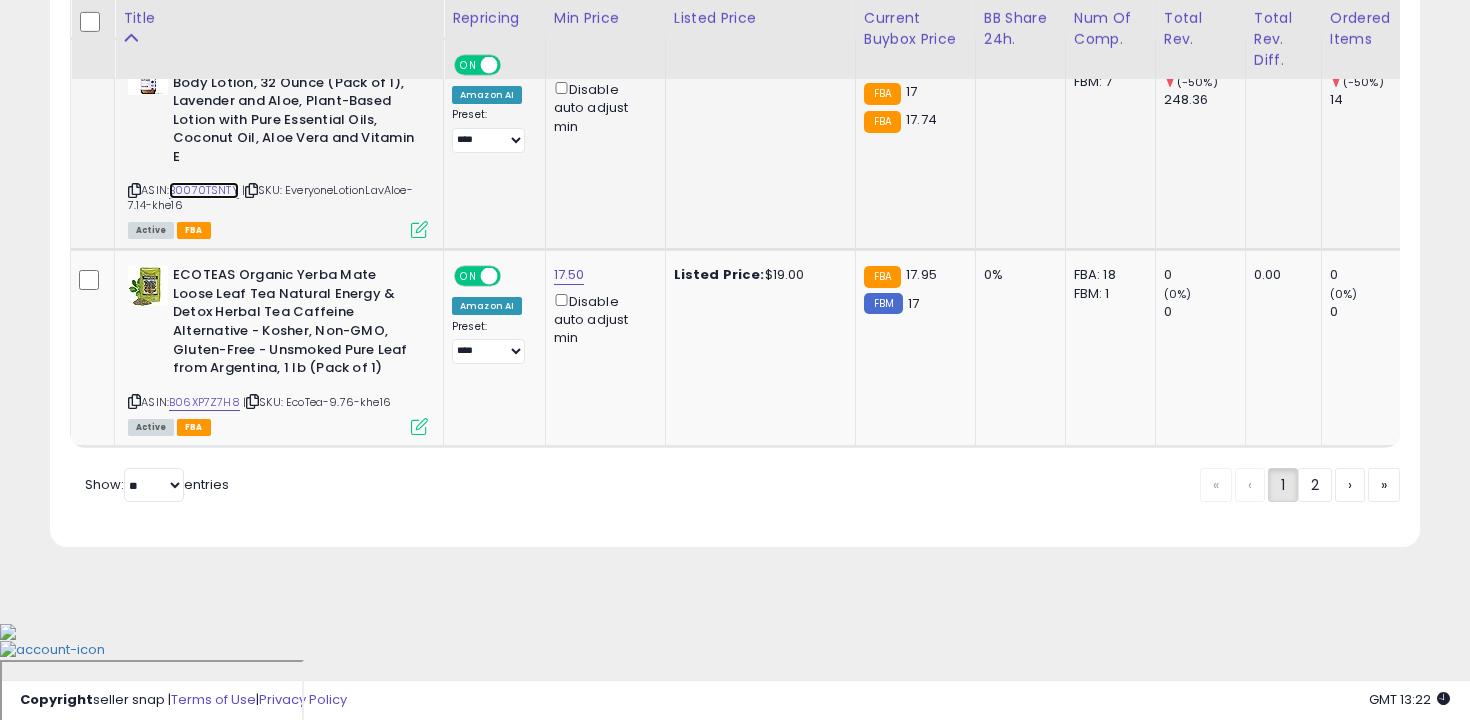 click on "B0070TSNTY" at bounding box center [204, 190] 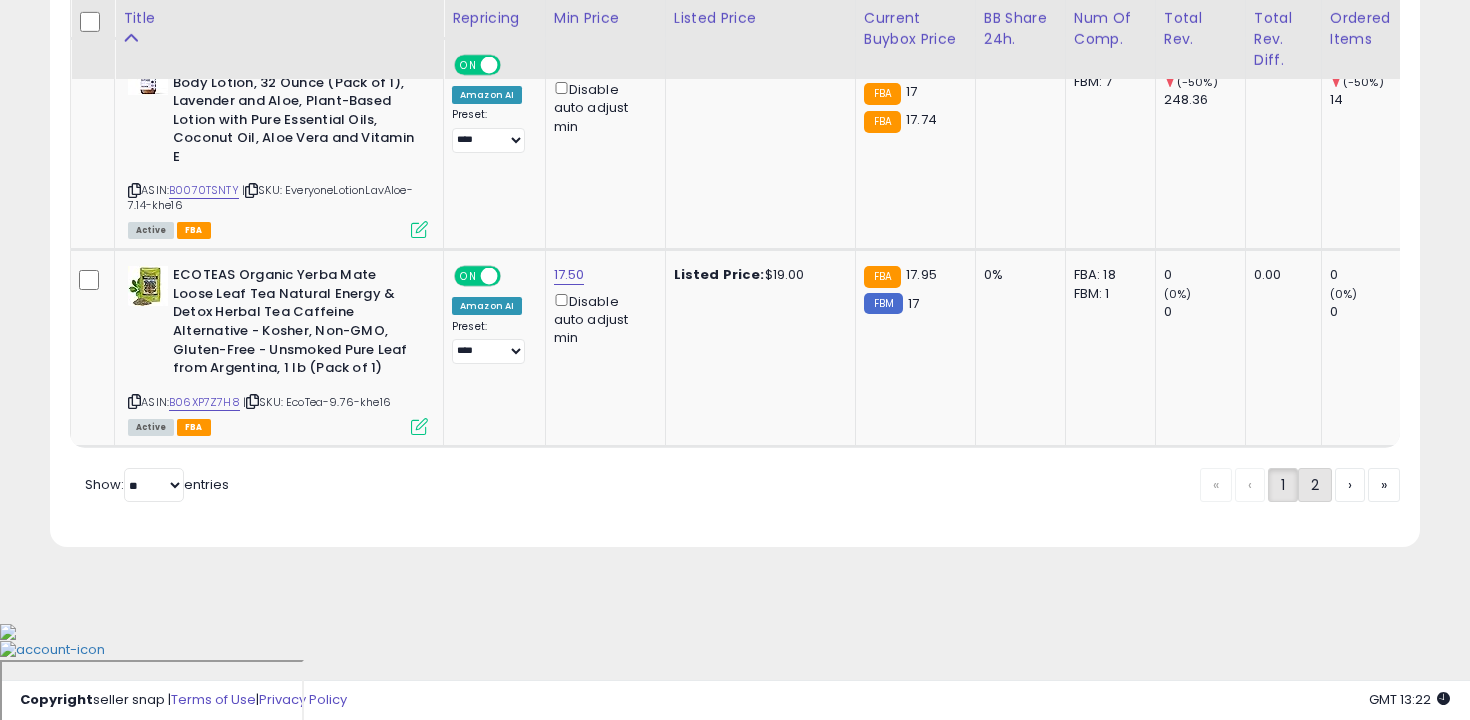 click on "2" 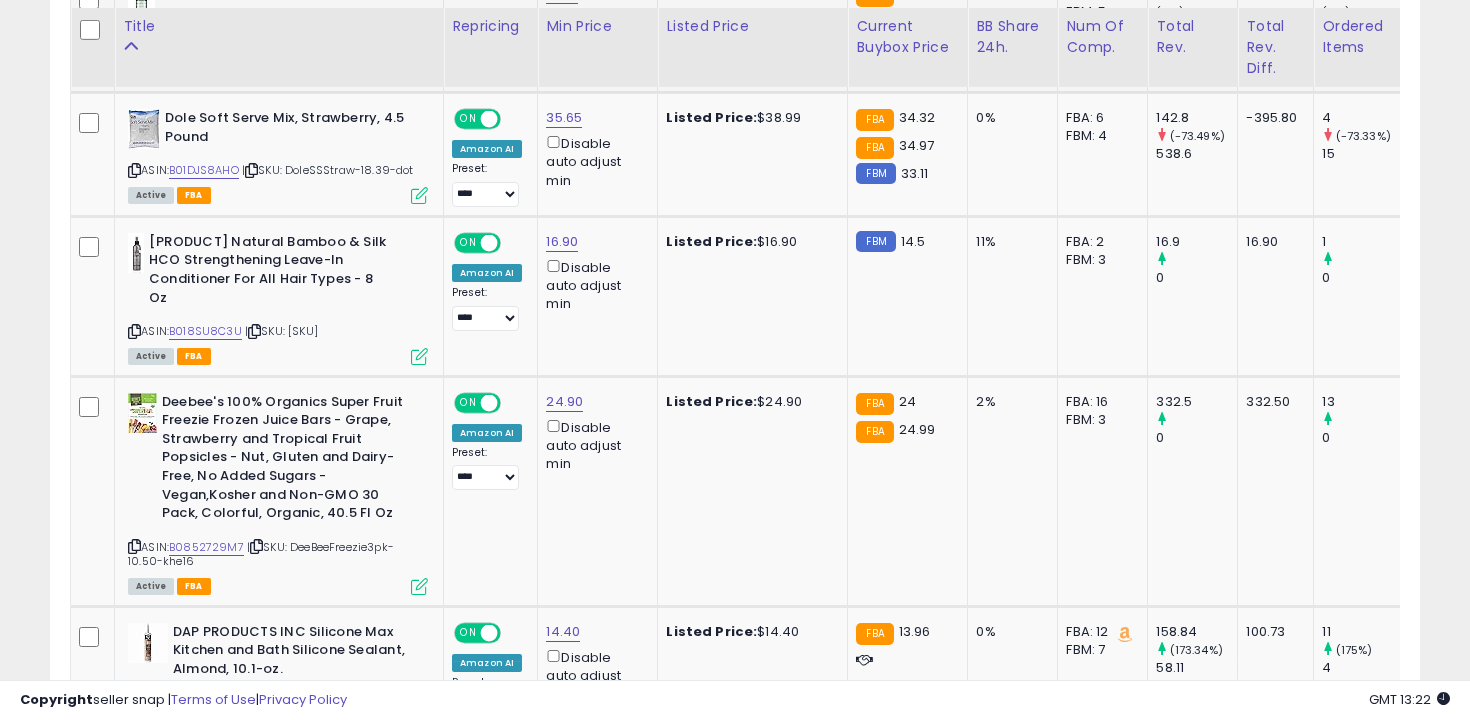 scroll, scrollTop: 1622, scrollLeft: 0, axis: vertical 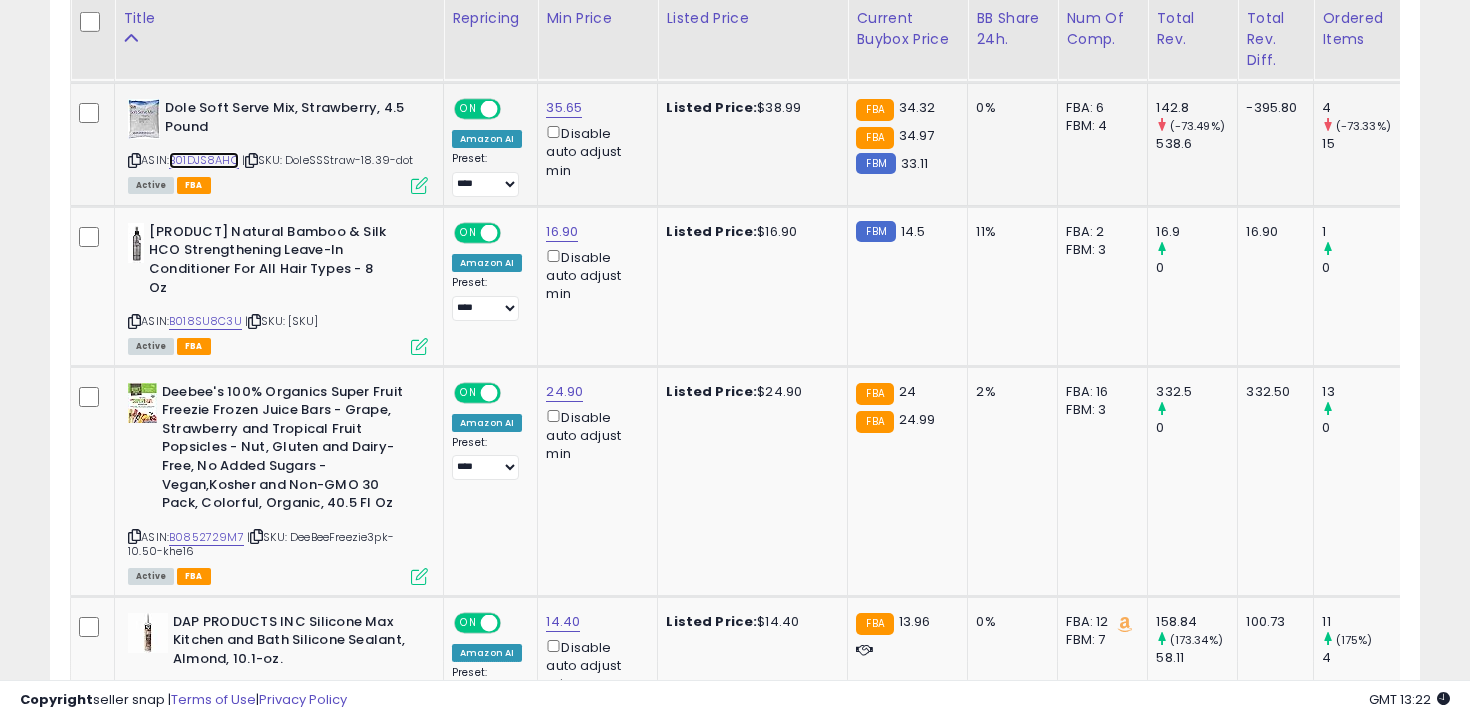 click on "B01DJS8AHO" at bounding box center [204, 160] 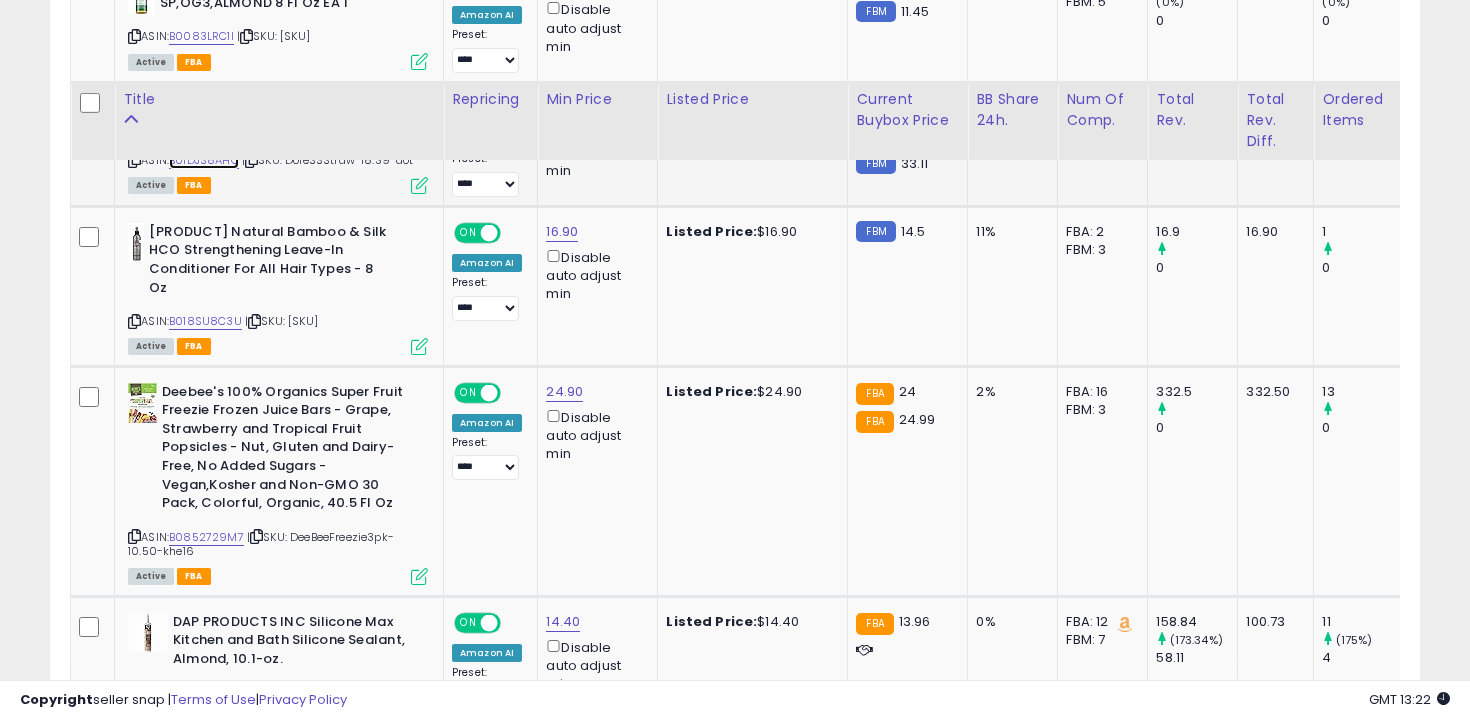 scroll, scrollTop: 1750, scrollLeft: 0, axis: vertical 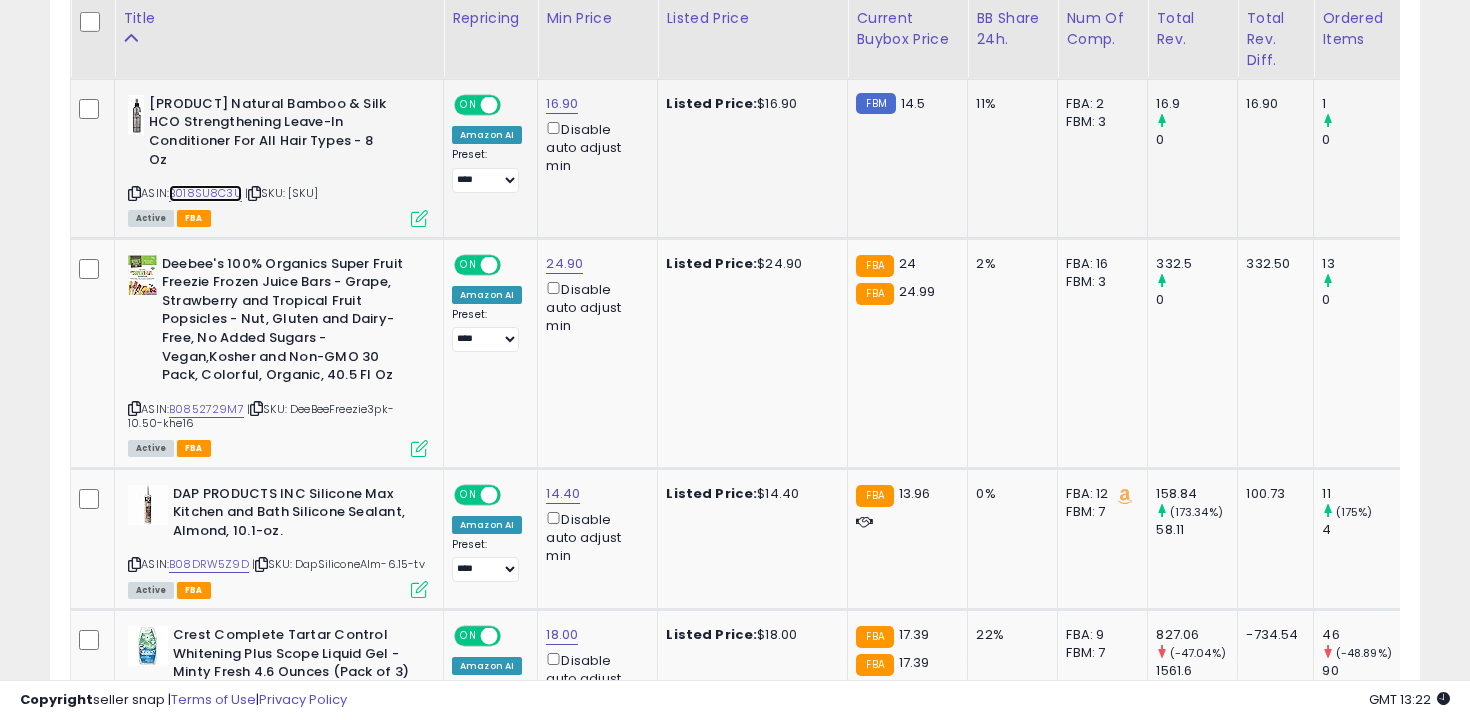 click on "B018SU8C3U" at bounding box center (205, 193) 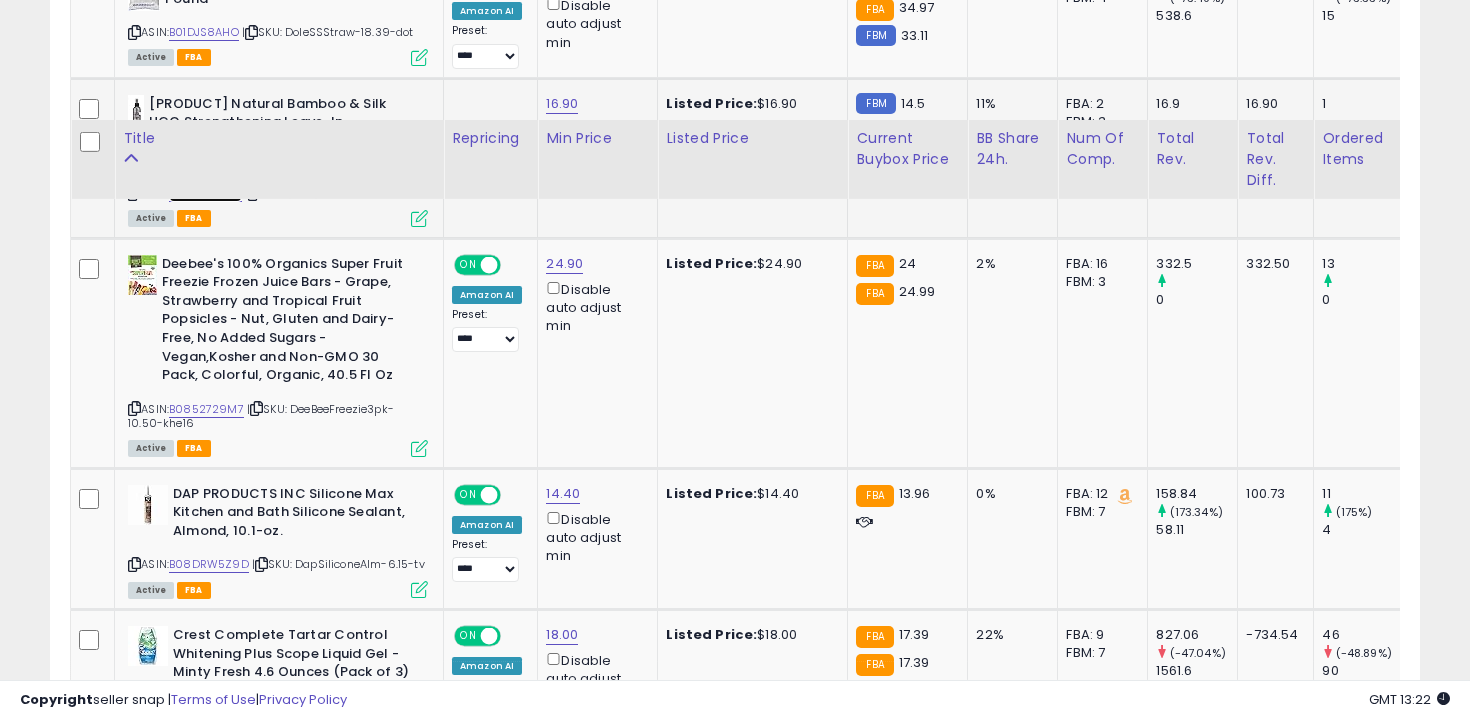 scroll, scrollTop: 1892, scrollLeft: 0, axis: vertical 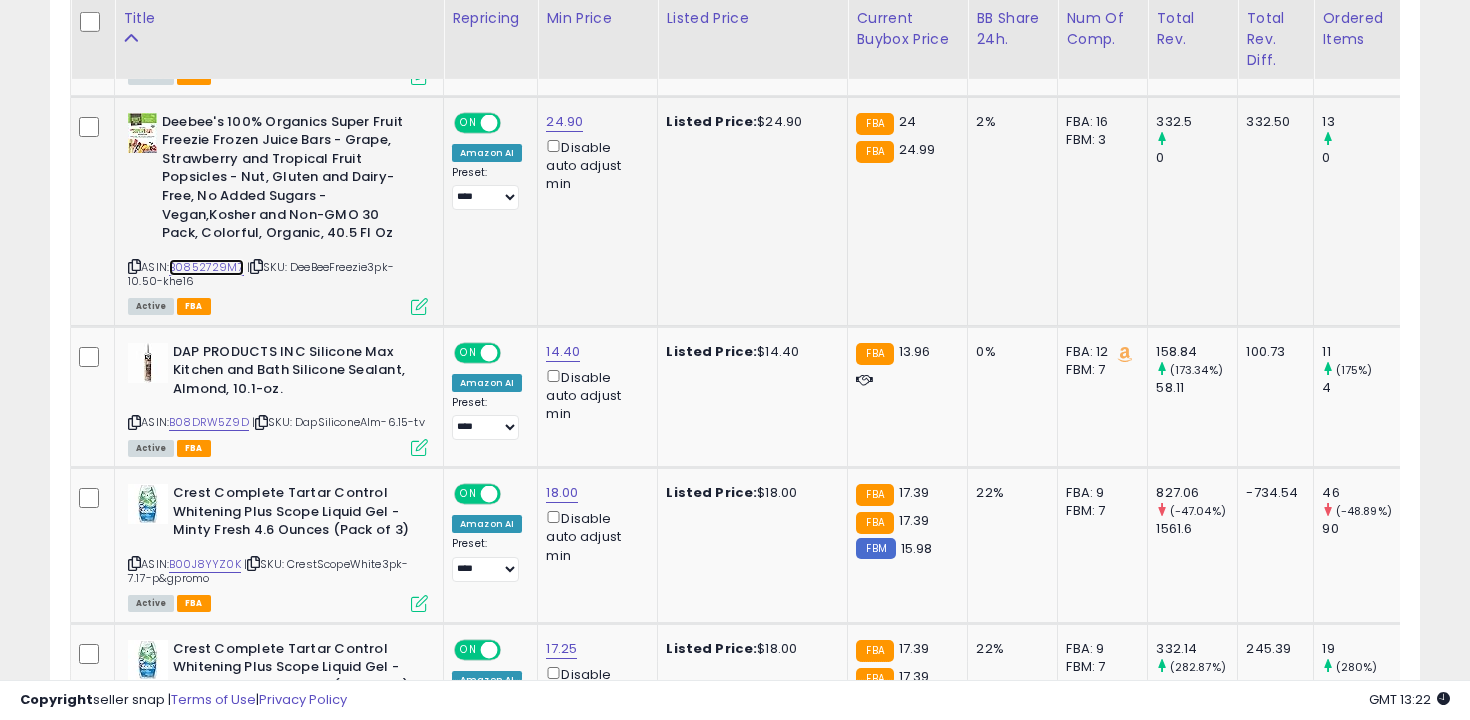 click on "B0852729M7" at bounding box center [206, 267] 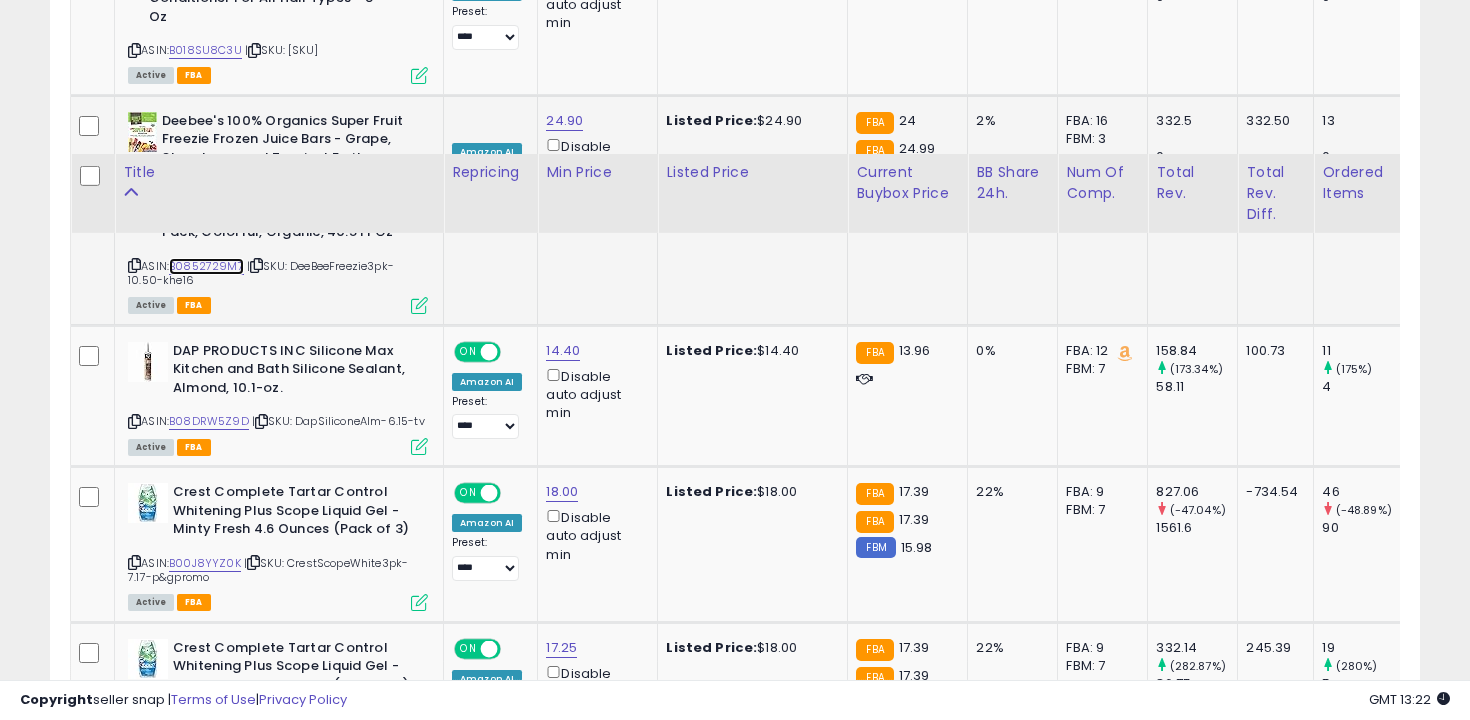 scroll, scrollTop: 2117, scrollLeft: 0, axis: vertical 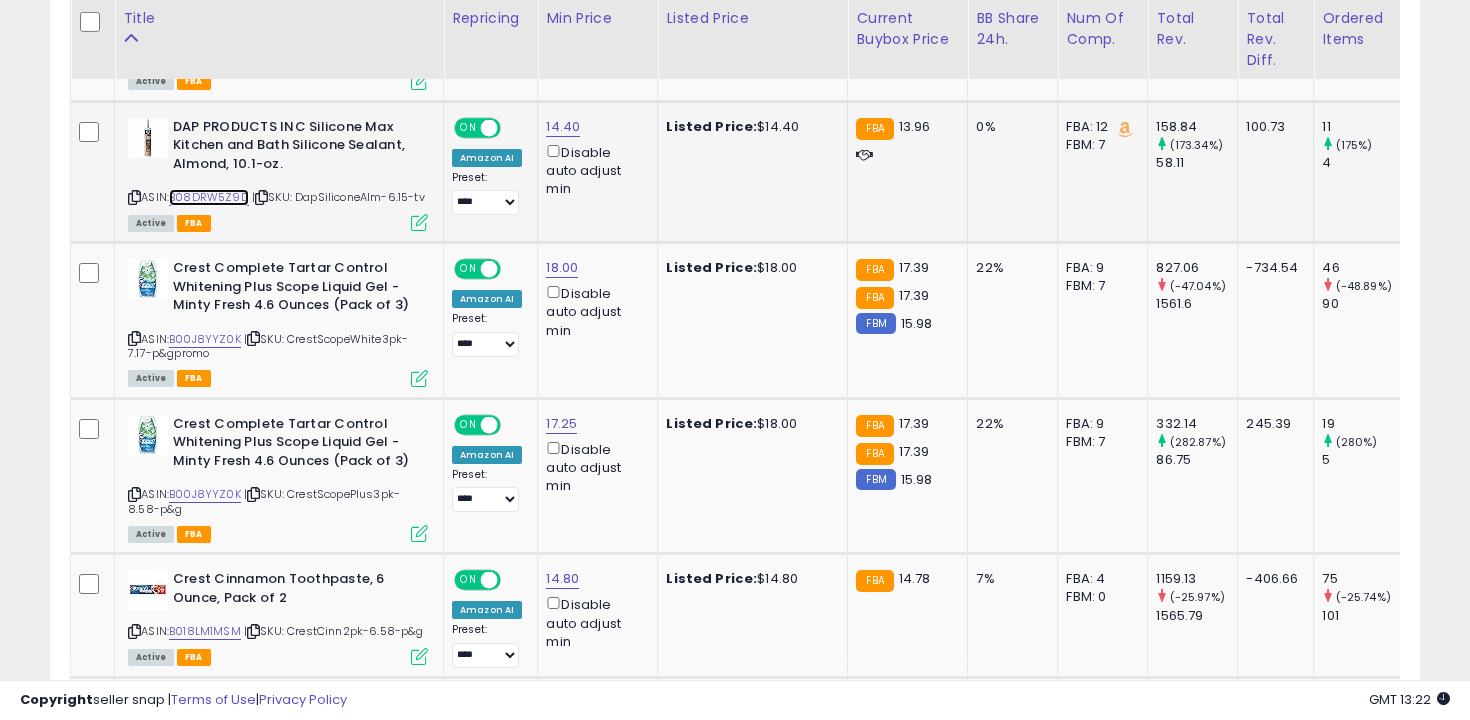 click on "B08DRW5Z9D" at bounding box center [209, 197] 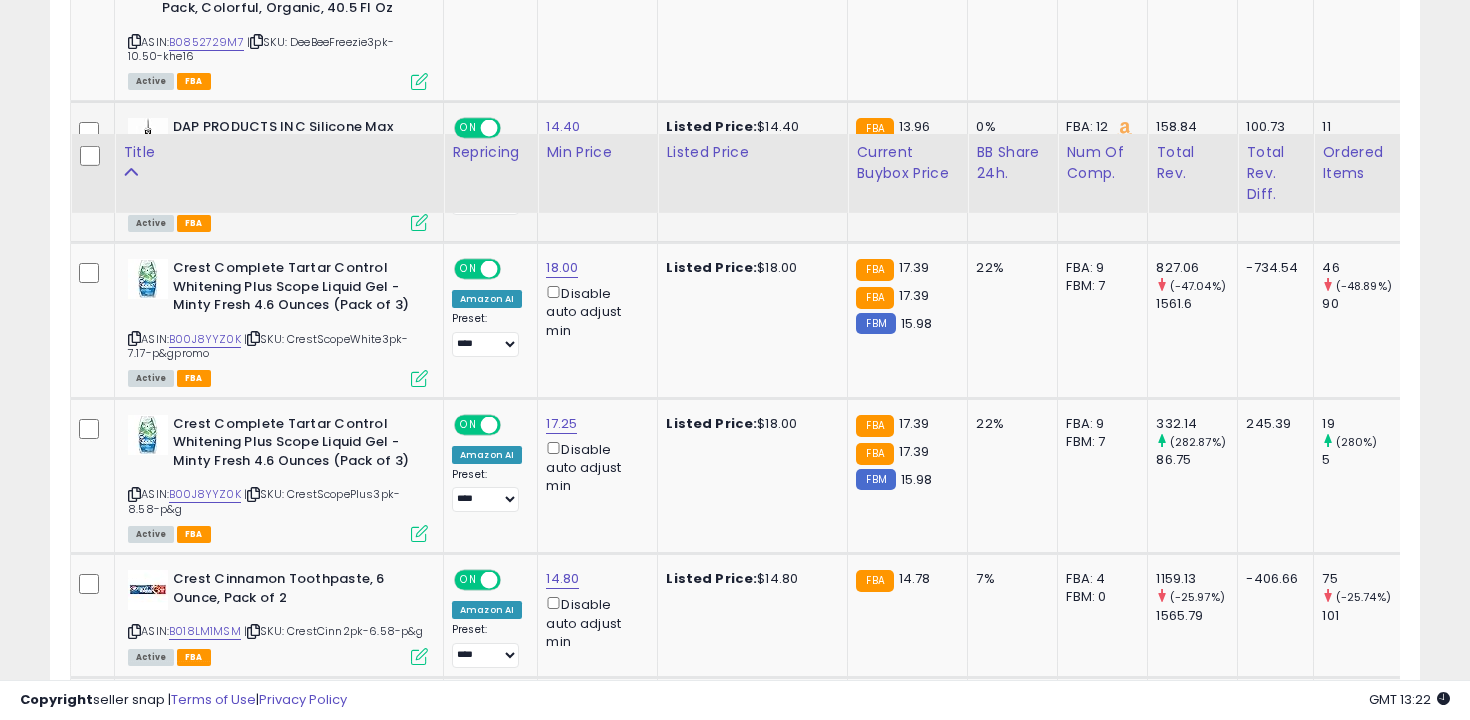 scroll, scrollTop: 2275, scrollLeft: 0, axis: vertical 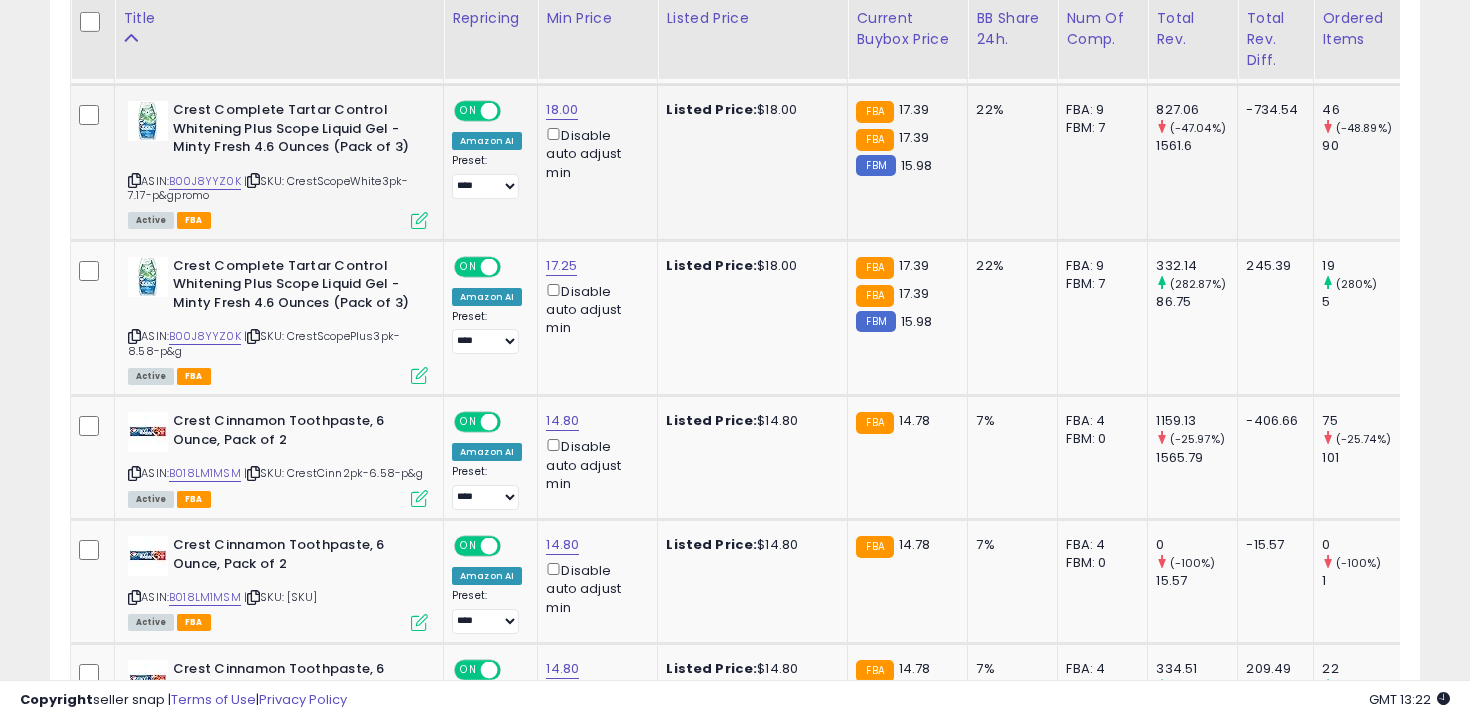 click at bounding box center [134, 180] 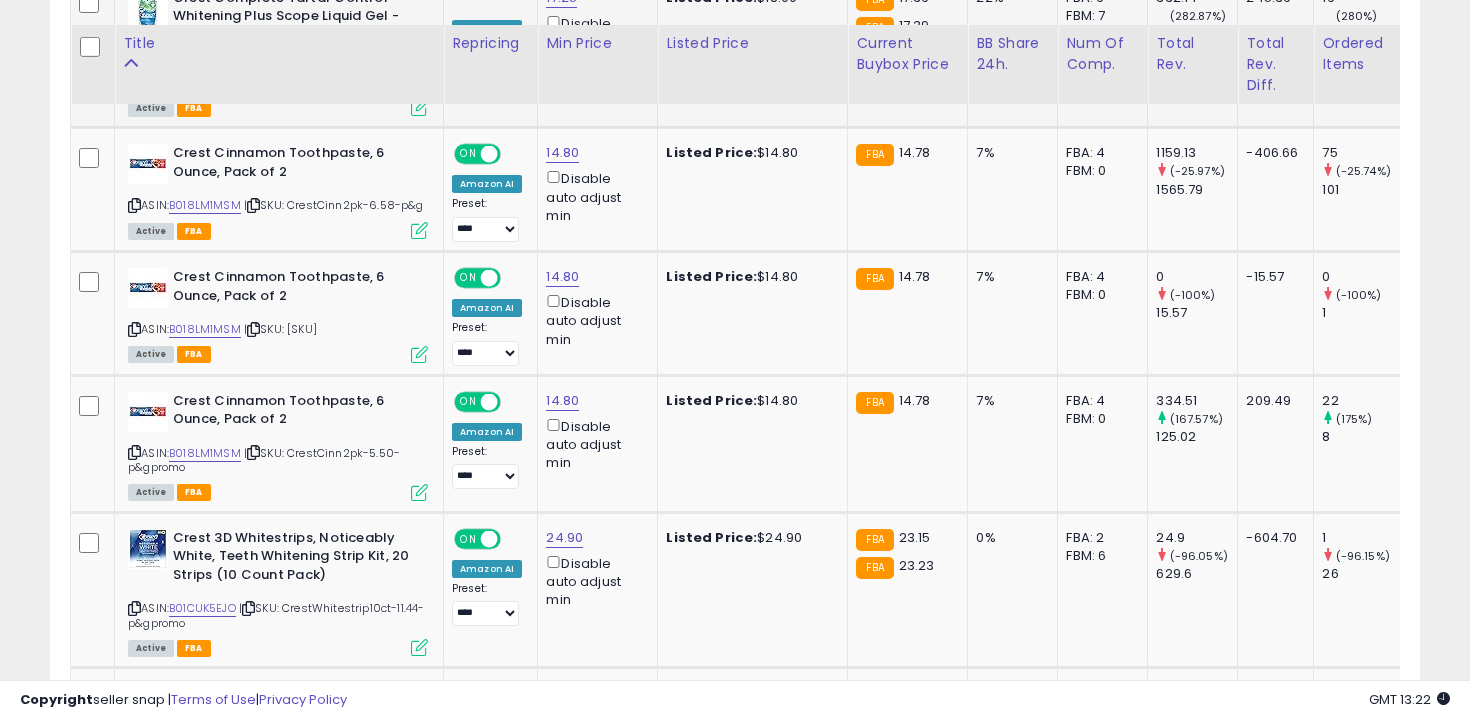 scroll, scrollTop: 2569, scrollLeft: 0, axis: vertical 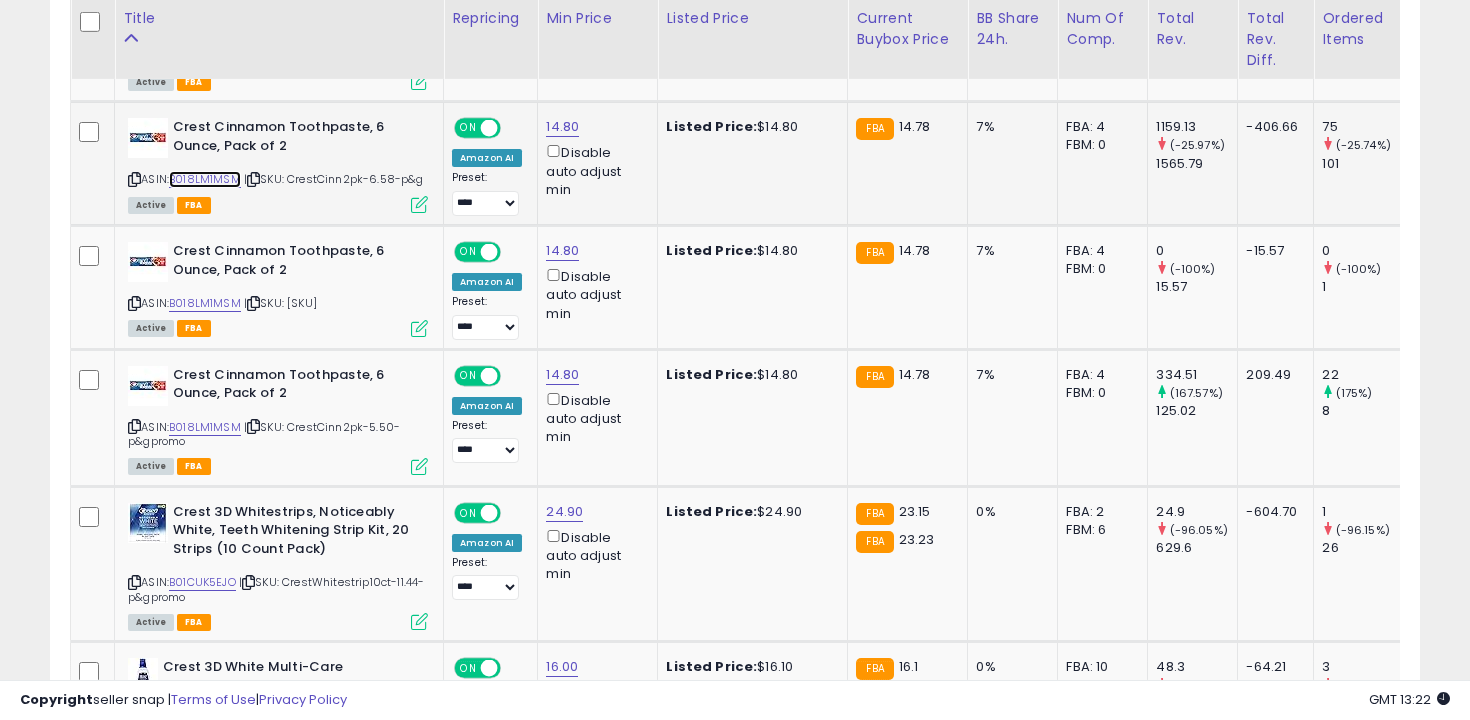 click on "B018LM1MSM" at bounding box center [205, 179] 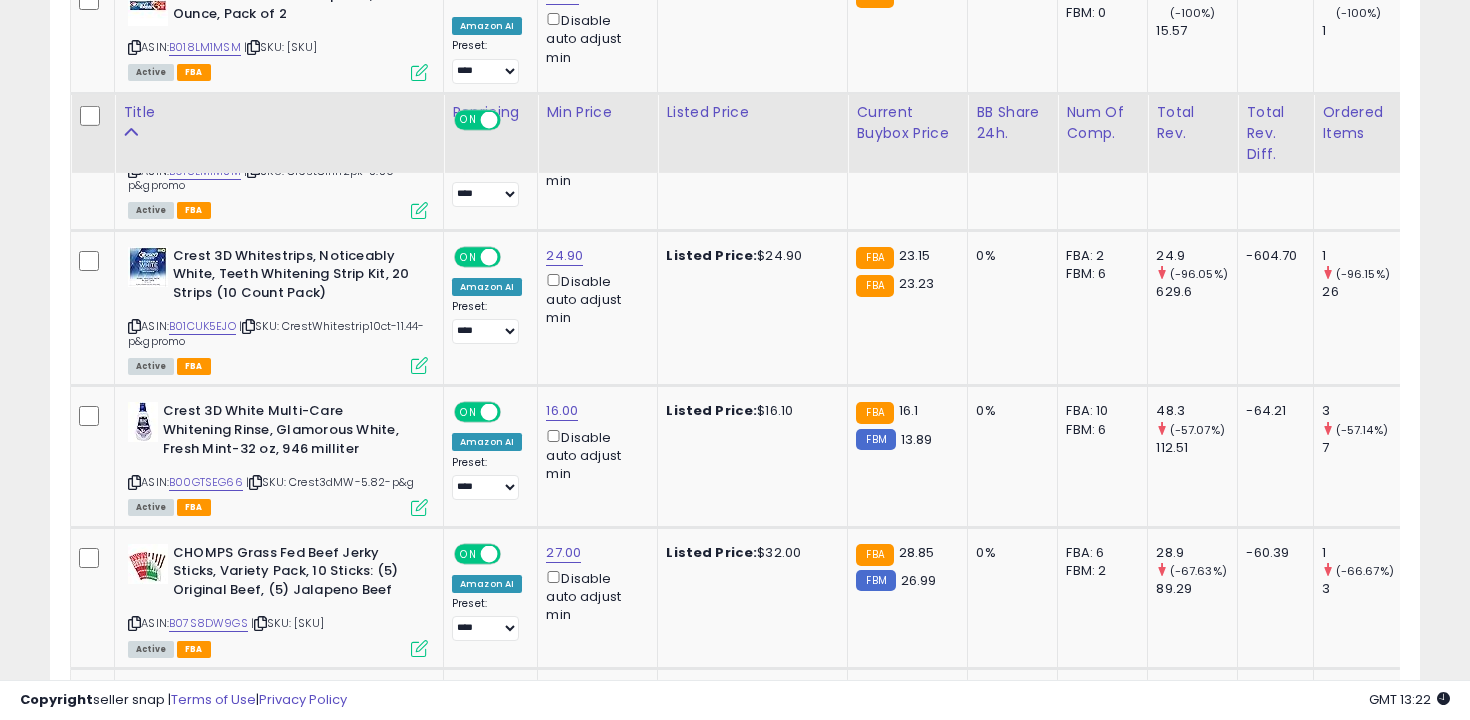 scroll, scrollTop: 2966, scrollLeft: 0, axis: vertical 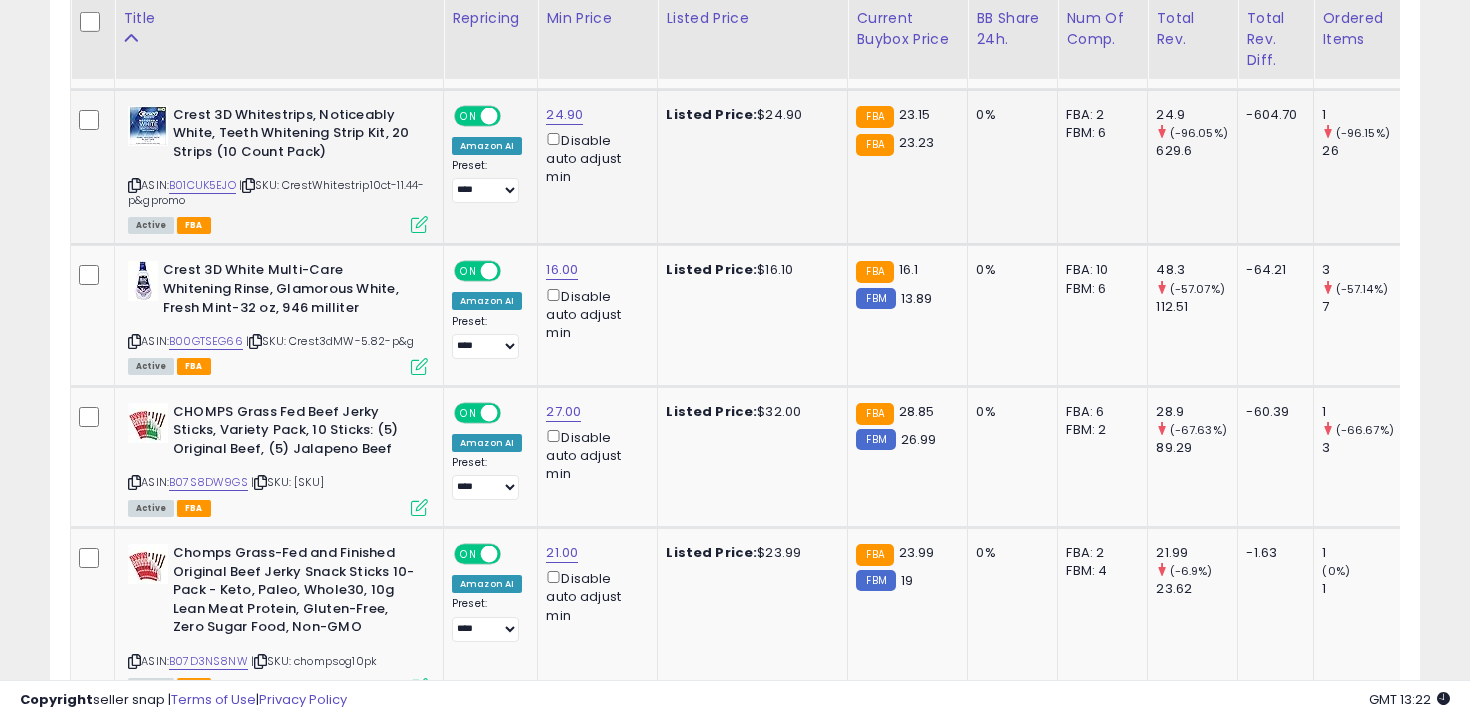 click on "ASIN:  B01CUK5EJO    |   SKU: CrestWhitestrip10ct-11.44-p&gpromo Active FBA" at bounding box center (278, 169) 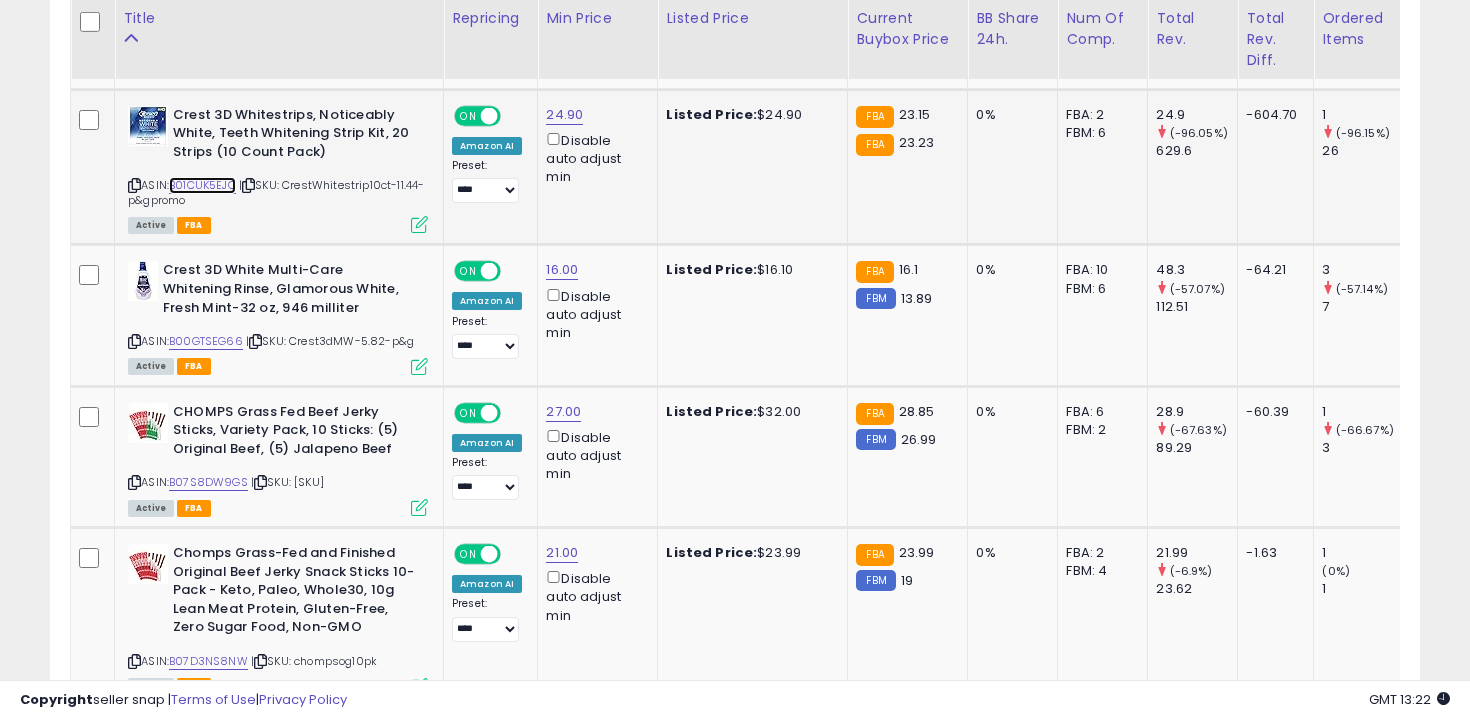 click on "B01CUK5EJO" at bounding box center [202, 185] 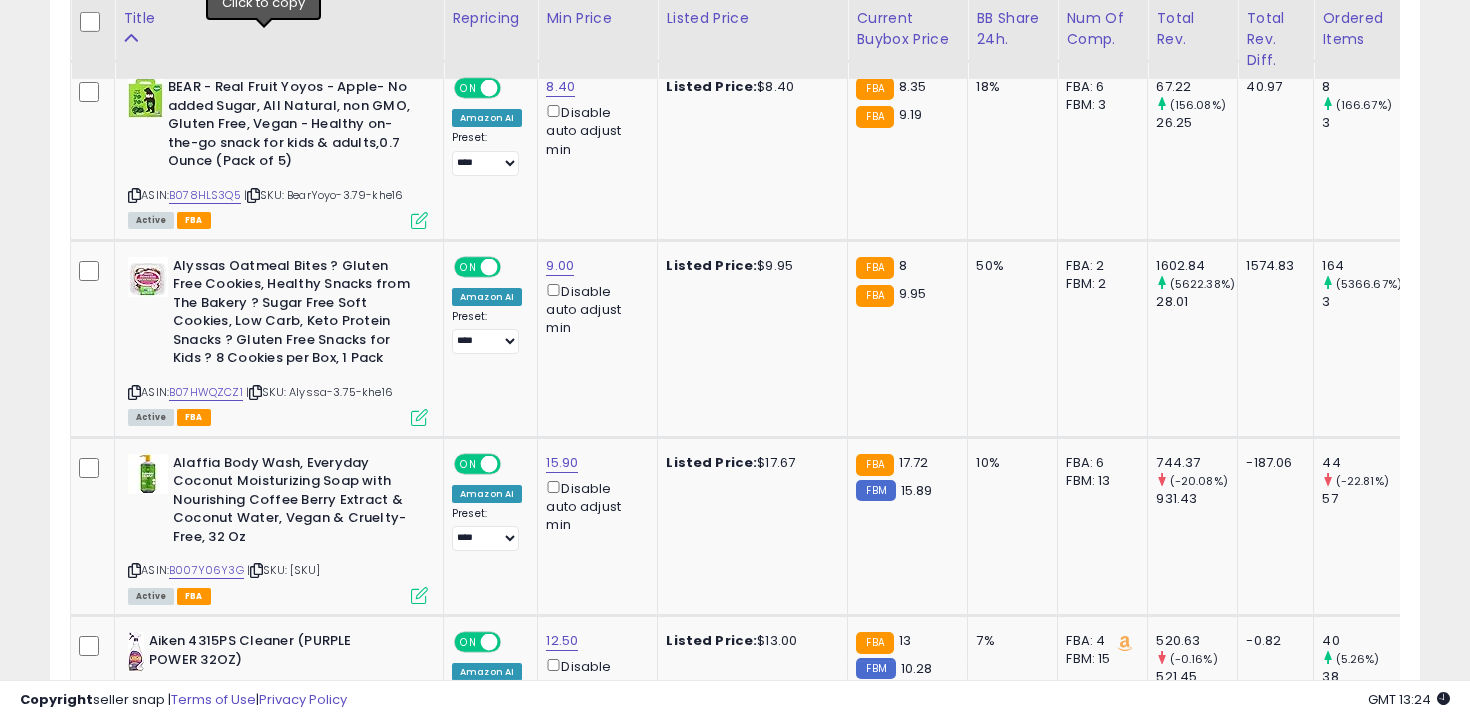 scroll, scrollTop: 3927, scrollLeft: 0, axis: vertical 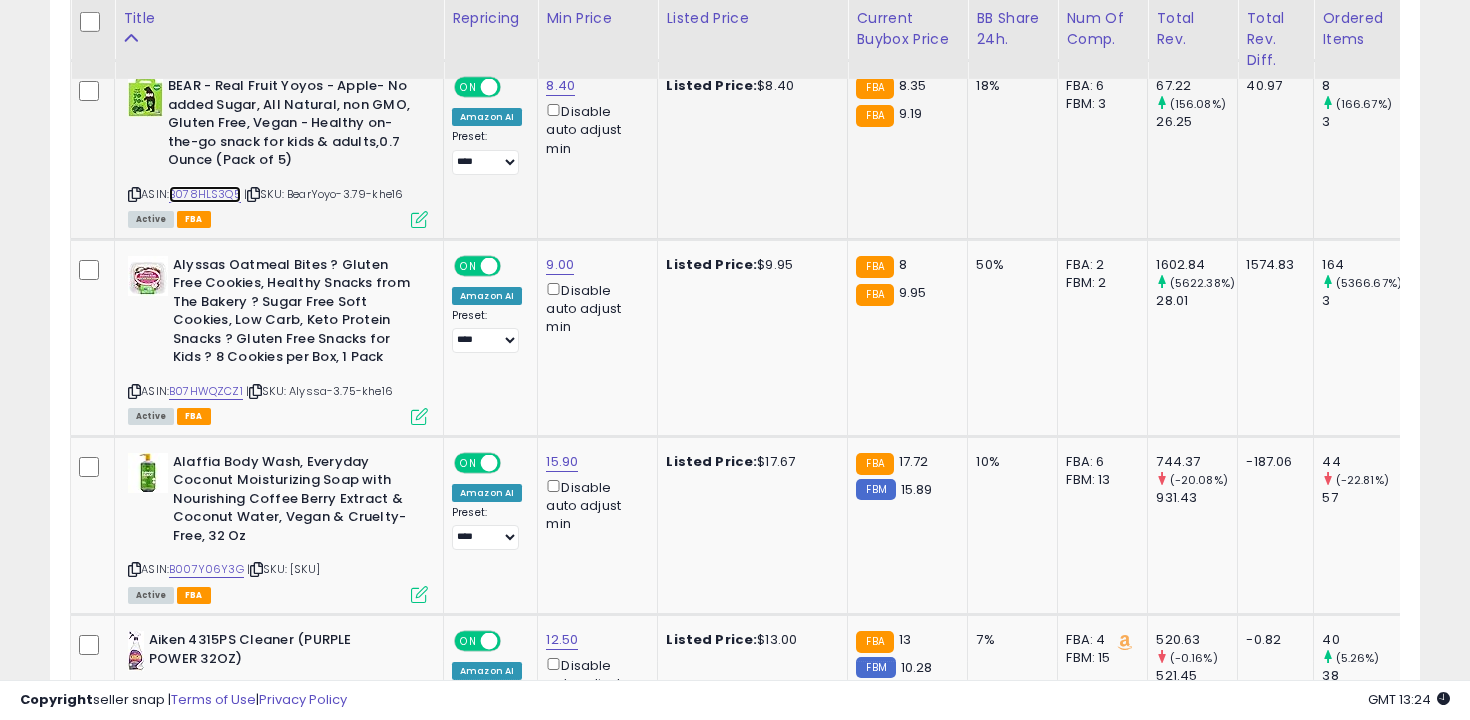 click on "B078HLS3Q5" at bounding box center [205, 194] 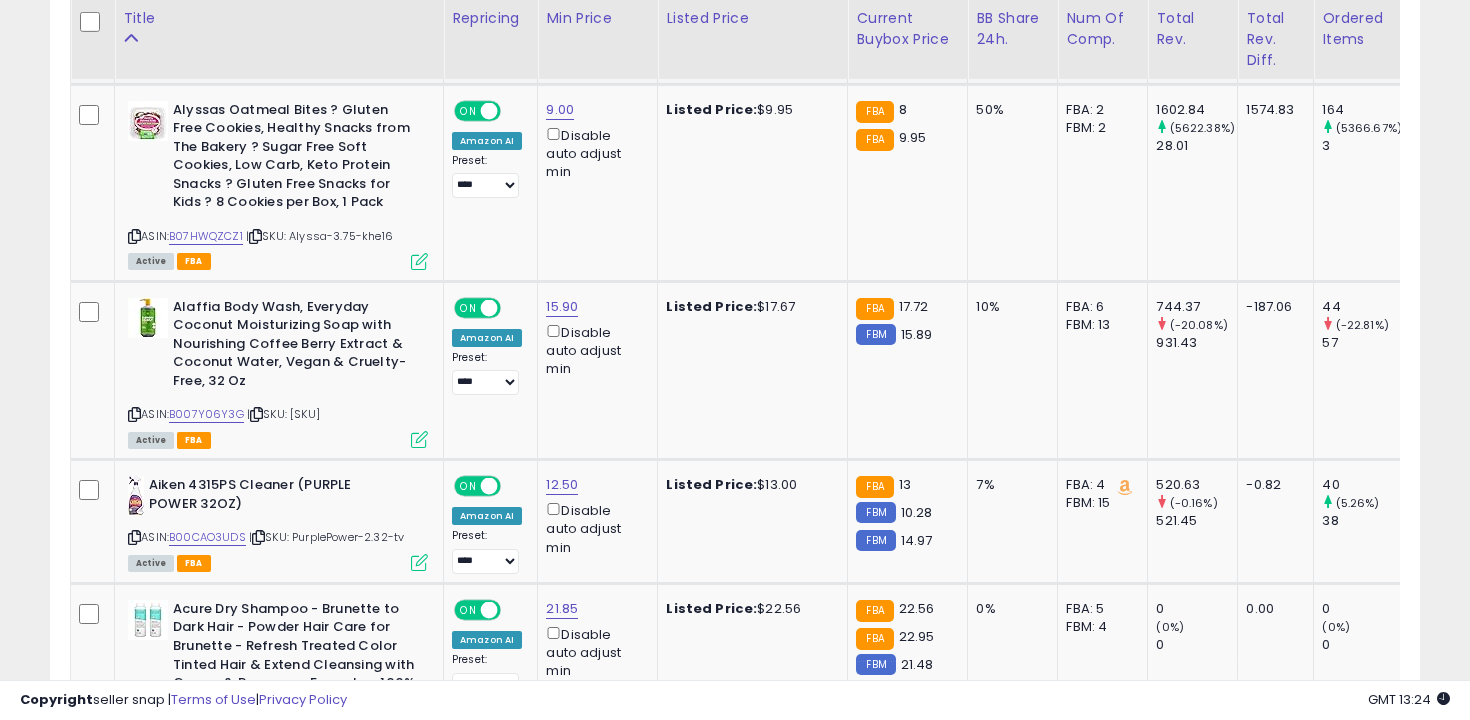 scroll, scrollTop: 4105, scrollLeft: 0, axis: vertical 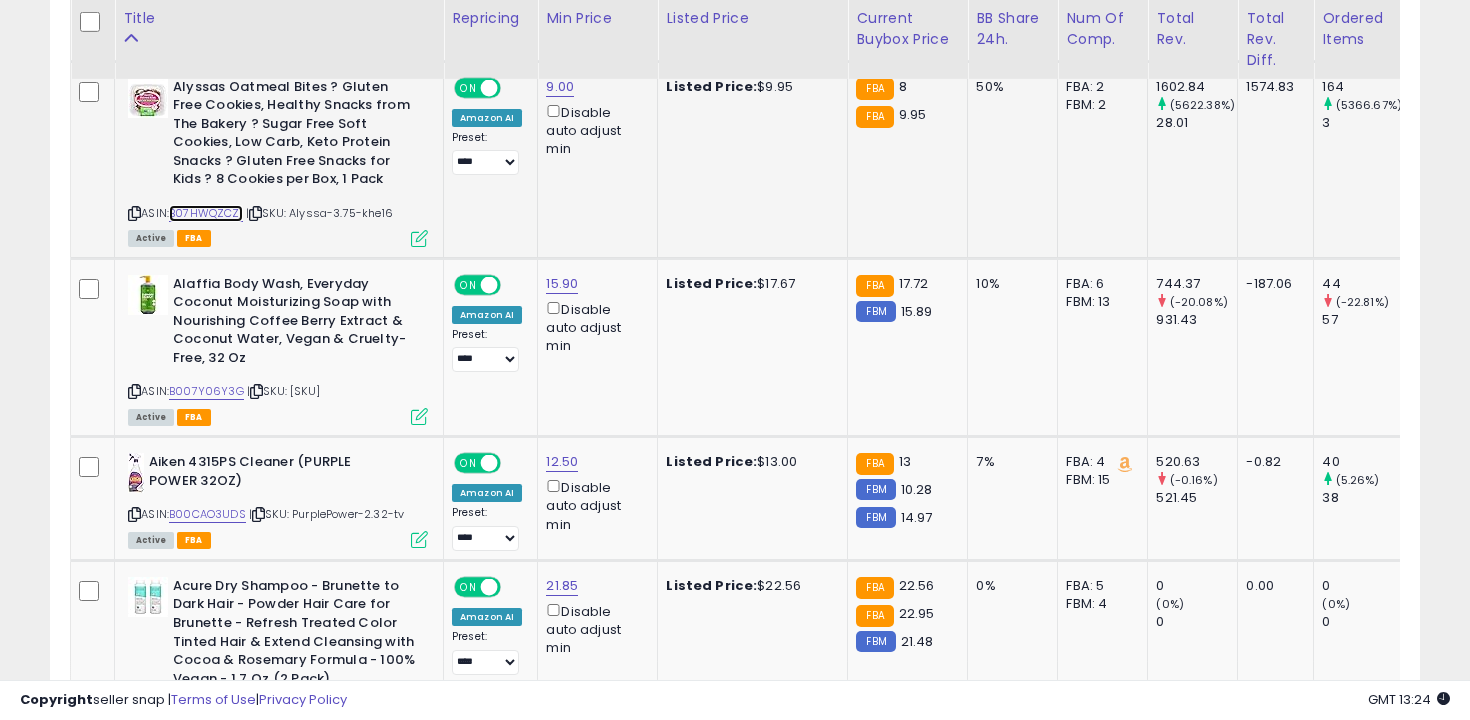 click on "B07HWQZCZ1" at bounding box center (206, 213) 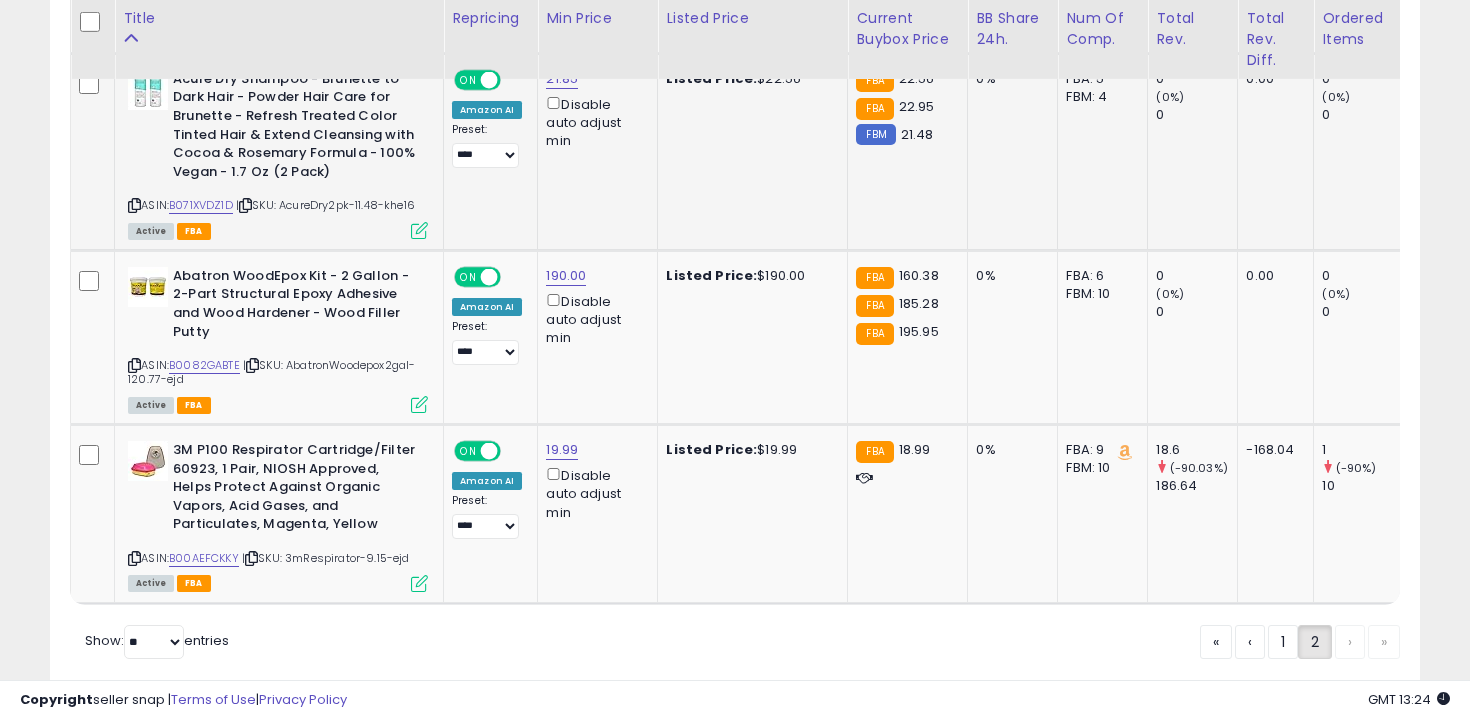 scroll, scrollTop: 4708, scrollLeft: 0, axis: vertical 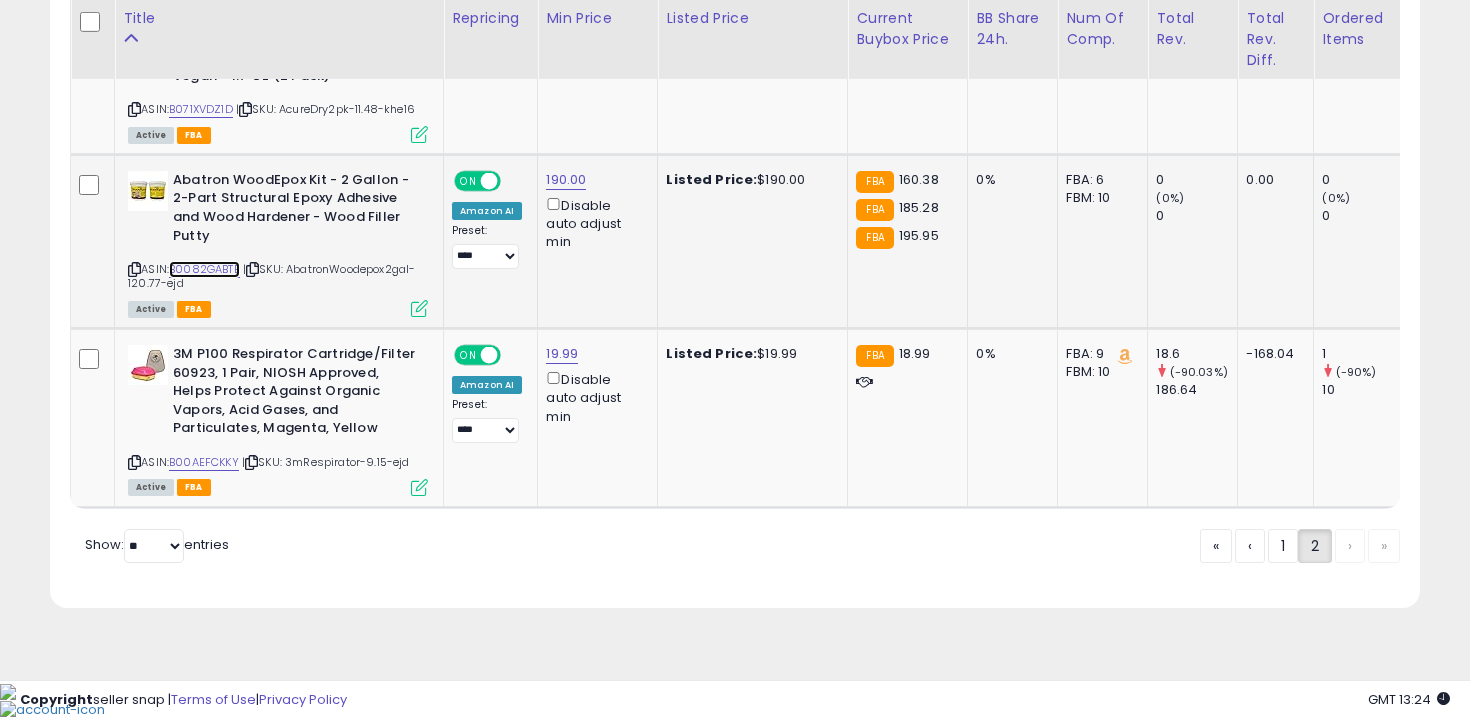 click on "B0082GABTE" at bounding box center [204, 269] 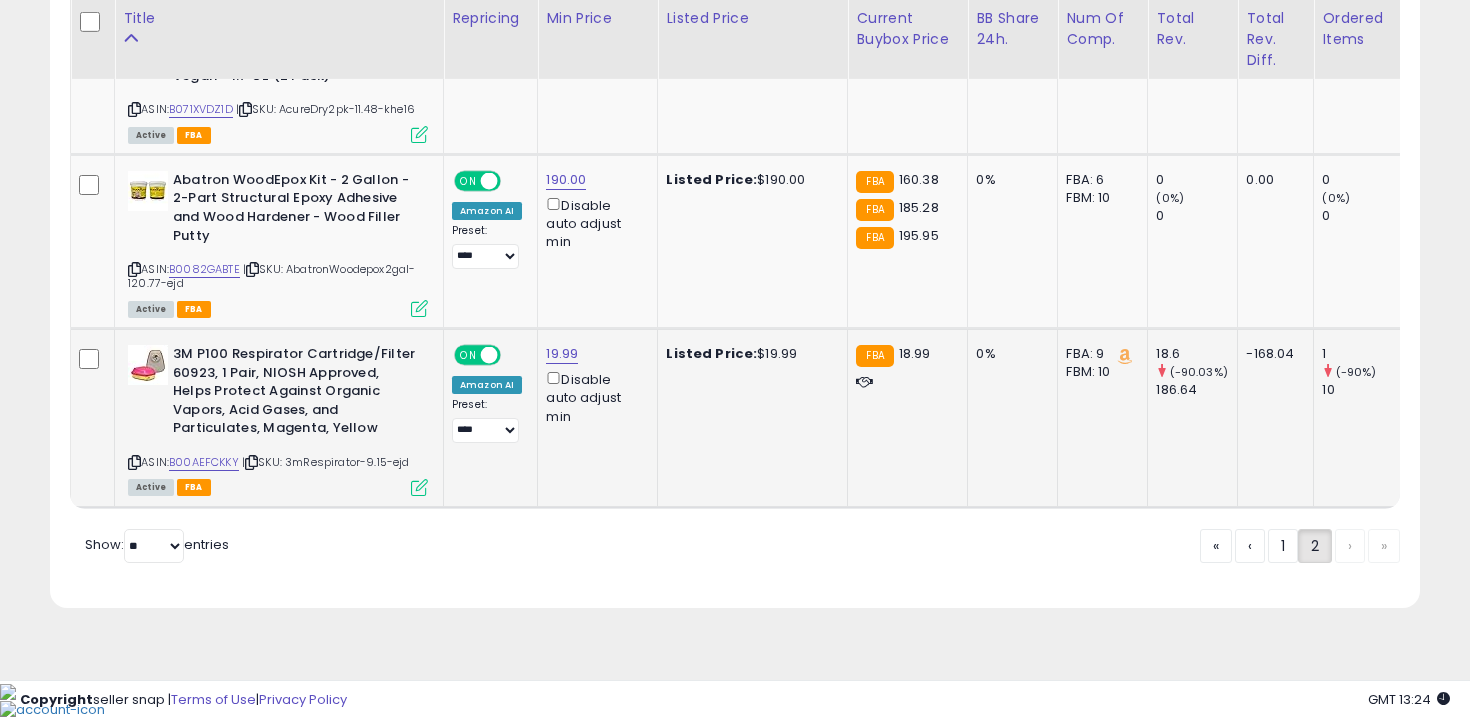 click at bounding box center (134, 462) 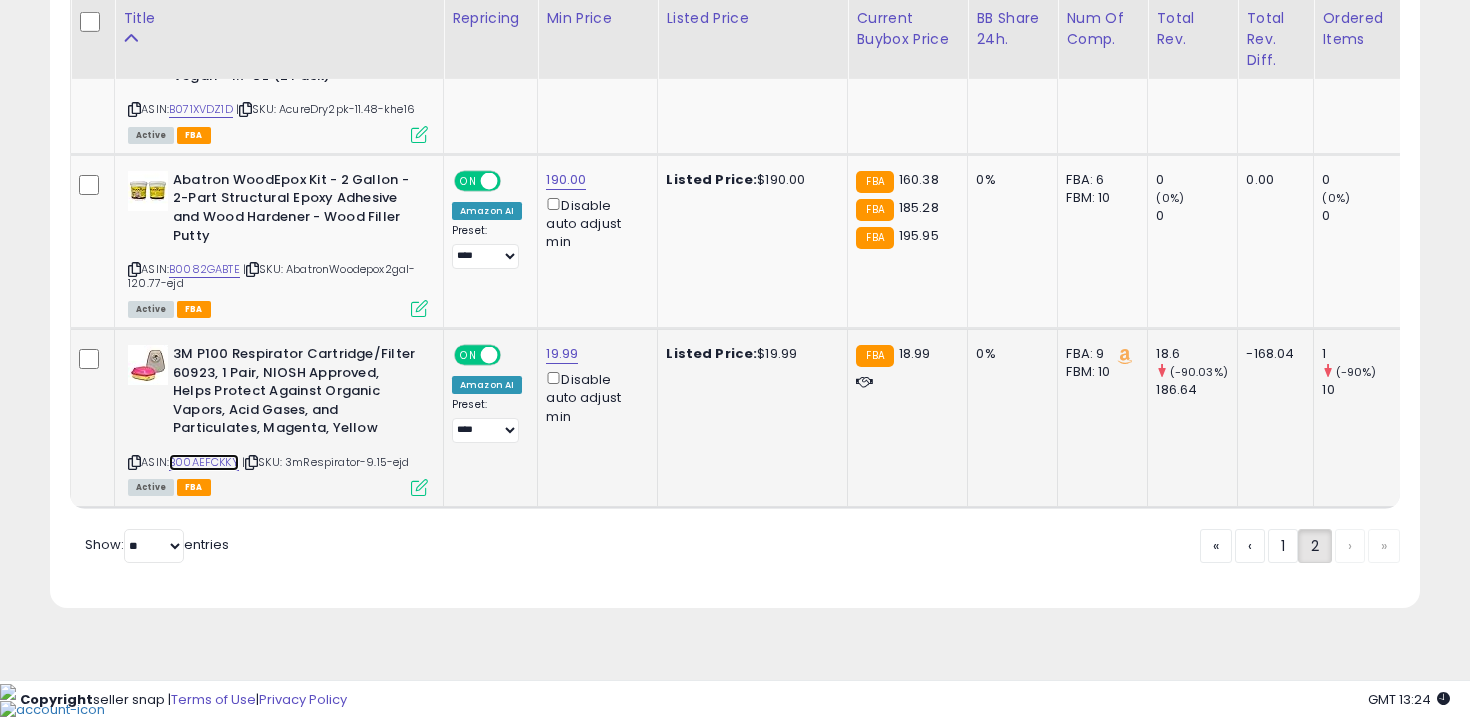 click on "B00AEFCKKY" at bounding box center (204, 462) 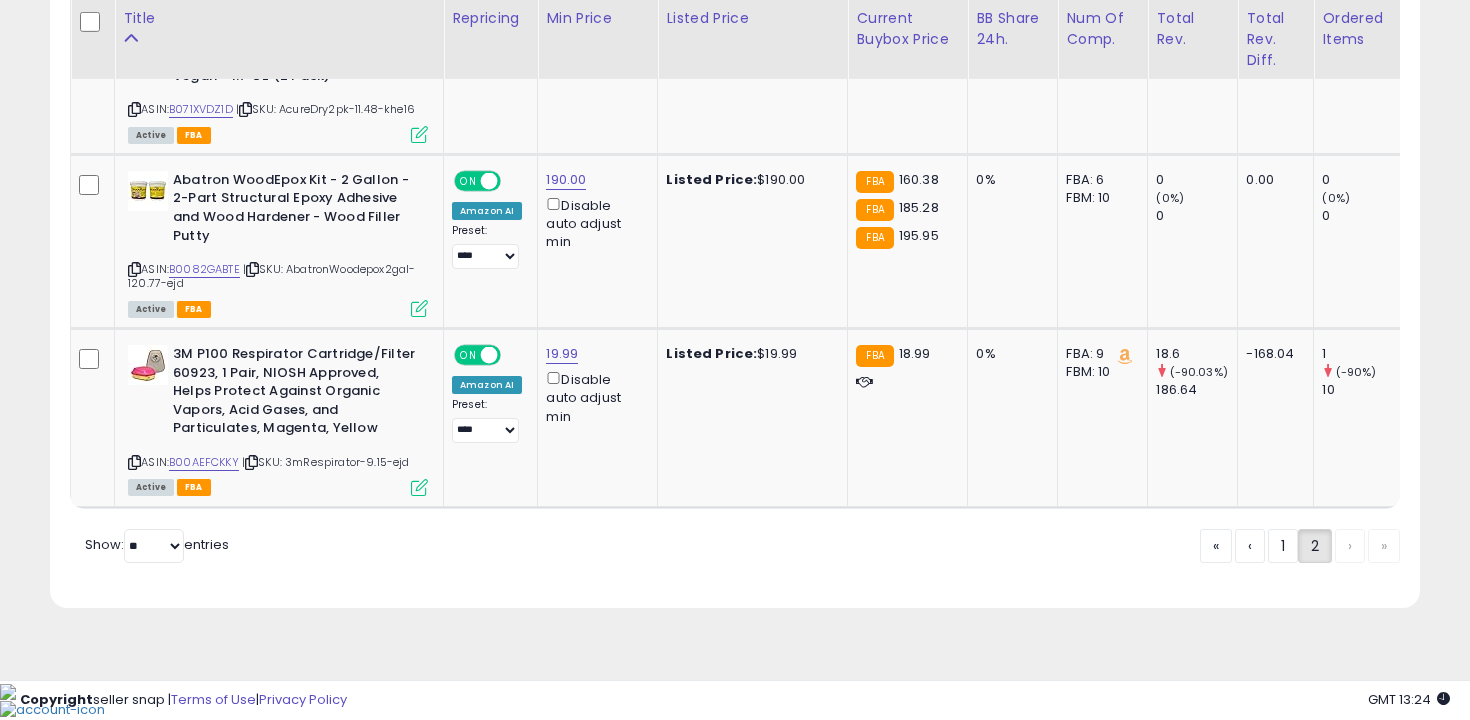 click on "«
‹
1
2
›
»" at bounding box center (1300, 548) 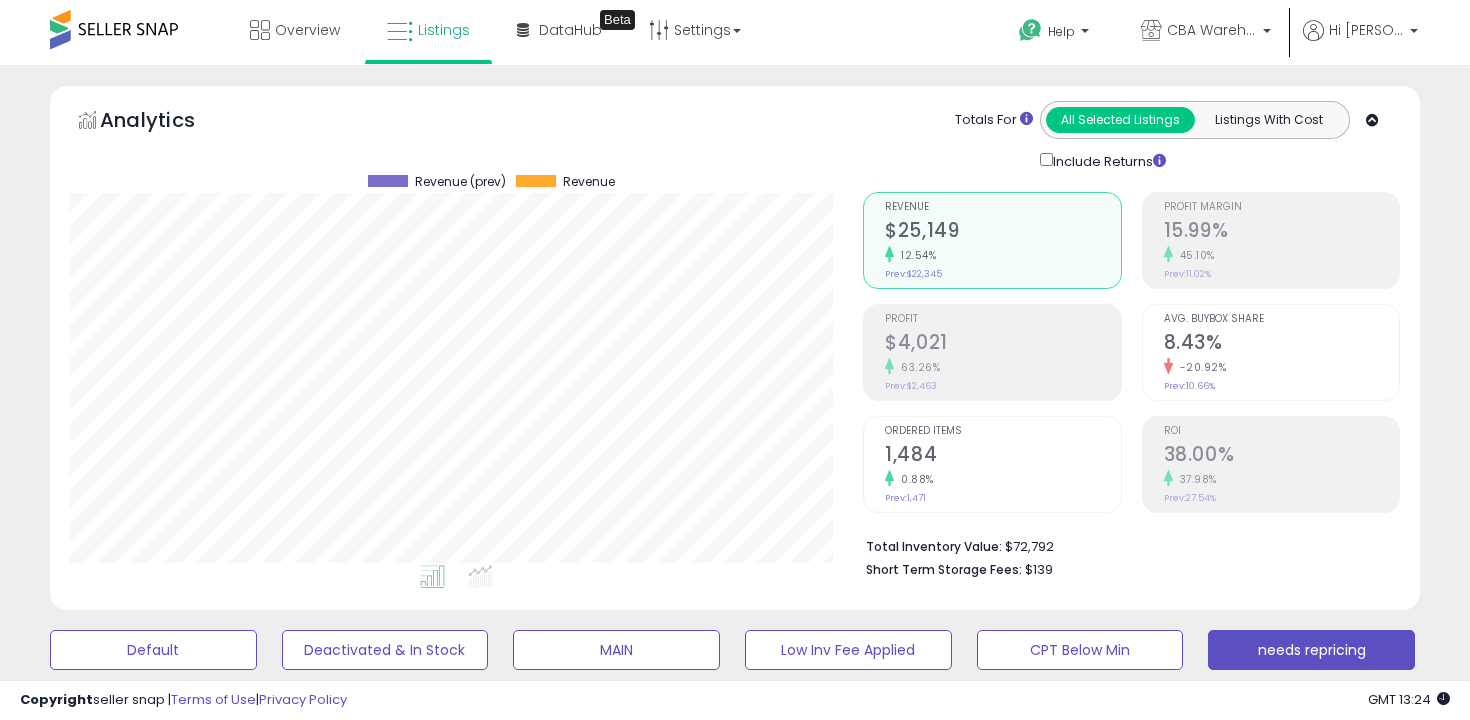 scroll, scrollTop: 260, scrollLeft: 0, axis: vertical 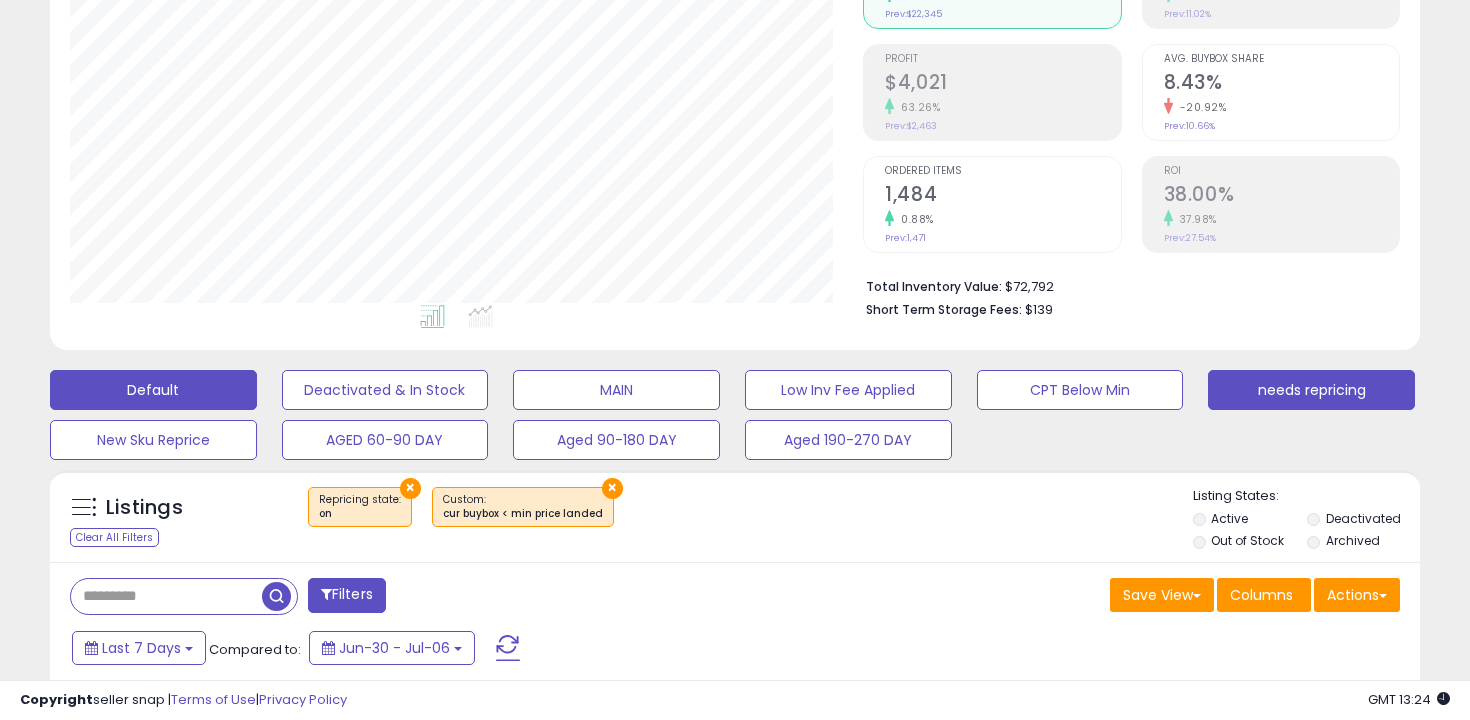 click on "Default" at bounding box center [153, 390] 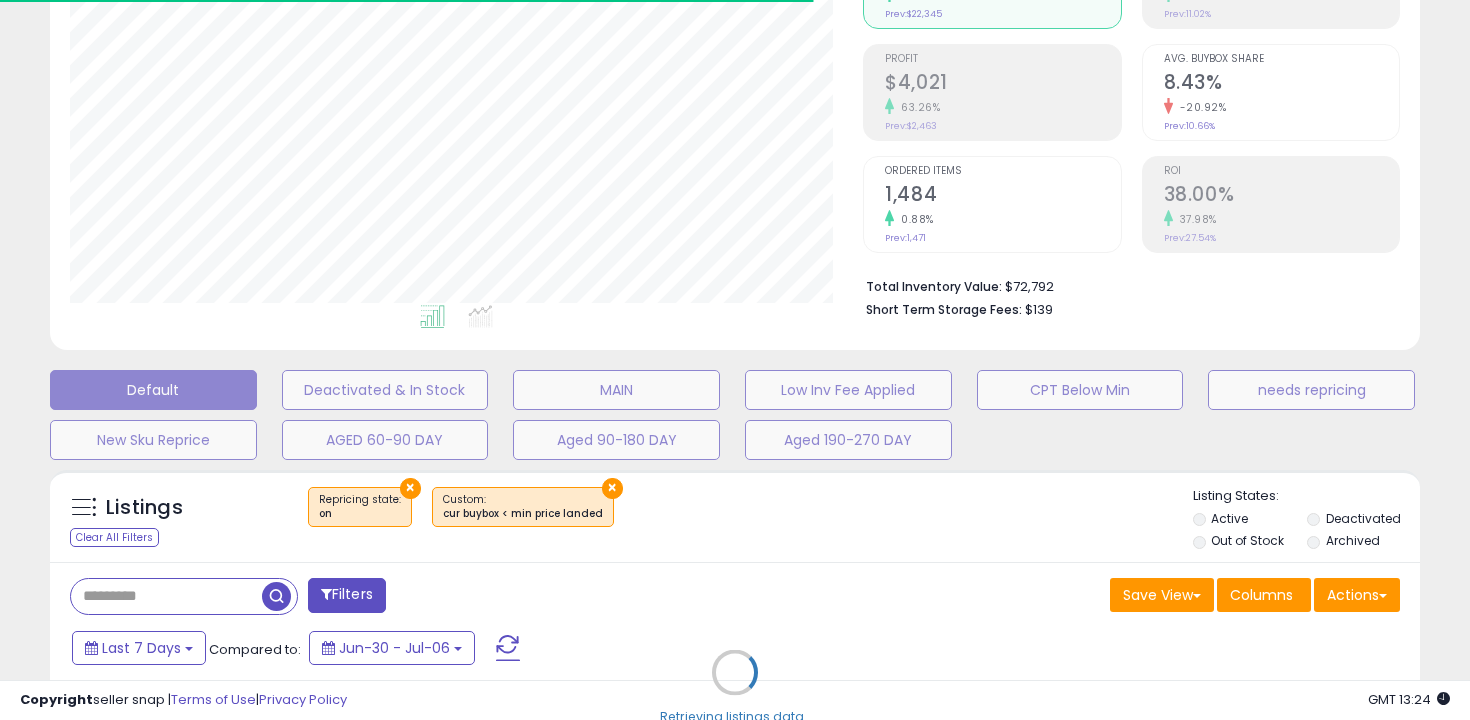 select on "**" 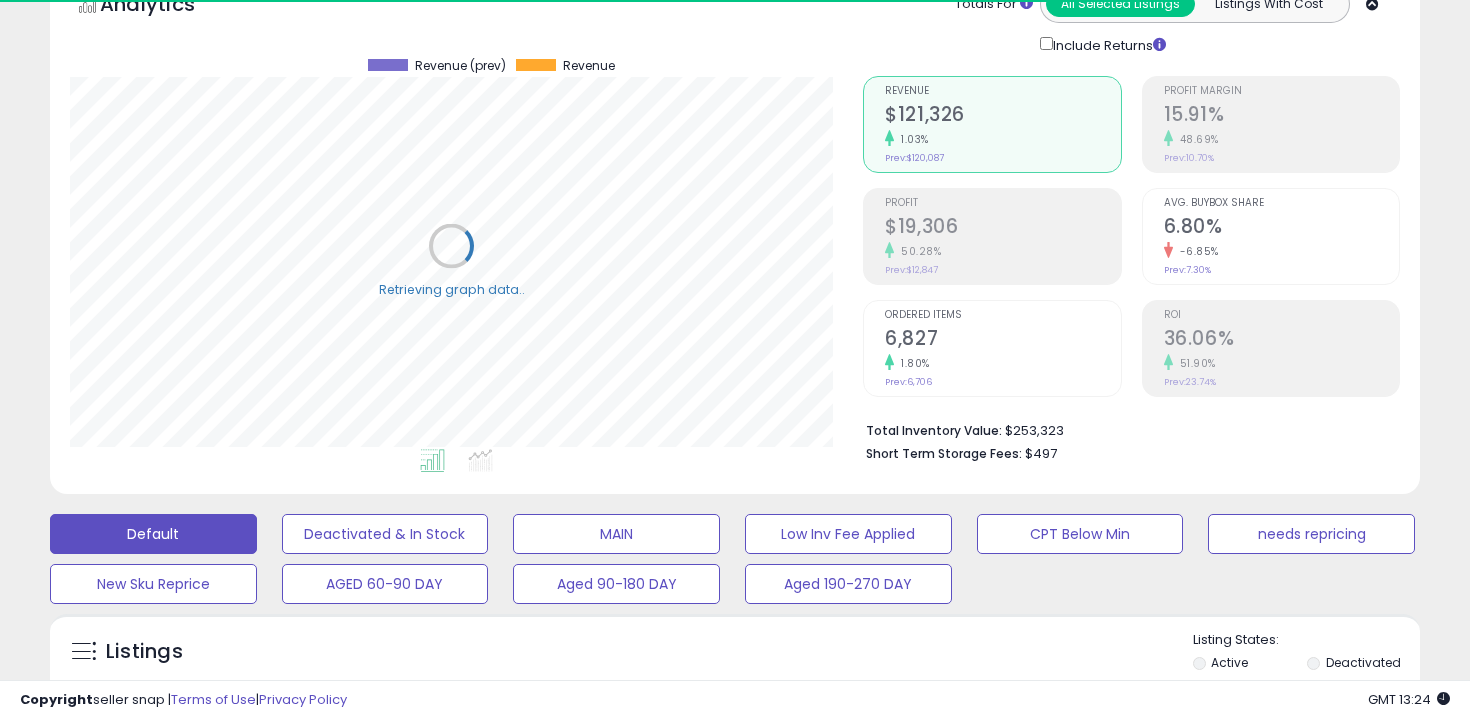 scroll, scrollTop: 64, scrollLeft: 0, axis: vertical 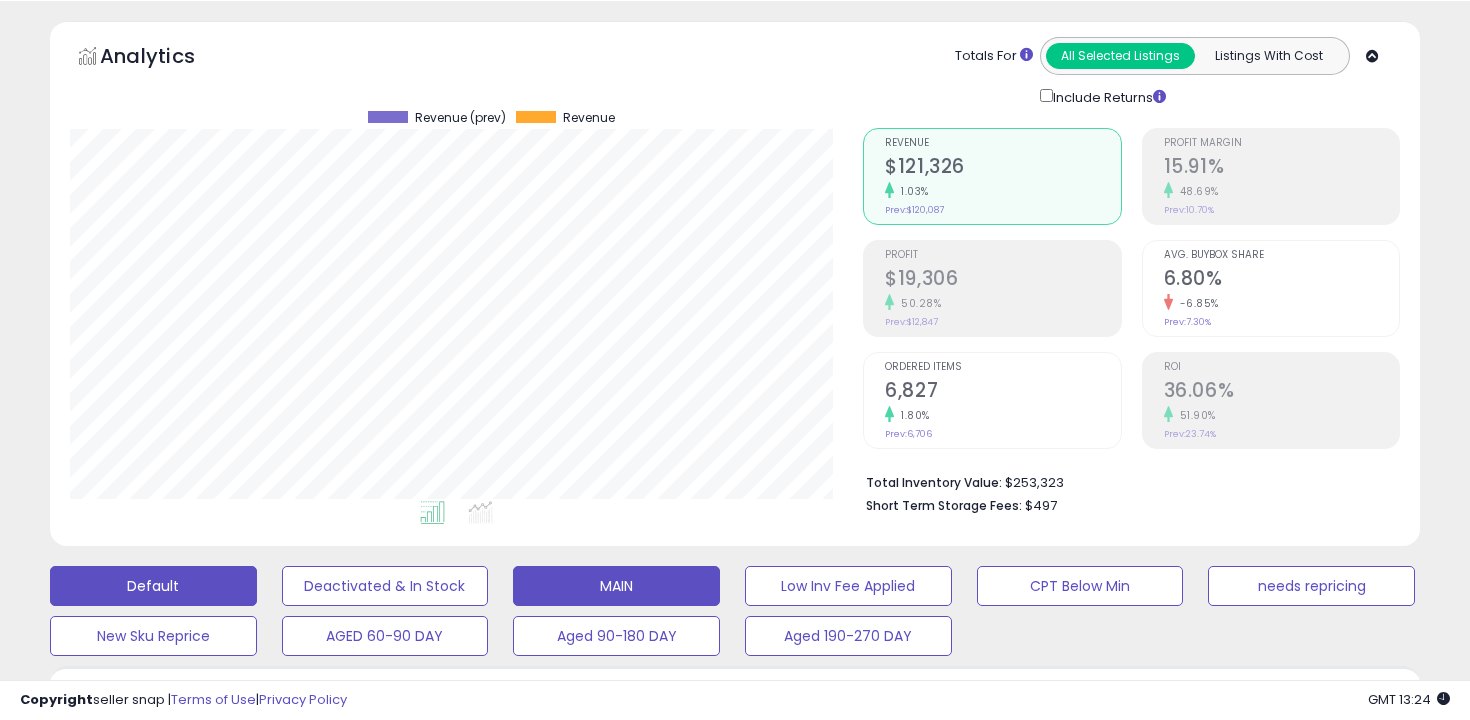 click on "MAIN" at bounding box center [385, 586] 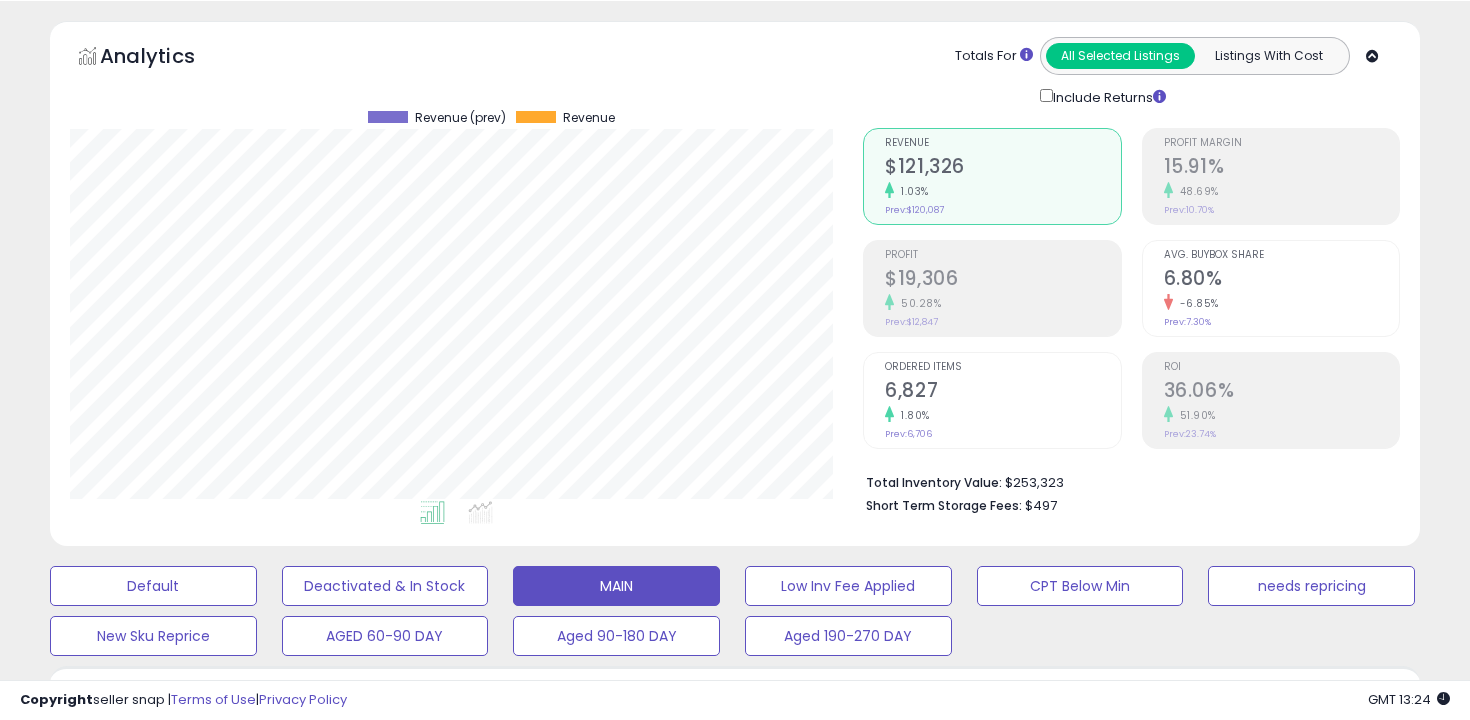 scroll, scrollTop: 999590, scrollLeft: 999206, axis: both 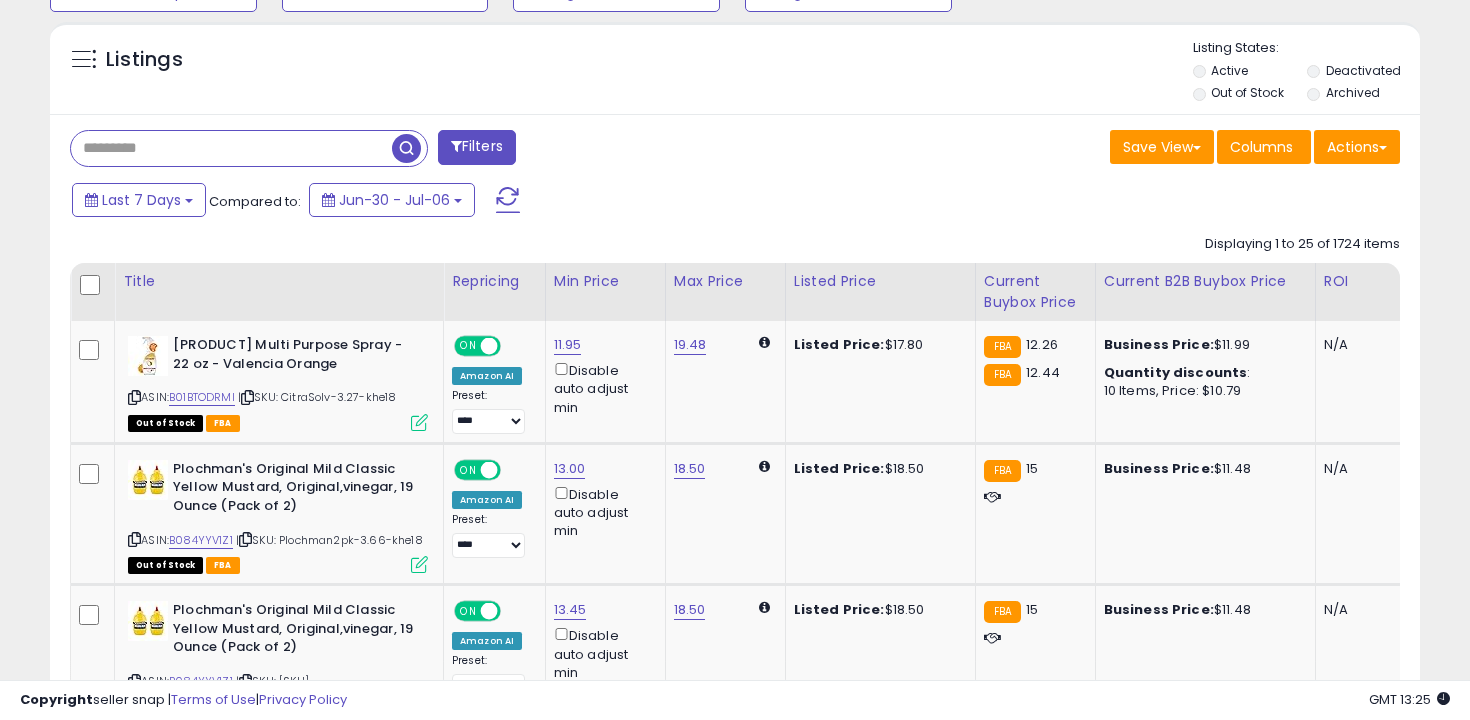 click at bounding box center [231, 148] 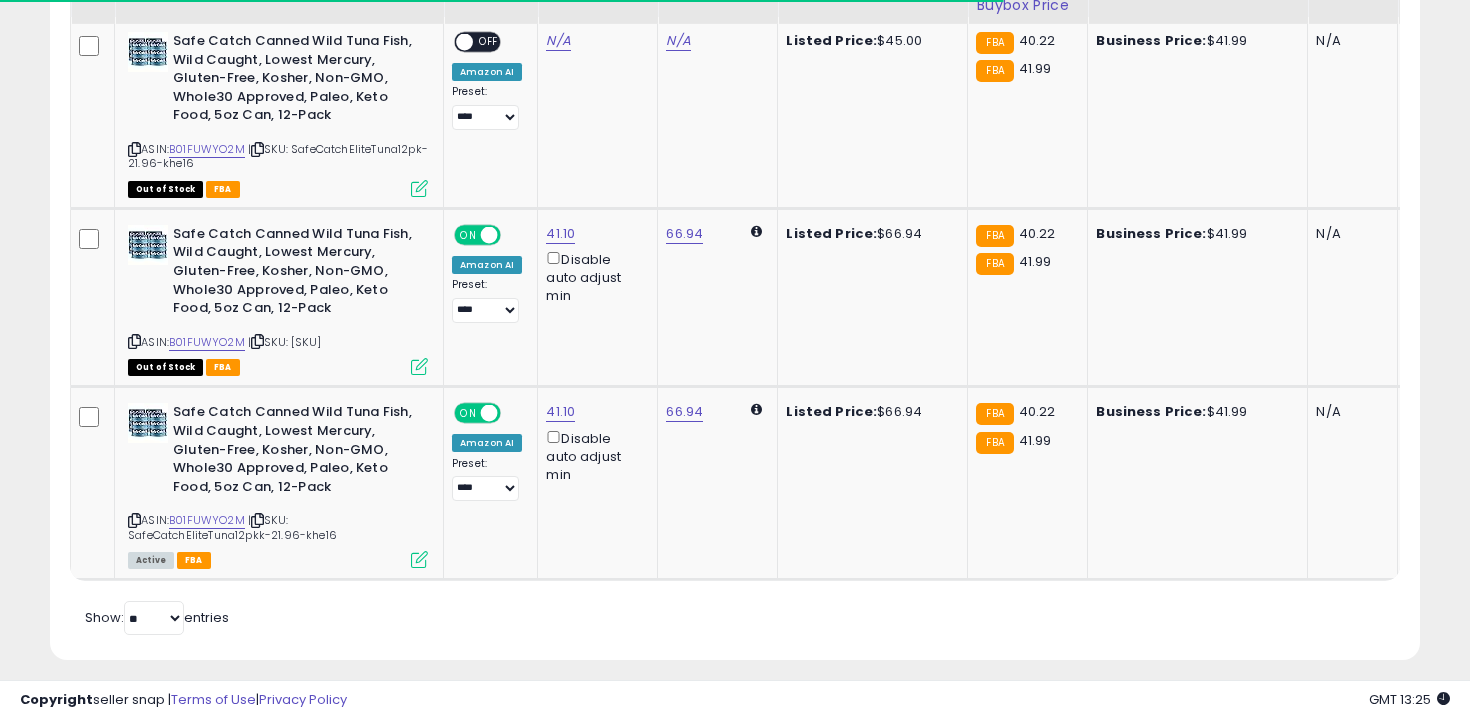 scroll, scrollTop: 1042, scrollLeft: 0, axis: vertical 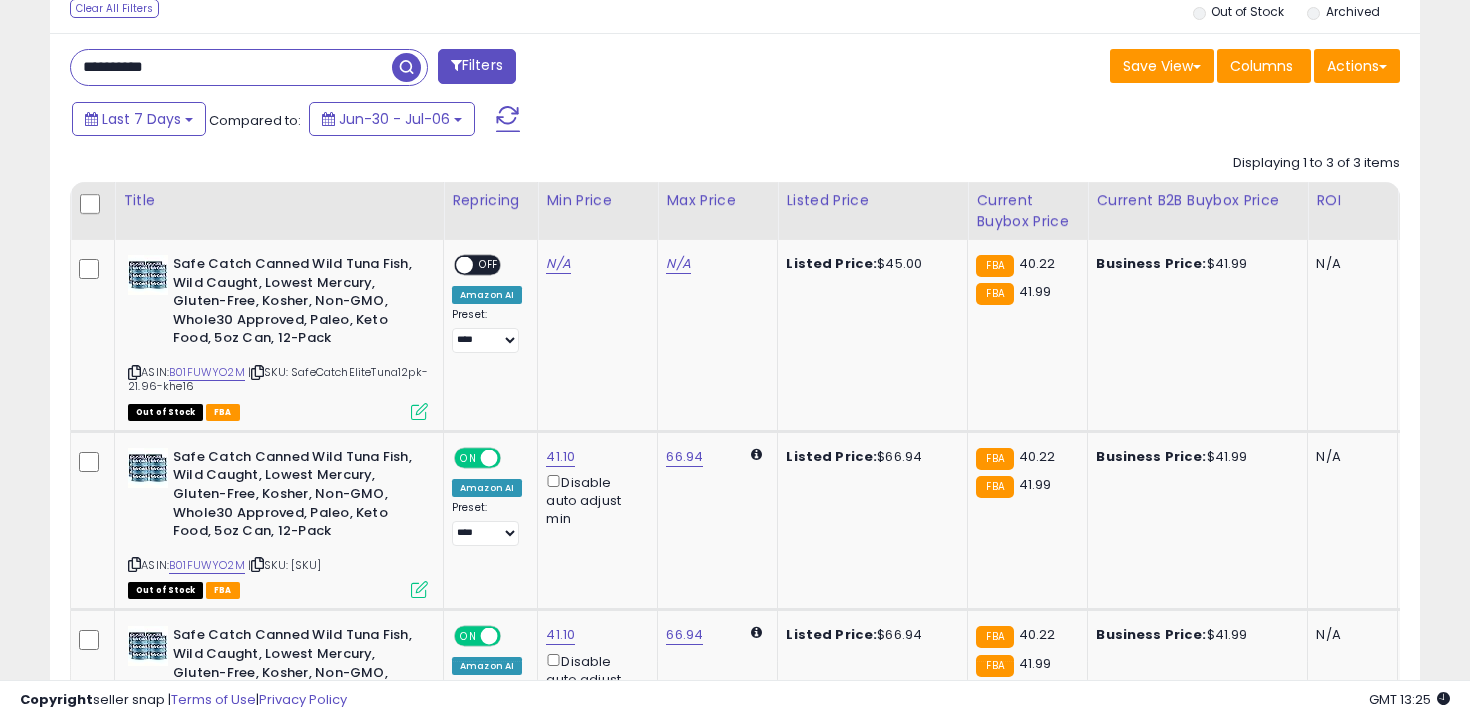 click on "**********" at bounding box center (231, 67) 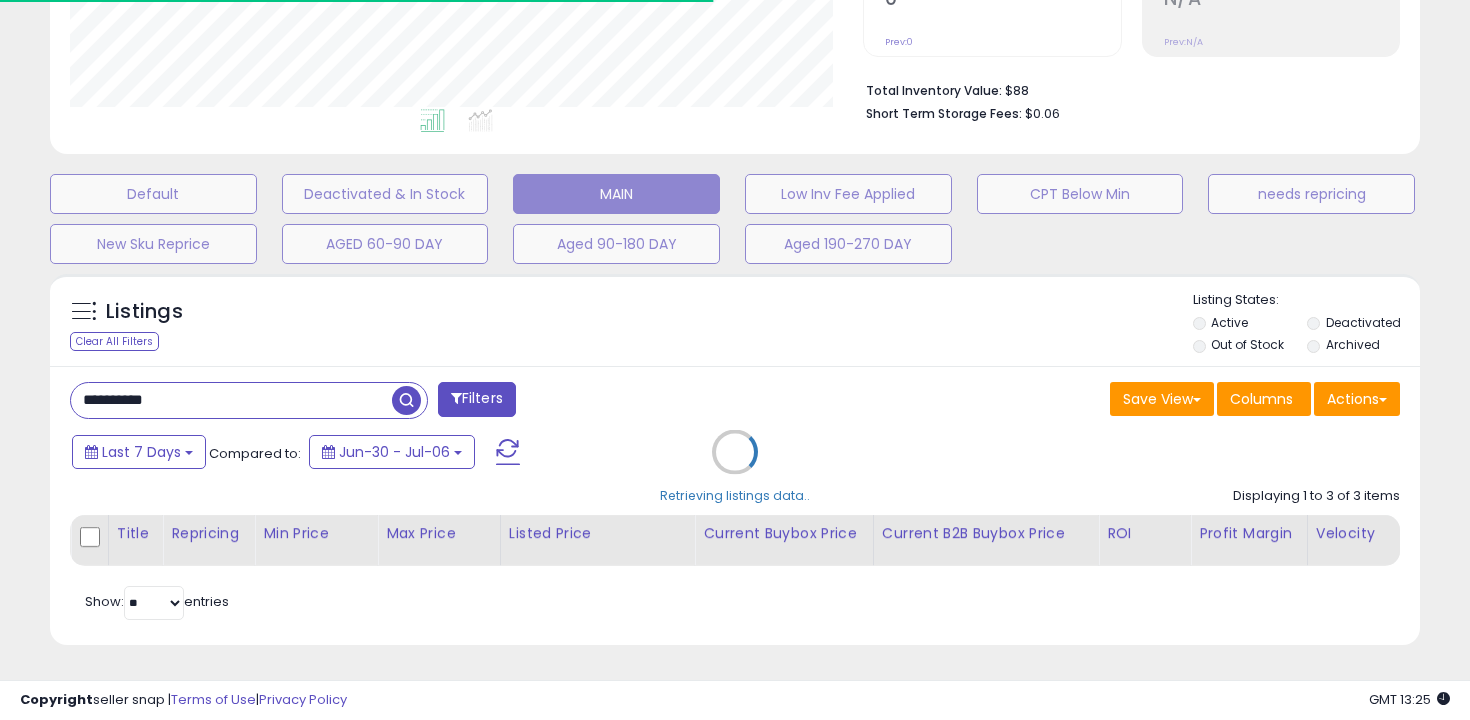 scroll, scrollTop: 605, scrollLeft: 0, axis: vertical 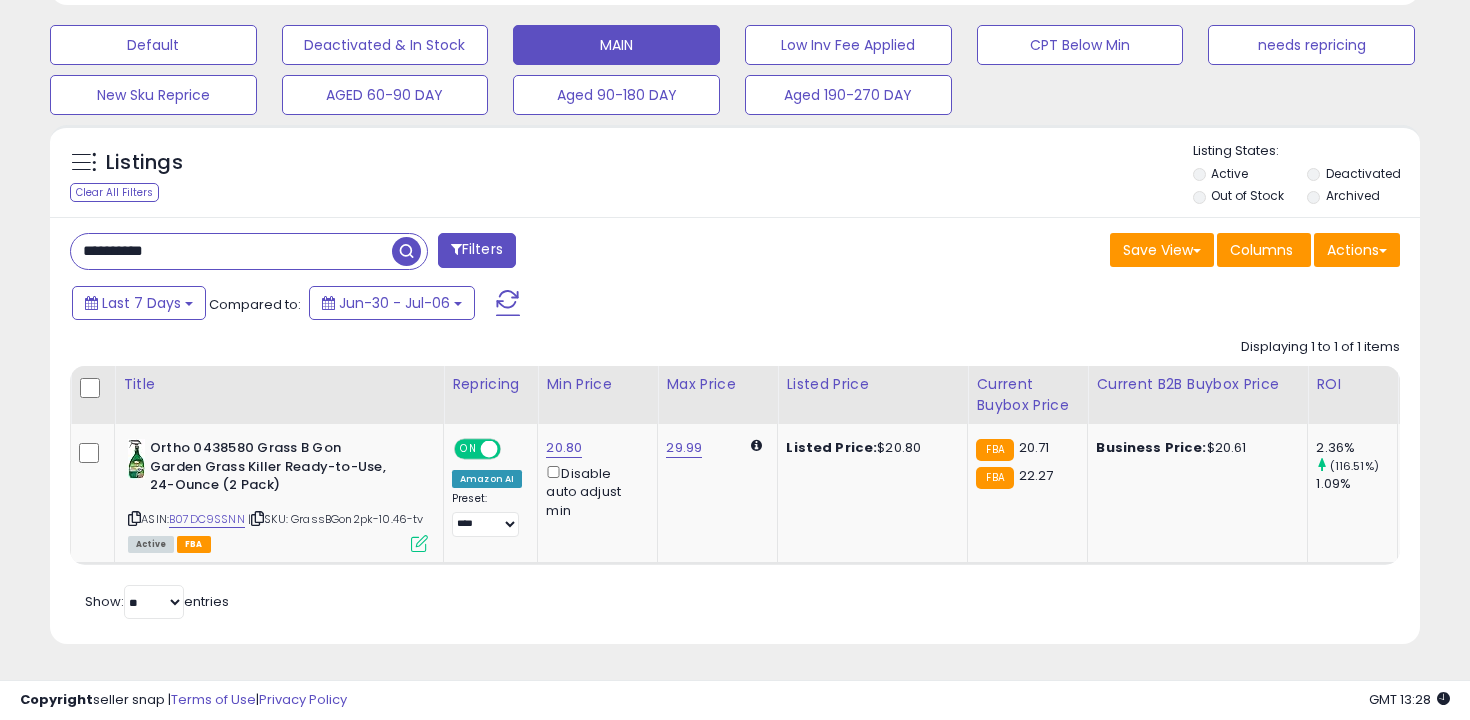 click on "**********" at bounding box center (231, 251) 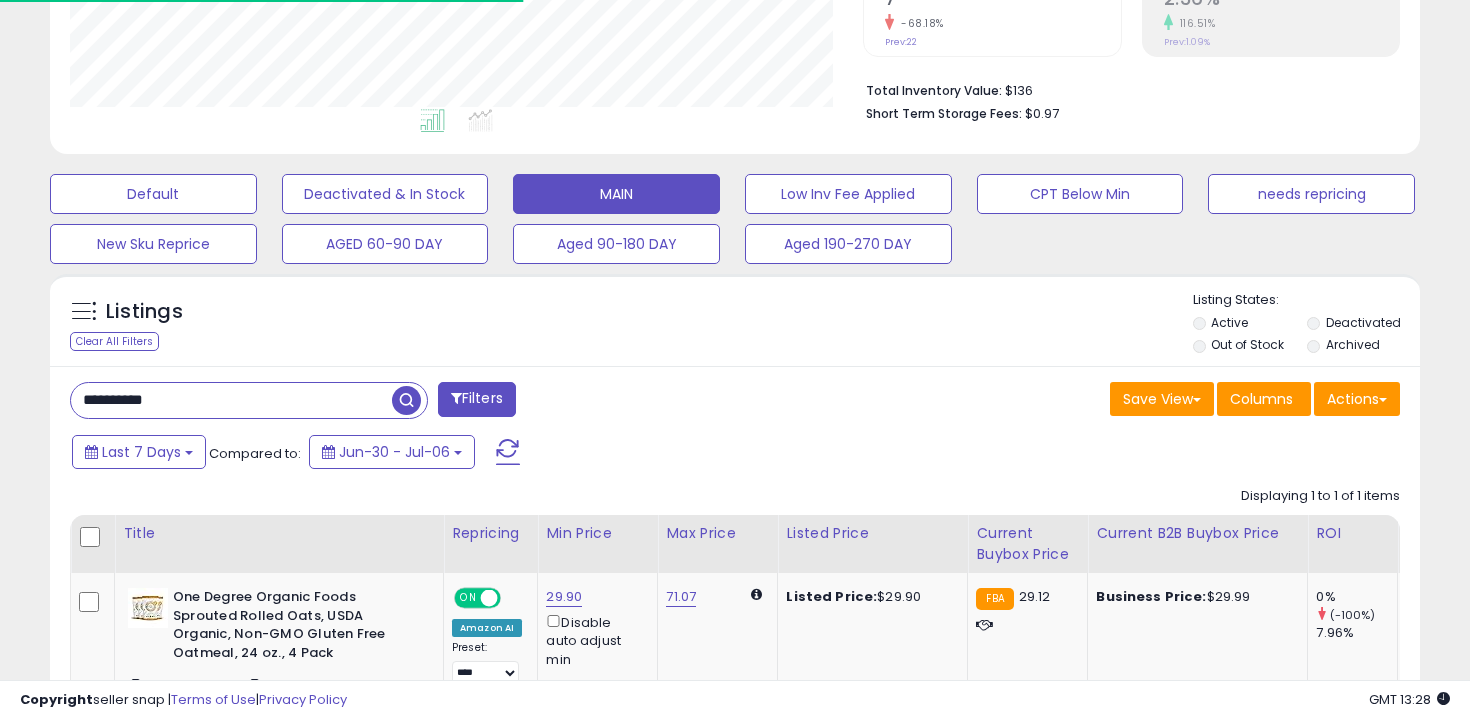 scroll, scrollTop: 605, scrollLeft: 0, axis: vertical 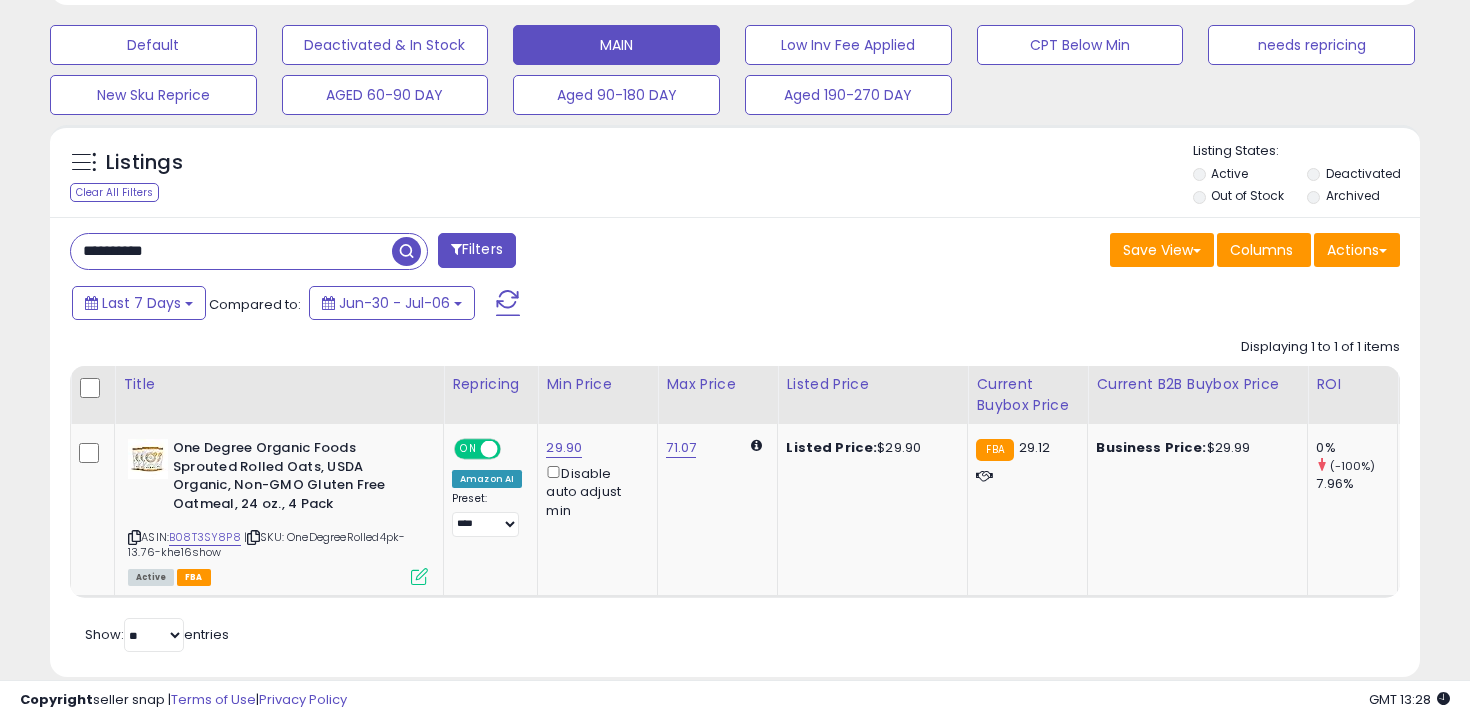 click on "**********" at bounding box center (231, 251) 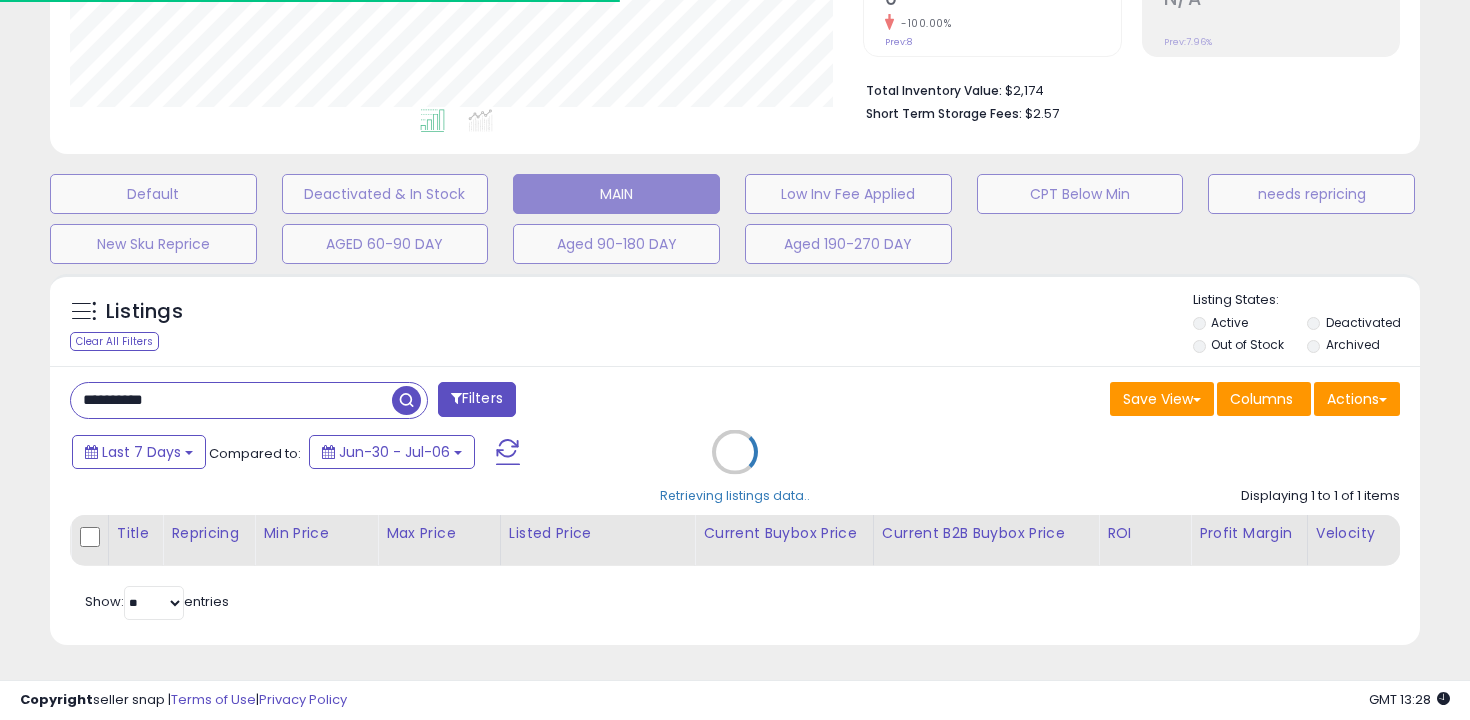 scroll, scrollTop: 605, scrollLeft: 0, axis: vertical 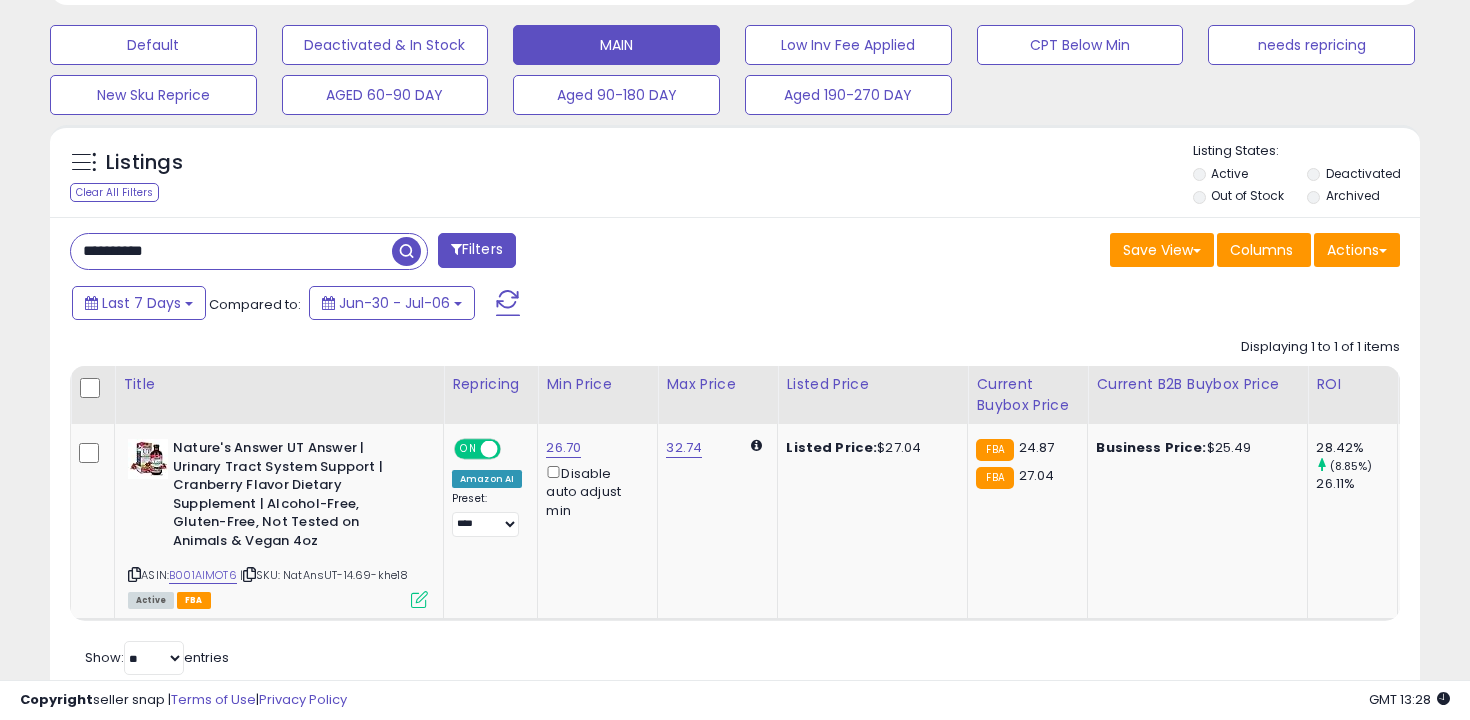 click on "**********" at bounding box center [231, 251] 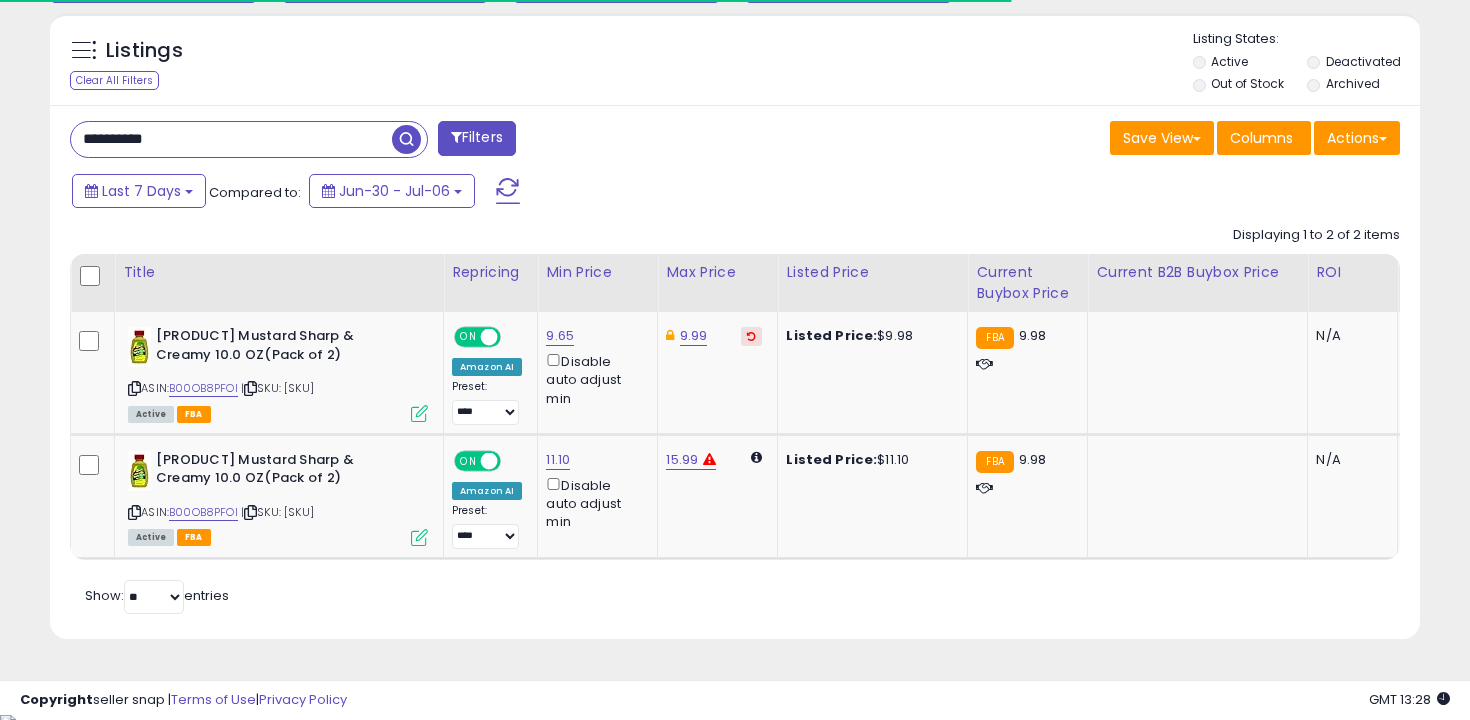 scroll, scrollTop: 731, scrollLeft: 0, axis: vertical 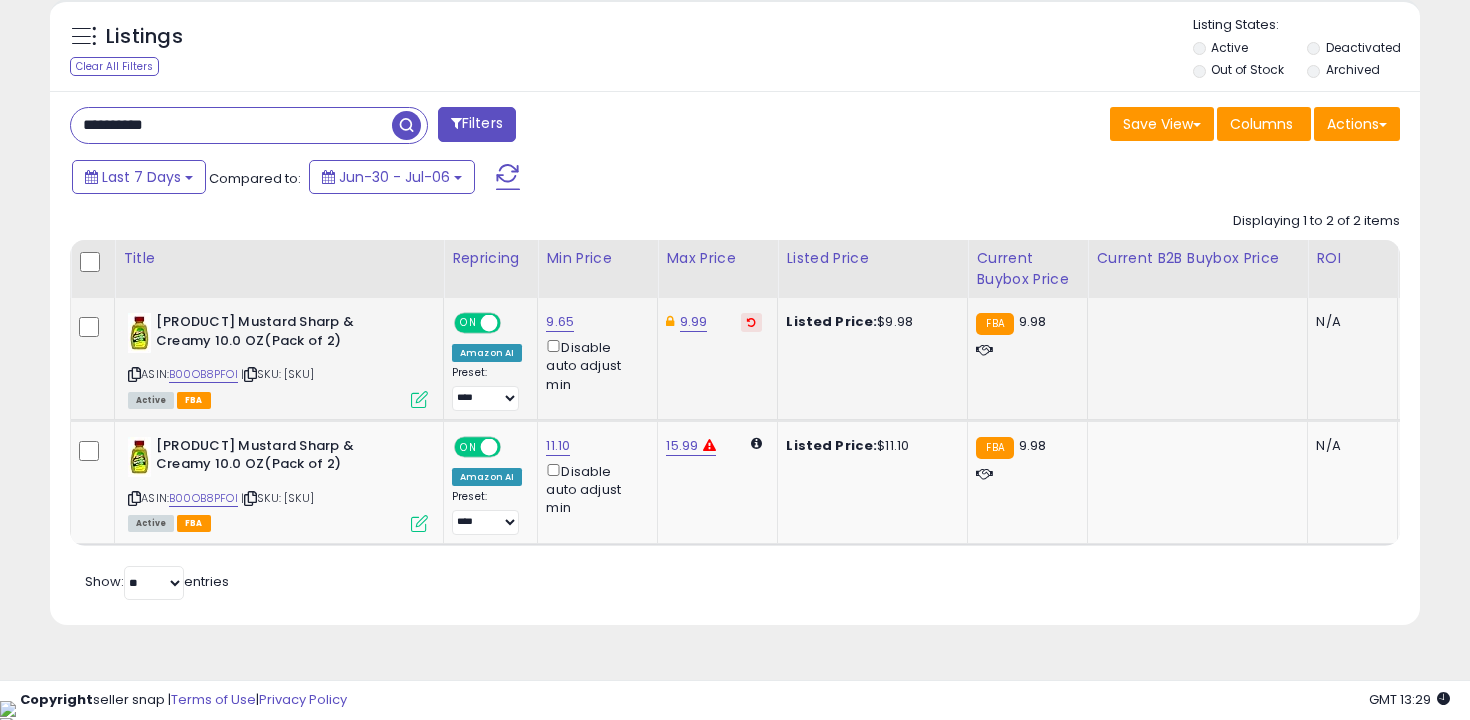 click at bounding box center [751, 322] 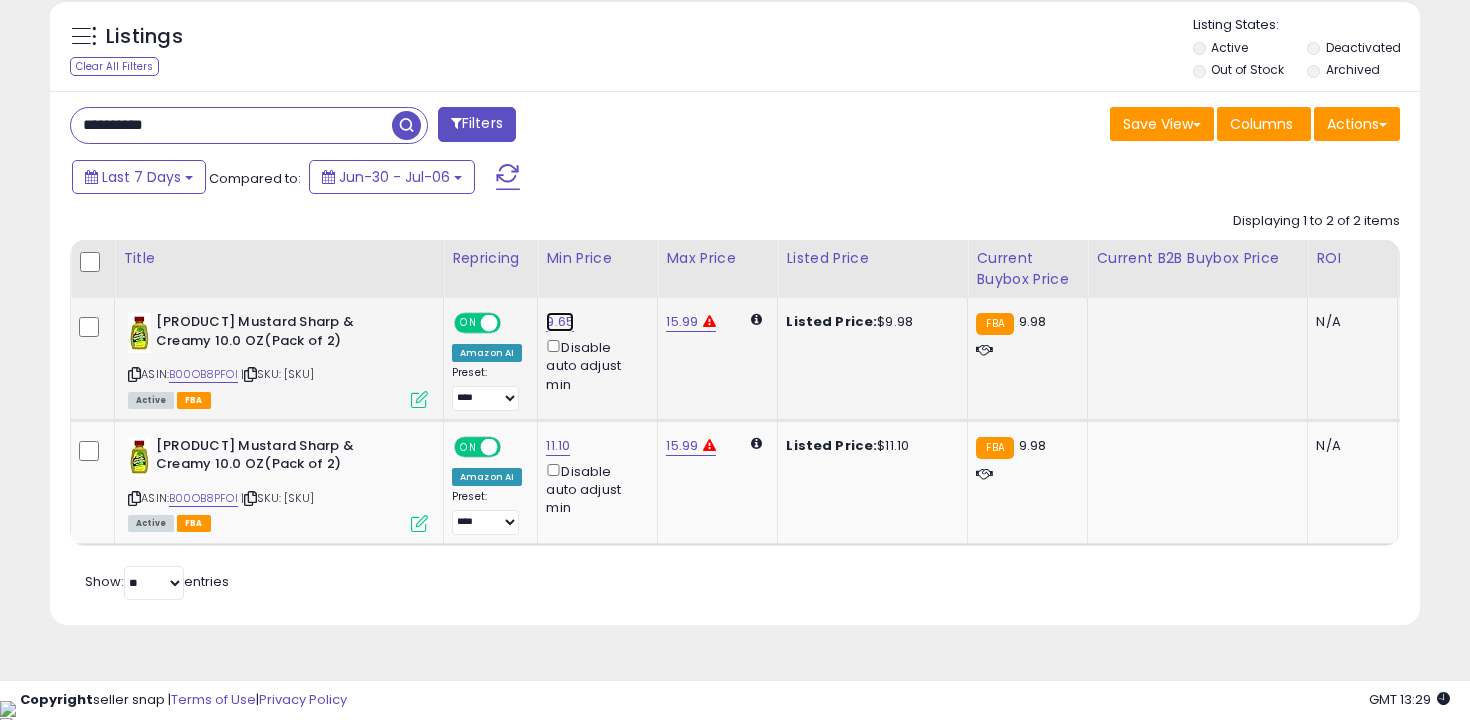 click on "9.65" at bounding box center (560, 322) 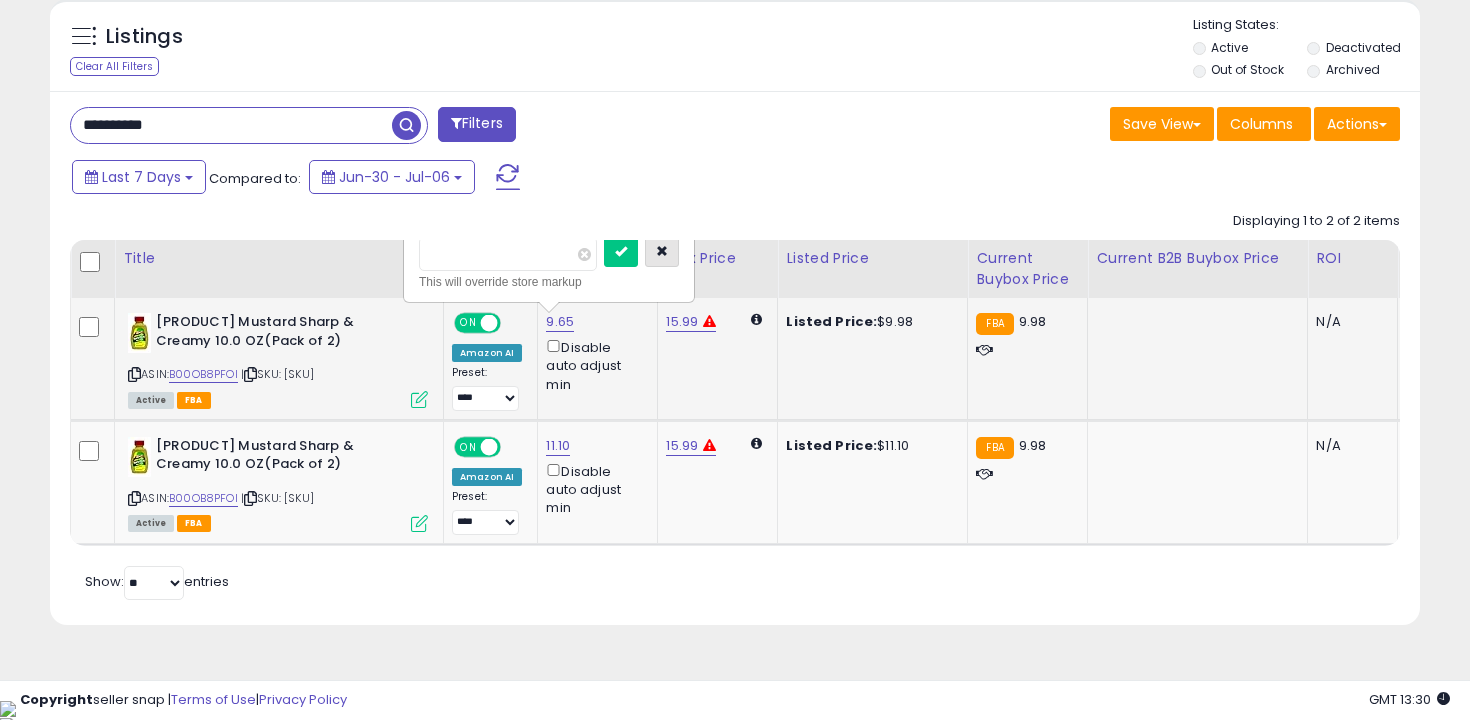 click at bounding box center (662, 252) 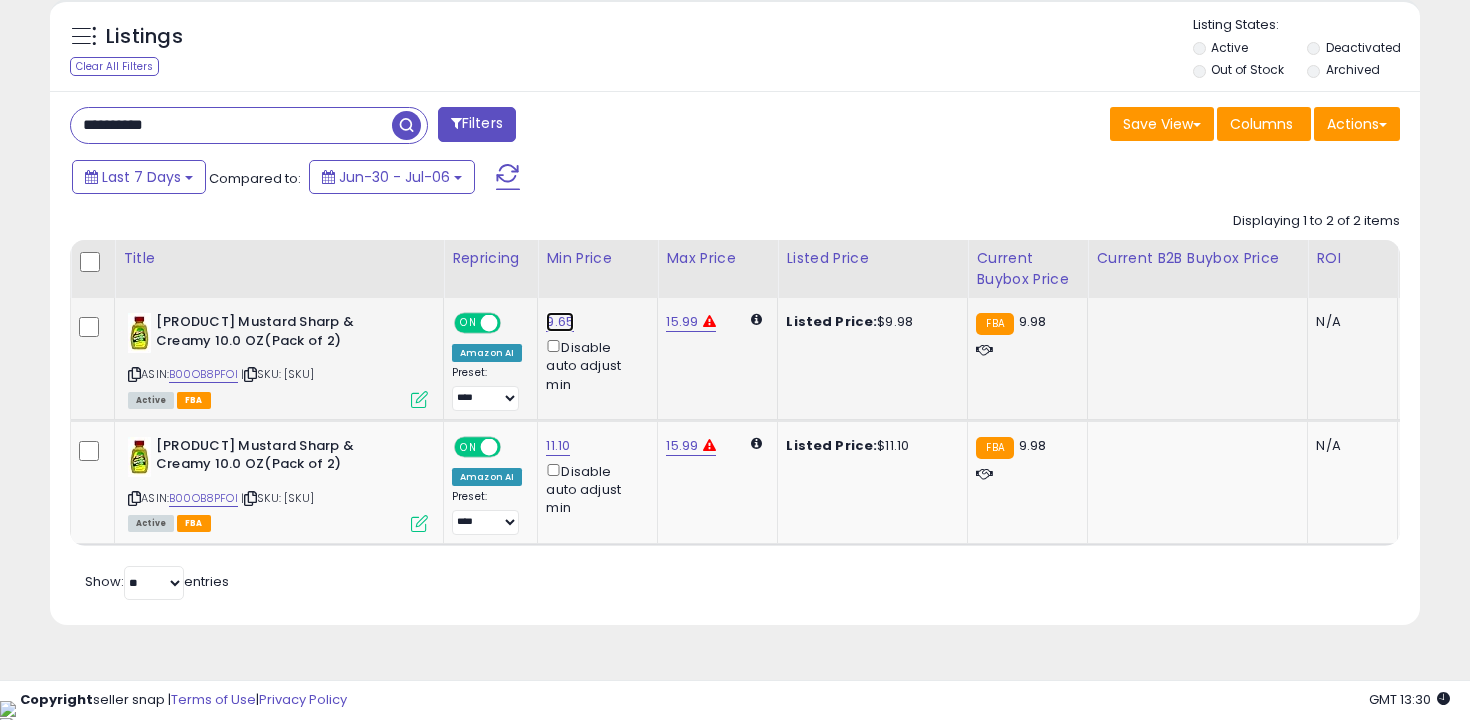 click on "9.65" at bounding box center [560, 322] 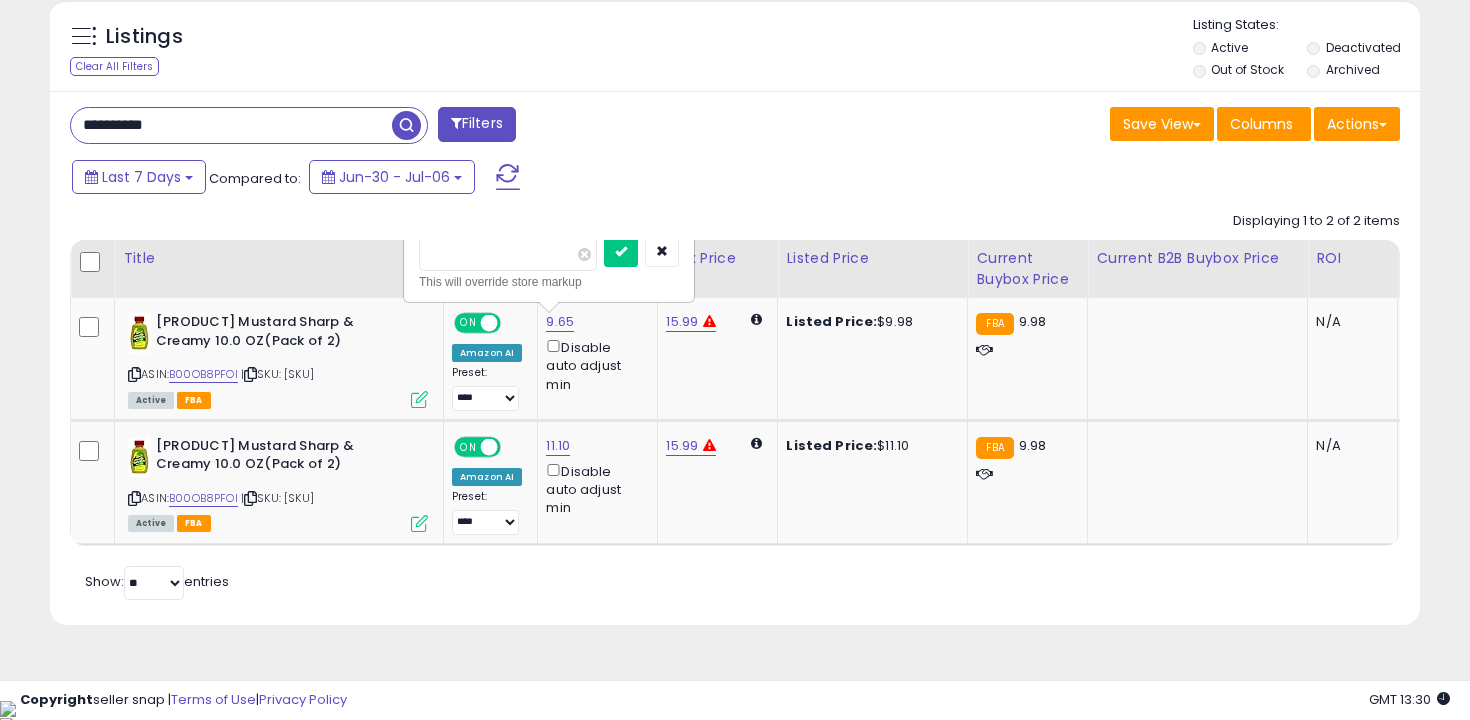 click on "Displaying 1 to 2 of 2 items
Title
Repricing" 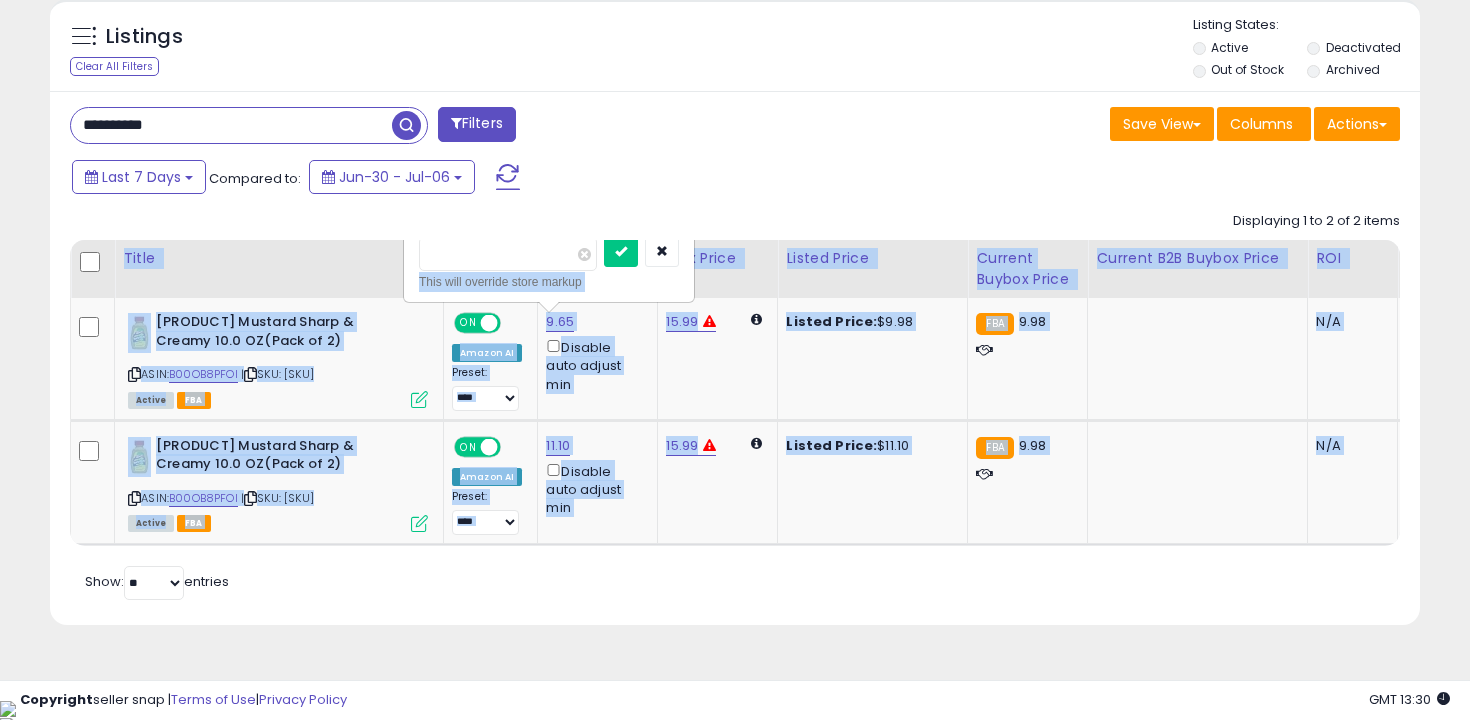 click on "Displaying 1 to 2 of 2 items
Title
Repricing" 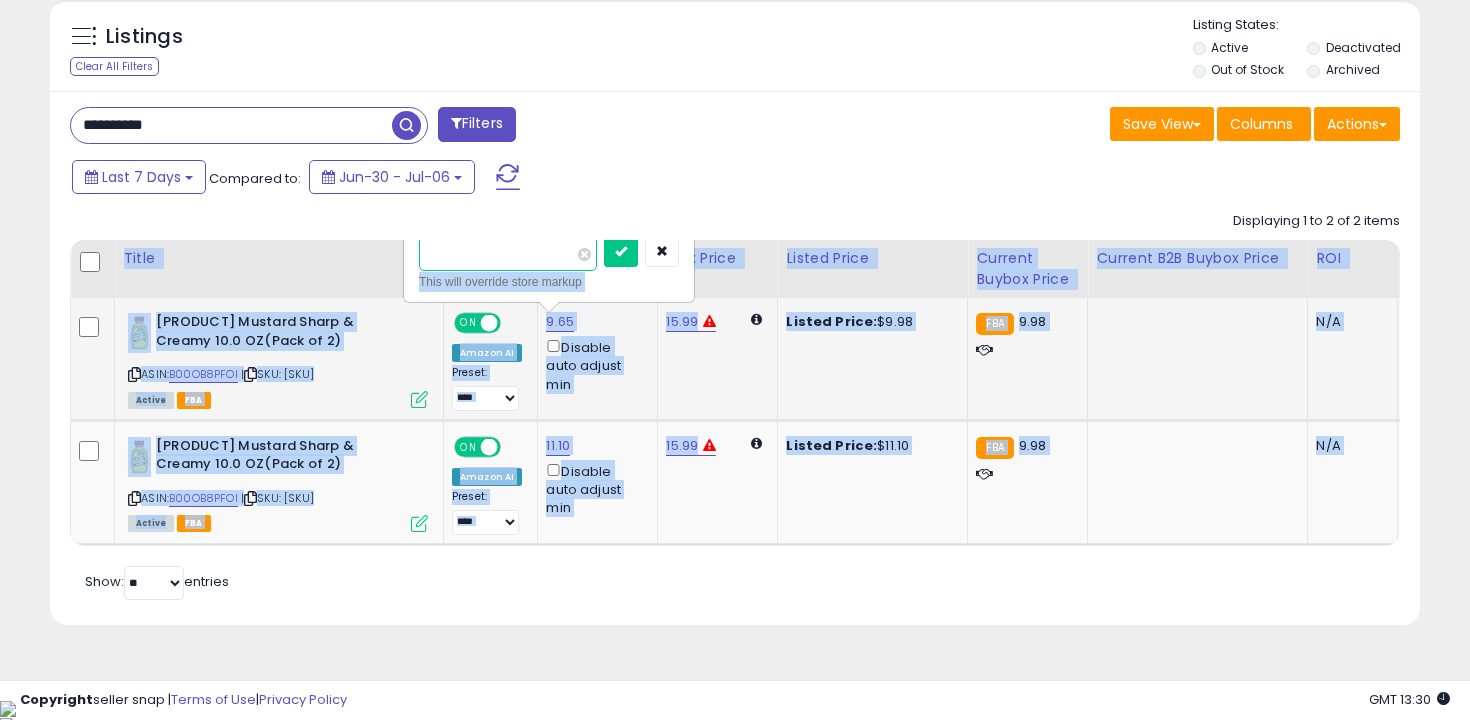 click on "****" at bounding box center (508, 254) 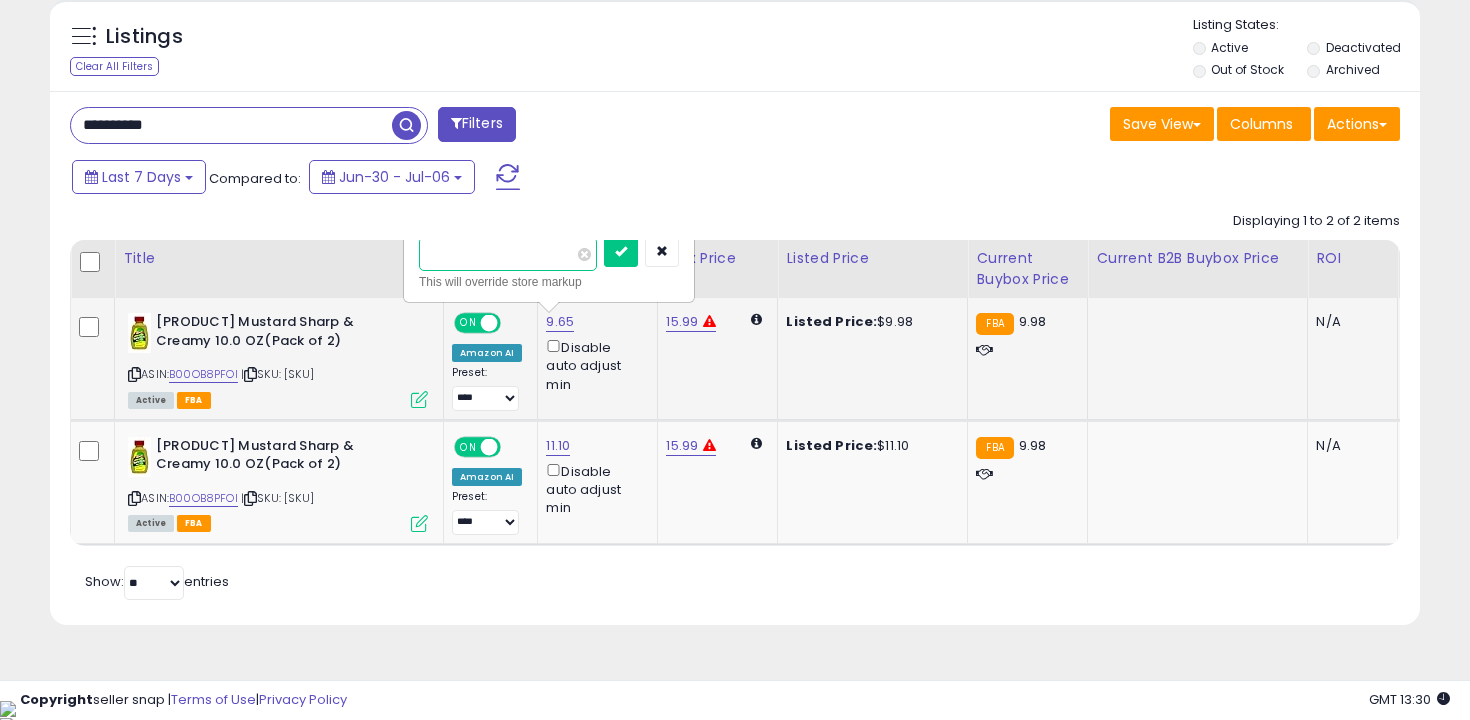 click on "****" at bounding box center [508, 254] 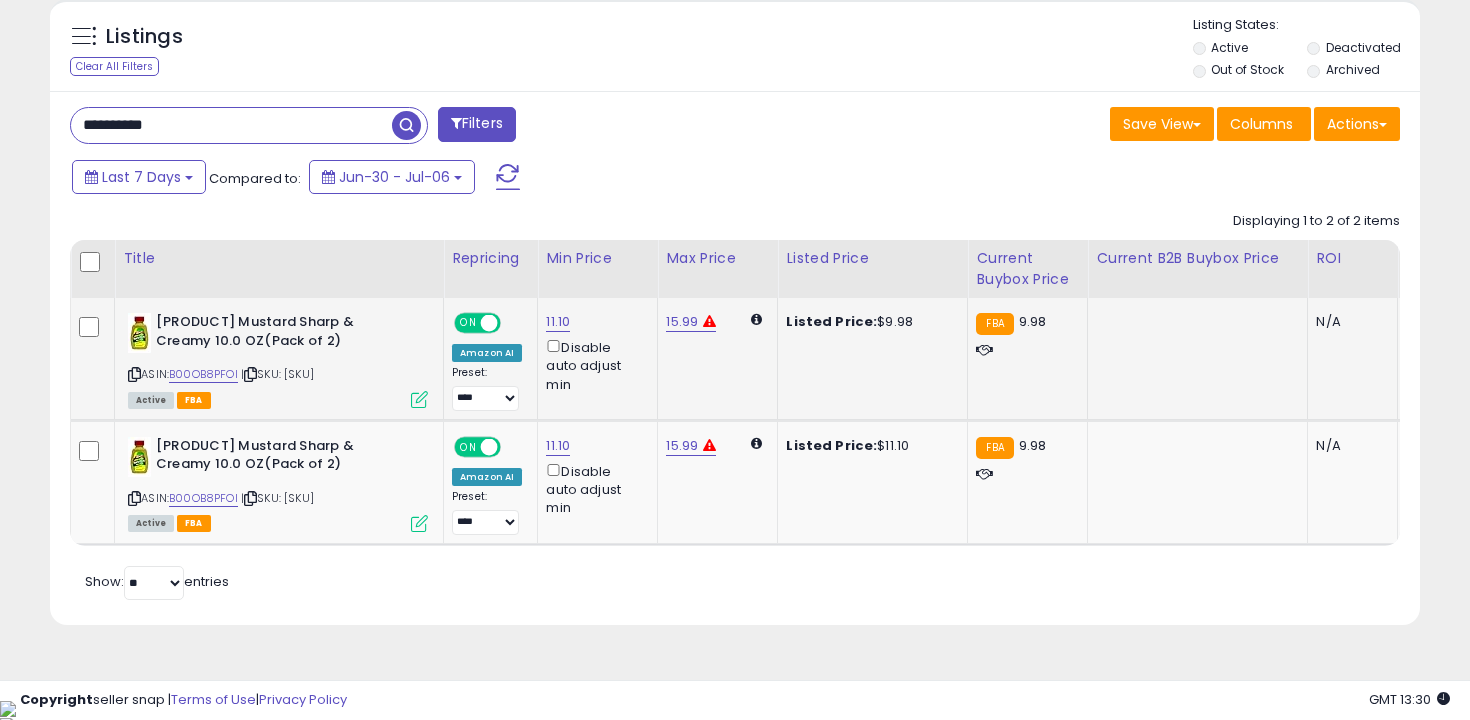 click on "**********" at bounding box center (231, 125) 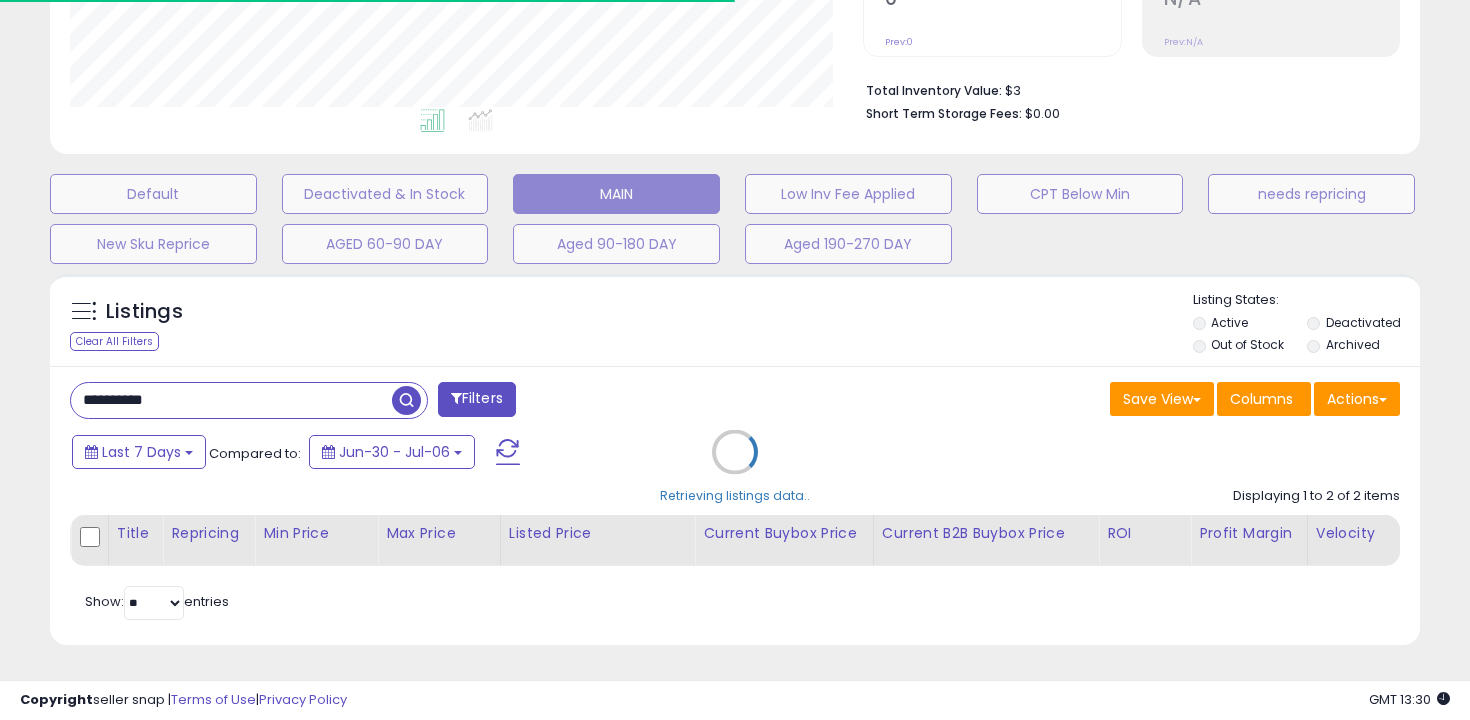 scroll, scrollTop: 660, scrollLeft: 0, axis: vertical 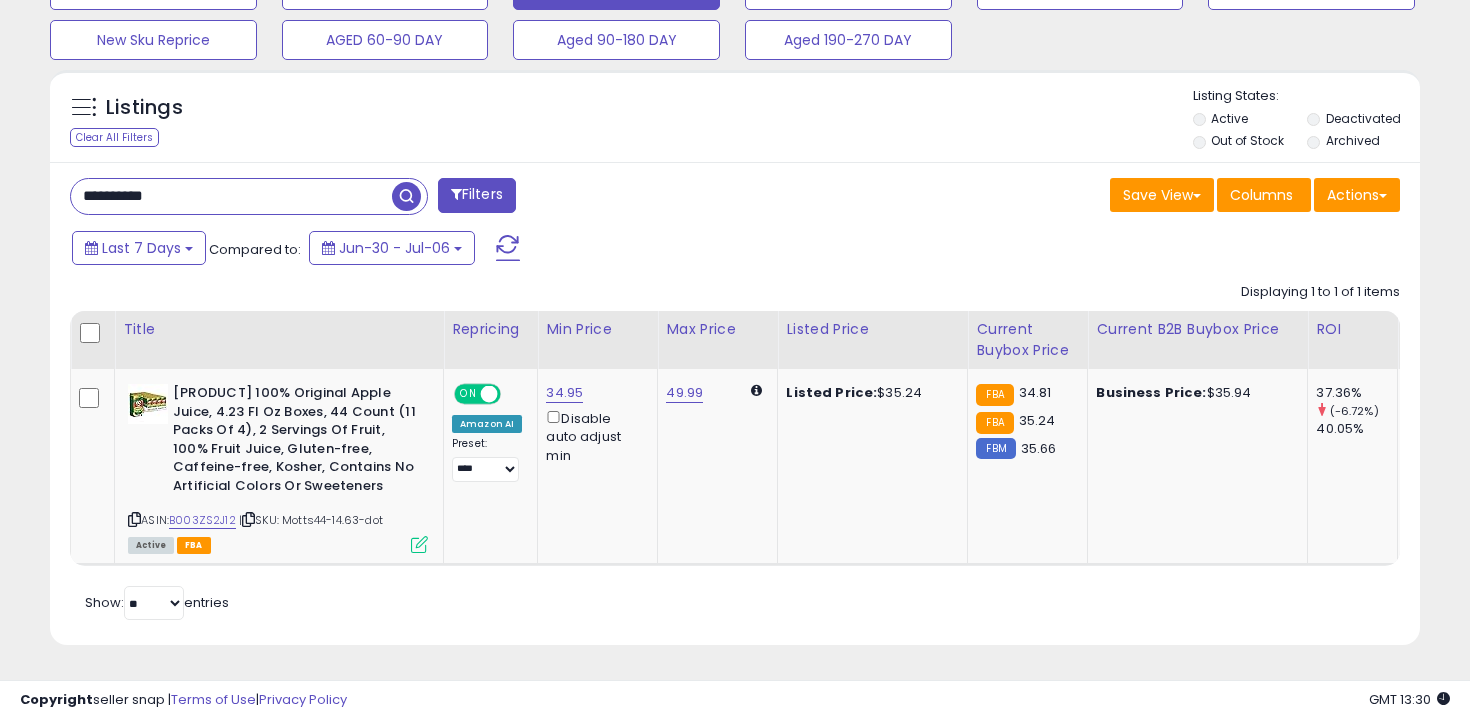click on "**********" at bounding box center (231, 196) 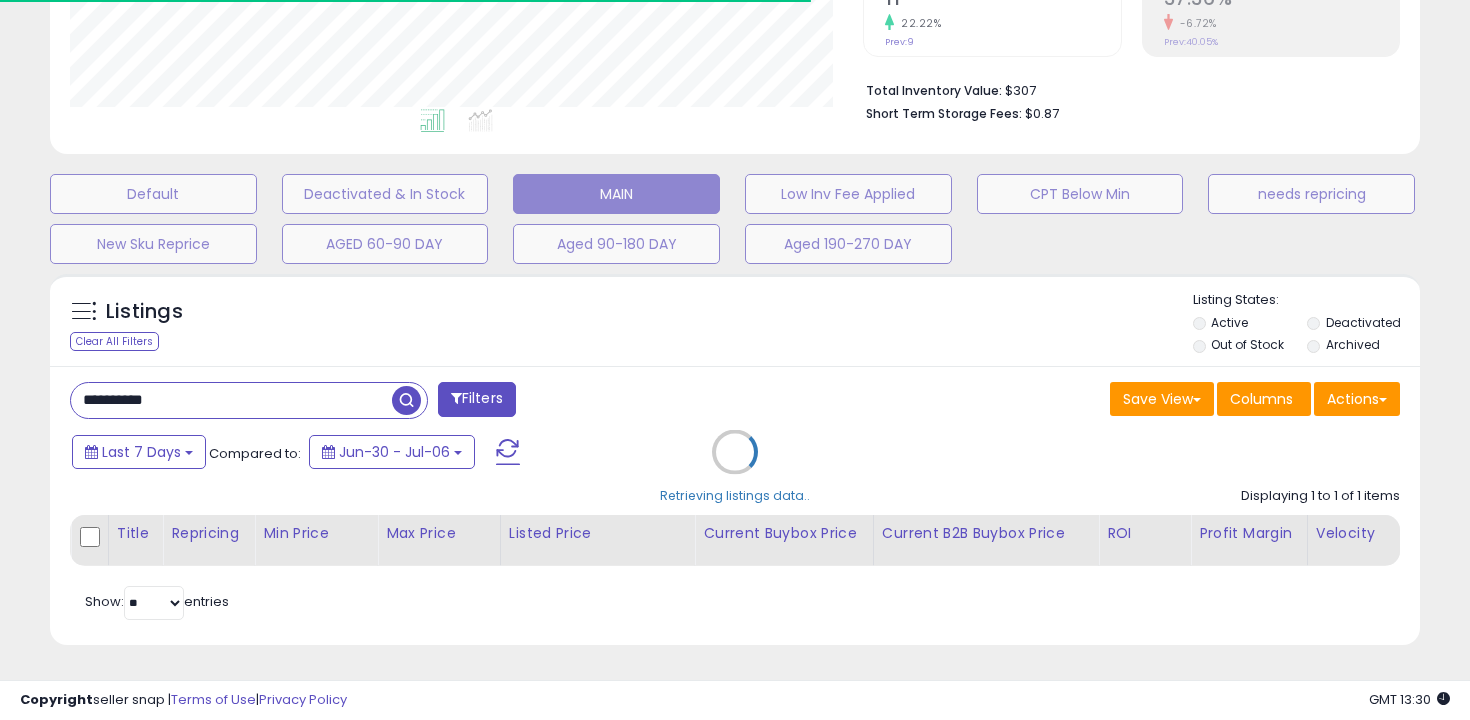 scroll, scrollTop: 619, scrollLeft: 0, axis: vertical 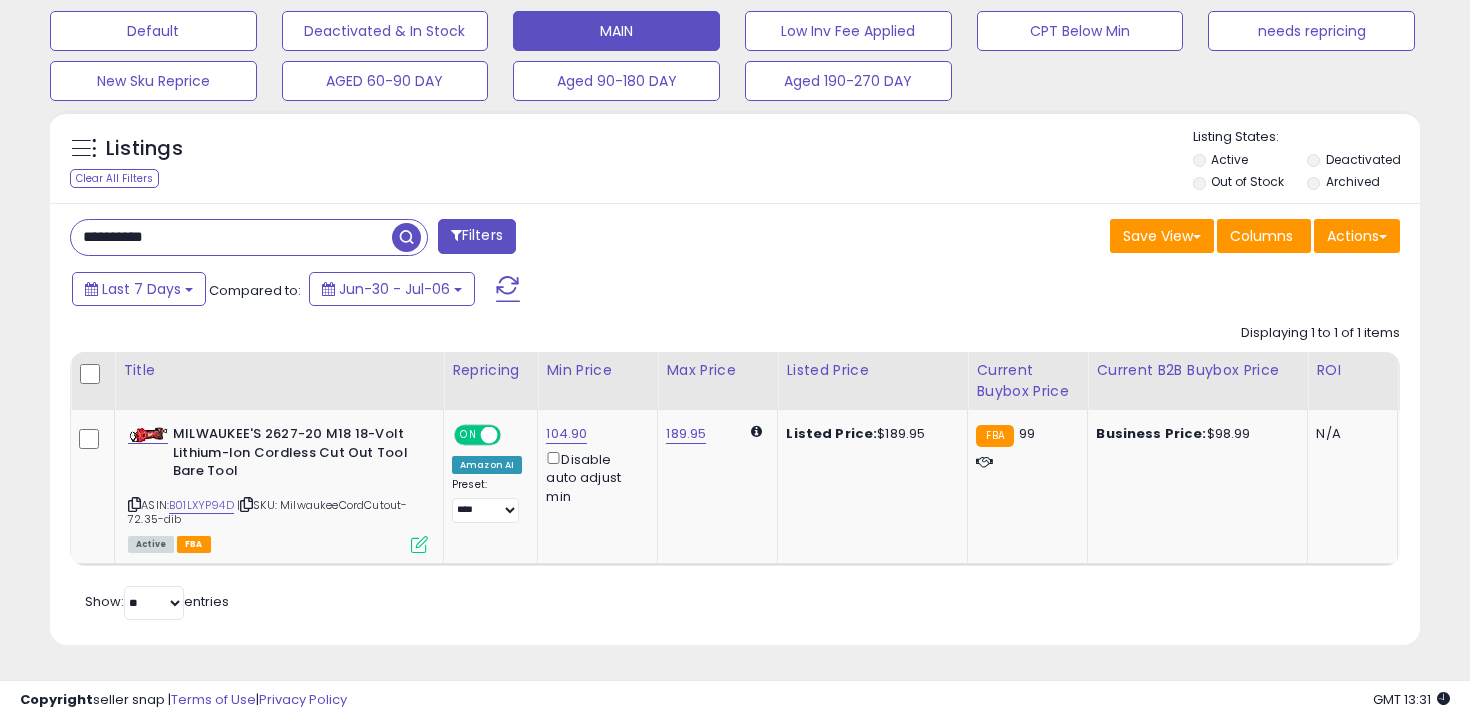 click on "**********" at bounding box center (231, 237) 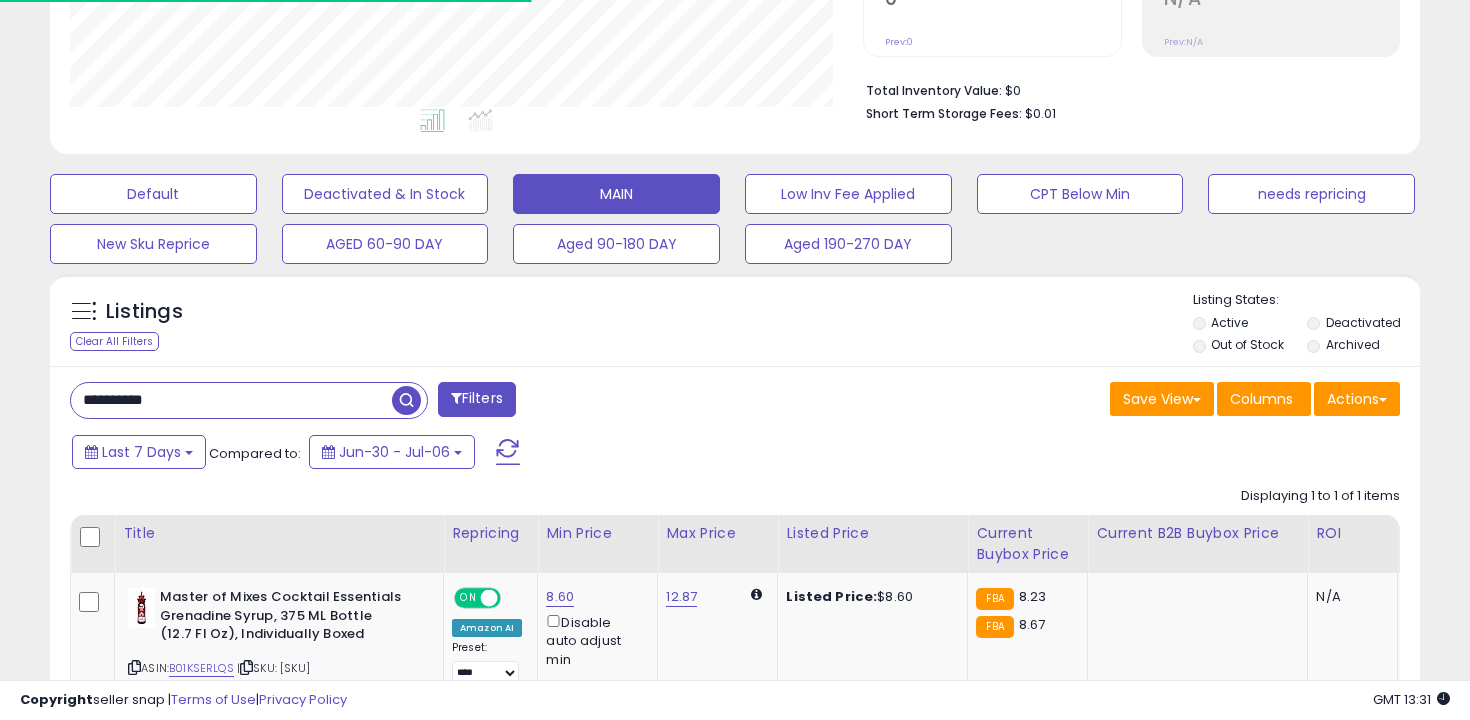 scroll, scrollTop: 619, scrollLeft: 0, axis: vertical 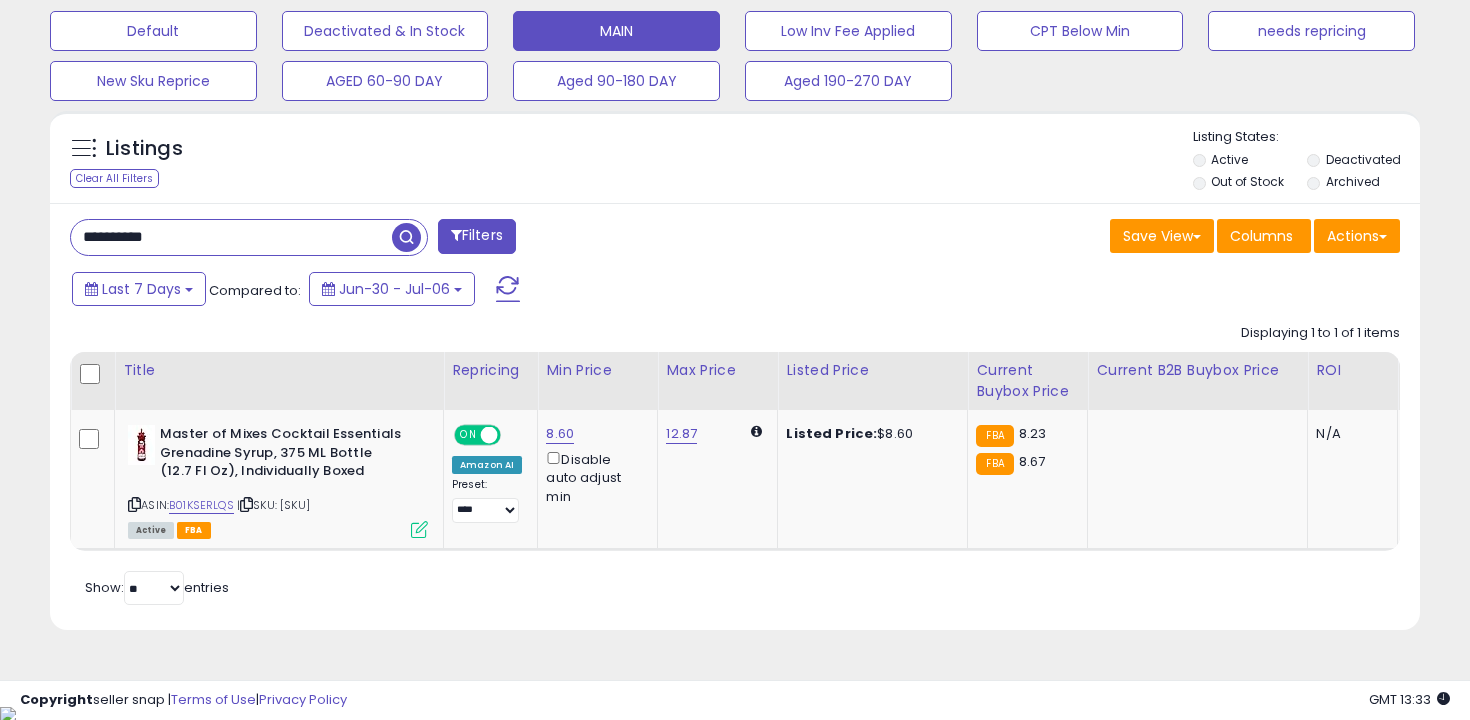click on "**********" at bounding box center (231, 237) 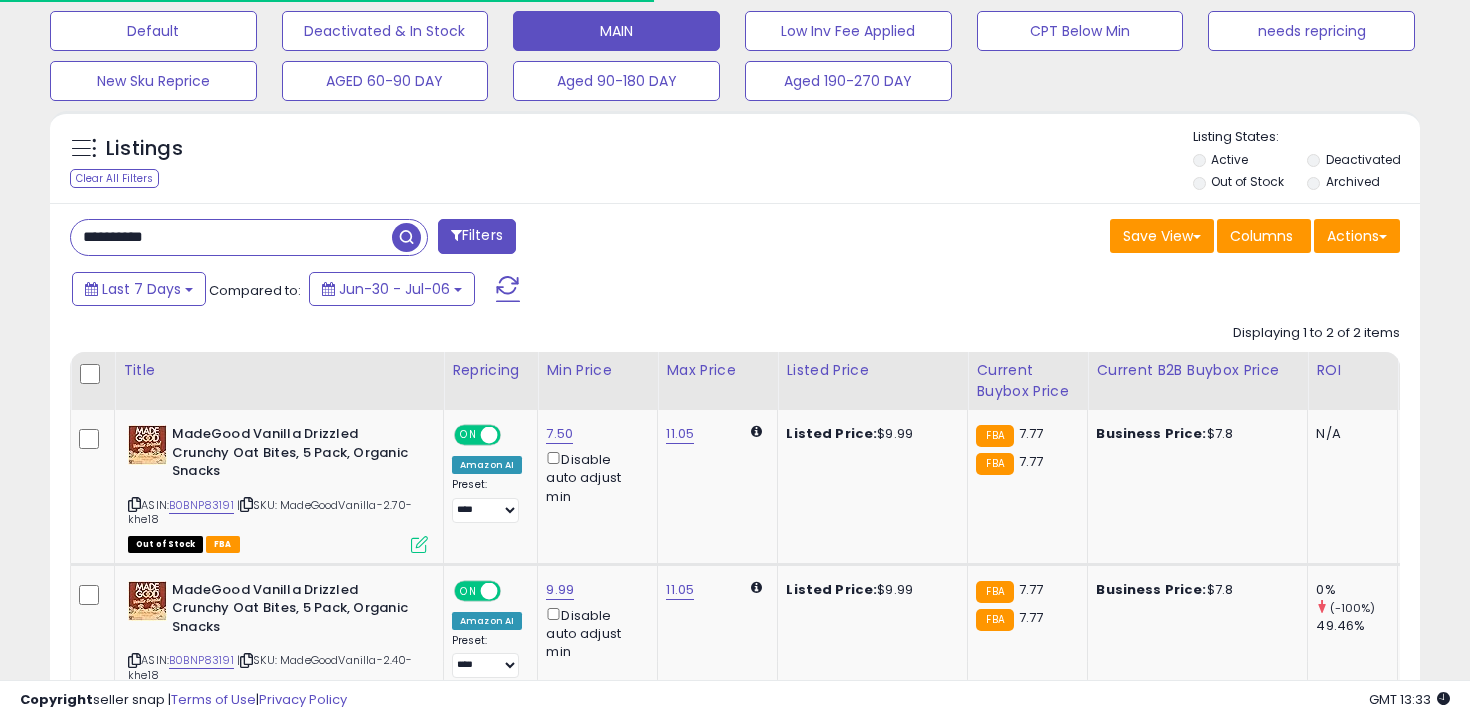 scroll, scrollTop: 738, scrollLeft: 0, axis: vertical 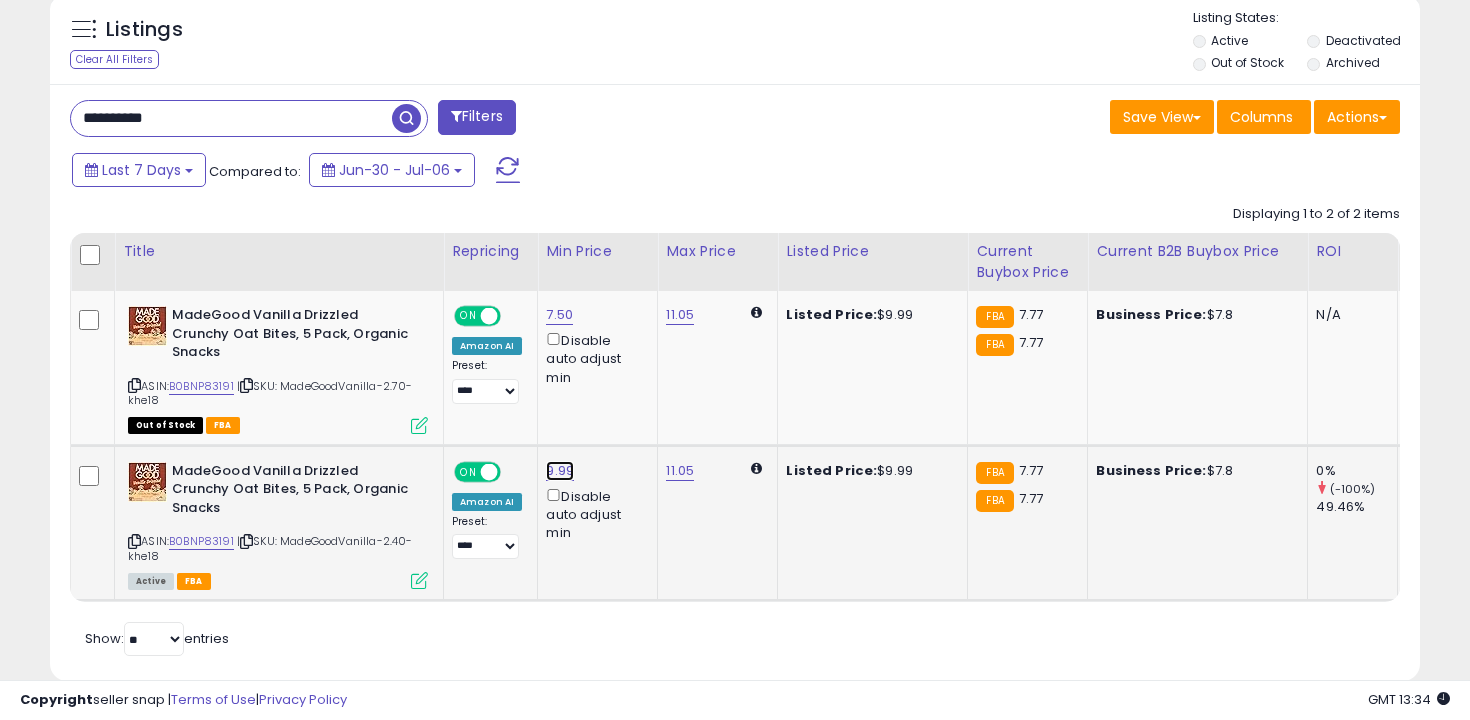 click on "9.99" at bounding box center (559, 315) 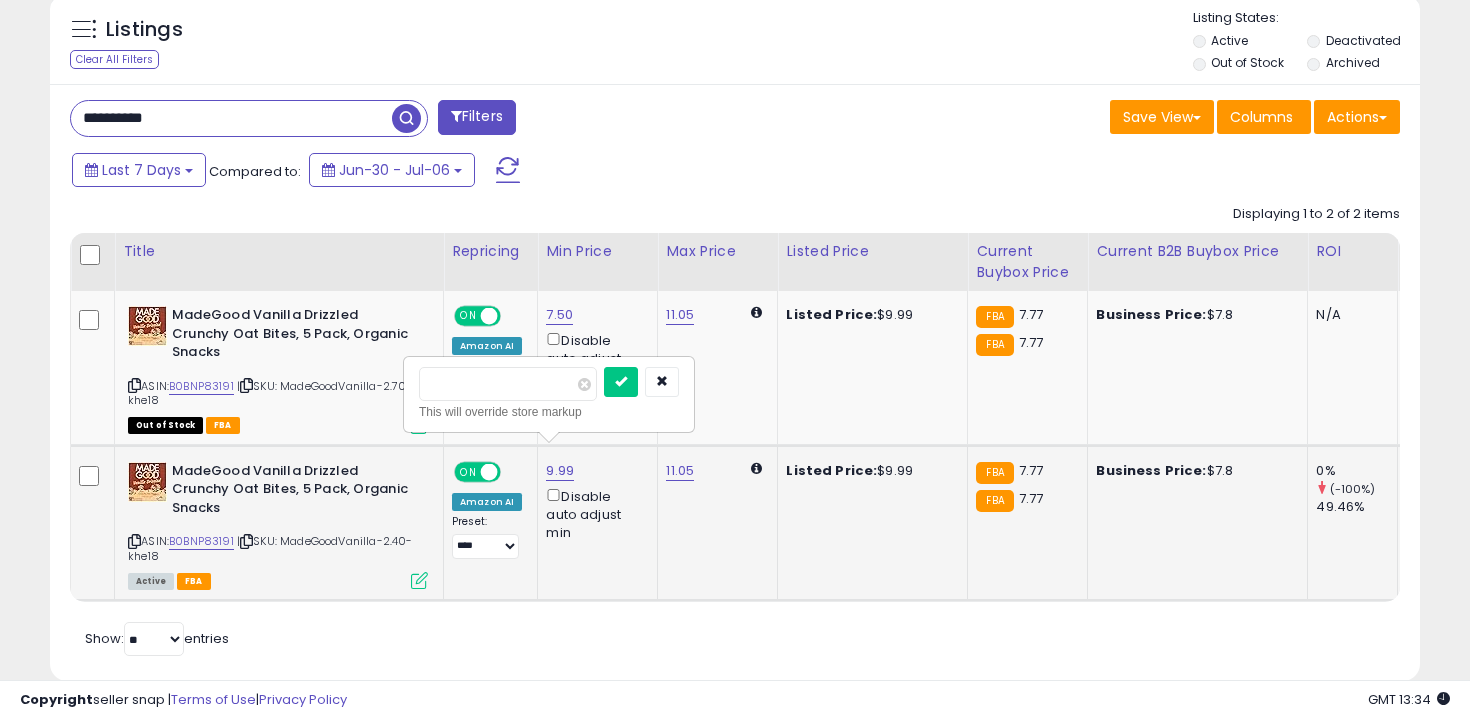 click on "****" at bounding box center [508, 384] 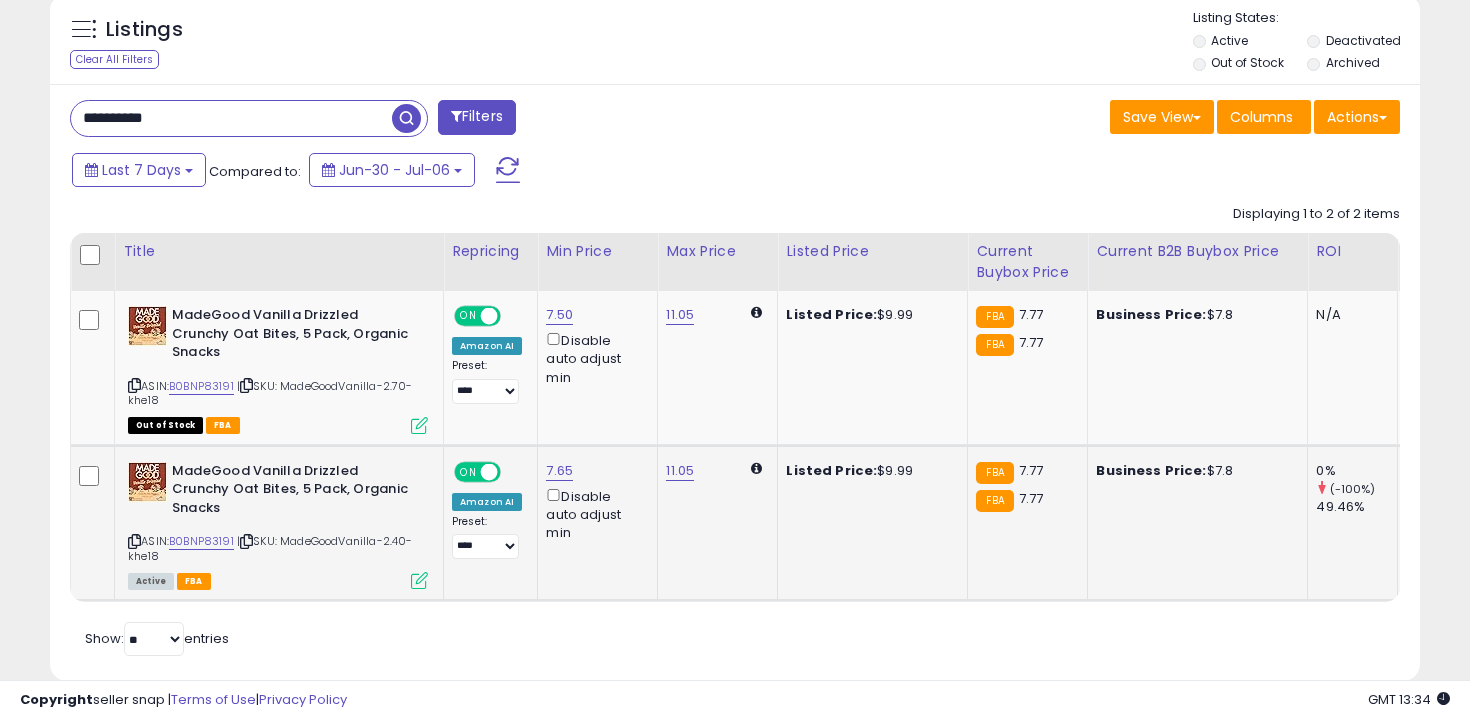 click on "**********" at bounding box center (231, 118) 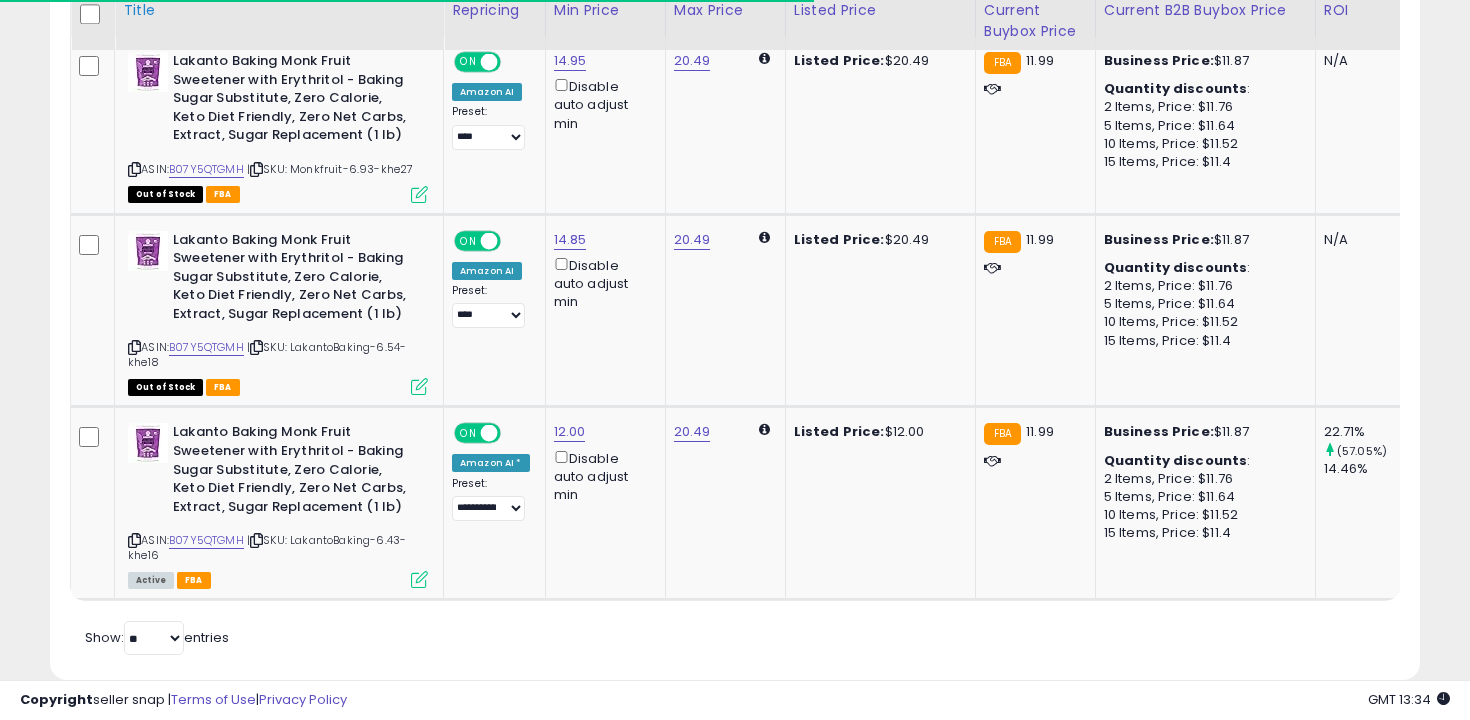 scroll, scrollTop: 1028, scrollLeft: 0, axis: vertical 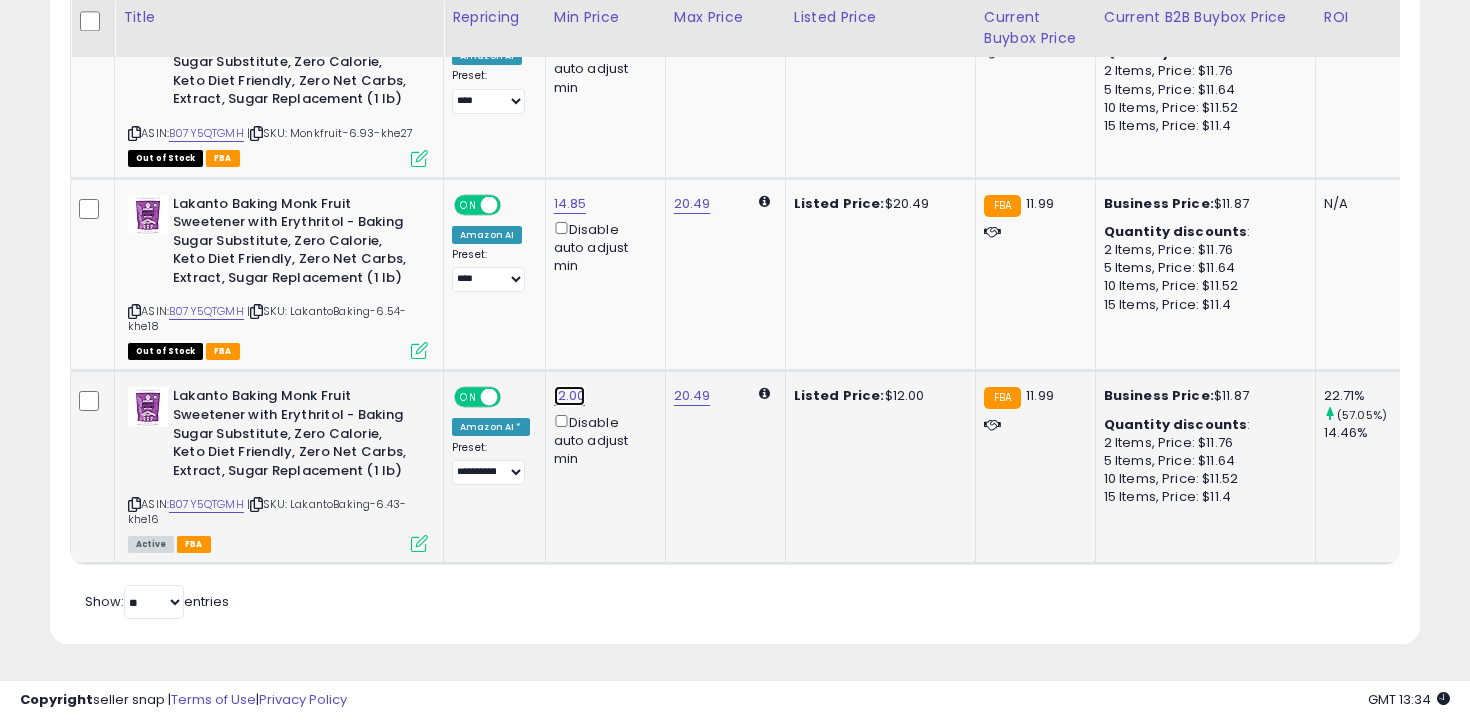 click on "12.00" at bounding box center (570, 25) 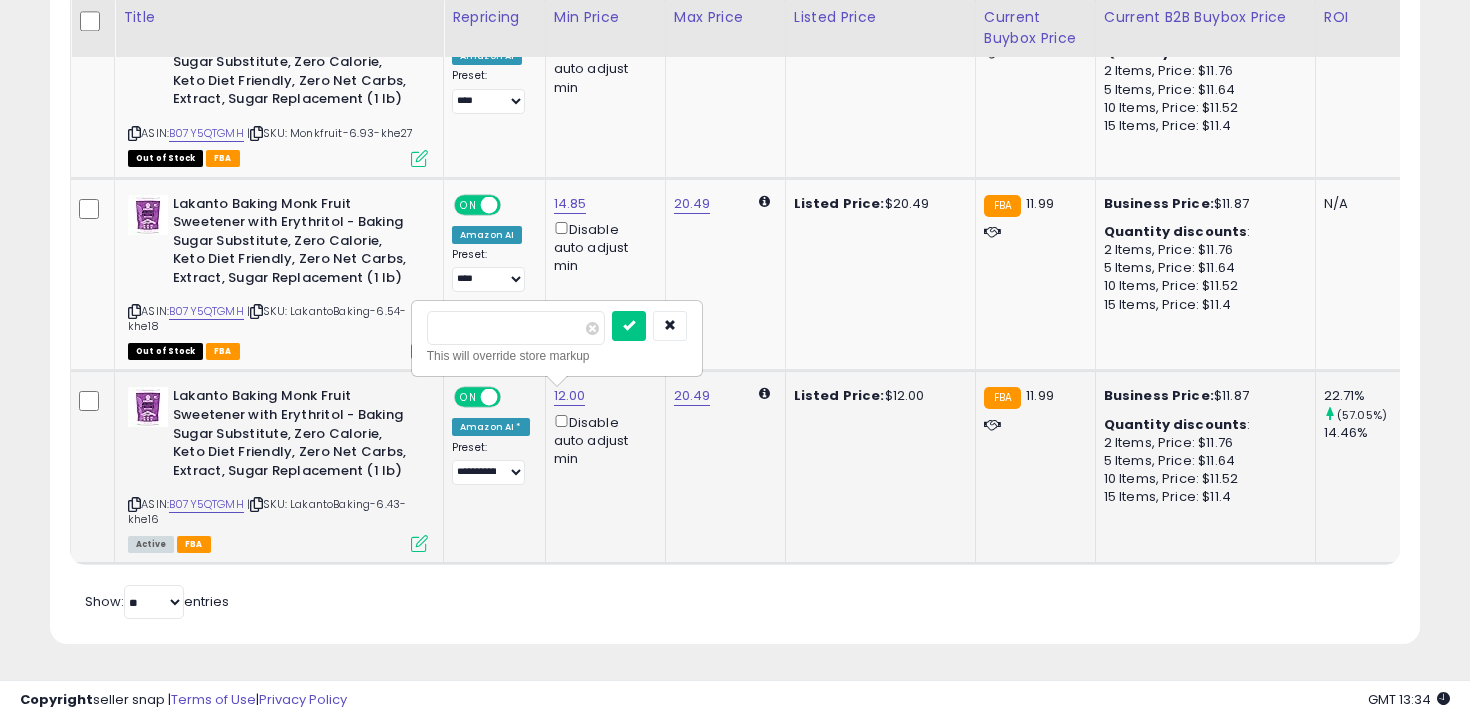 click on "*****" at bounding box center [516, 328] 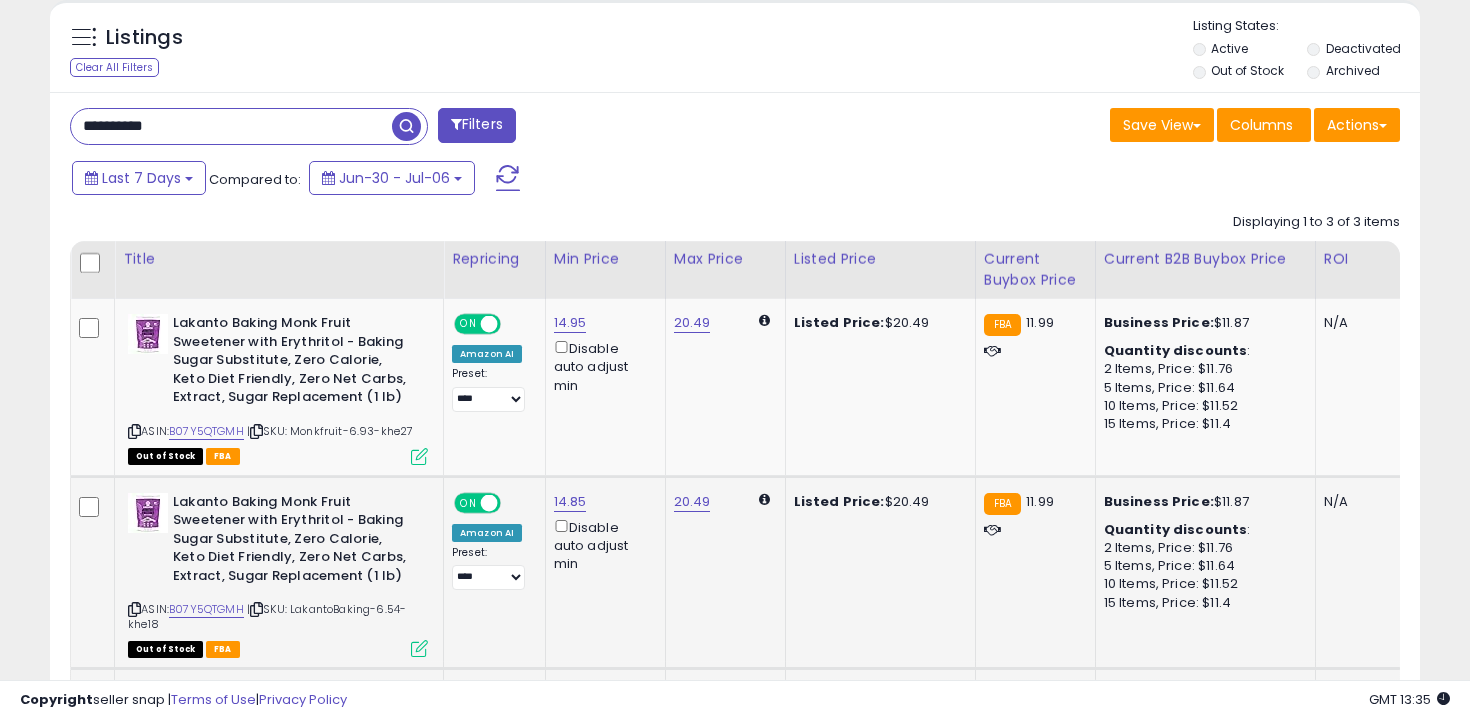scroll, scrollTop: 695, scrollLeft: 0, axis: vertical 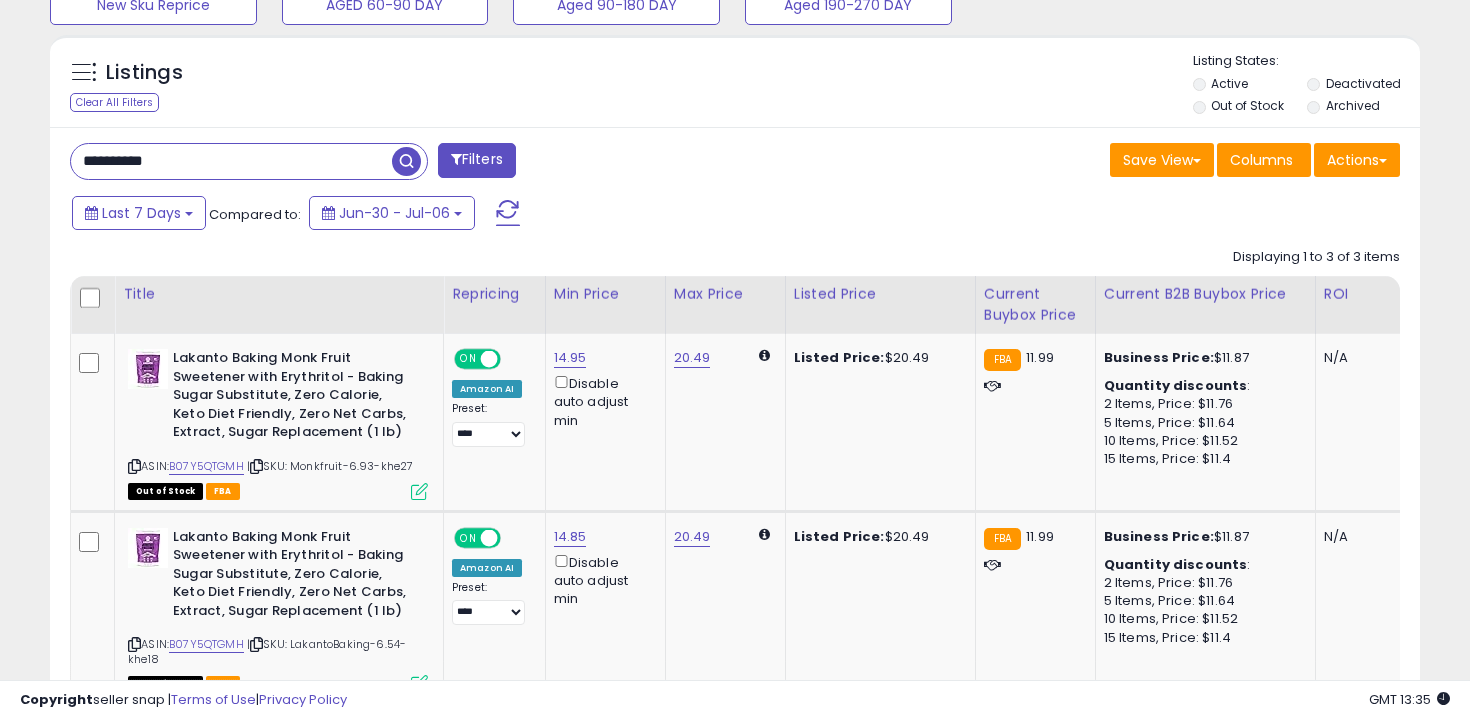 click on "**********" at bounding box center [231, 161] 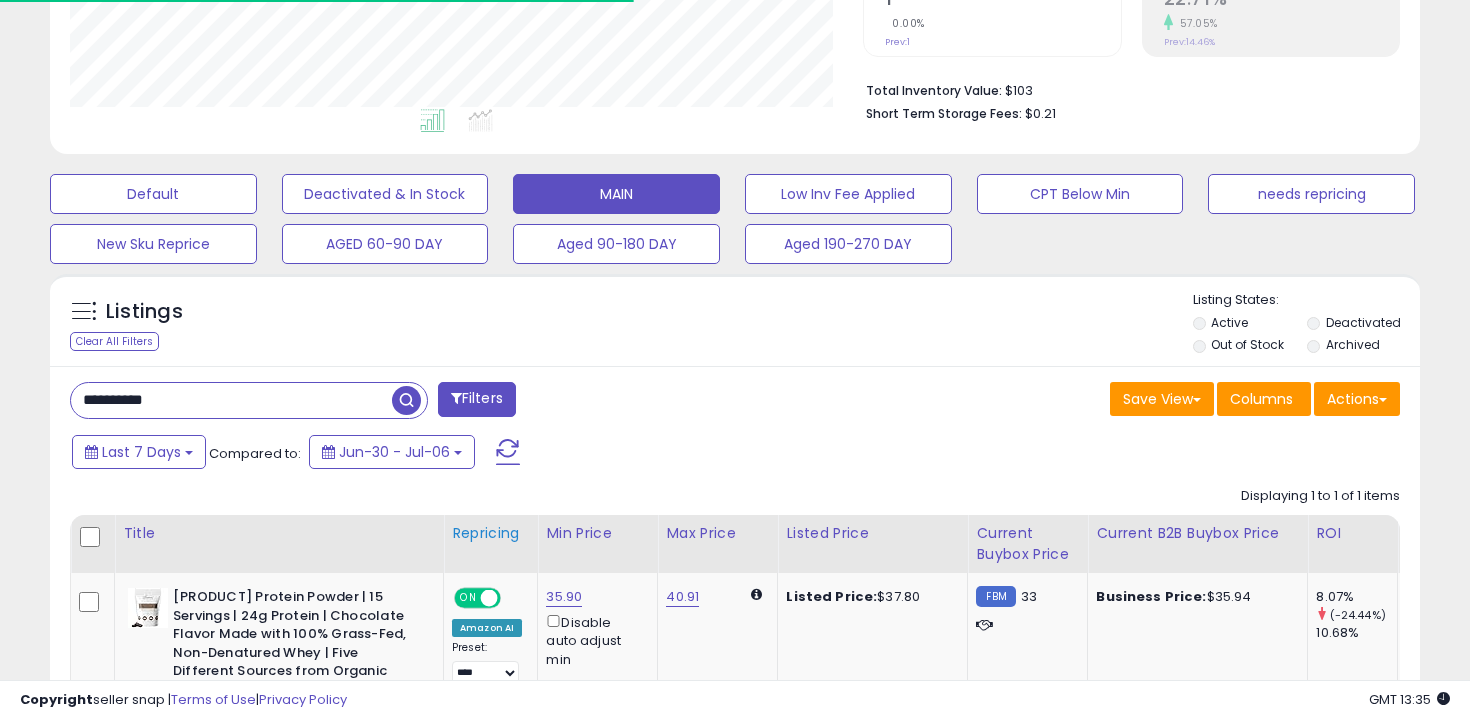 scroll, scrollTop: 675, scrollLeft: 0, axis: vertical 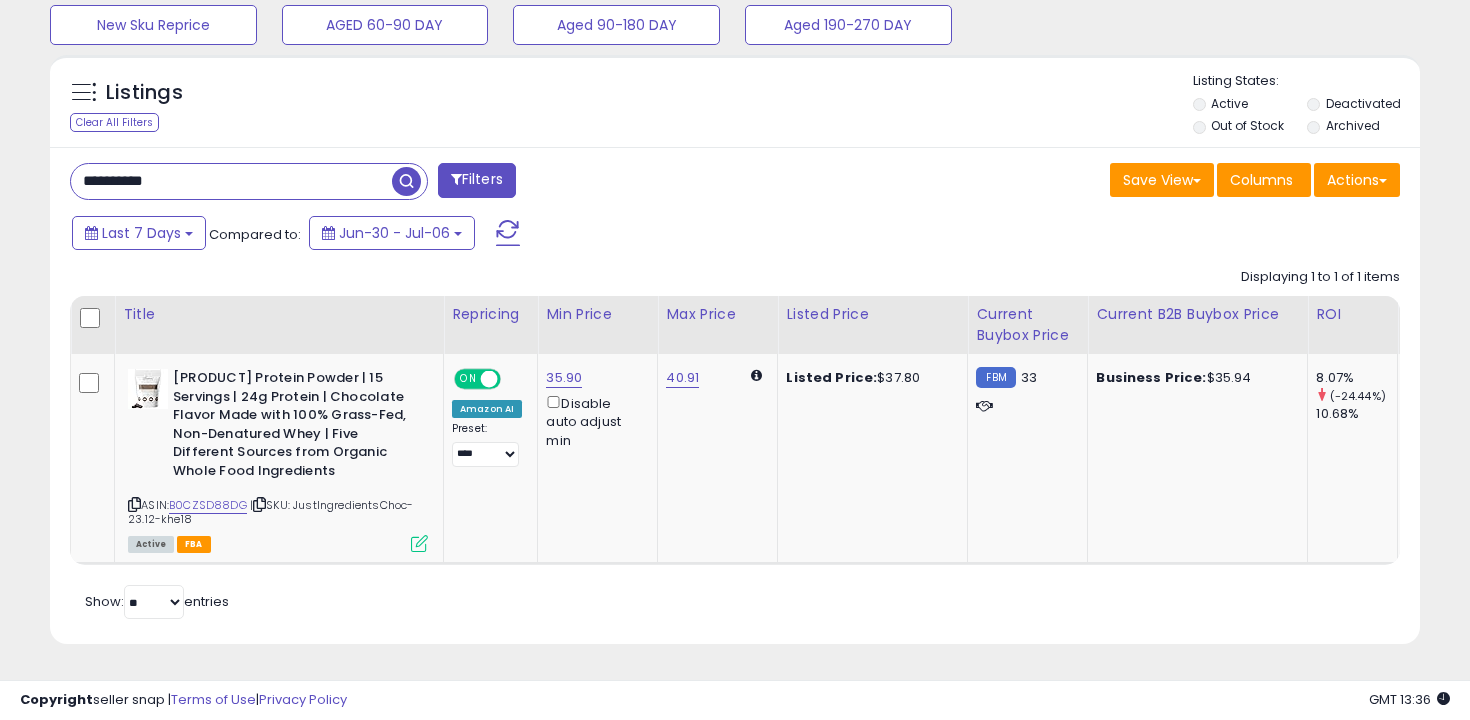 click on "**********" at bounding box center [231, 181] 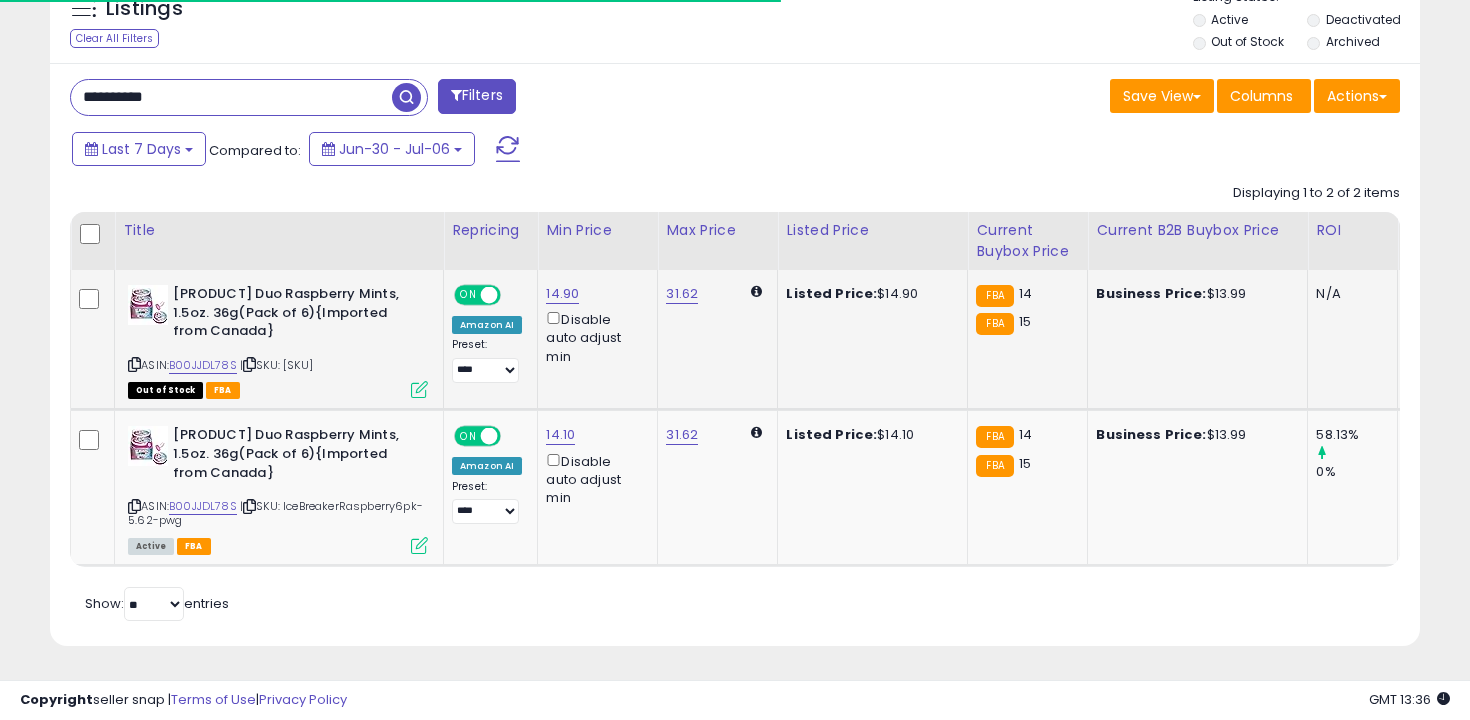 scroll, scrollTop: 775, scrollLeft: 0, axis: vertical 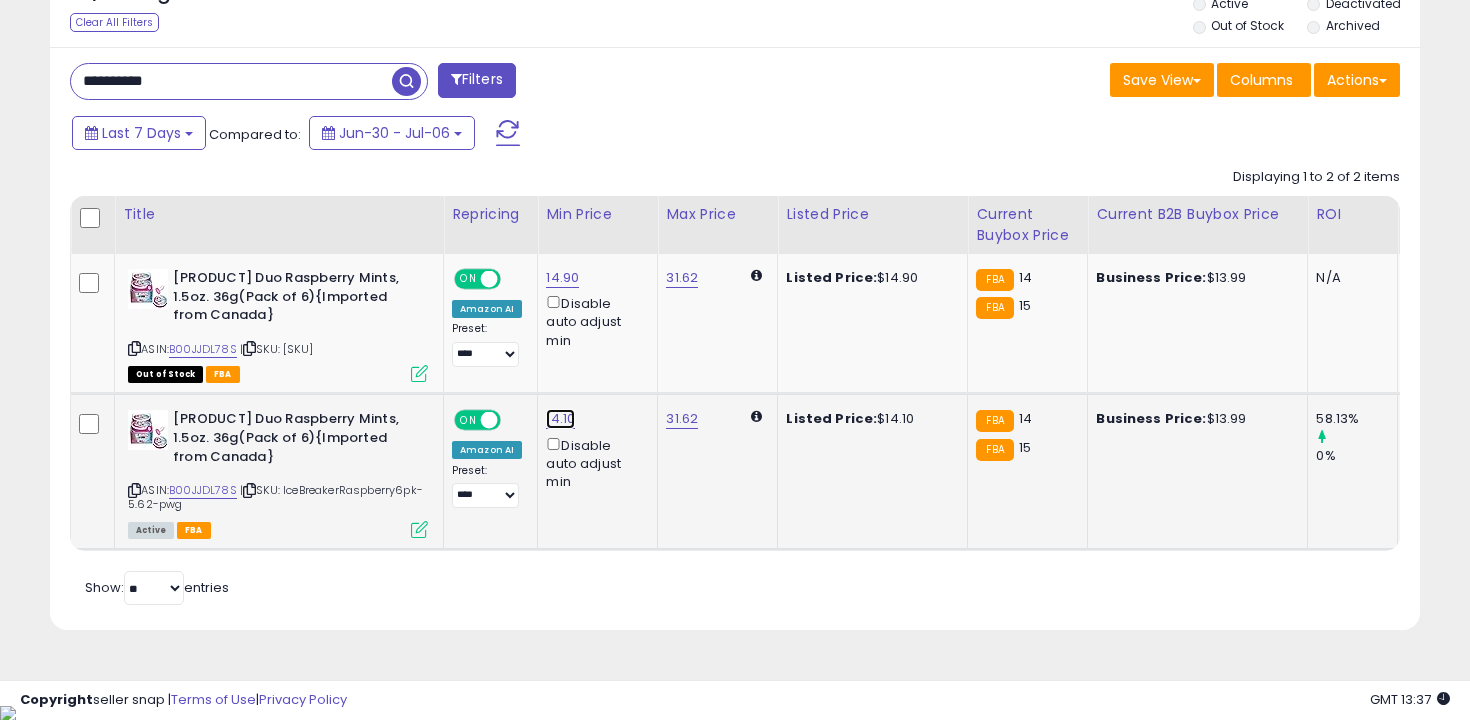 click on "14.10" at bounding box center (562, 278) 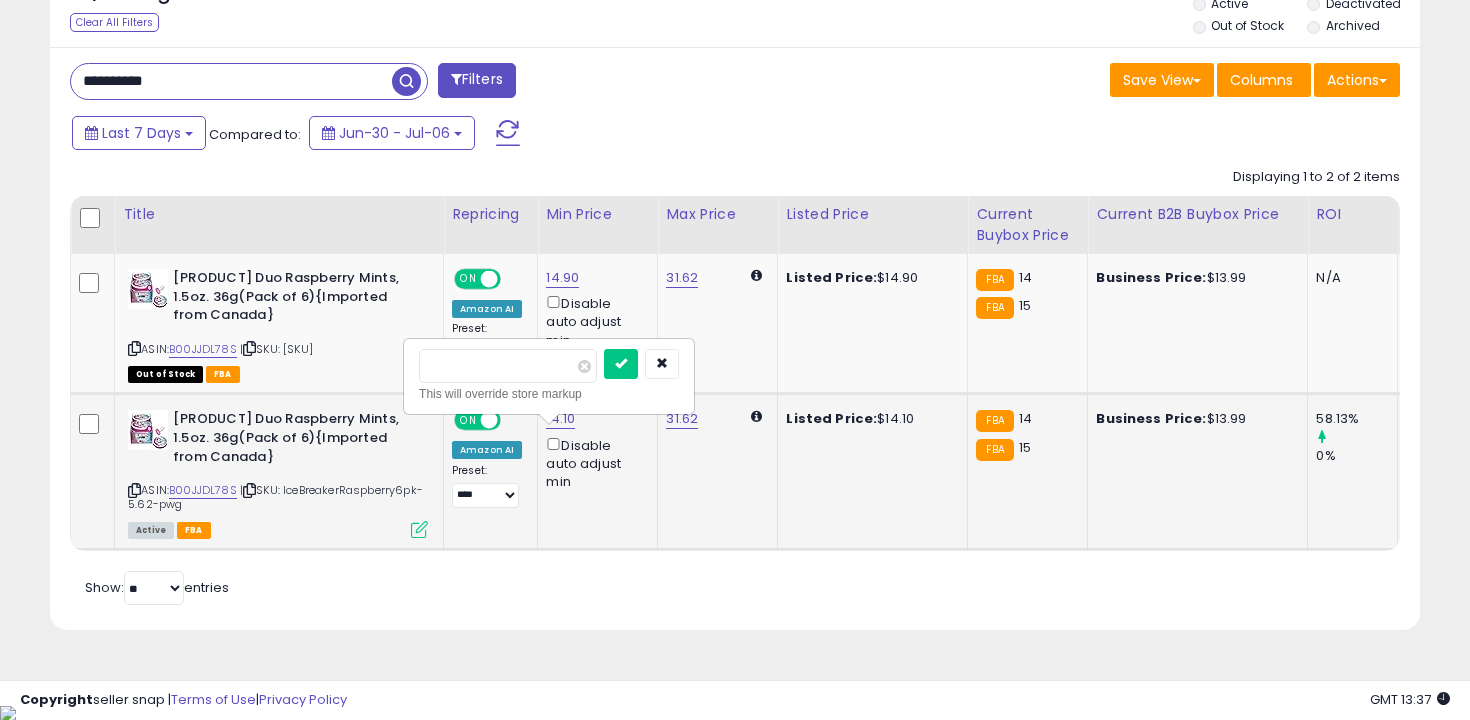 click on "*****" at bounding box center [508, 366] 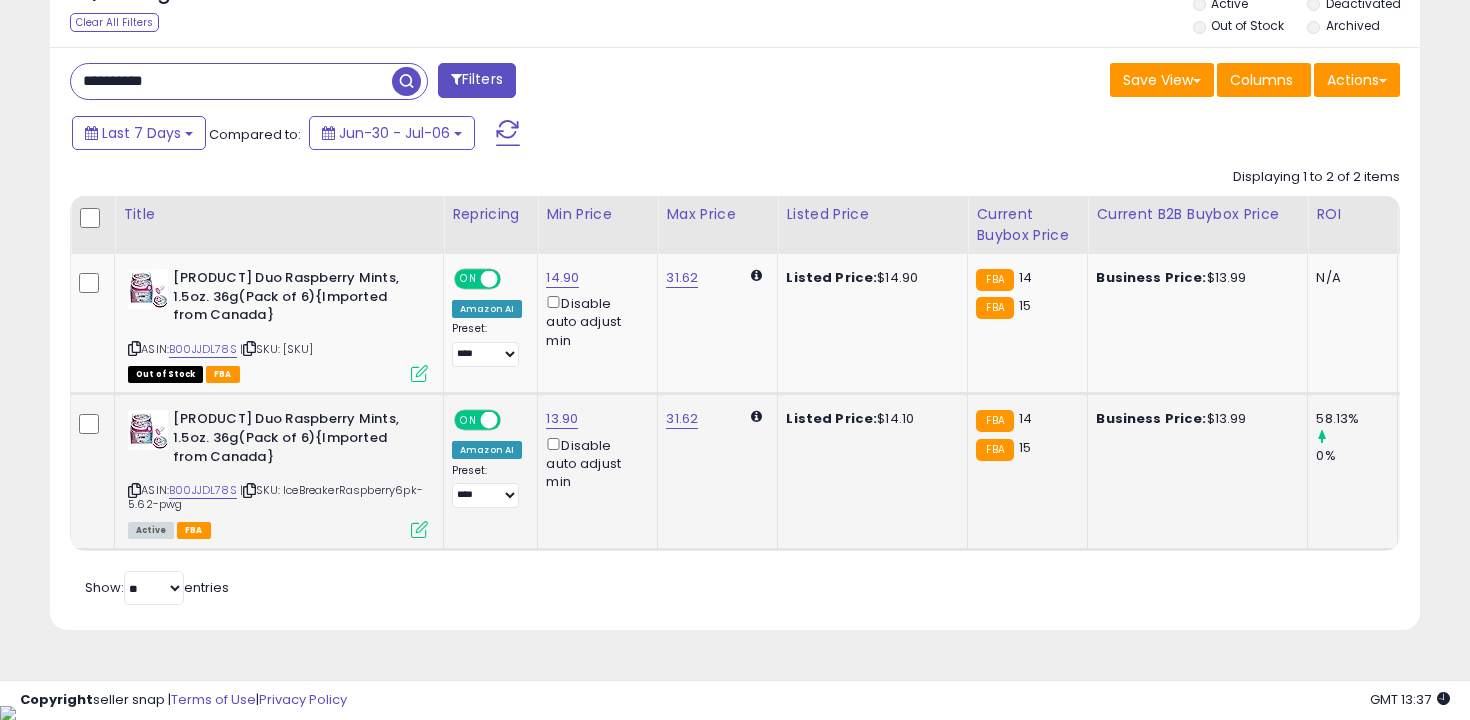 click on "**********" at bounding box center (231, 81) 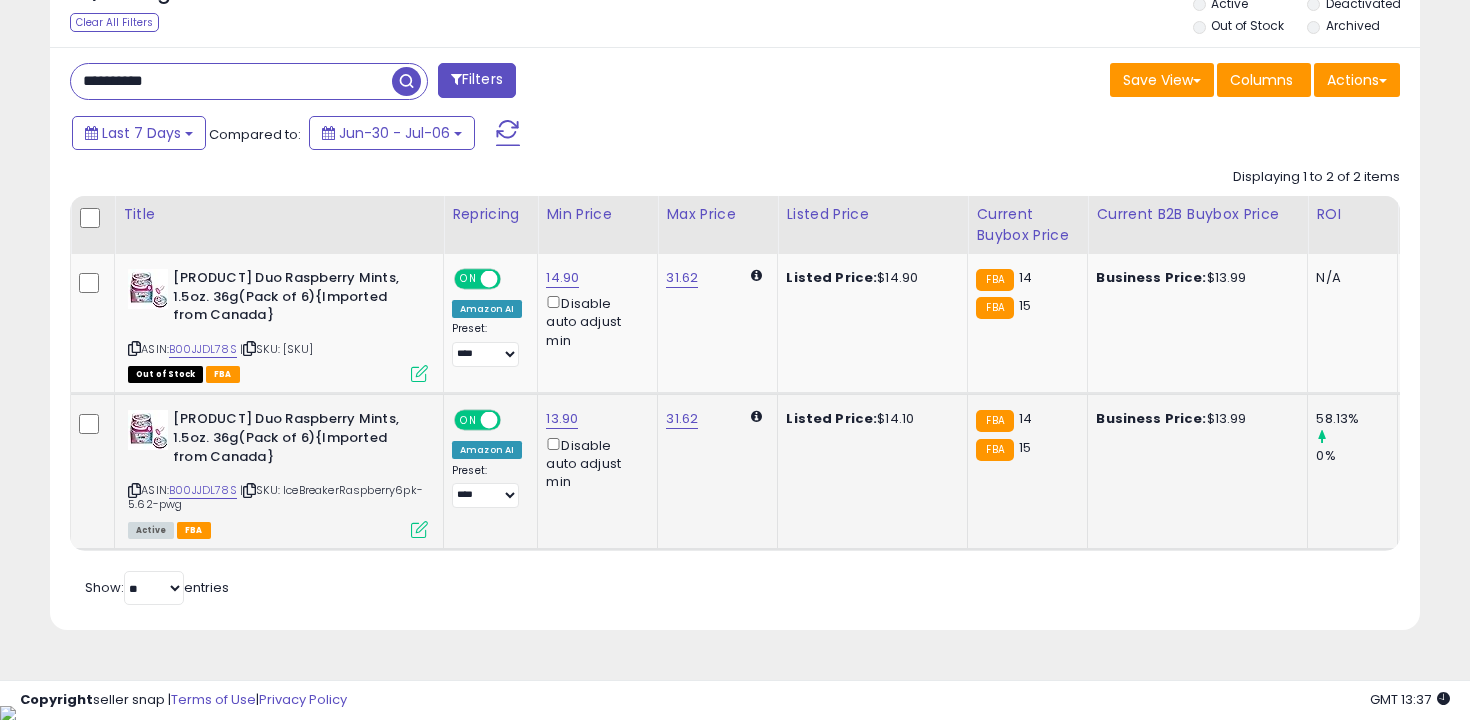 type on "**********" 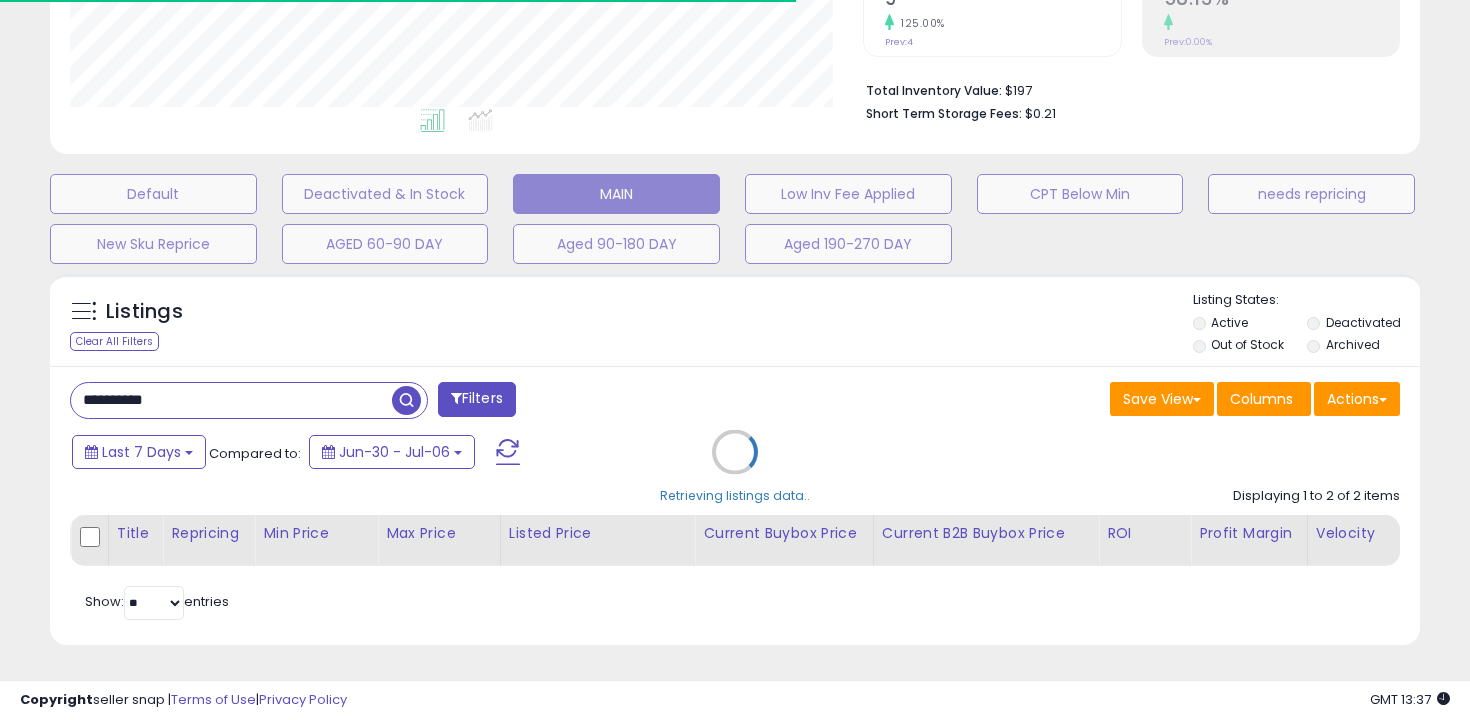 scroll, scrollTop: 600, scrollLeft: 0, axis: vertical 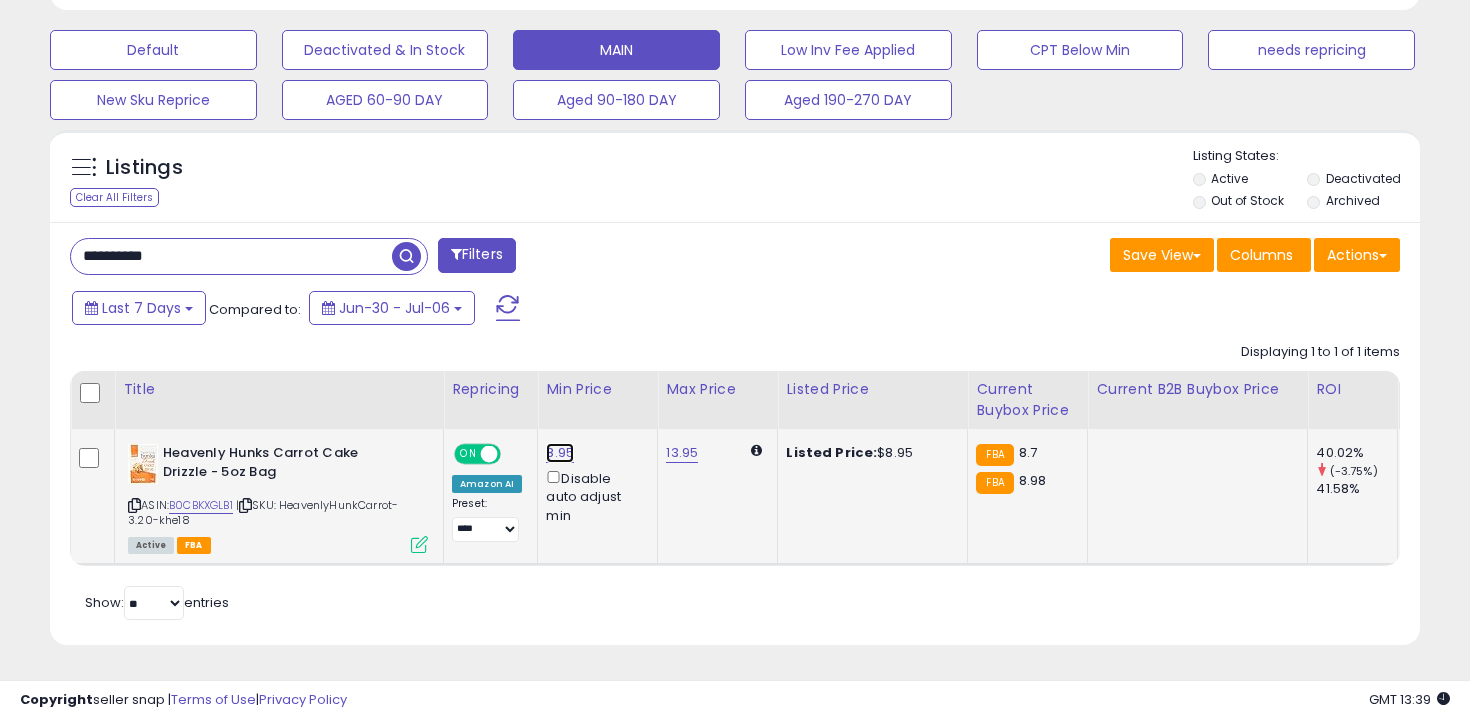 click on "8.95" at bounding box center [560, 453] 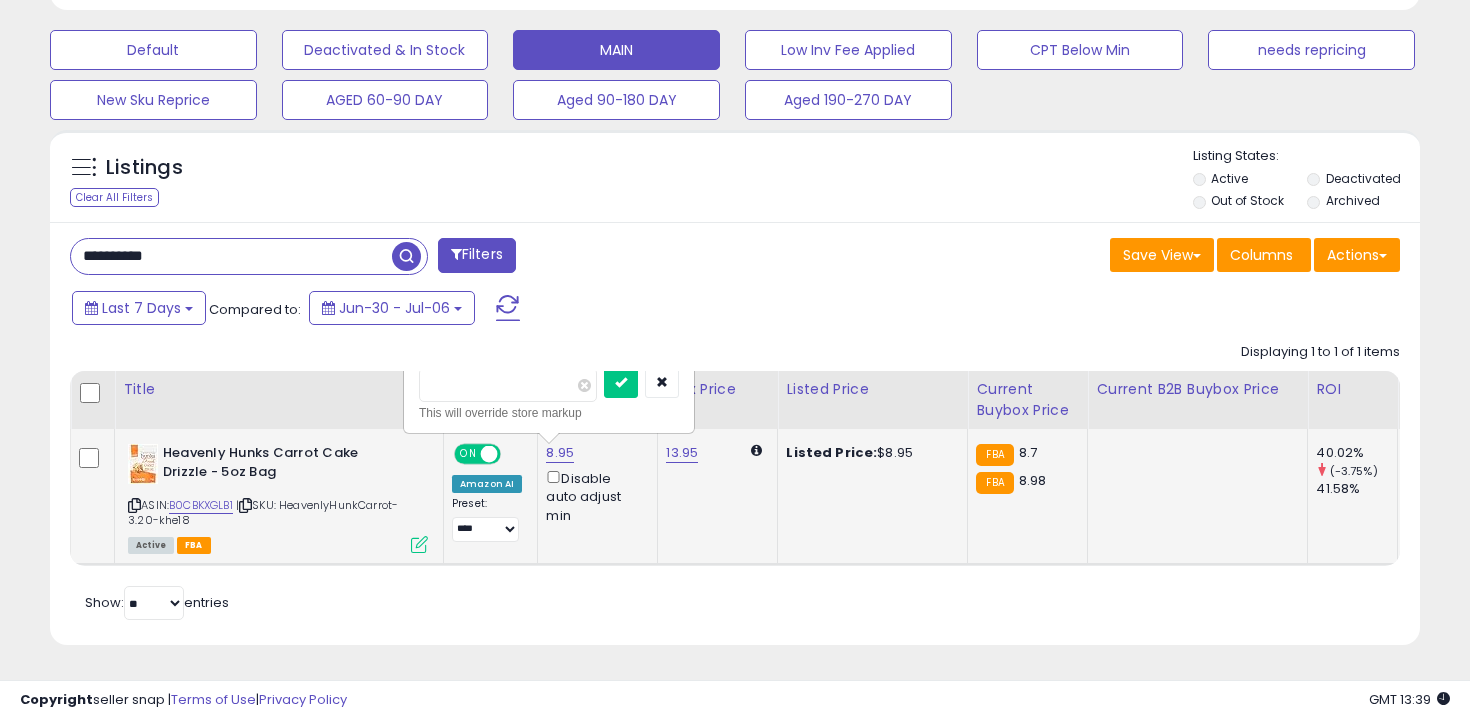 click on "****" at bounding box center (508, 385) 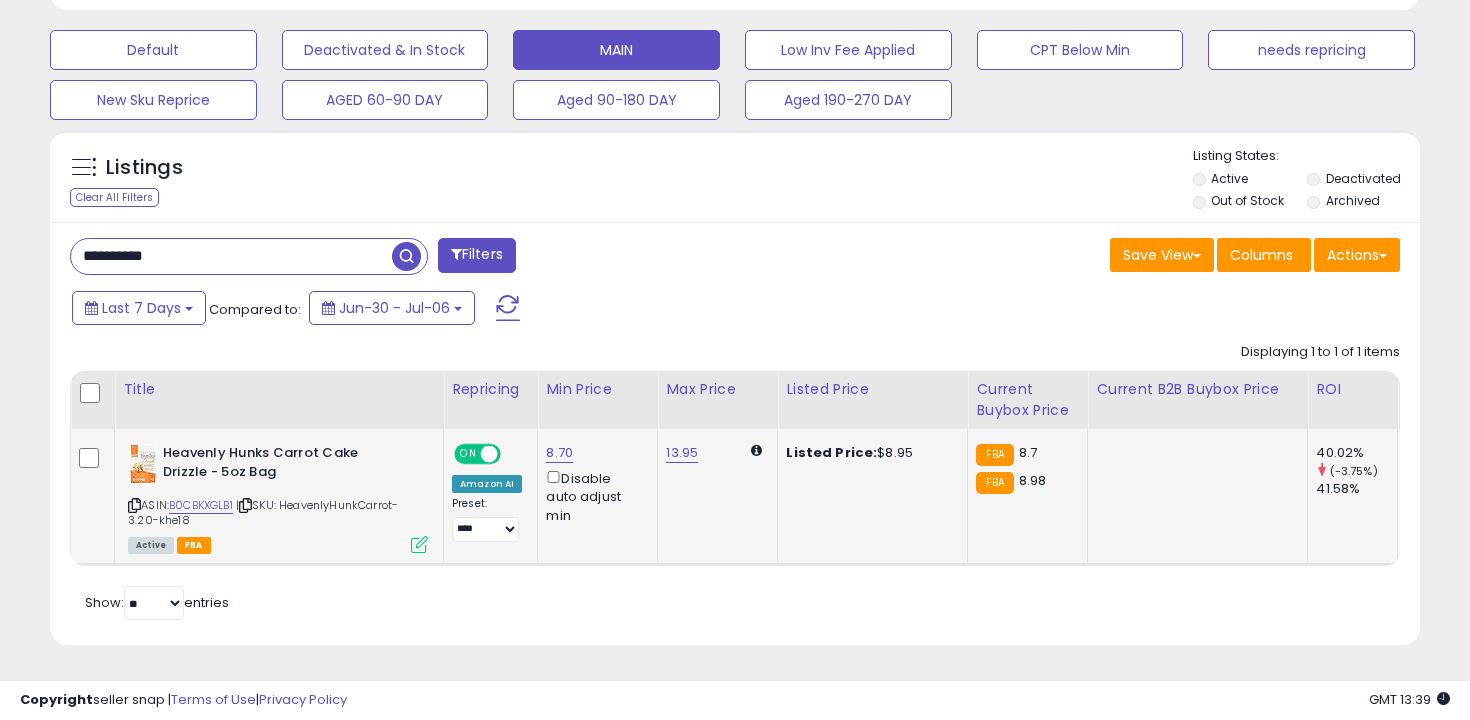 click on "**********" at bounding box center (231, 256) 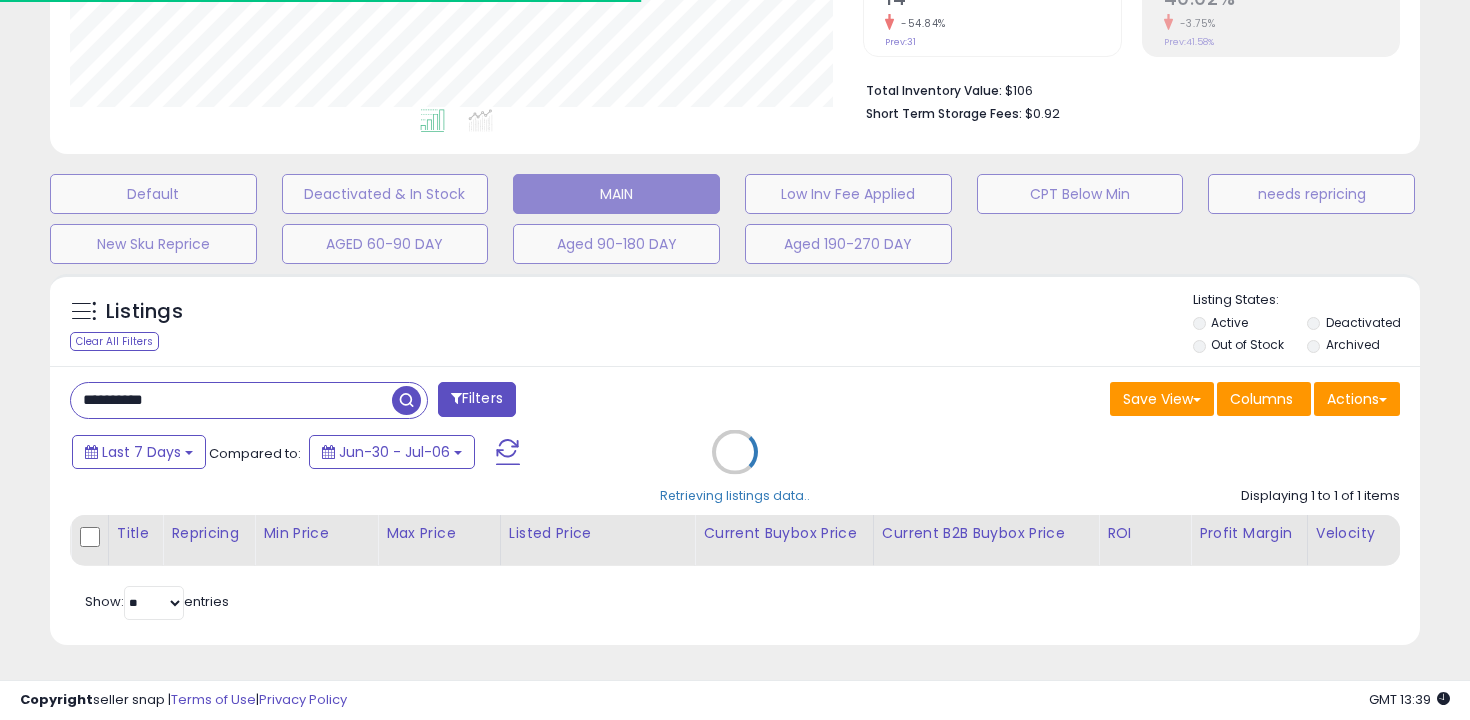 scroll, scrollTop: 600, scrollLeft: 0, axis: vertical 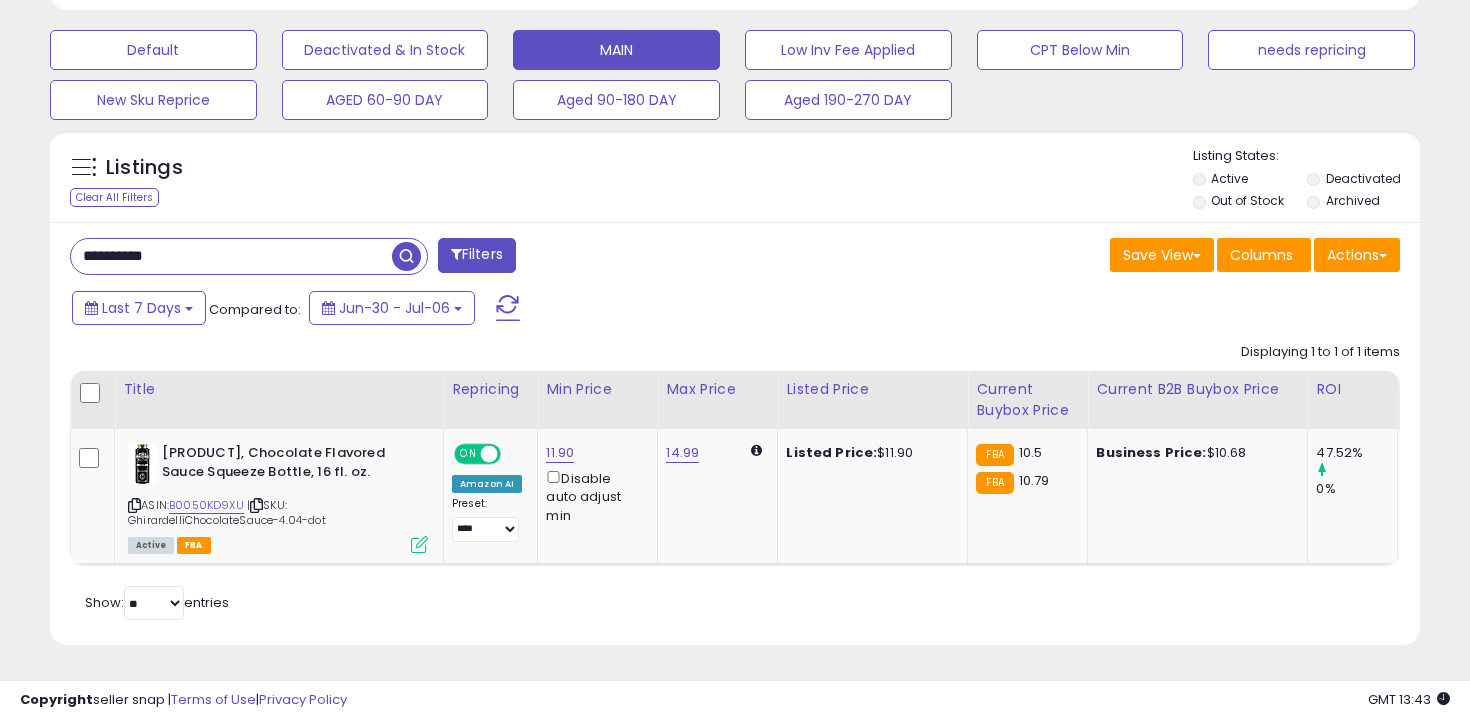 click on "**********" at bounding box center [231, 256] 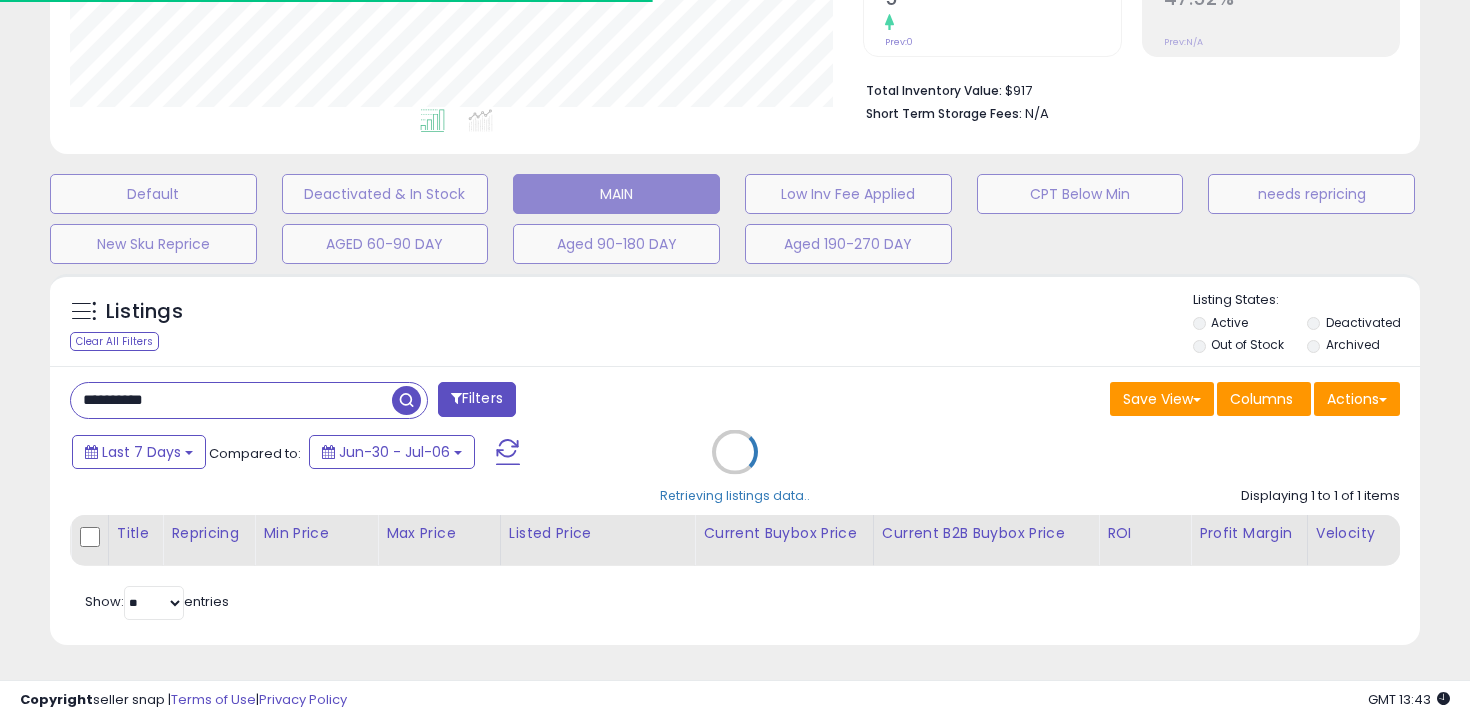 scroll, scrollTop: 587, scrollLeft: 0, axis: vertical 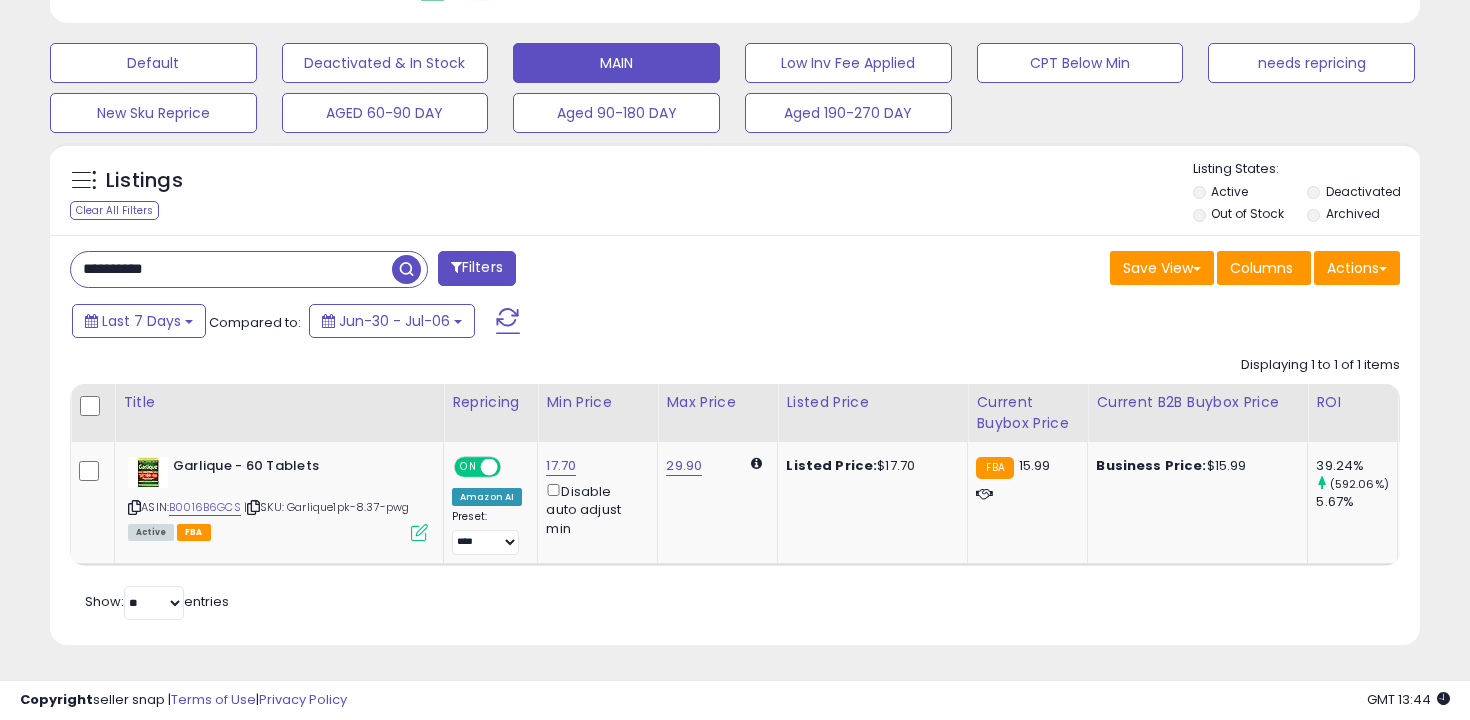 click on "**********" at bounding box center (231, 269) 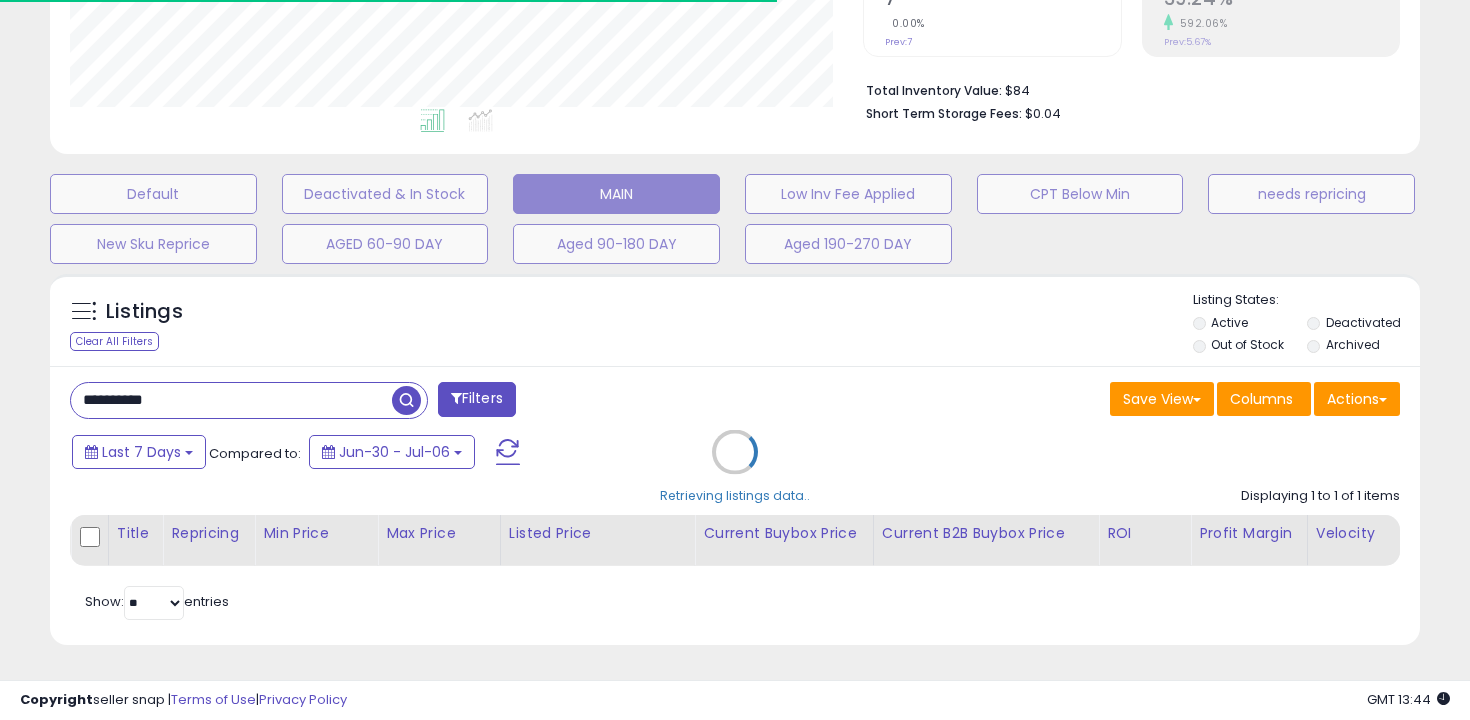 scroll, scrollTop: 587, scrollLeft: 0, axis: vertical 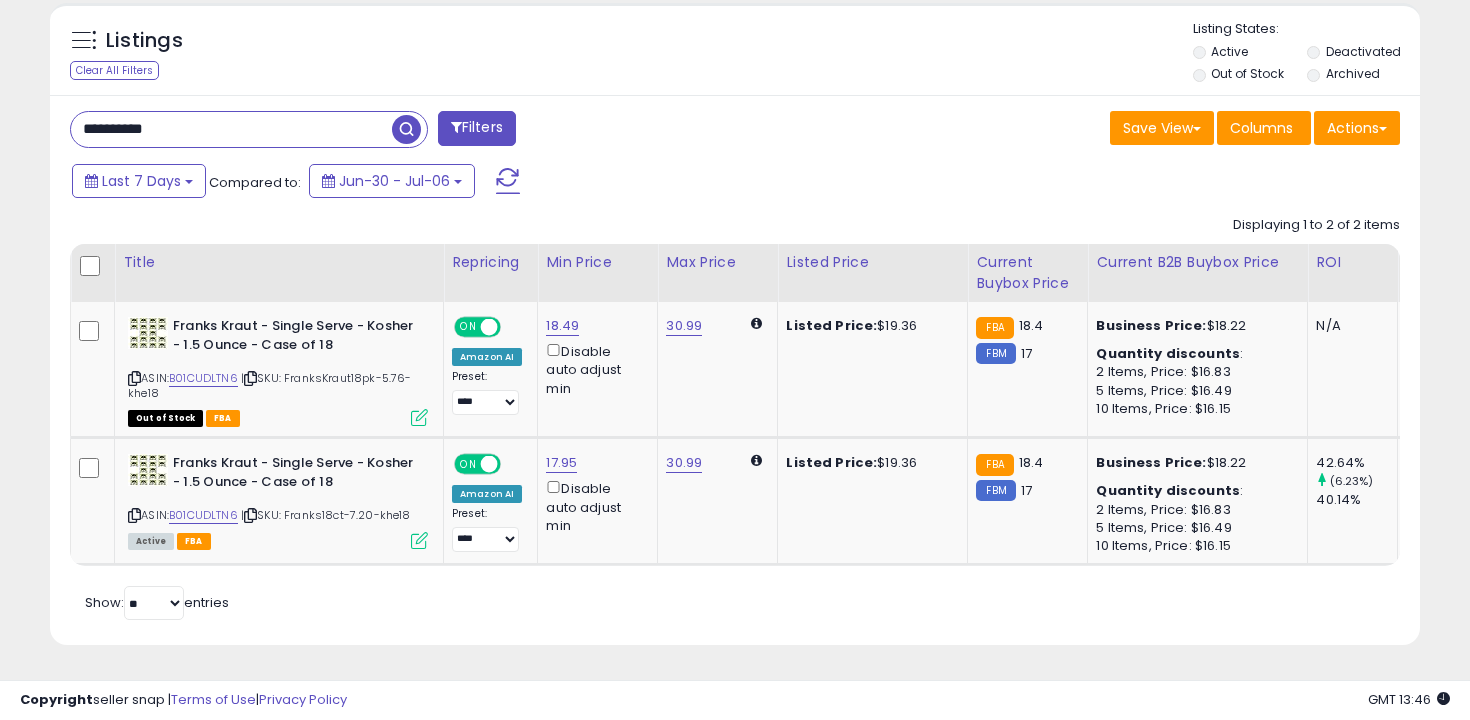 click on "**********" at bounding box center (231, 129) 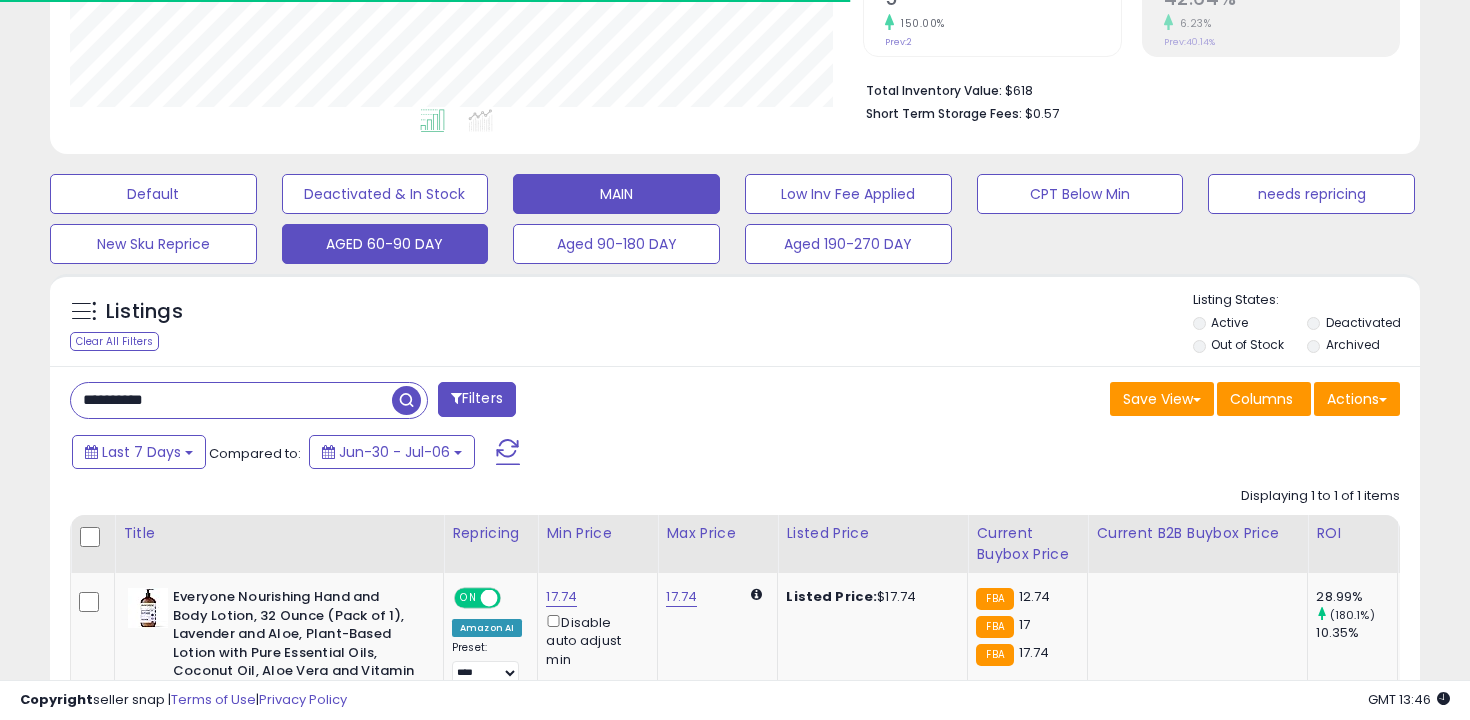 scroll, scrollTop: 675, scrollLeft: 0, axis: vertical 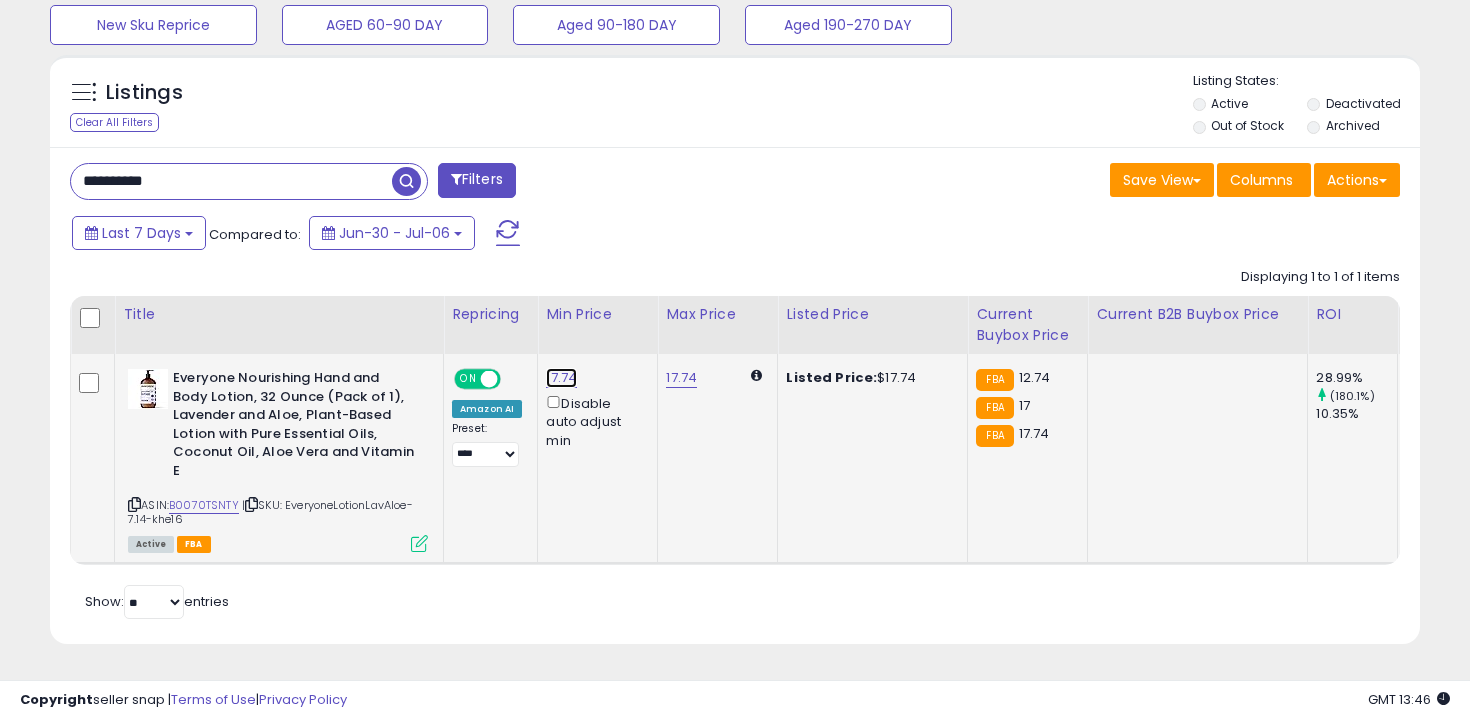 click on "17.74" at bounding box center [561, 378] 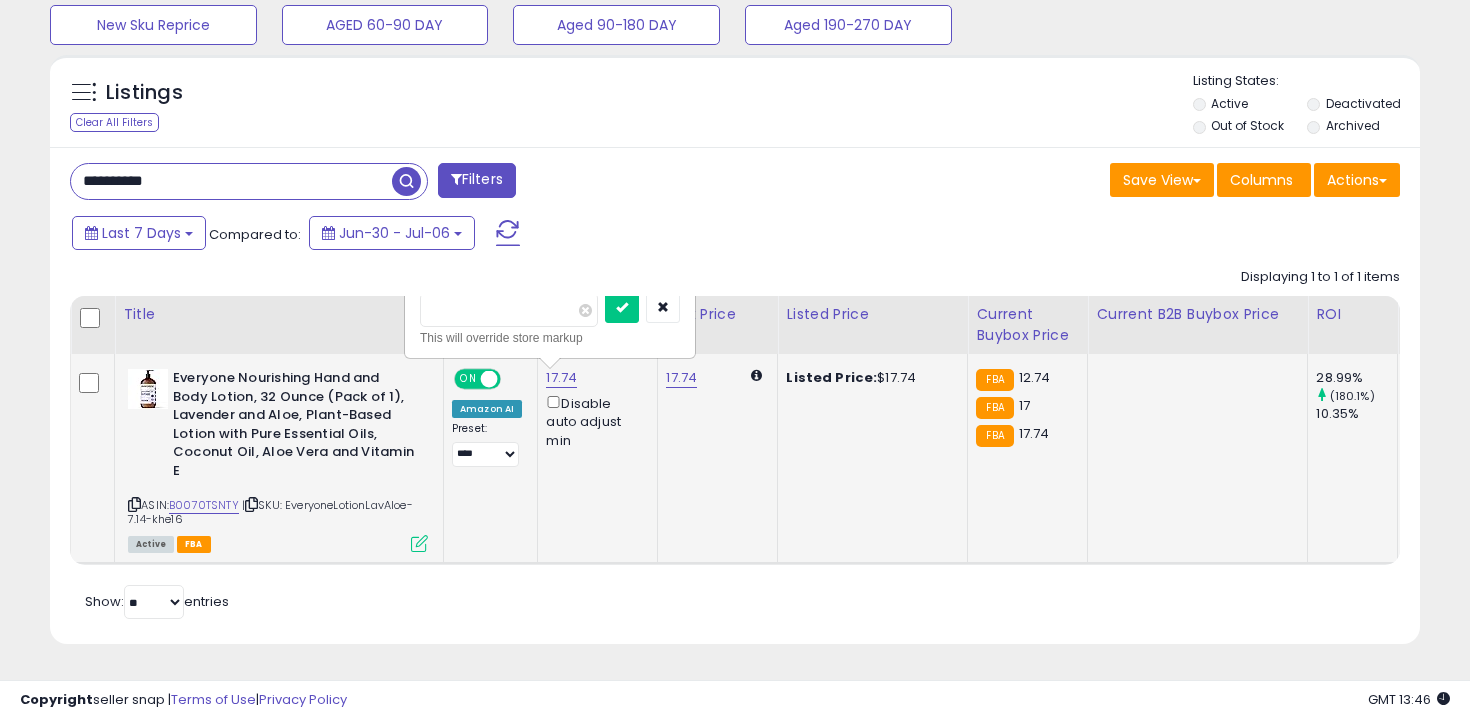 type on "**" 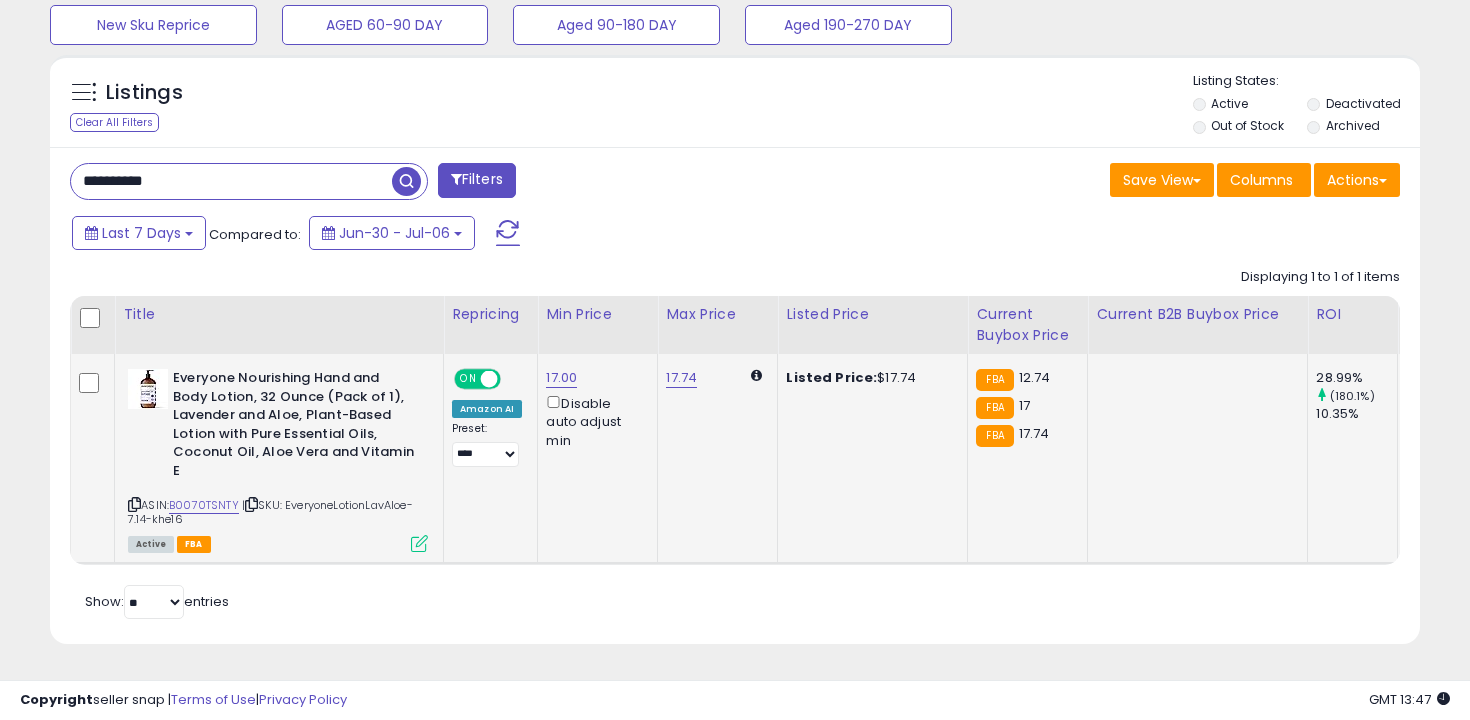 click on "**********" at bounding box center (231, 181) 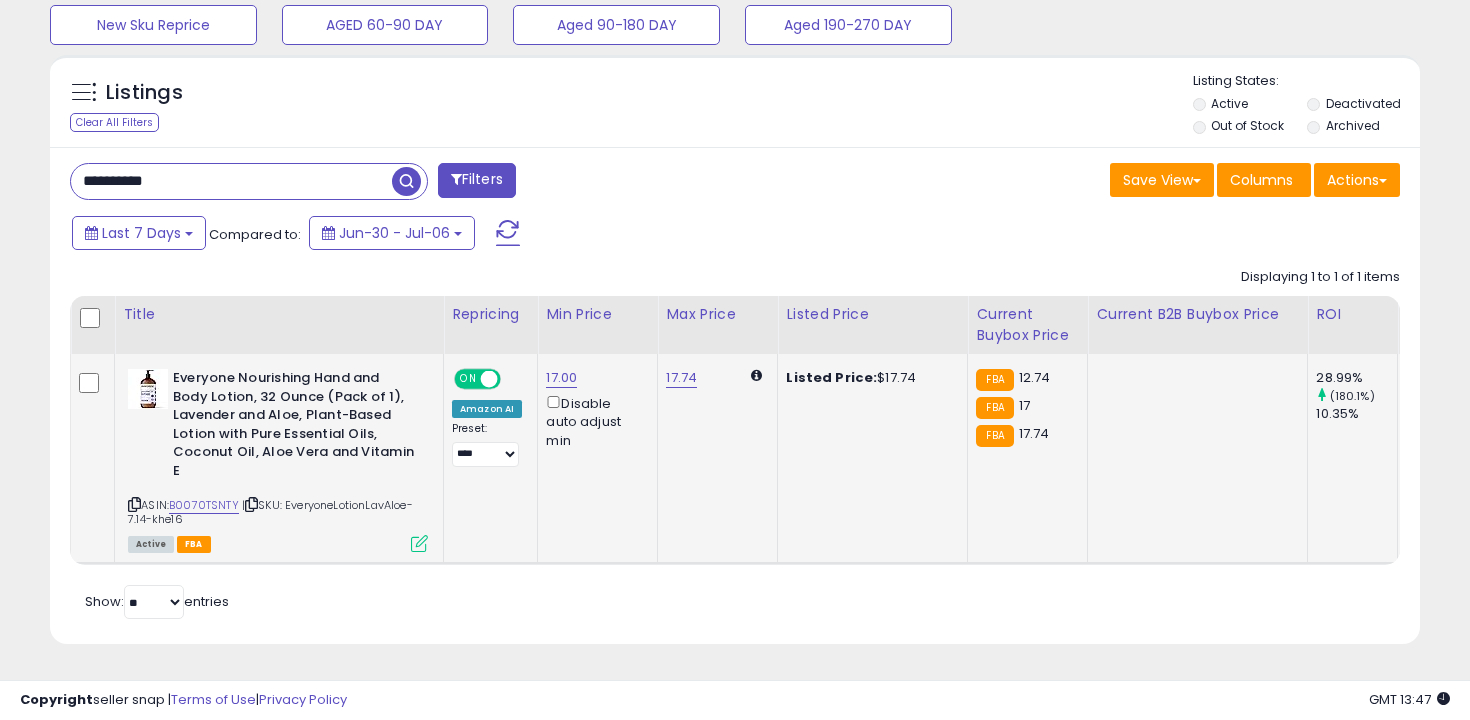paste 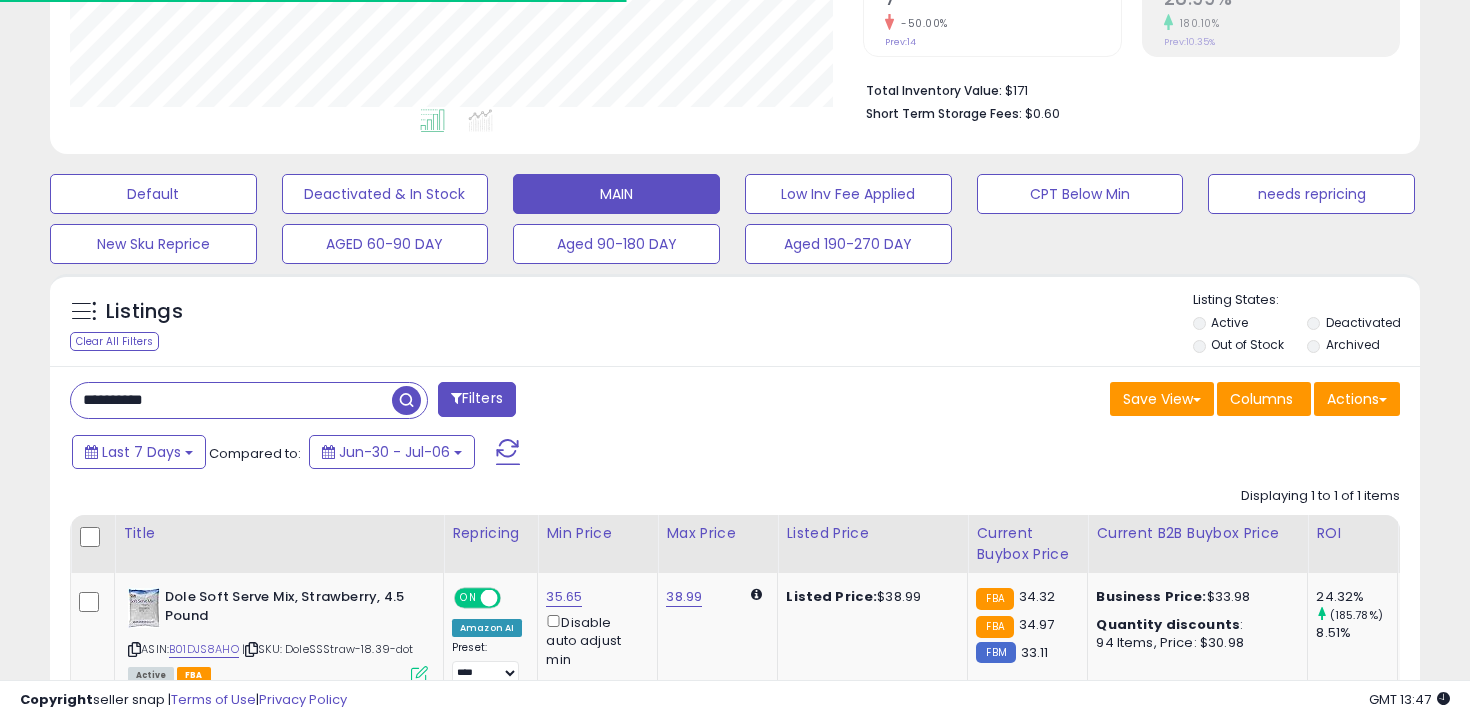 scroll, scrollTop: 587, scrollLeft: 0, axis: vertical 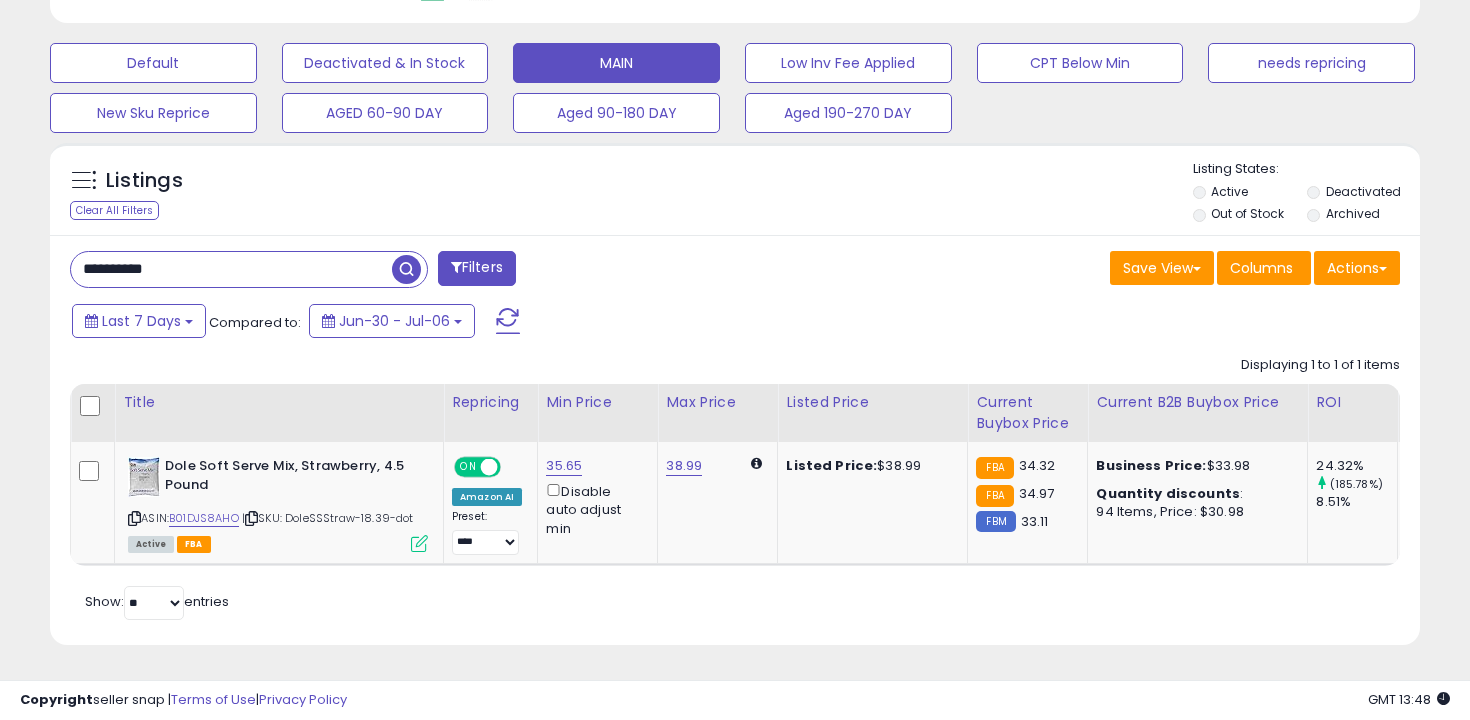click on "**********" at bounding box center (231, 269) 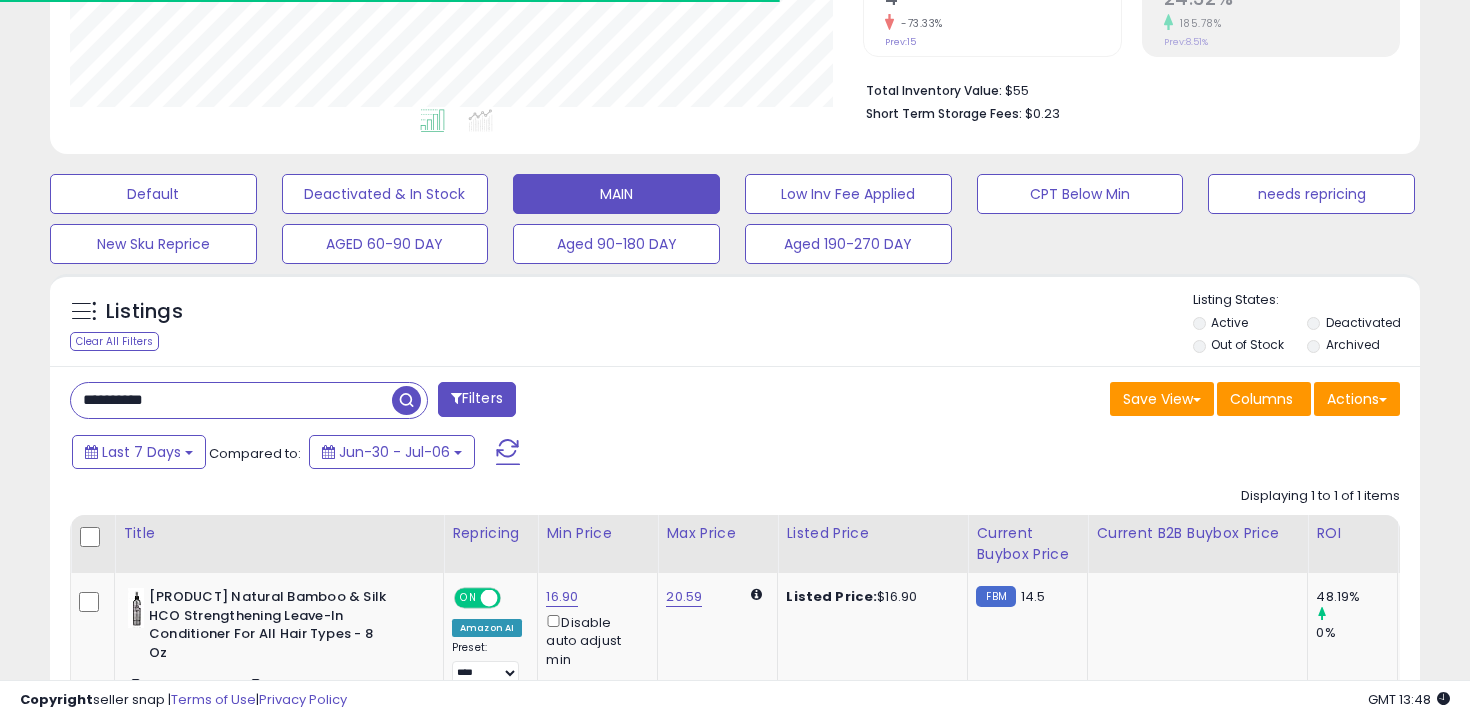 scroll, scrollTop: 587, scrollLeft: 0, axis: vertical 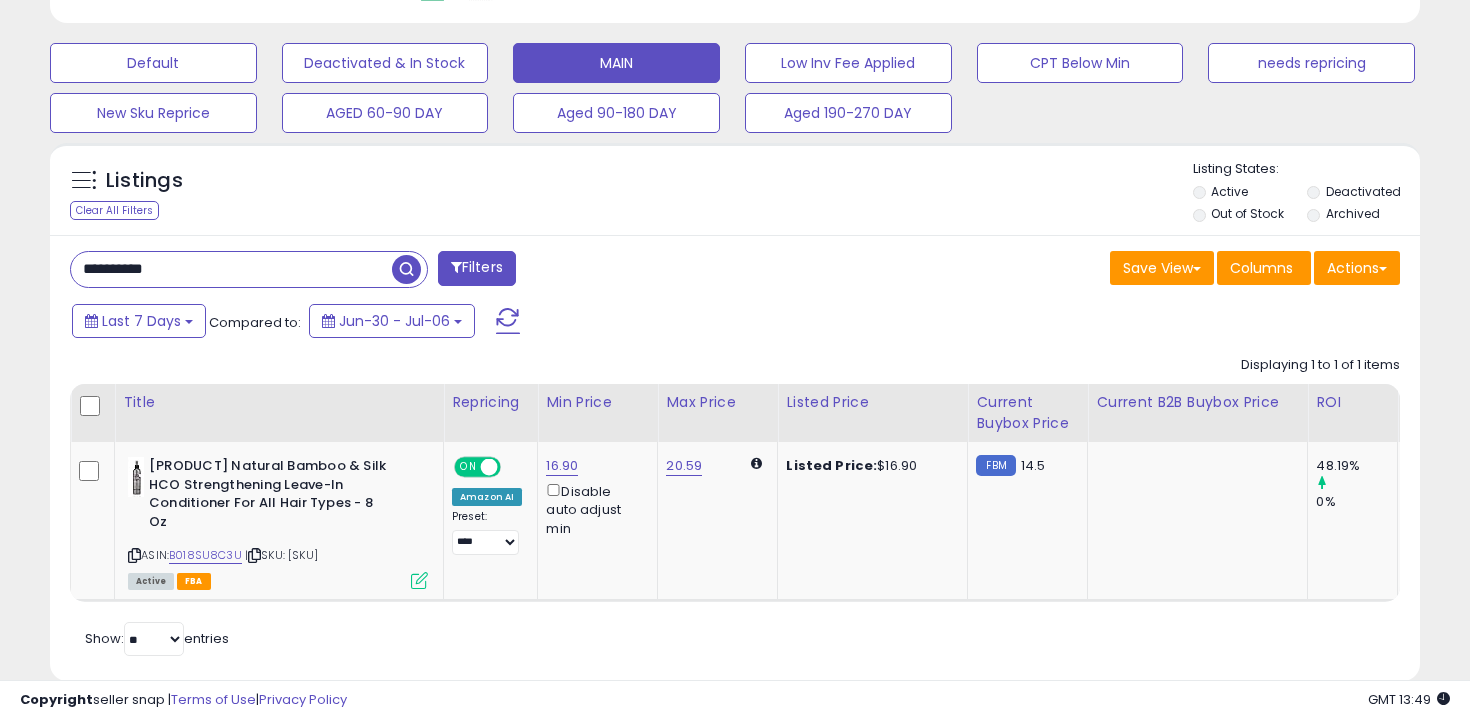 click on "**********" at bounding box center (231, 269) 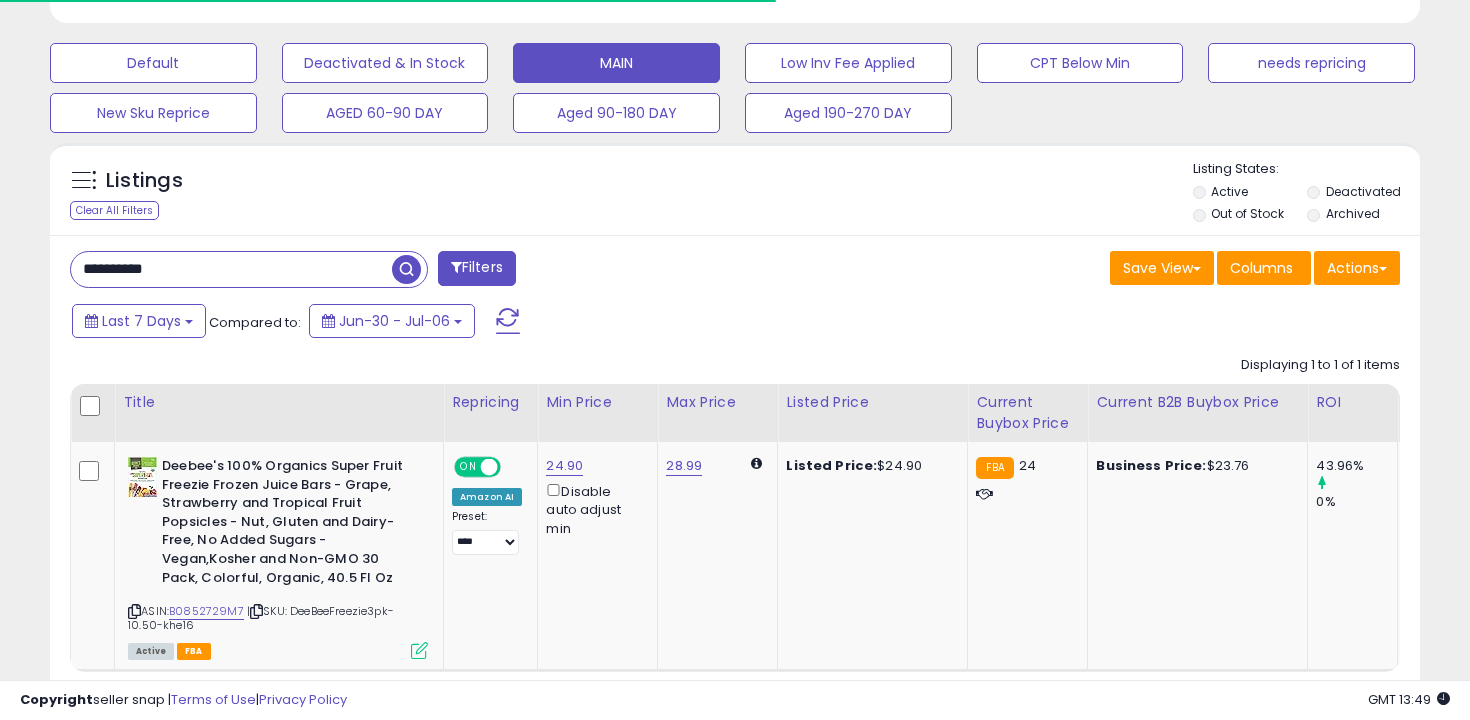 scroll, scrollTop: 693, scrollLeft: 0, axis: vertical 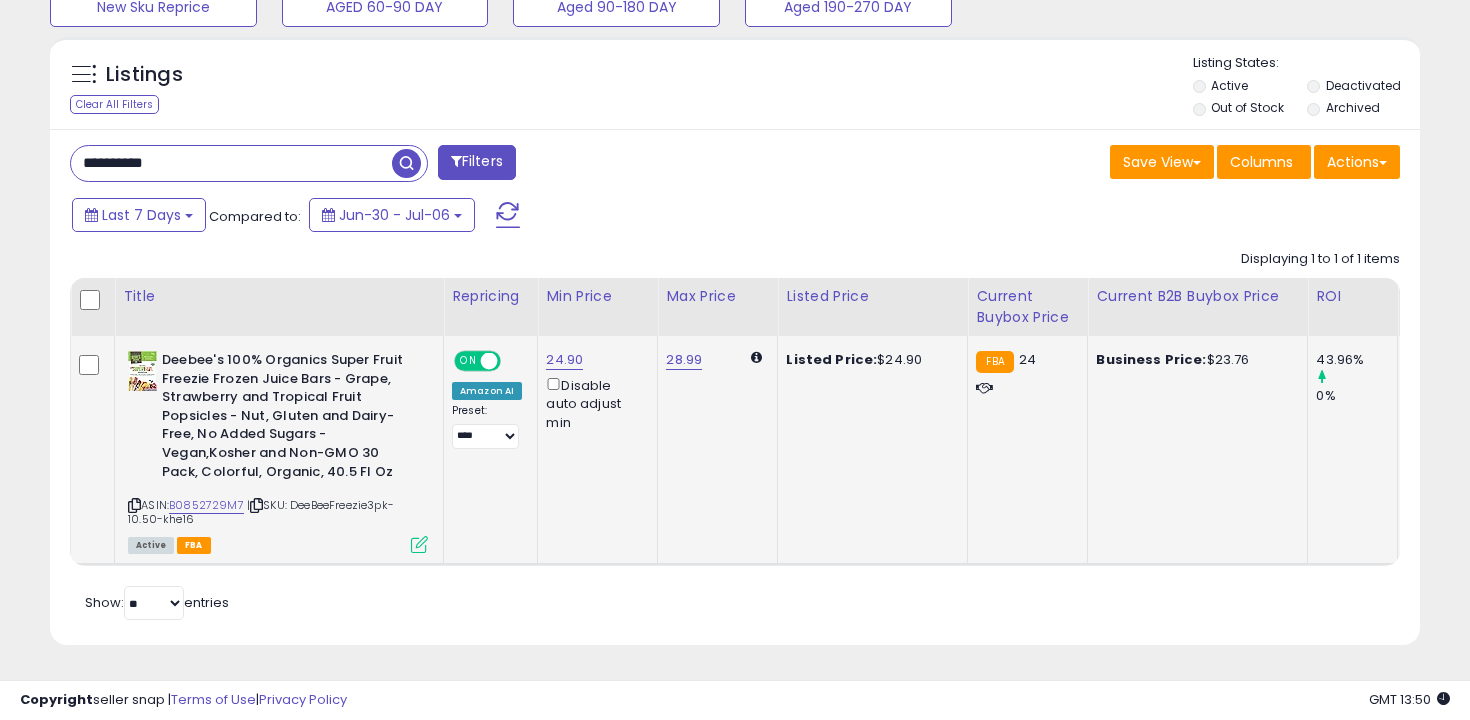 click on "24.90  Disable auto adjust min" 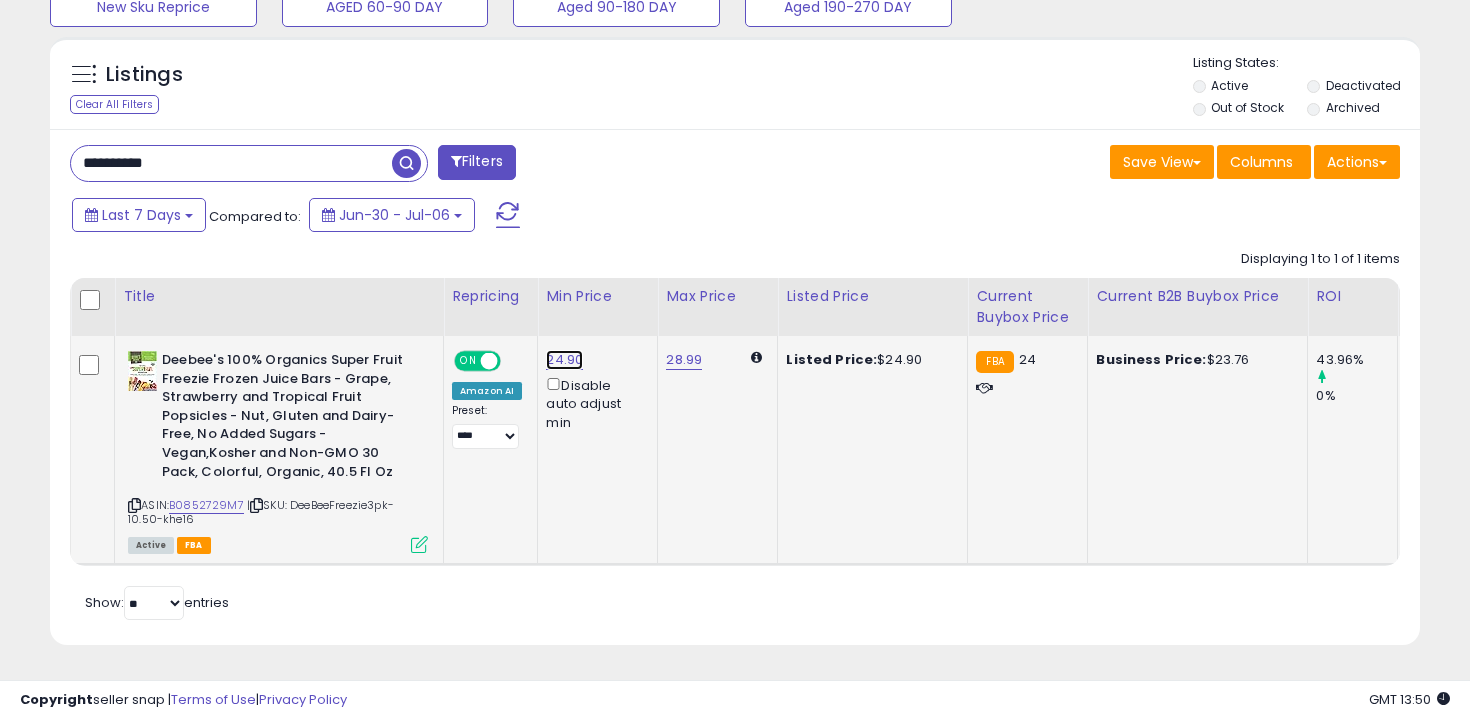click on "24.90" at bounding box center [564, 360] 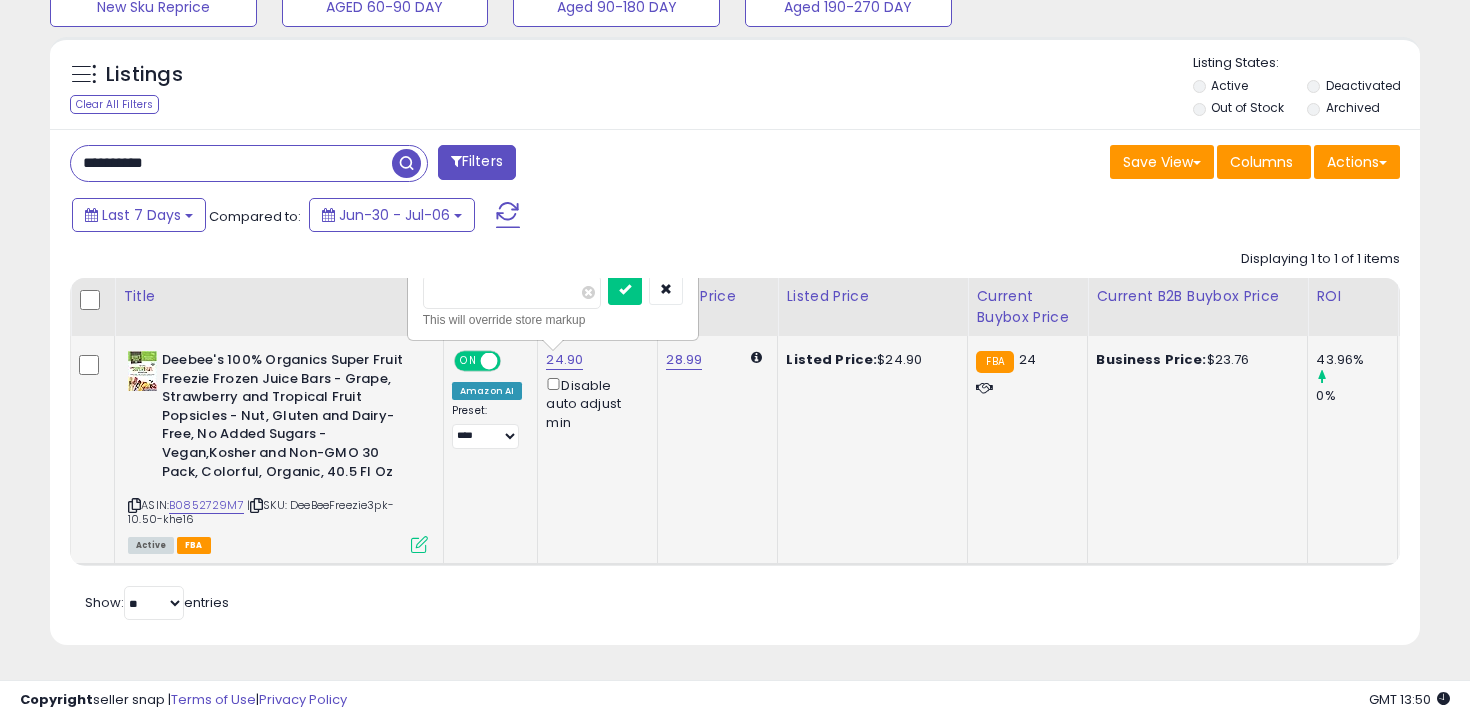 click on "This will override store markup" at bounding box center [553, 320] 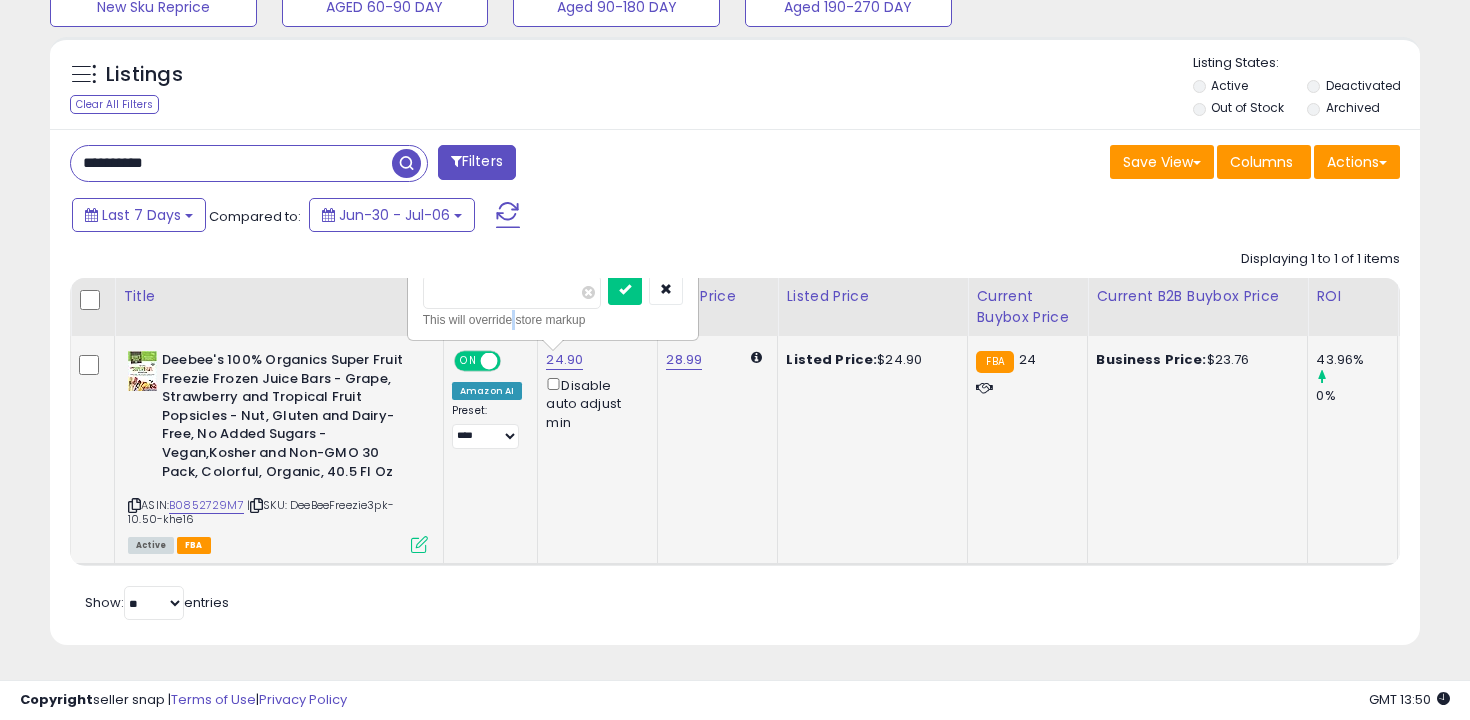 click on "This will override store markup" at bounding box center [553, 320] 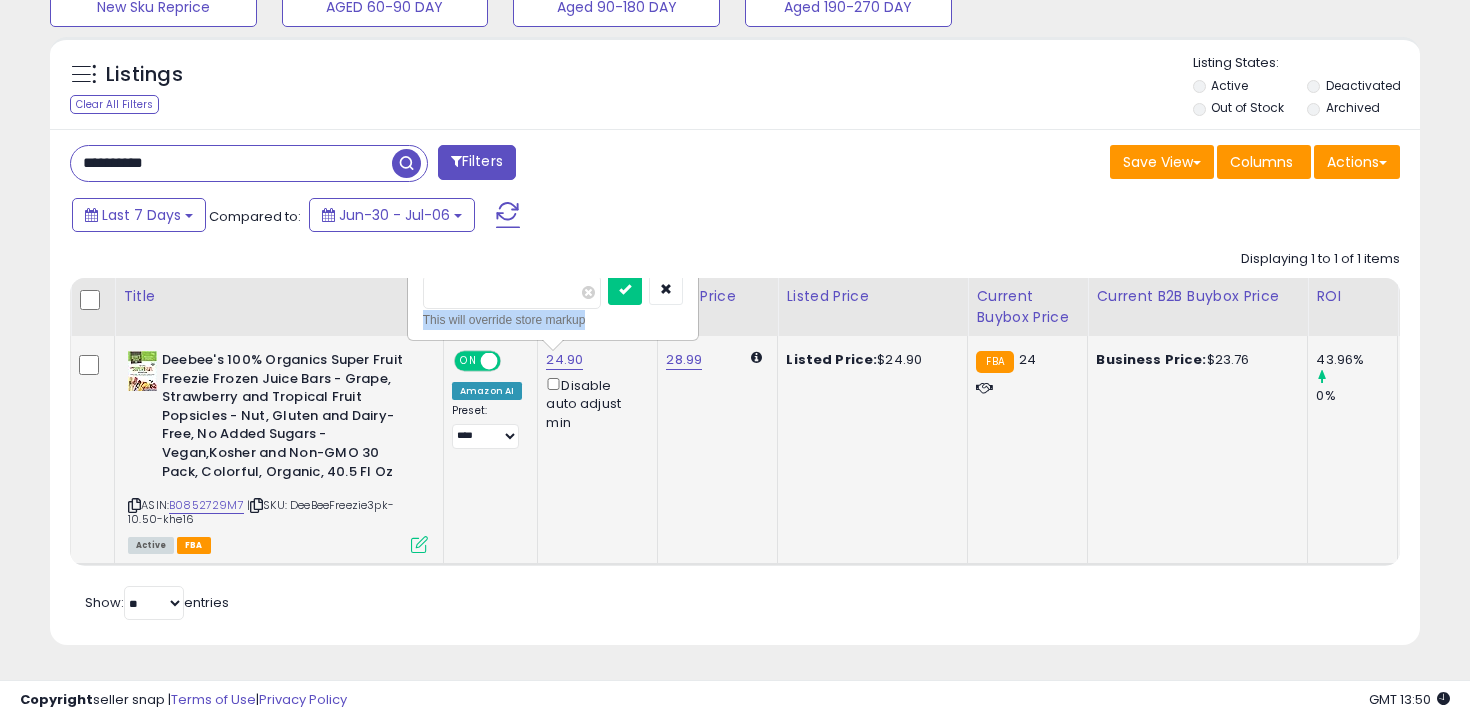 click on "This will override store markup" at bounding box center (553, 320) 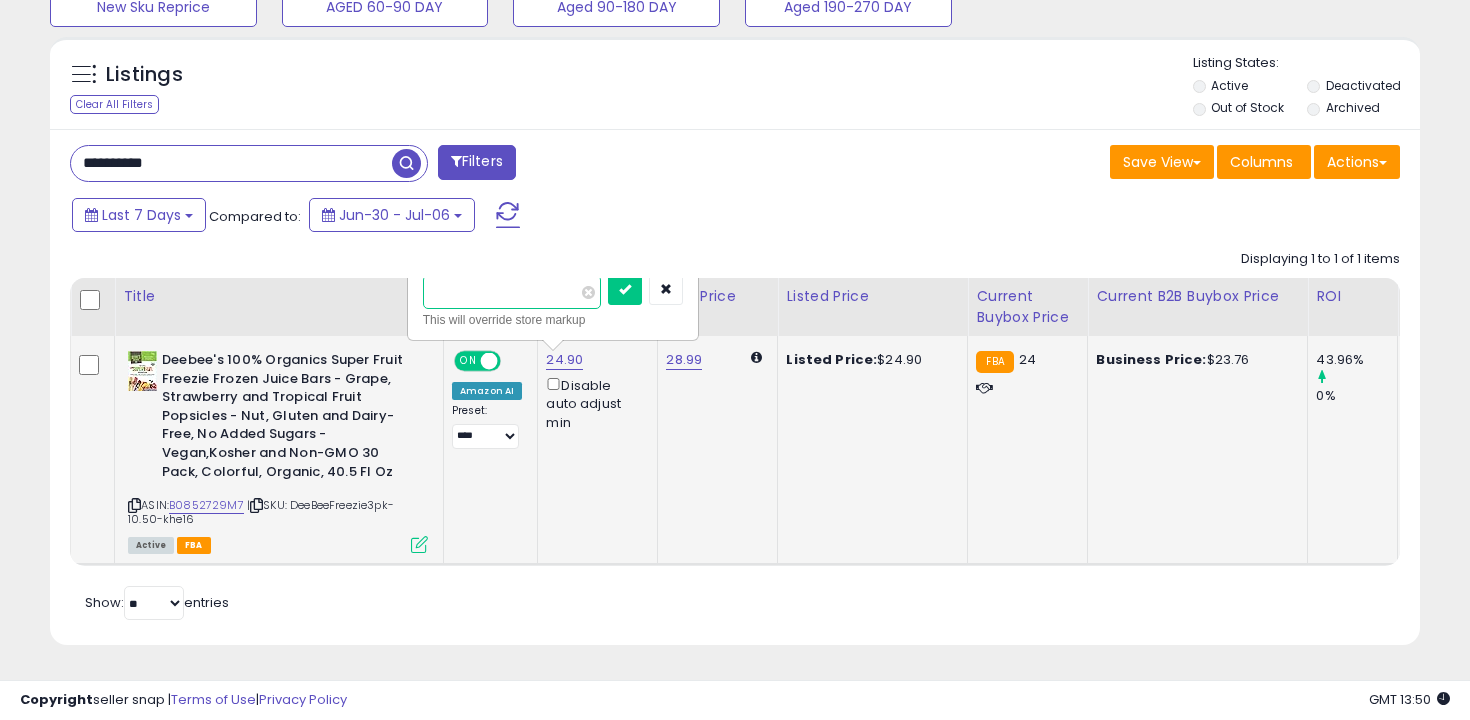 click on "*****" at bounding box center [512, 292] 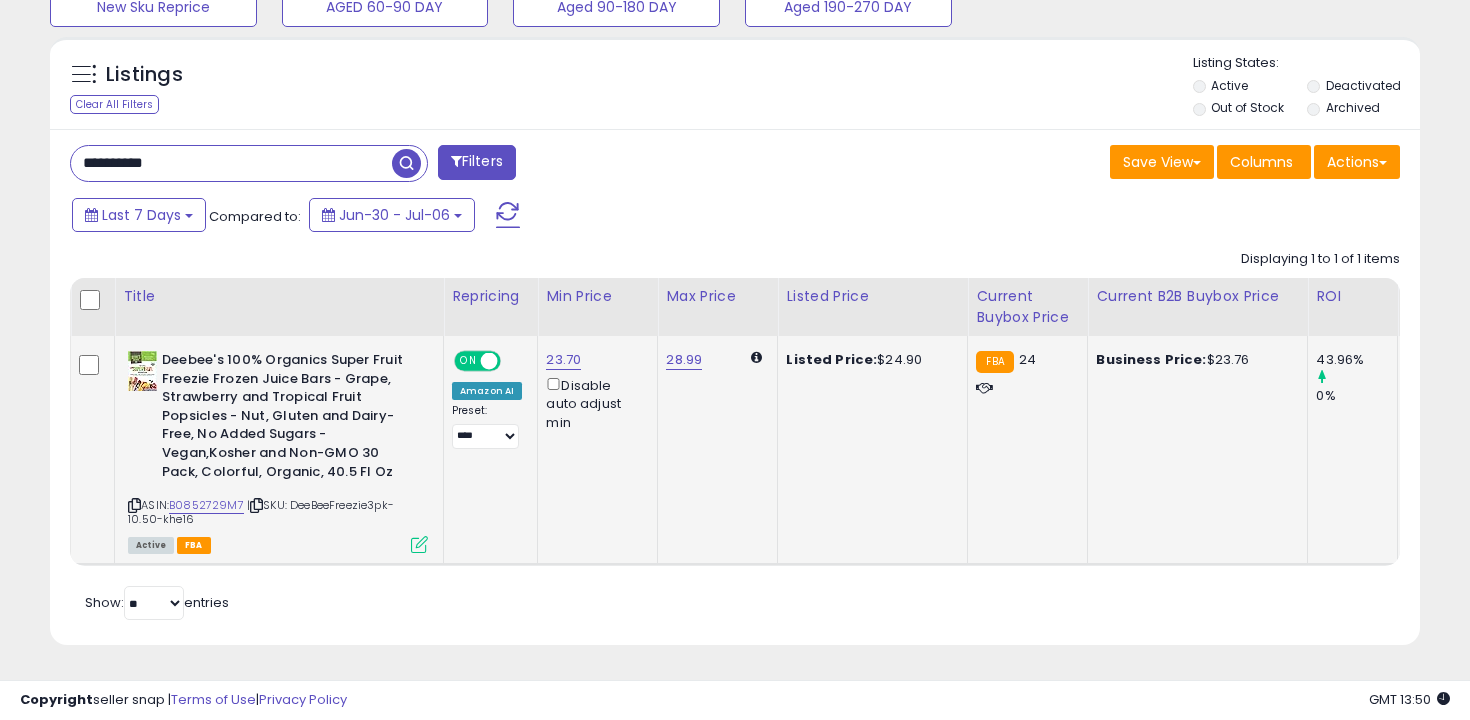 click on "**********" at bounding box center [231, 163] 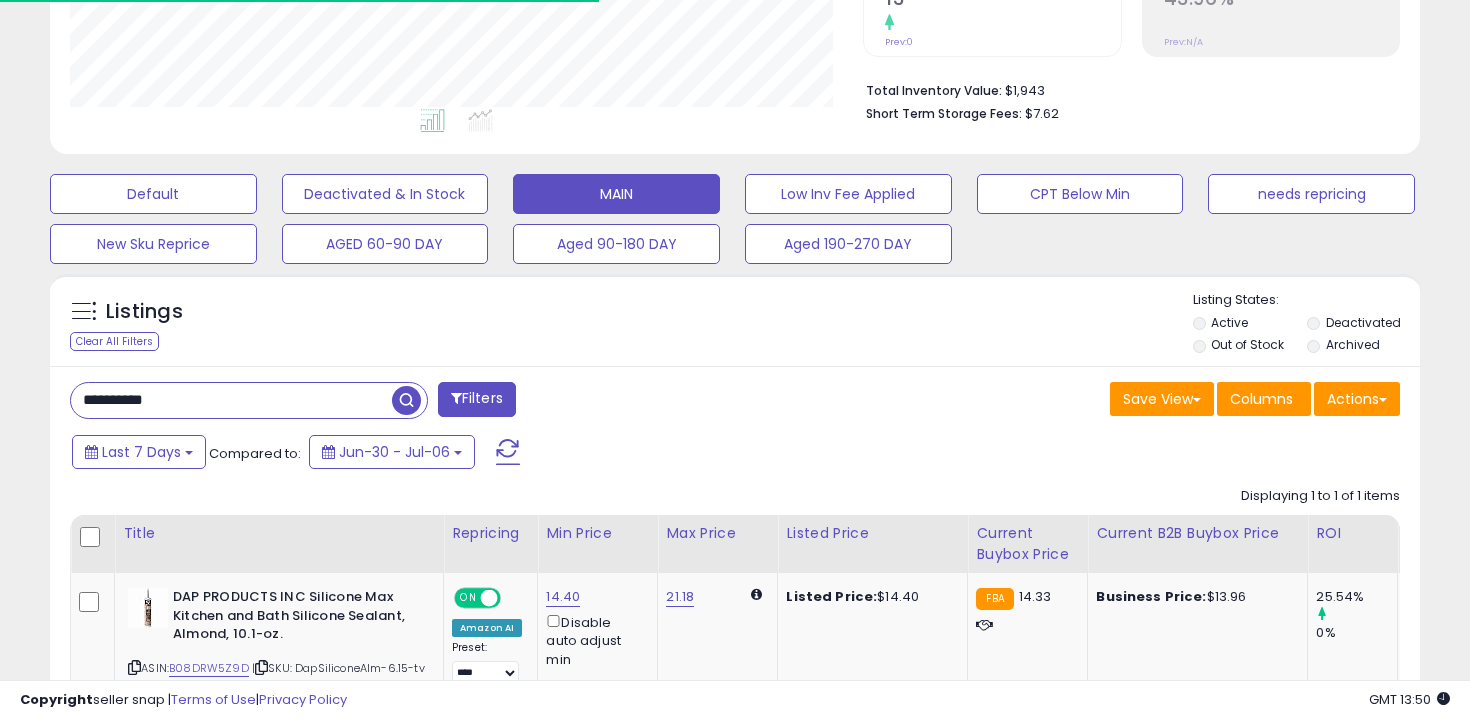 scroll, scrollTop: 605, scrollLeft: 0, axis: vertical 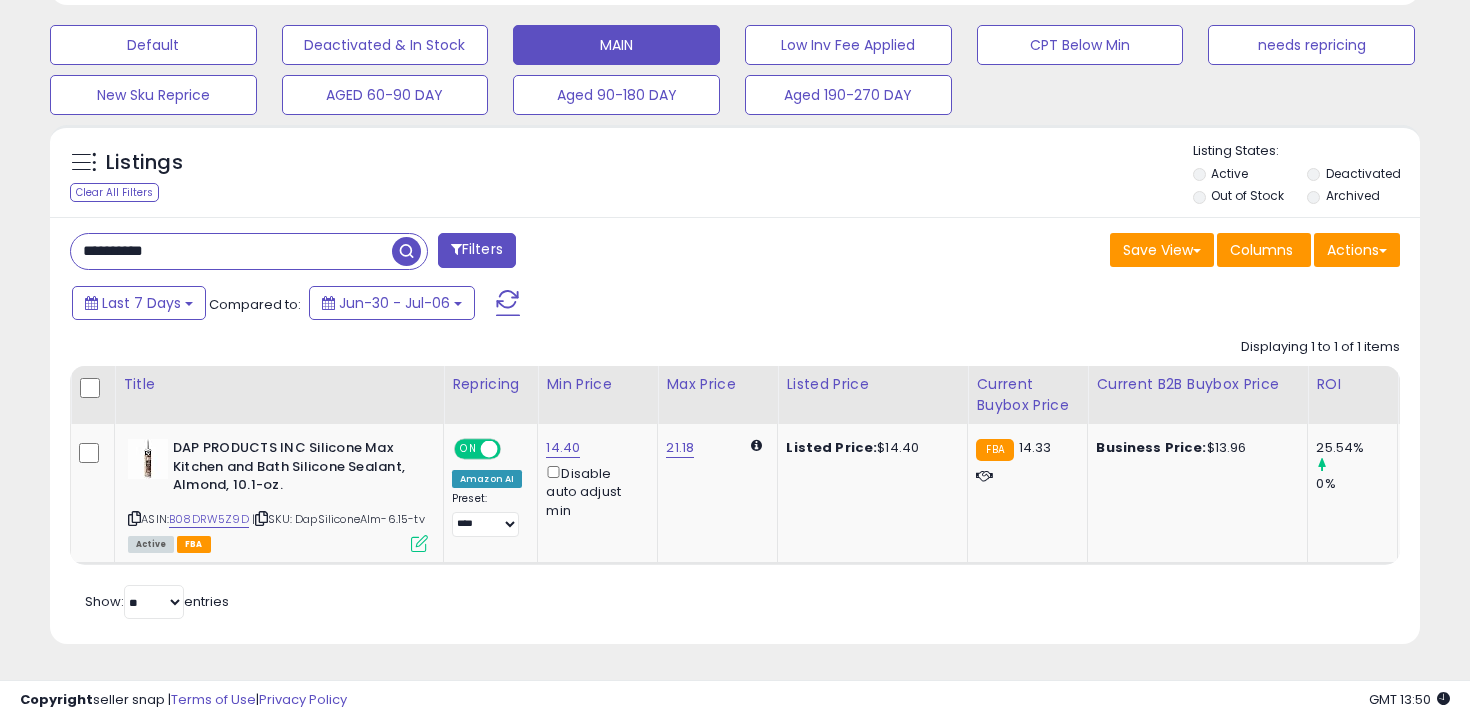 click on "**********" at bounding box center (231, 251) 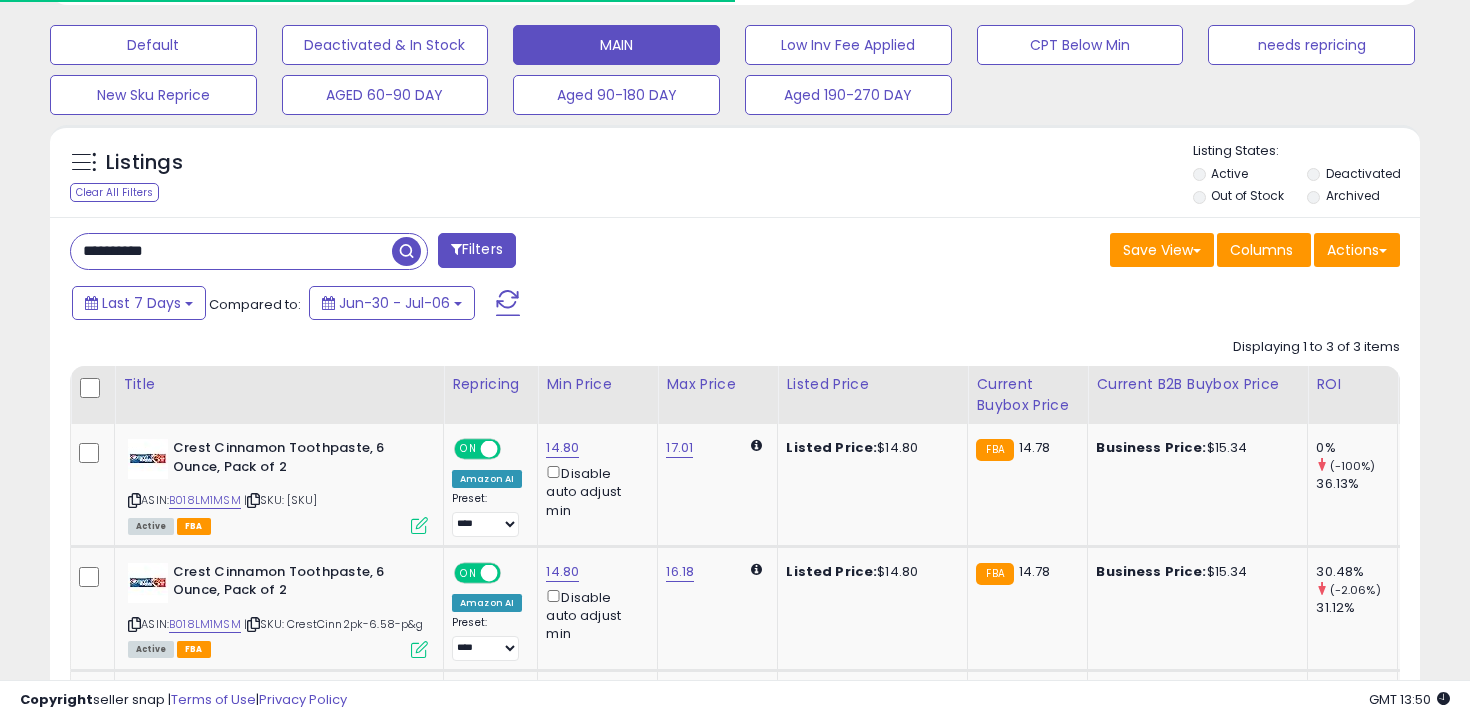 scroll, scrollTop: 861, scrollLeft: 0, axis: vertical 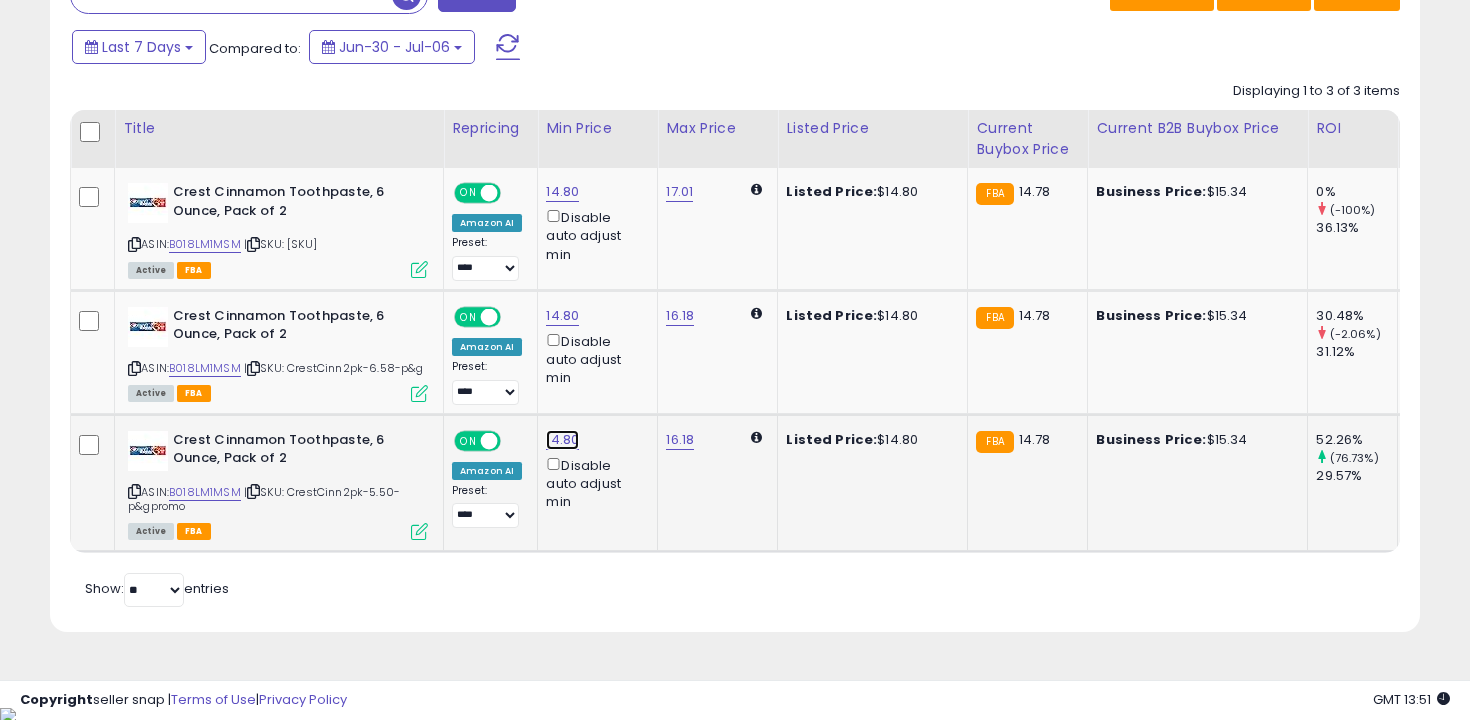 click on "14.80" at bounding box center [562, 192] 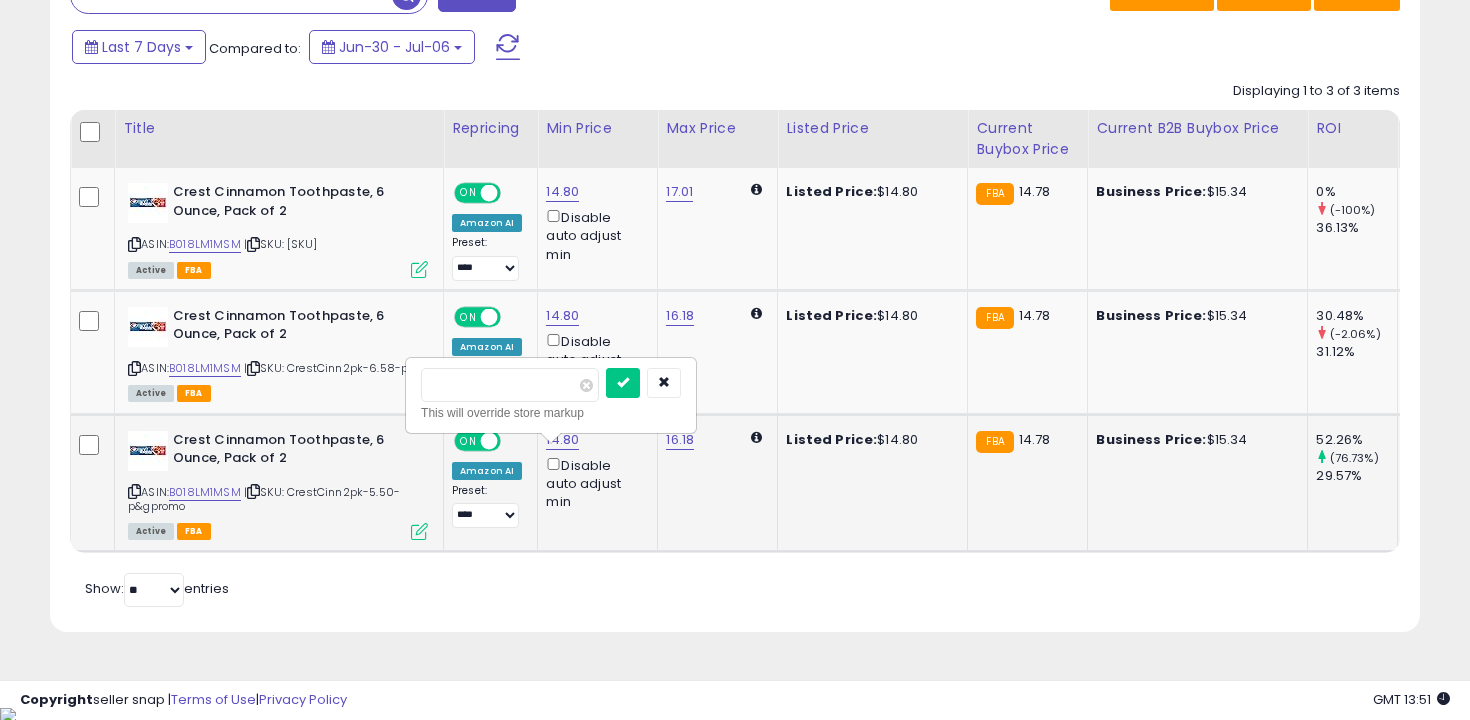 type on "****" 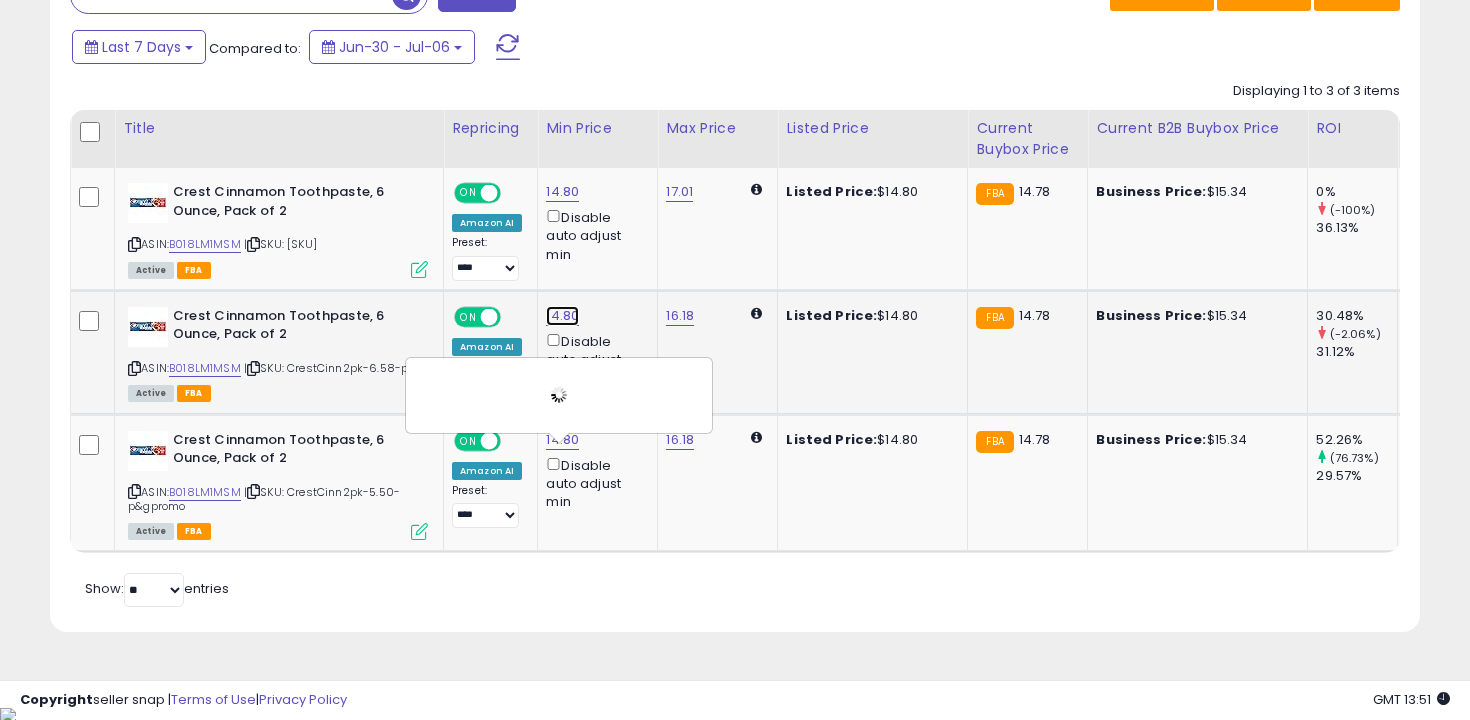 click on "14.80" at bounding box center [562, 192] 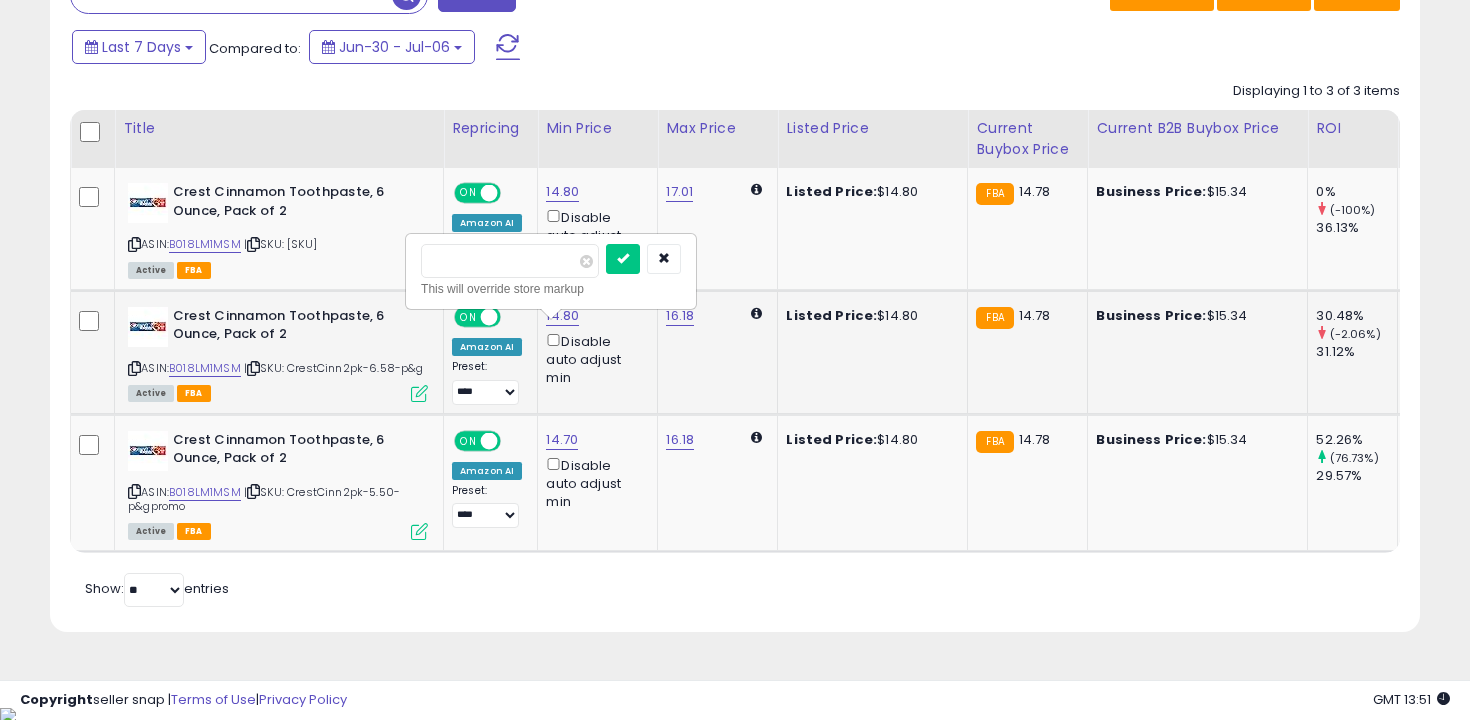 click on "*****" at bounding box center (510, 261) 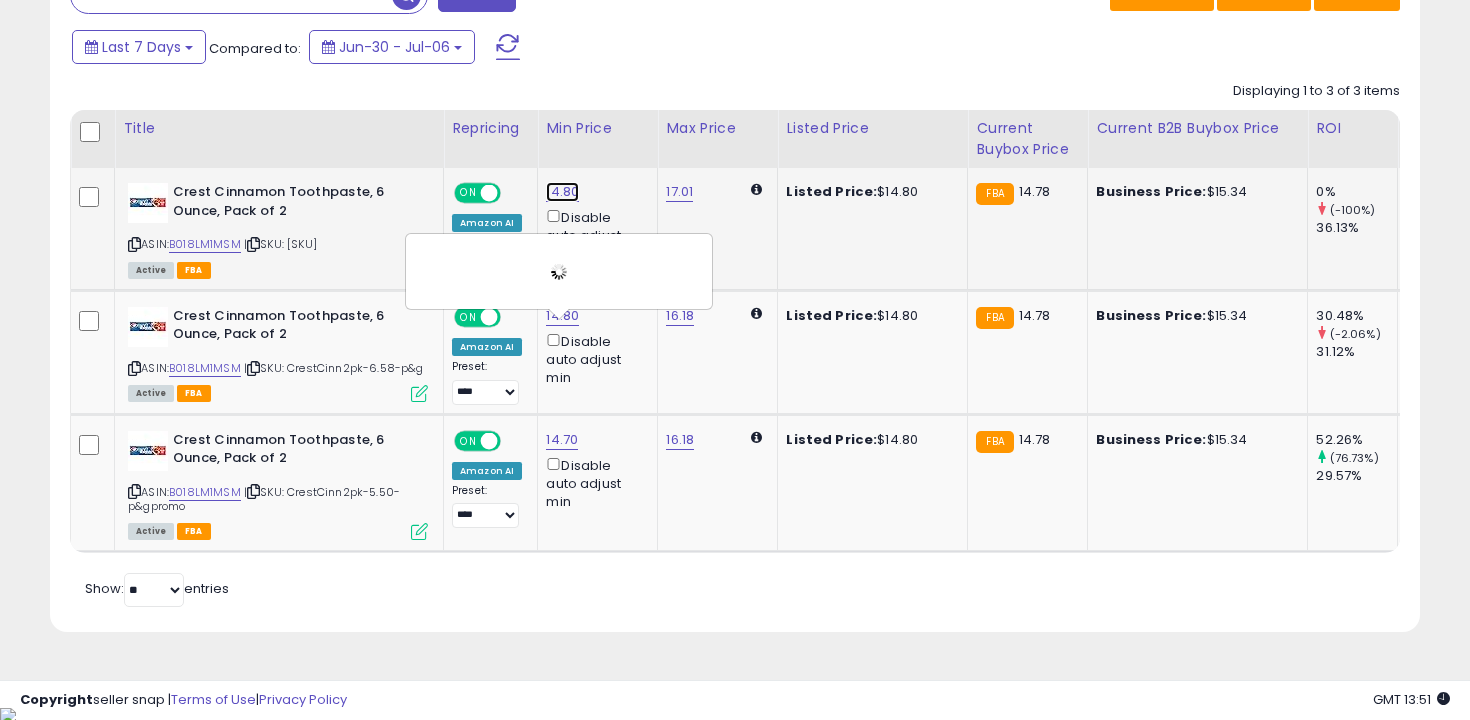 click on "14.80" at bounding box center (562, 192) 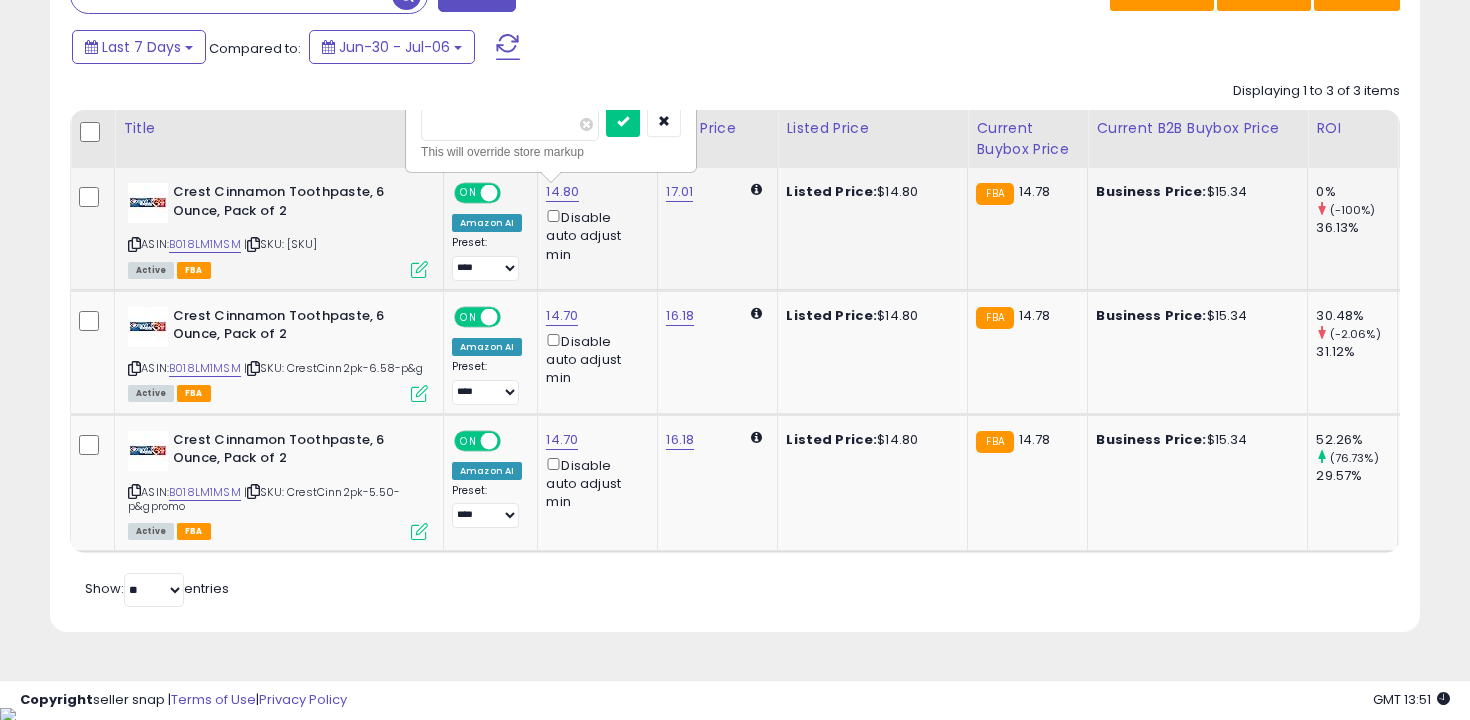 click on "*****" at bounding box center (510, 124) 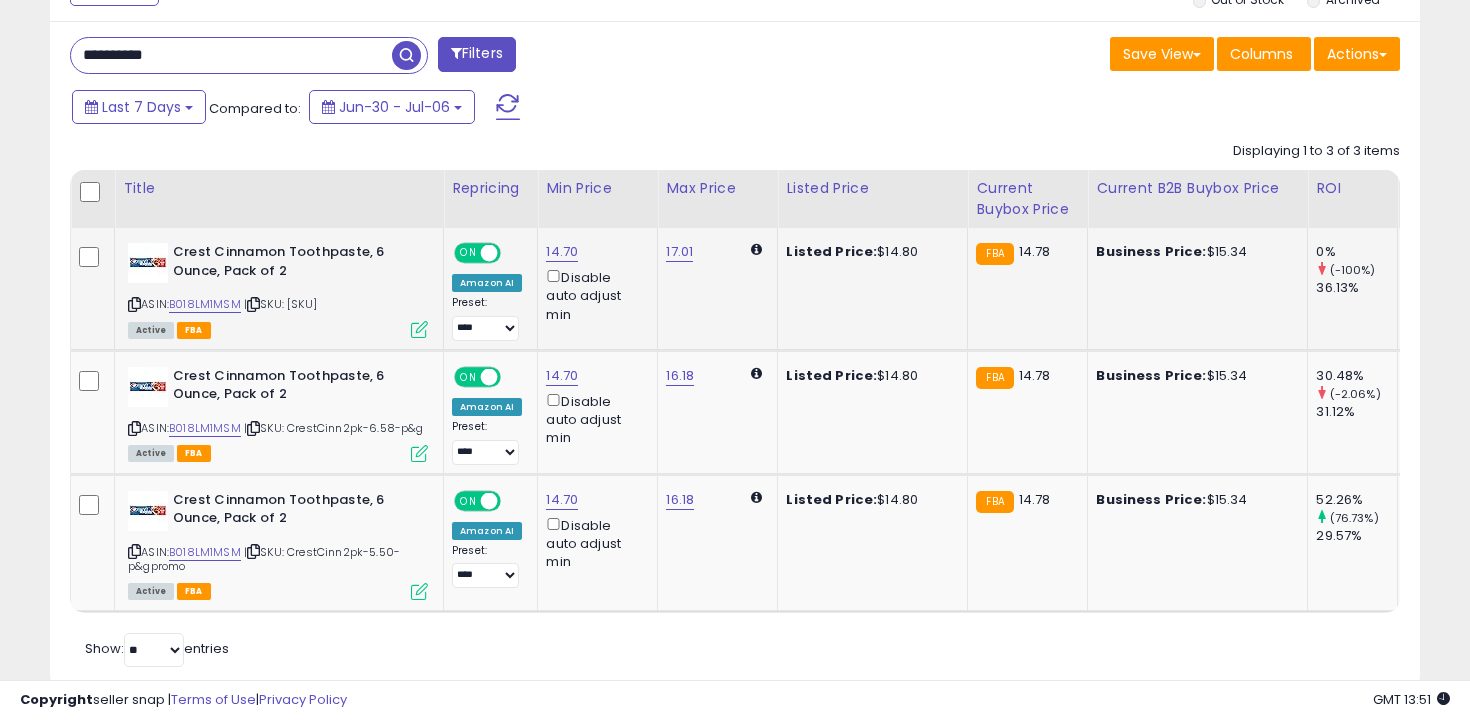 click on "**********" at bounding box center [231, 55] 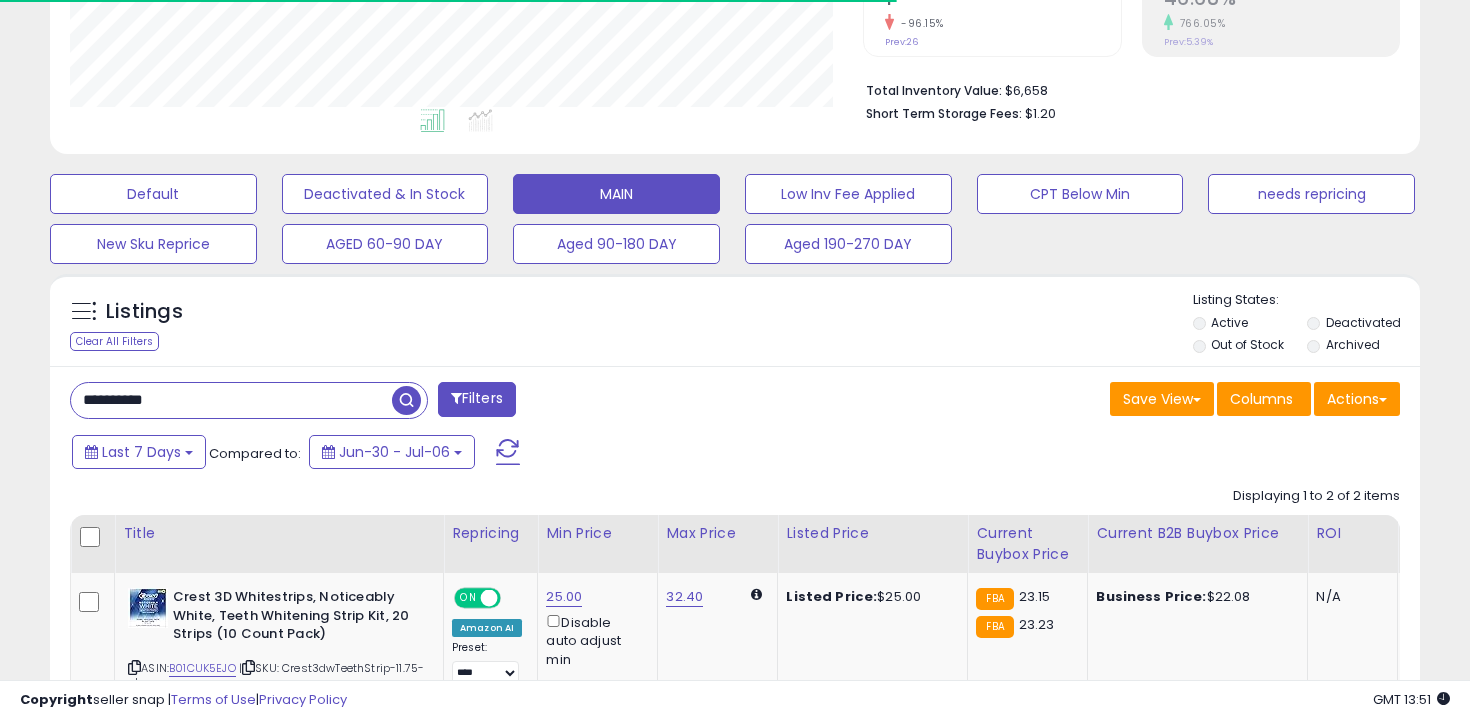 scroll, scrollTop: 775, scrollLeft: 0, axis: vertical 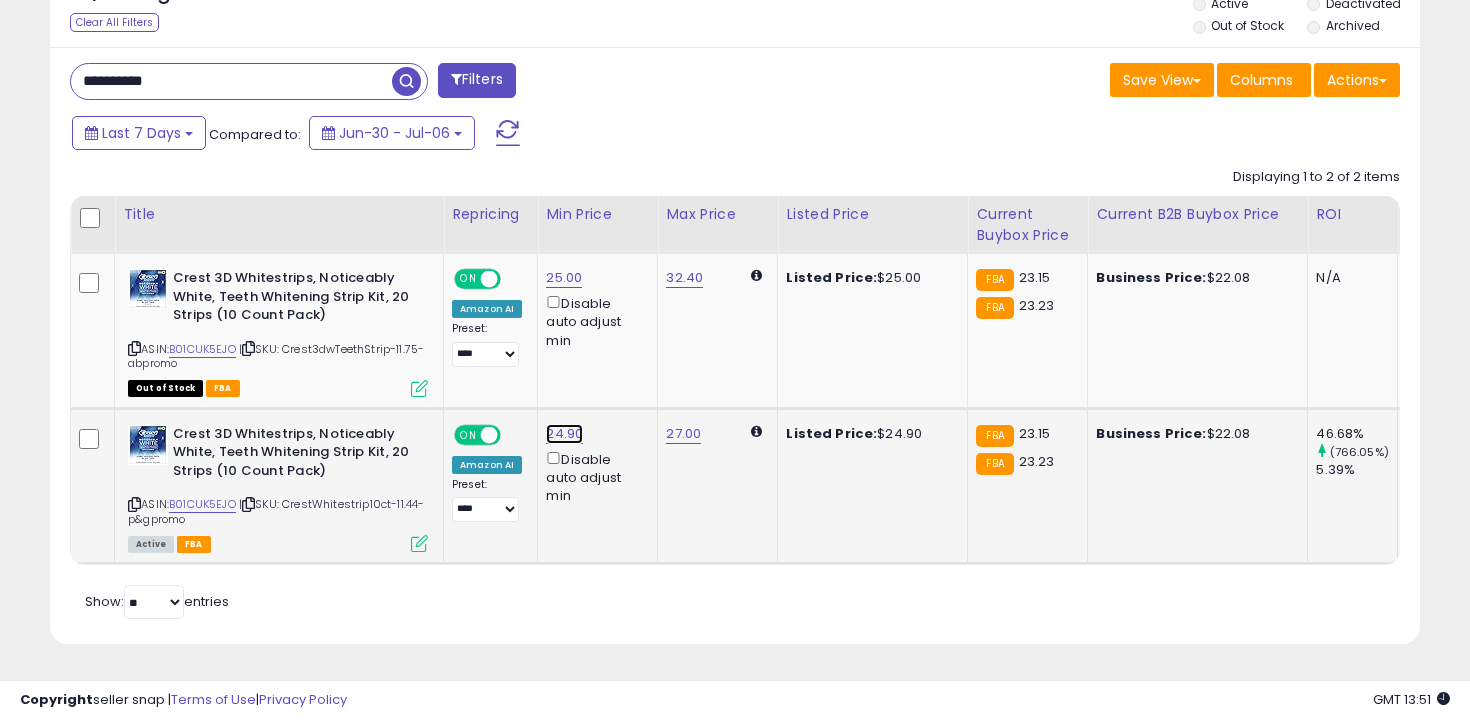 click on "24.90" at bounding box center (564, 278) 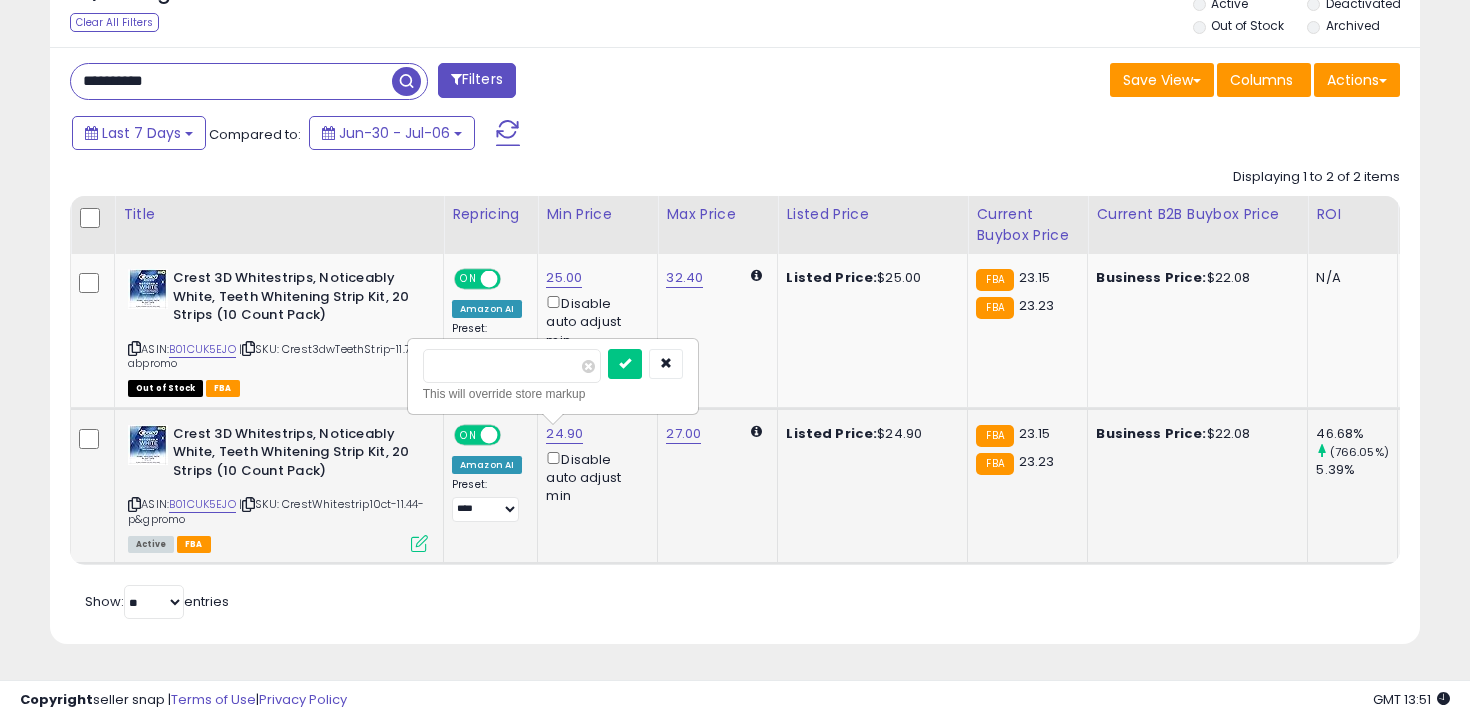 click on "*****" at bounding box center (512, 366) 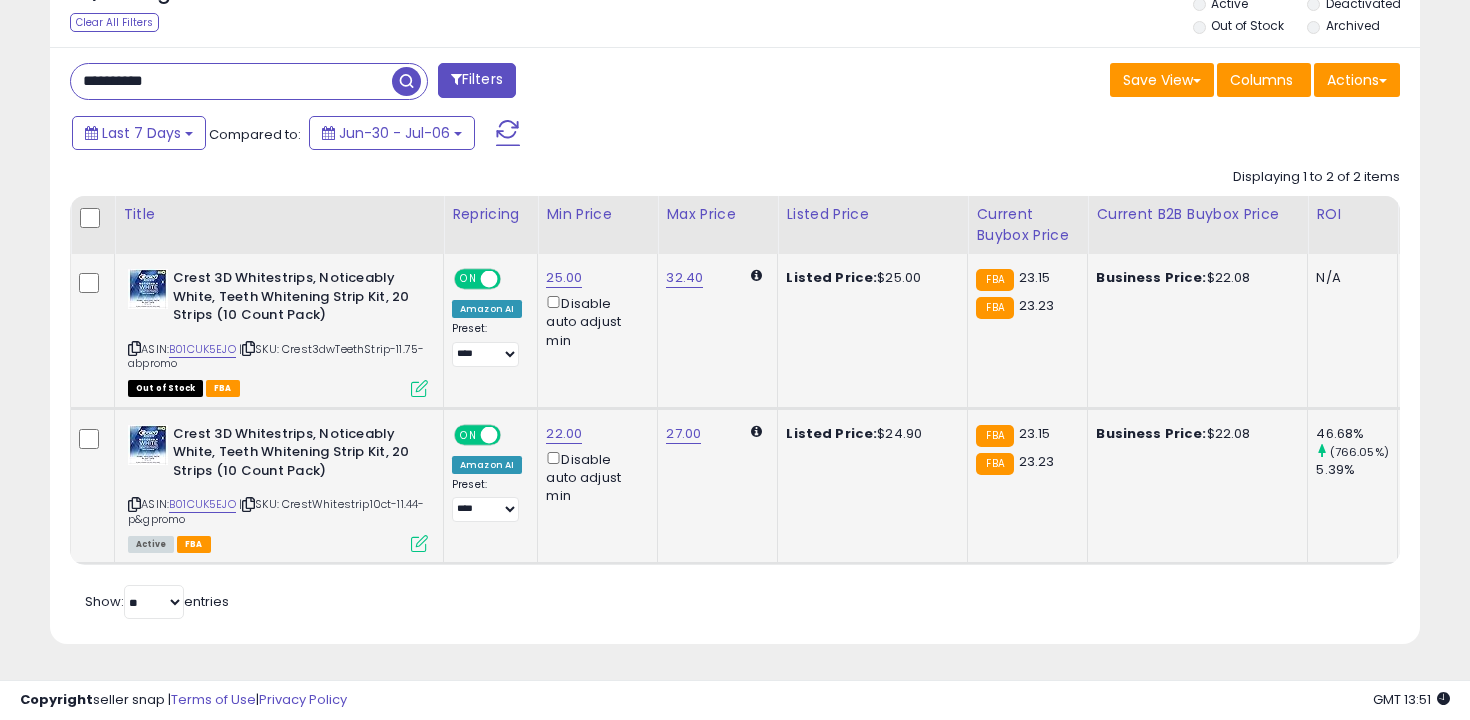 scroll, scrollTop: 0, scrollLeft: 167, axis: horizontal 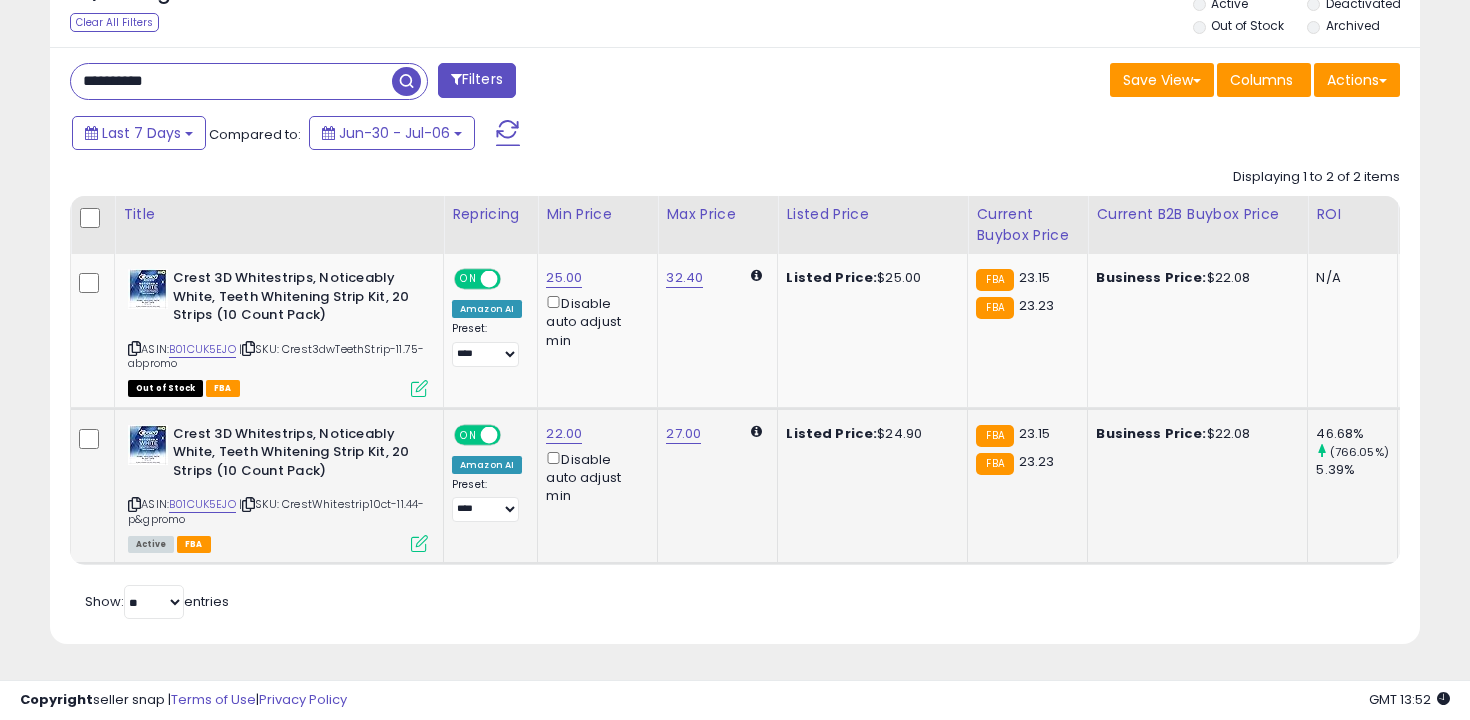 click on "**********" at bounding box center (395, 83) 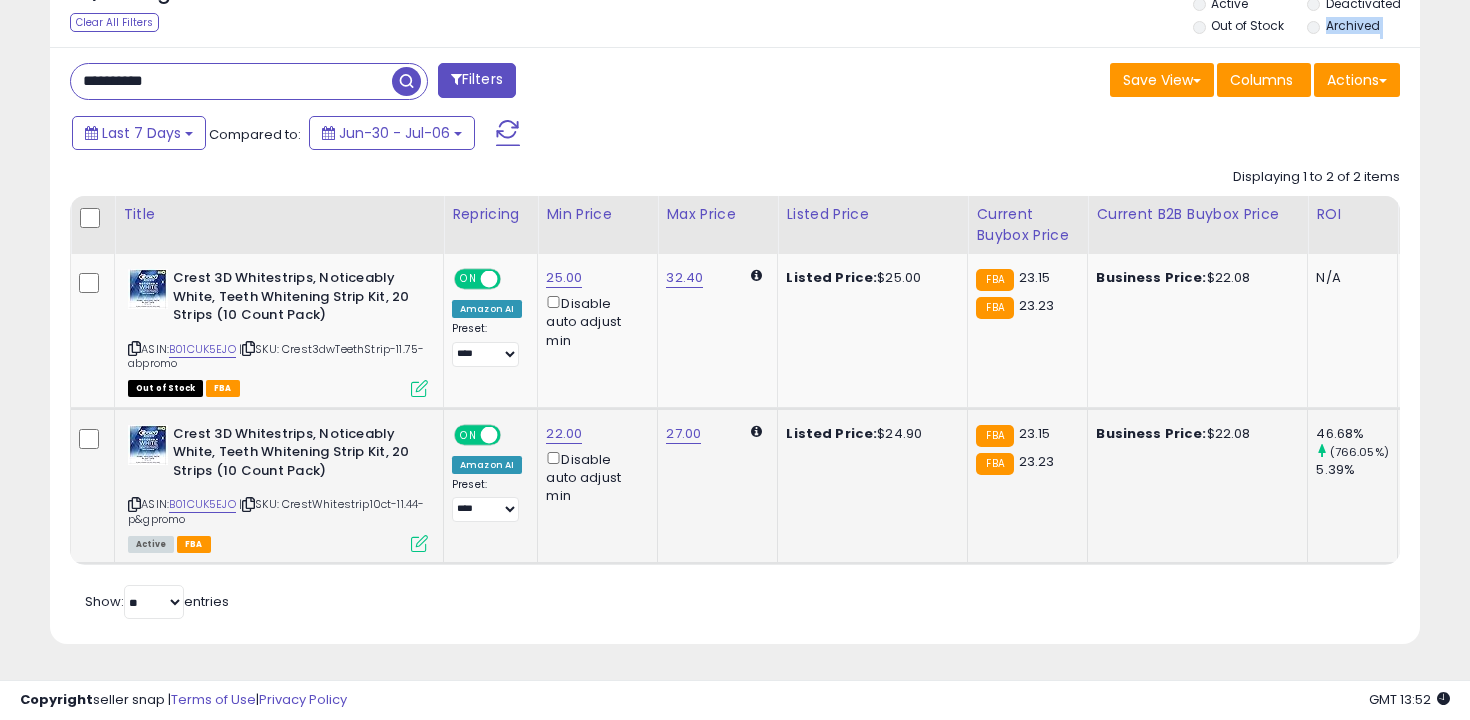 click on "**********" at bounding box center [395, 83] 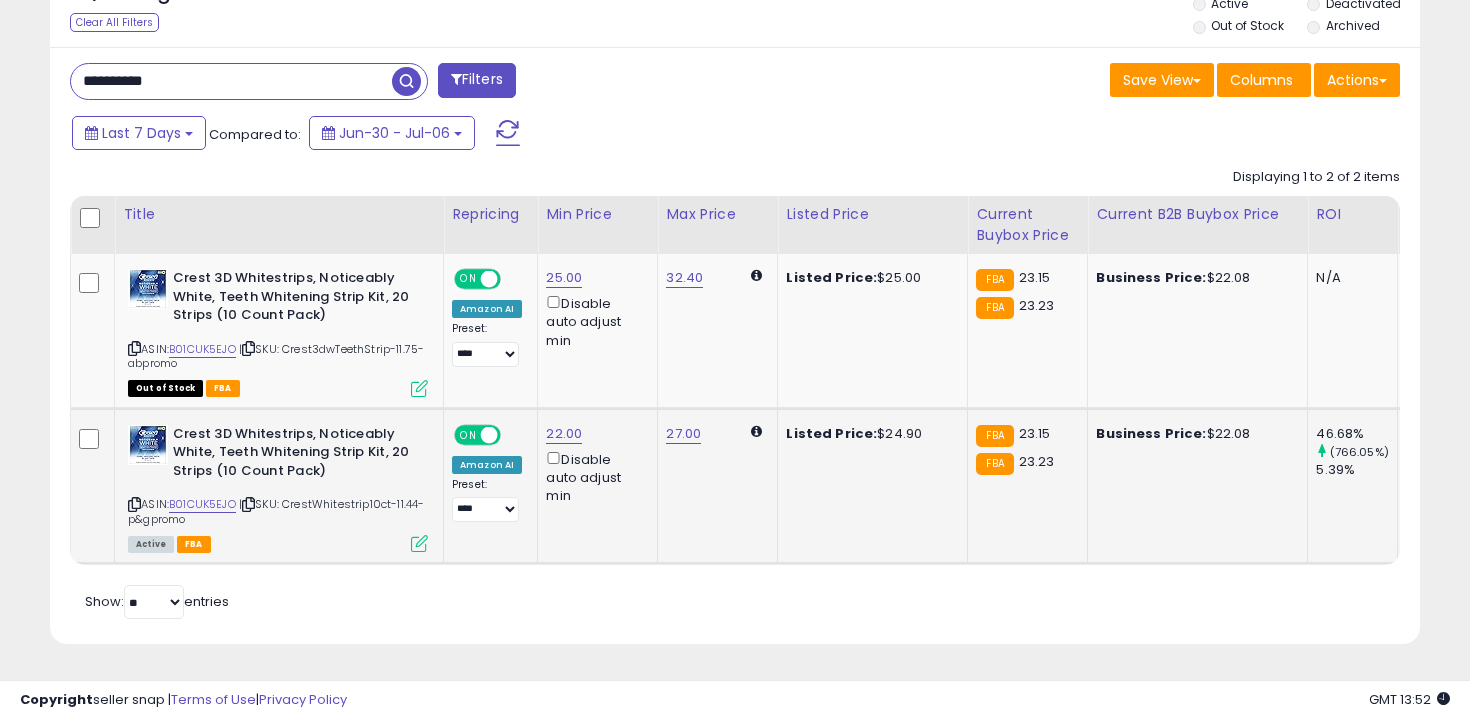 click on "**********" at bounding box center (231, 81) 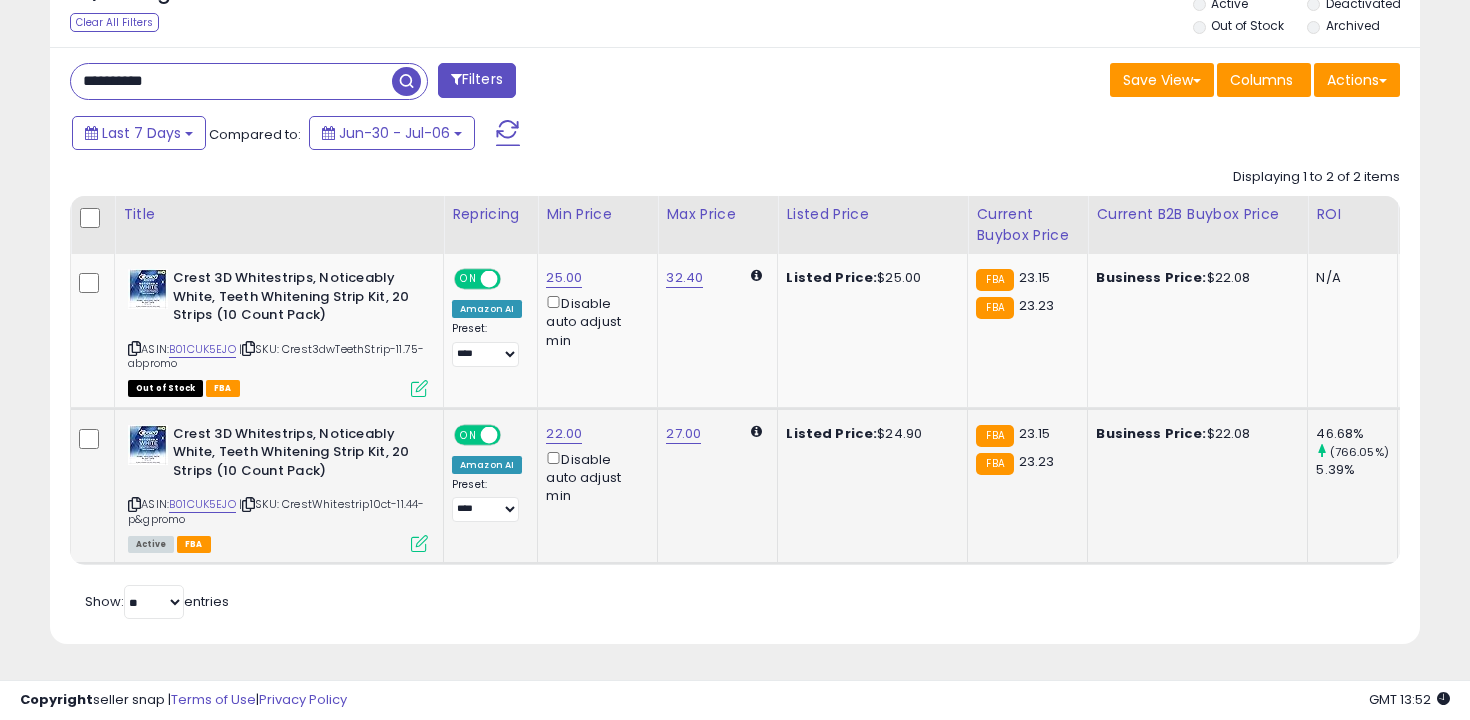 type on "**********" 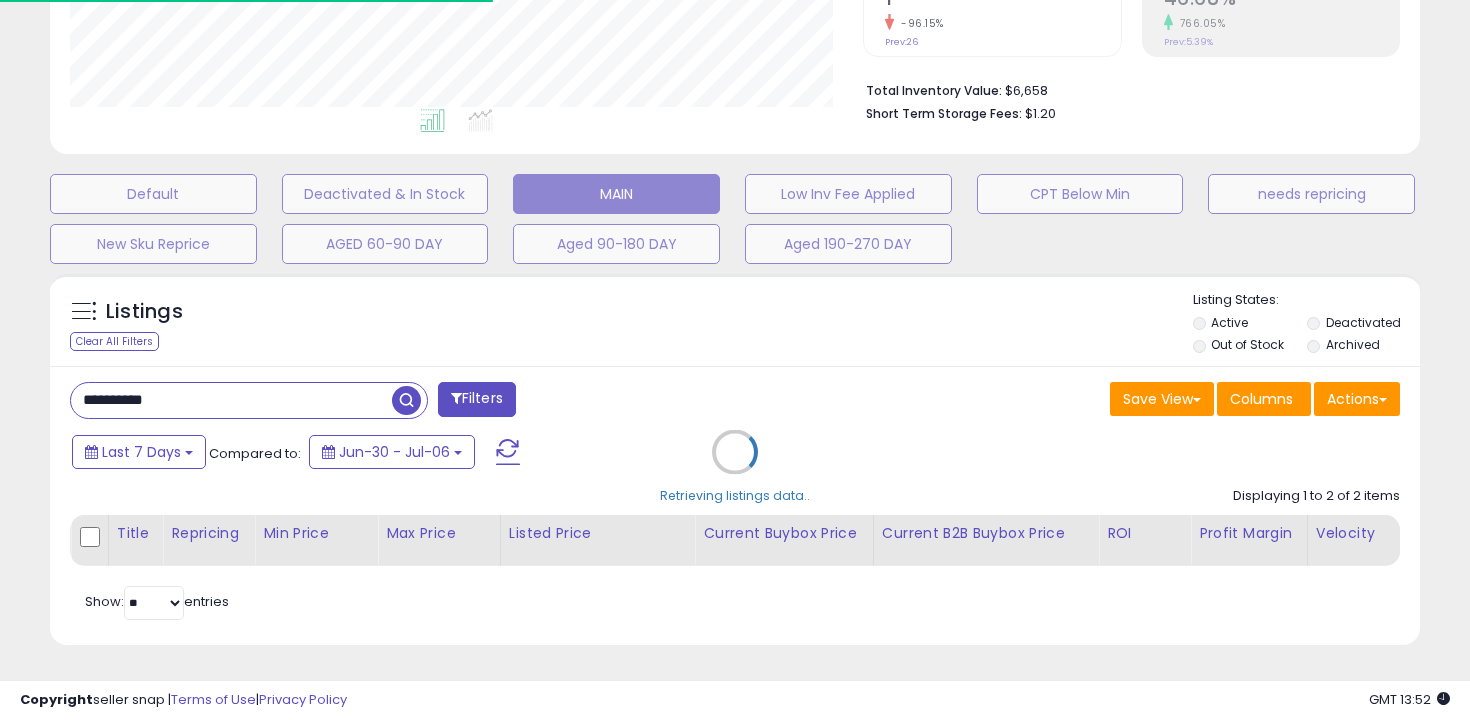 scroll, scrollTop: 642, scrollLeft: 0, axis: vertical 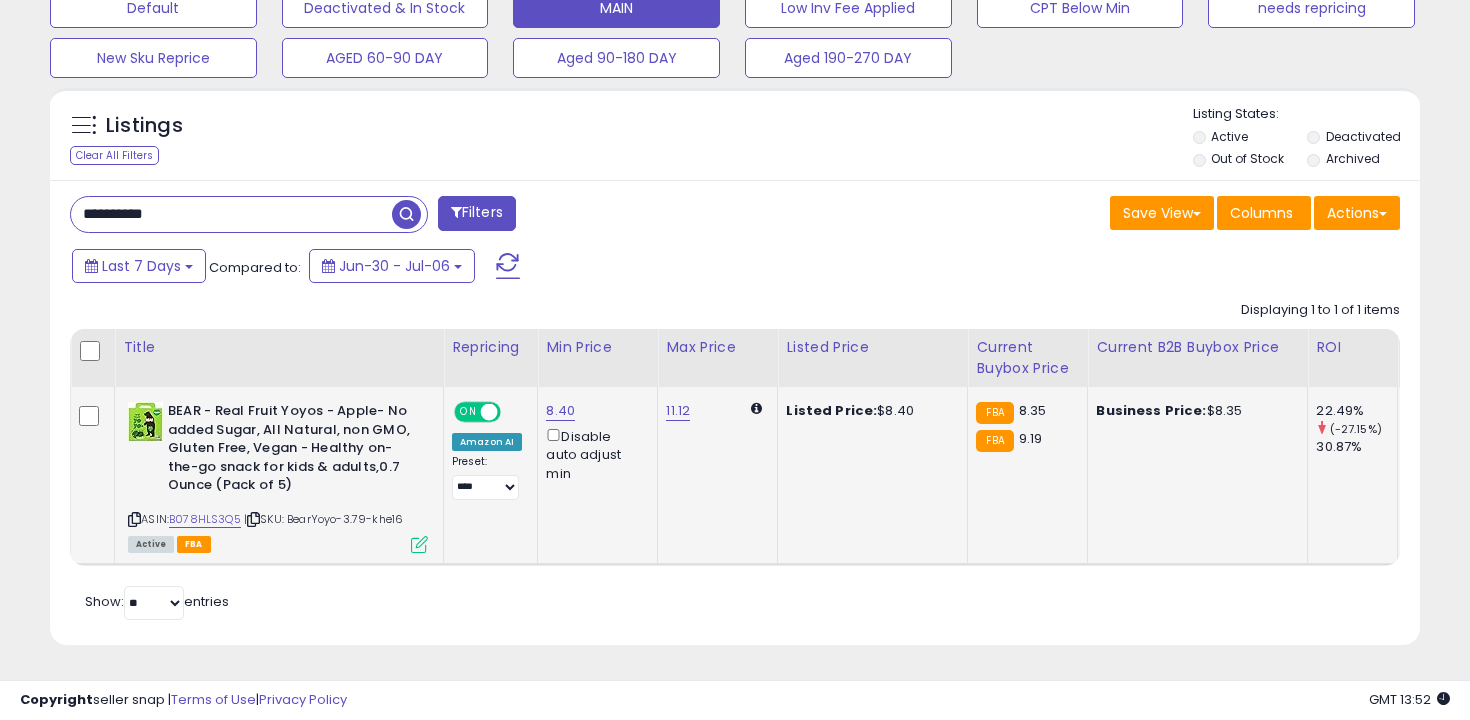 click on "|   SKU: [SKU]" at bounding box center (323, 519) 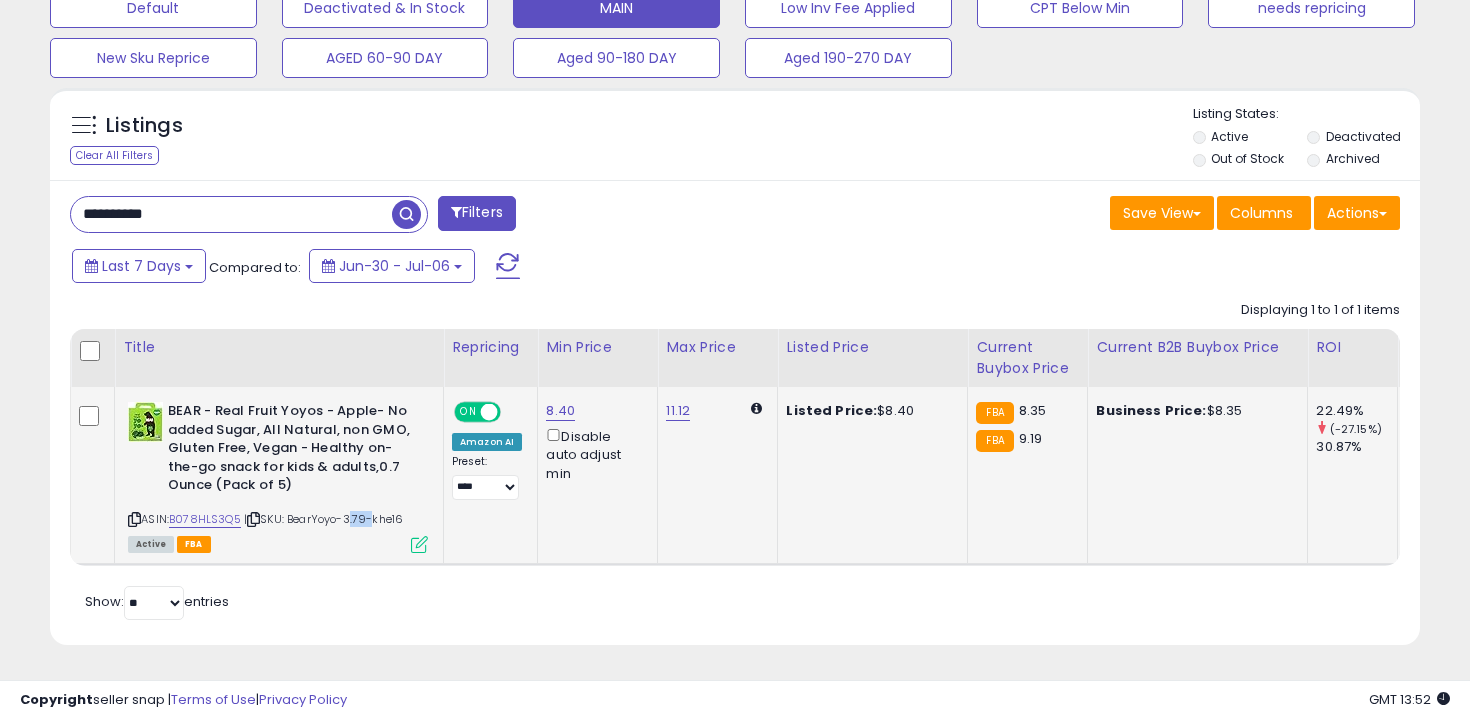 click on "|   SKU: [SKU]" at bounding box center [323, 519] 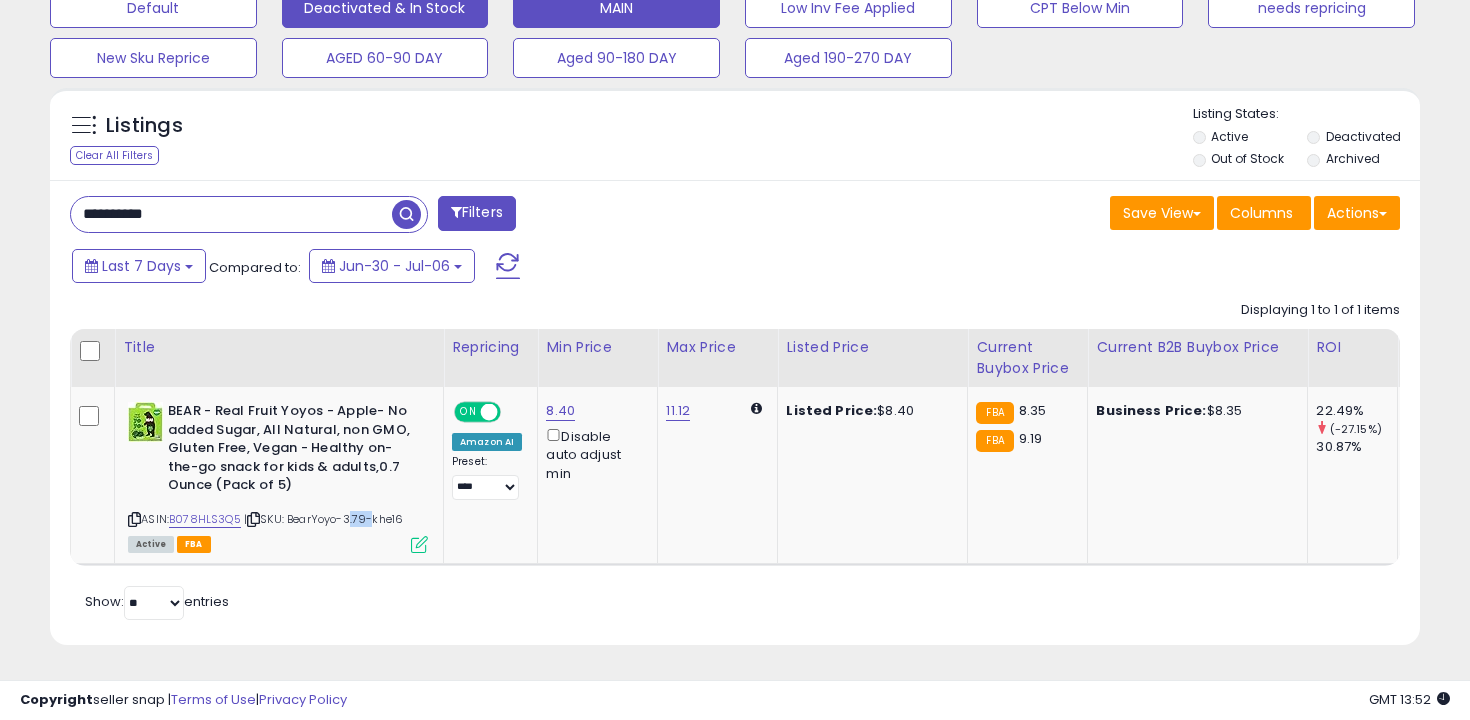 copy on "3.79" 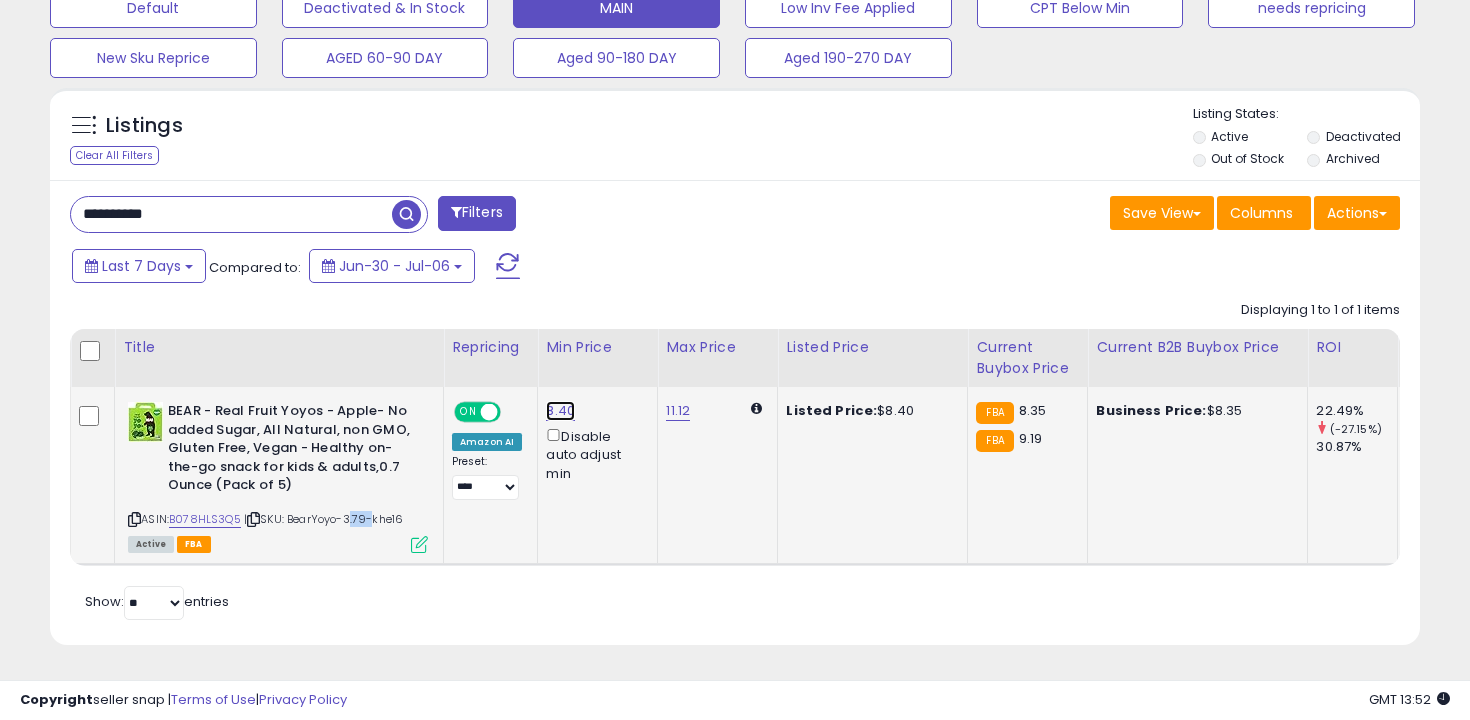 click on "8.40" at bounding box center [560, 411] 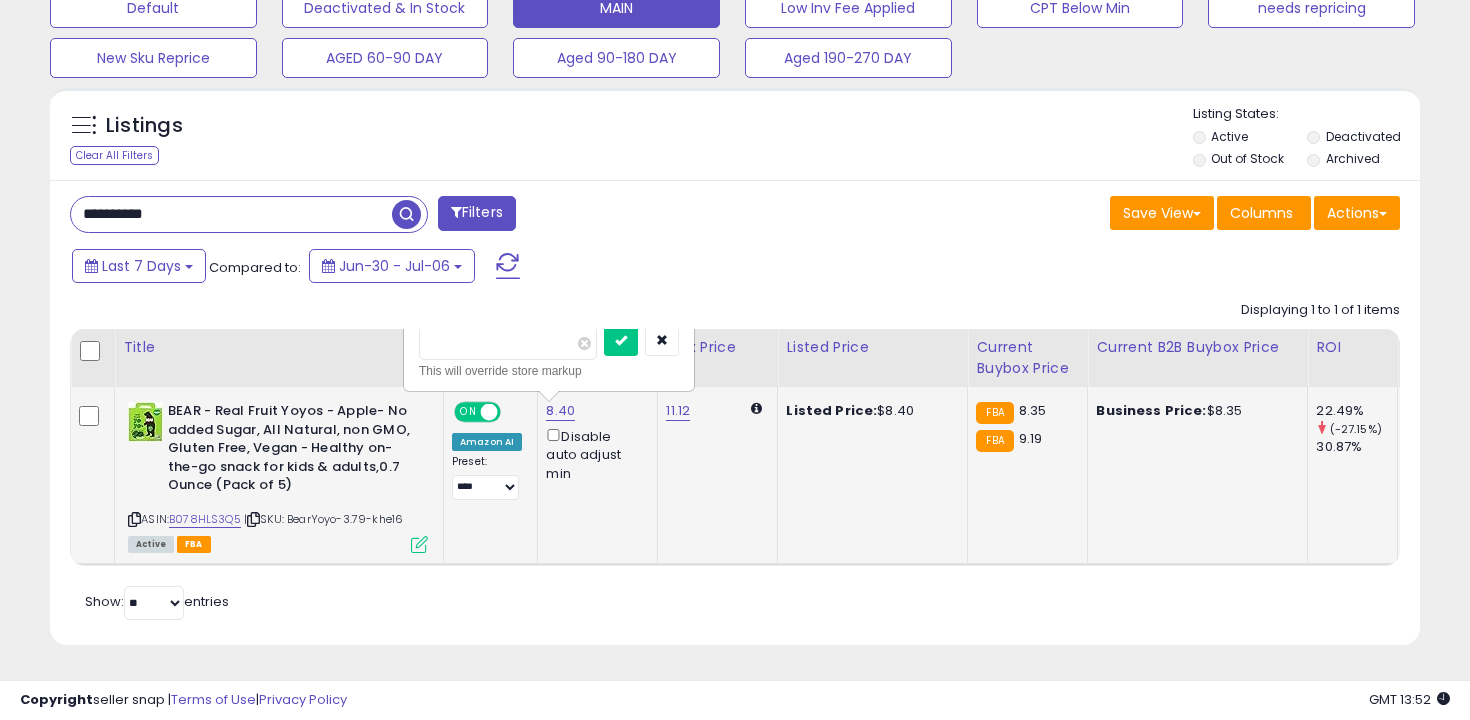 type on "***" 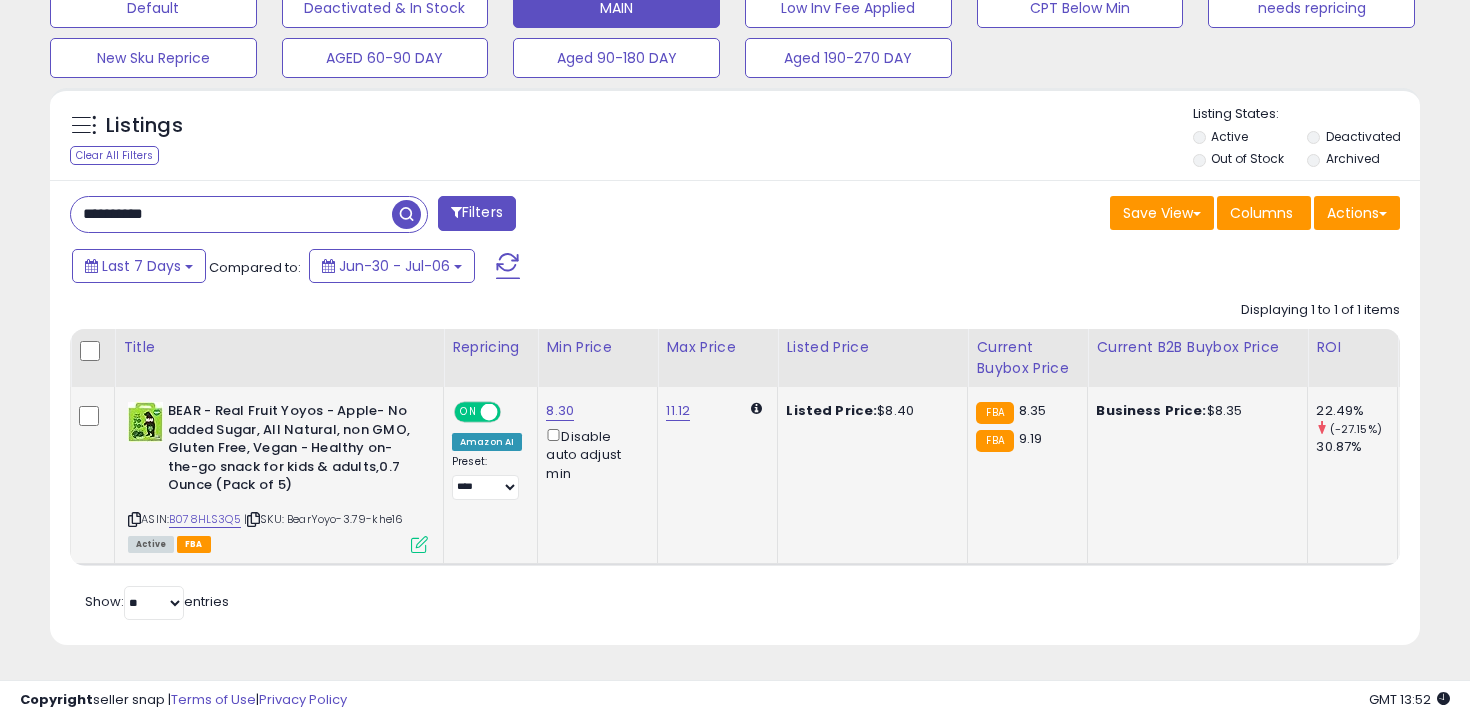 click on "**********" at bounding box center (231, 214) 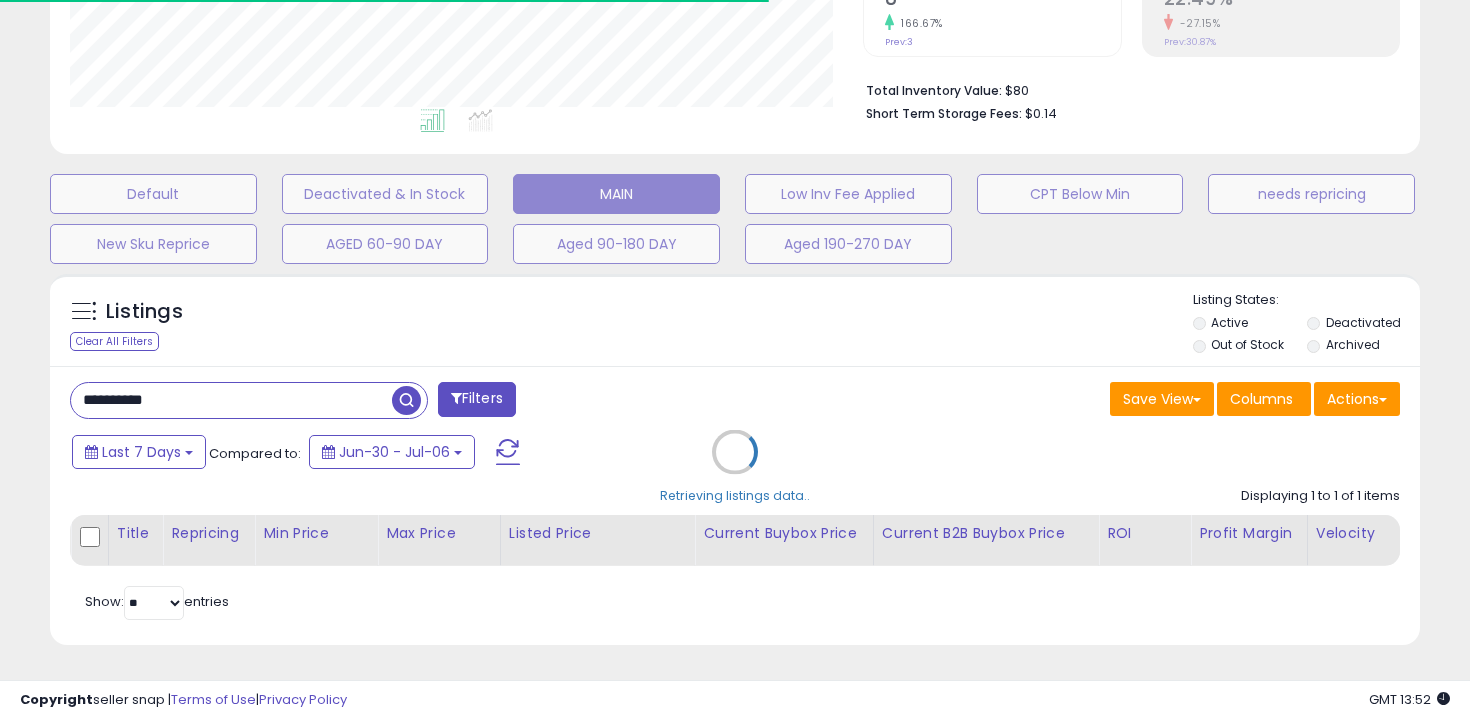 scroll, scrollTop: 642, scrollLeft: 0, axis: vertical 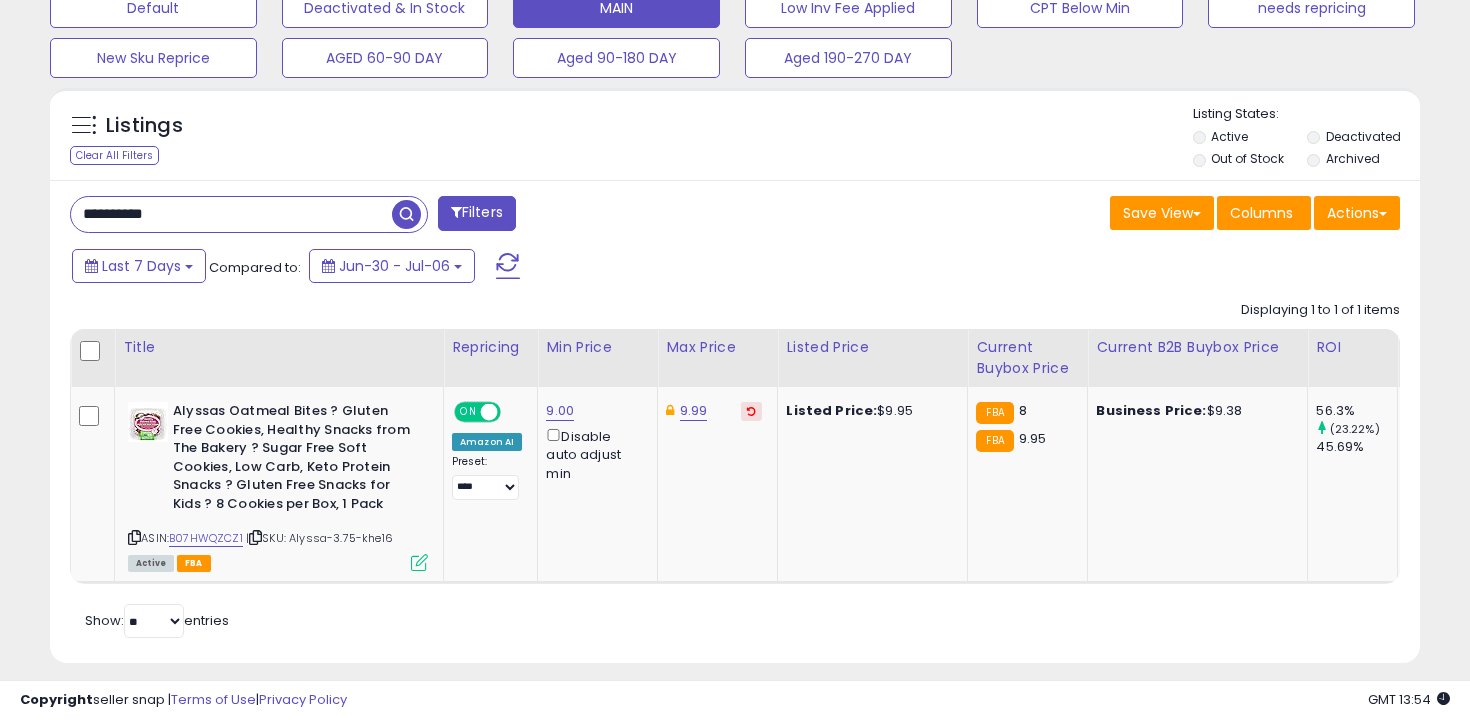 click on "**********" at bounding box center (231, 214) 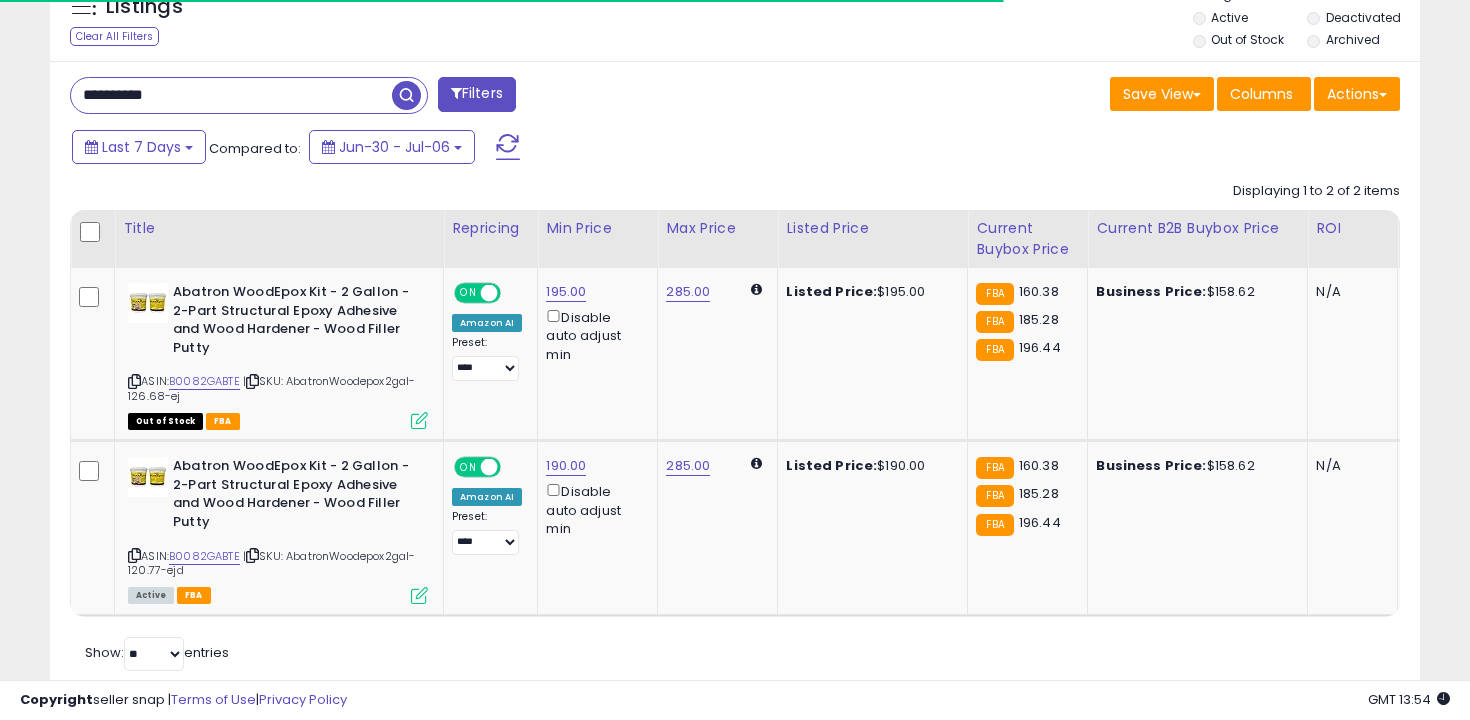 scroll, scrollTop: 812, scrollLeft: 0, axis: vertical 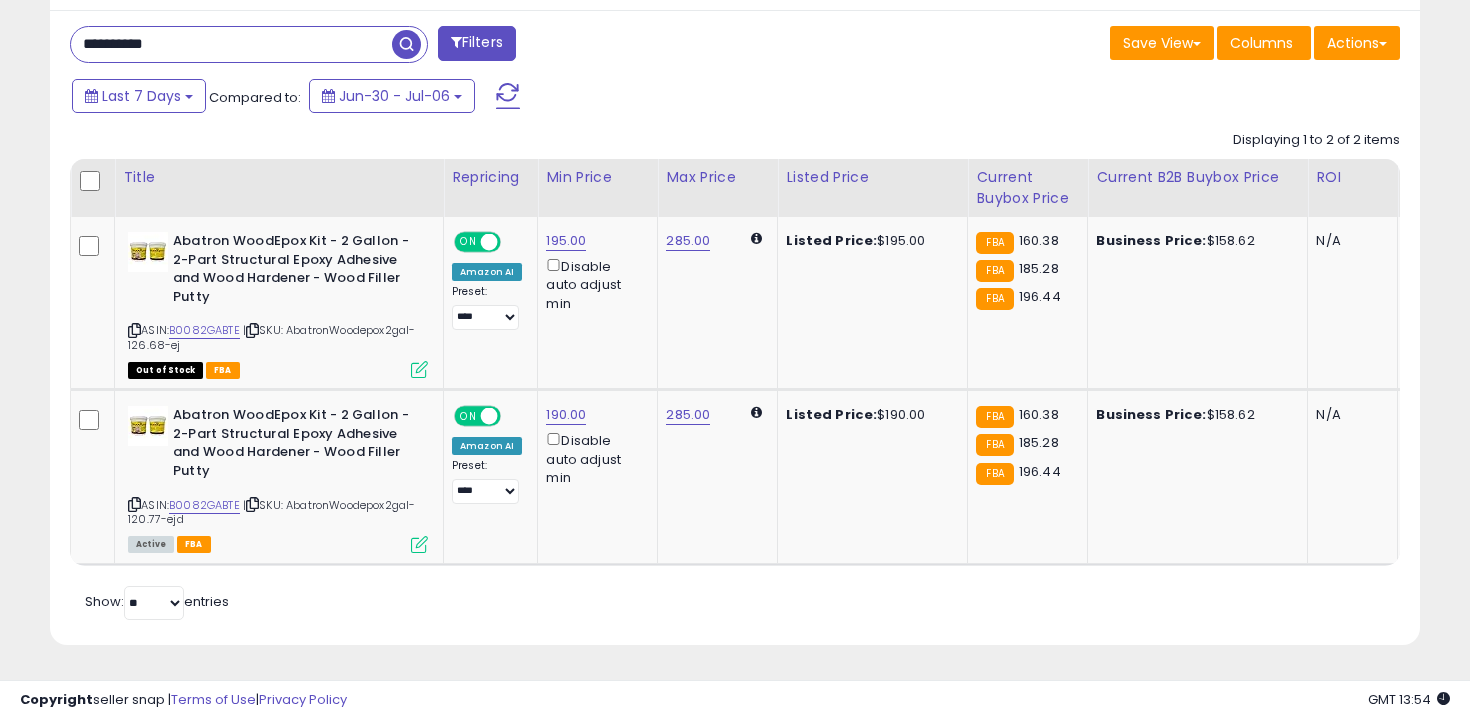 click on "**********" at bounding box center (735, 327) 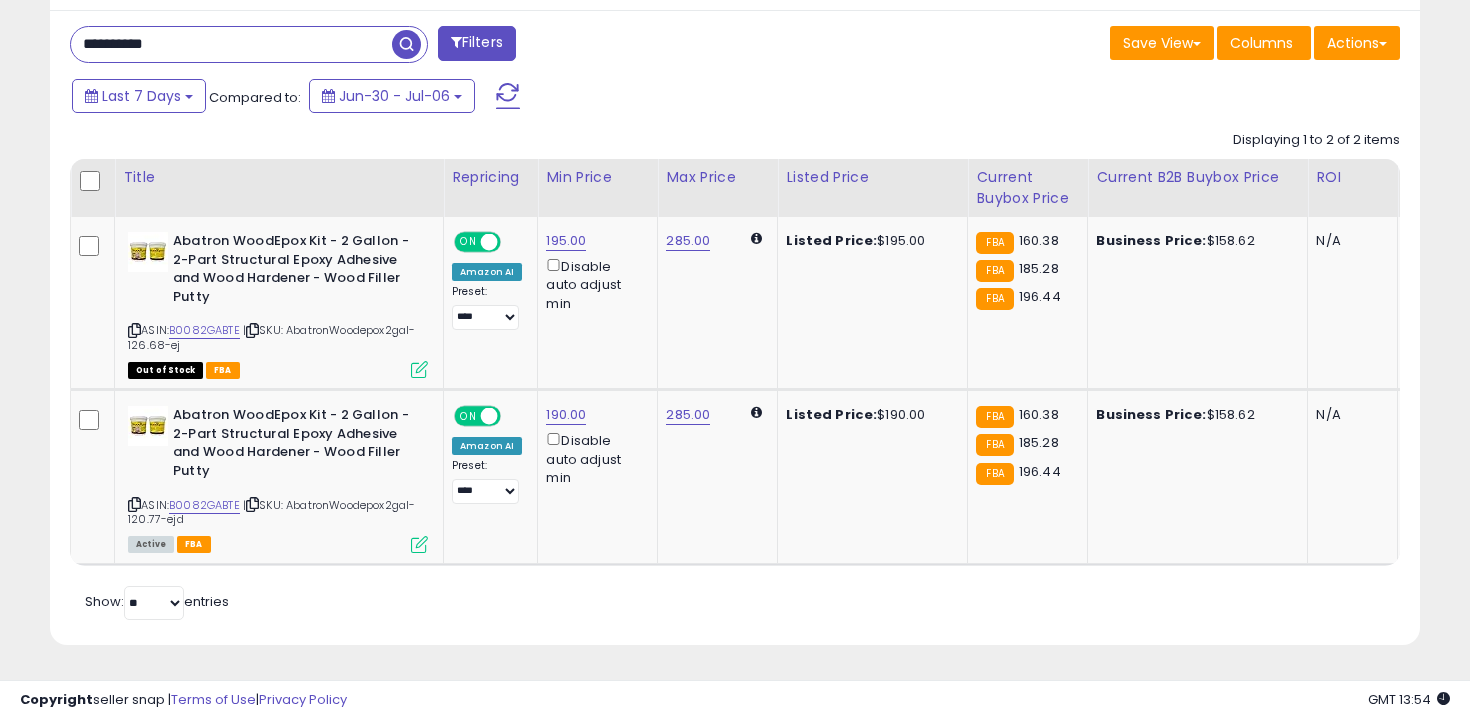 click on "**********" at bounding box center (231, 44) 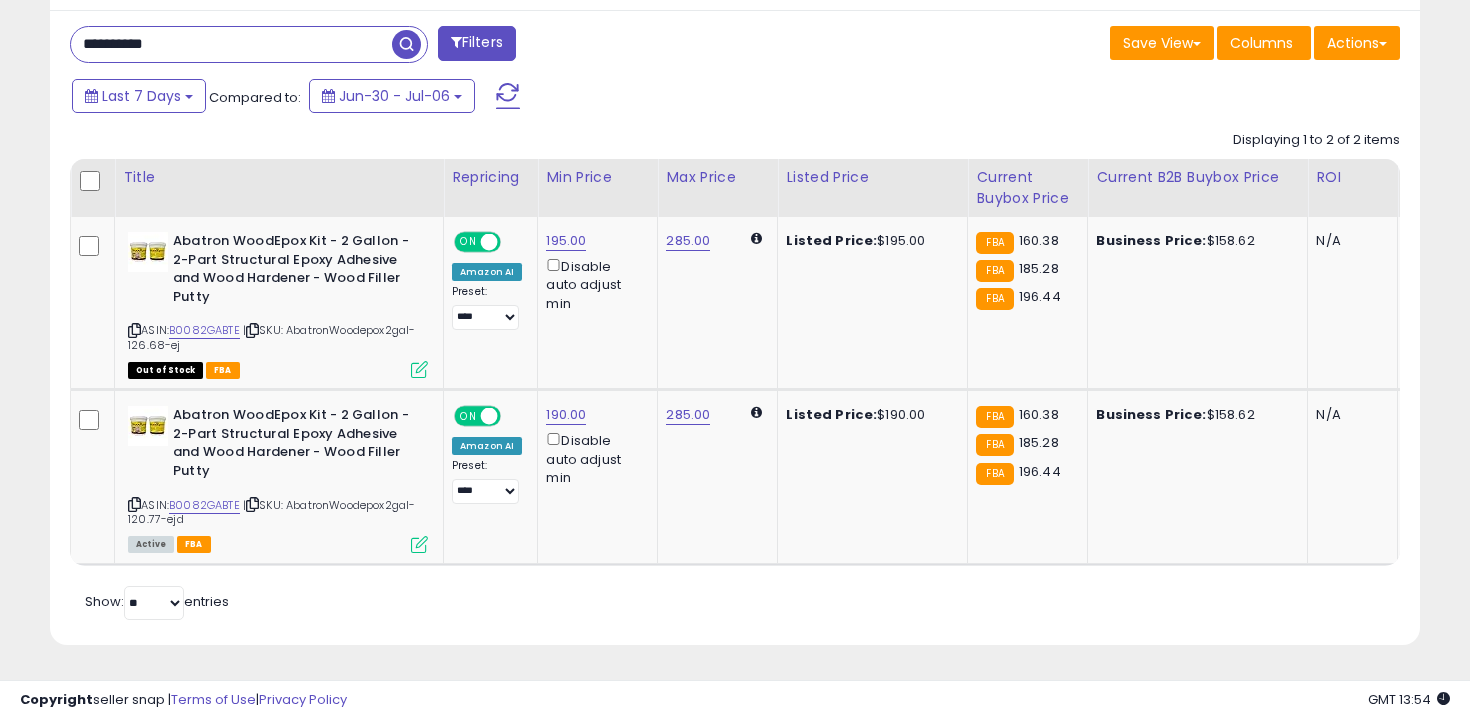type on "**********" 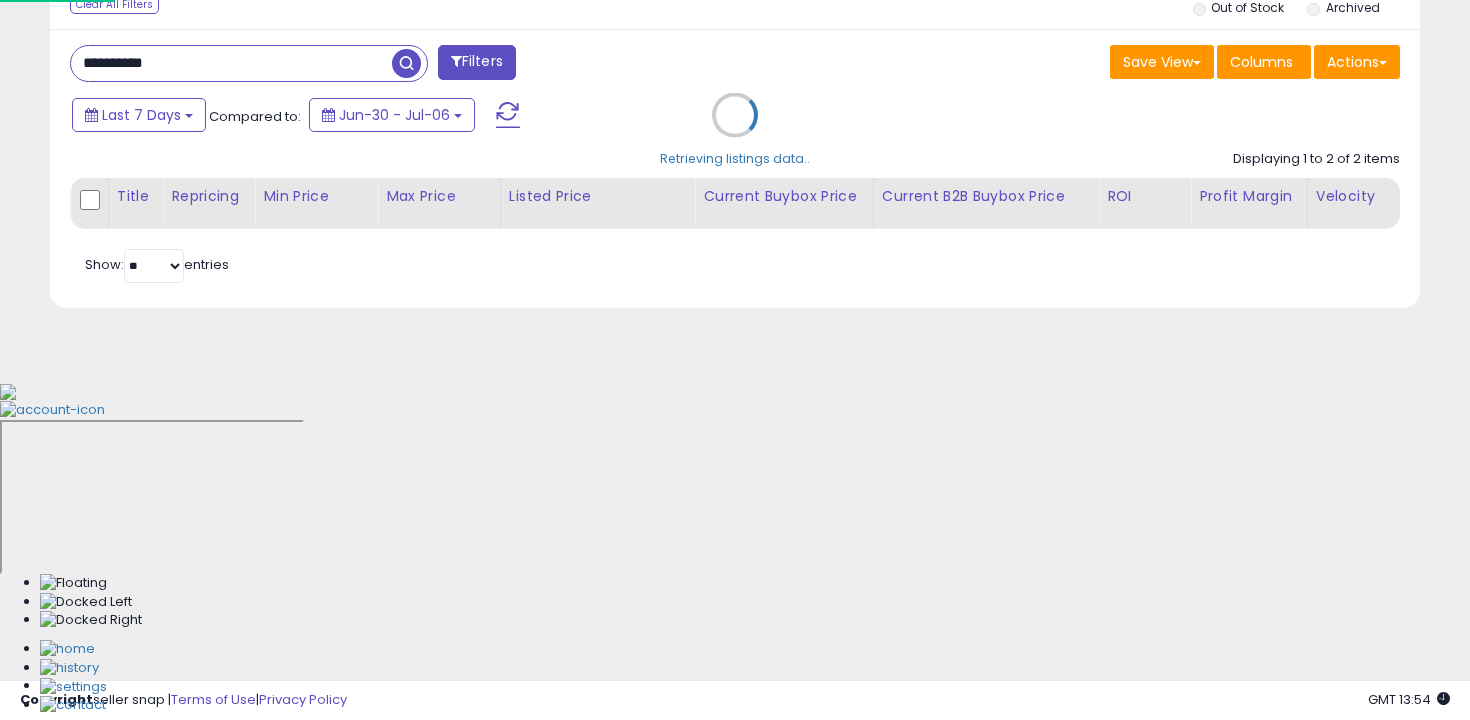 scroll, scrollTop: 456, scrollLeft: 0, axis: vertical 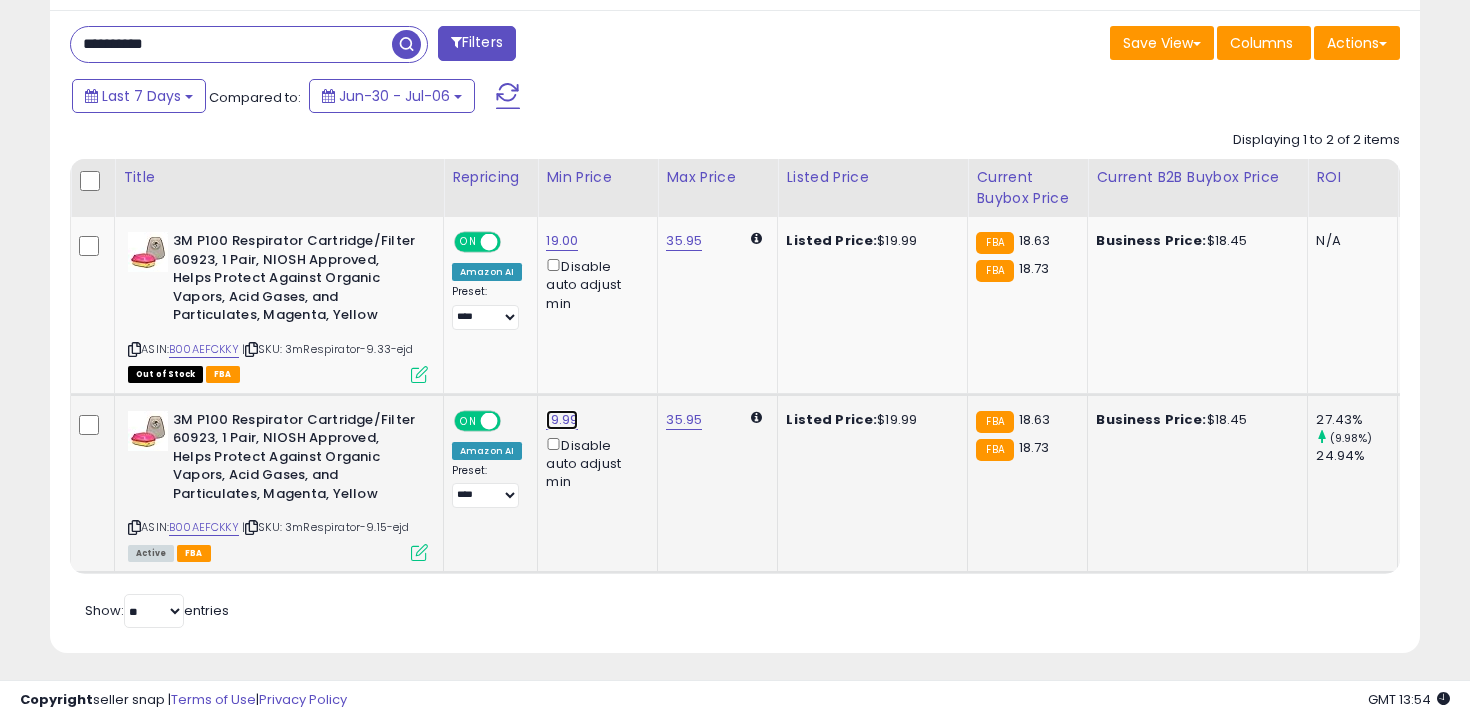 click on "19.99" at bounding box center [562, 241] 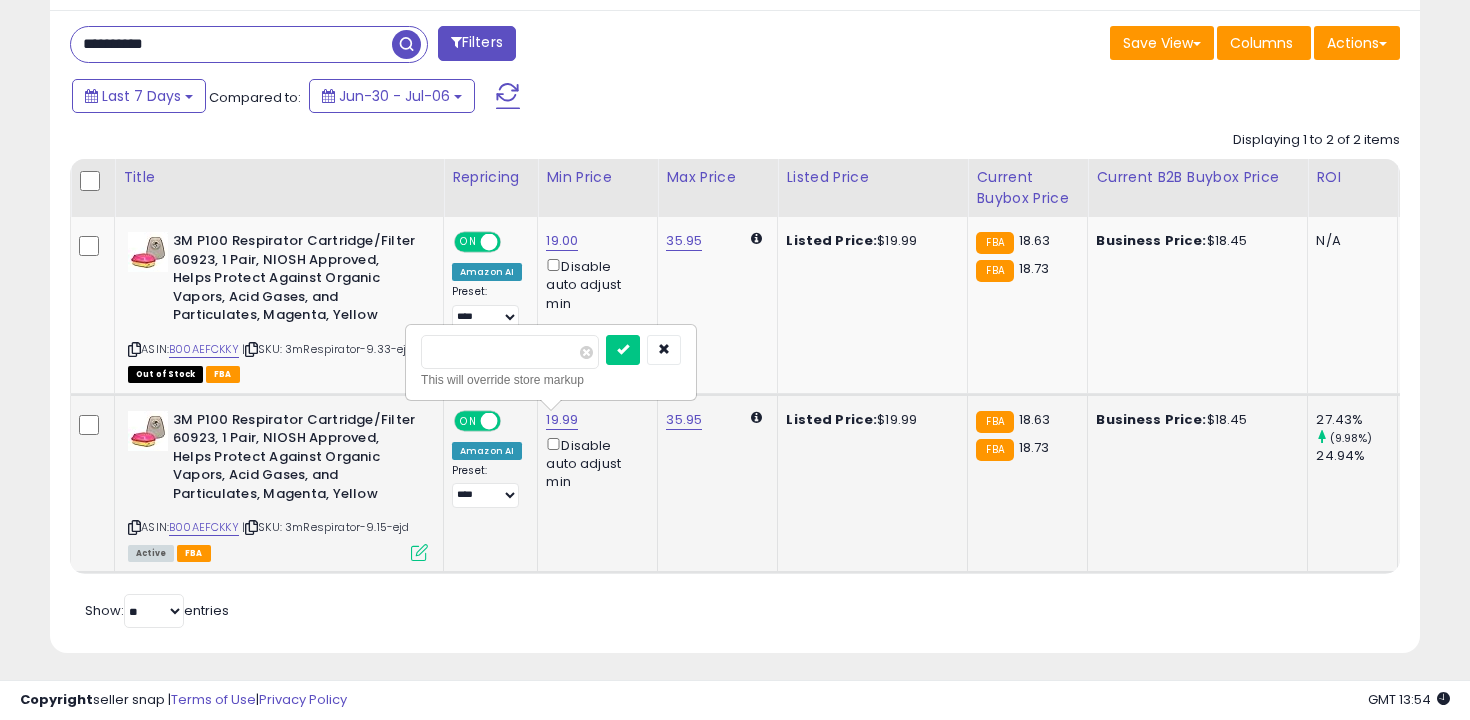 click on "*****" at bounding box center [510, 352] 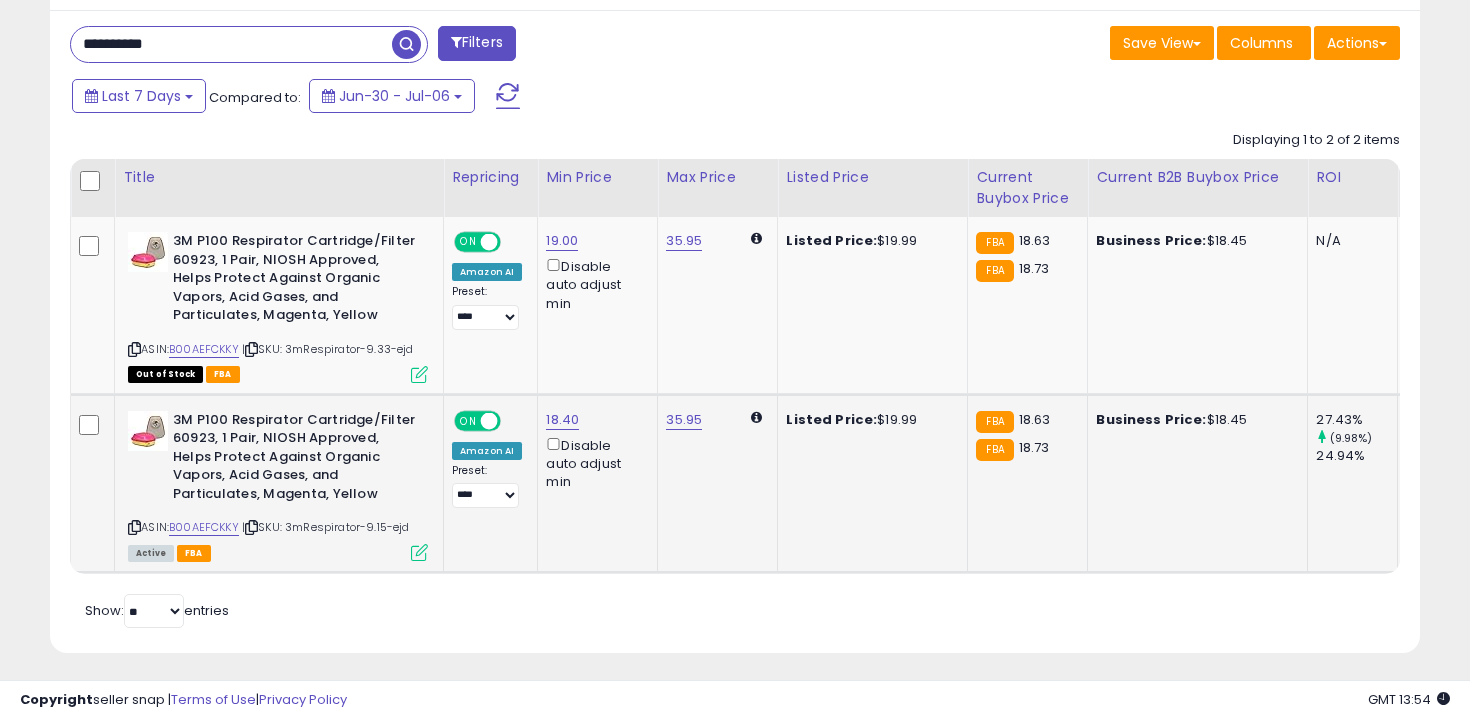 click on "Last 7 Days
Compared to:
Jun-30 - Jul-06" at bounding box center (566, 98) 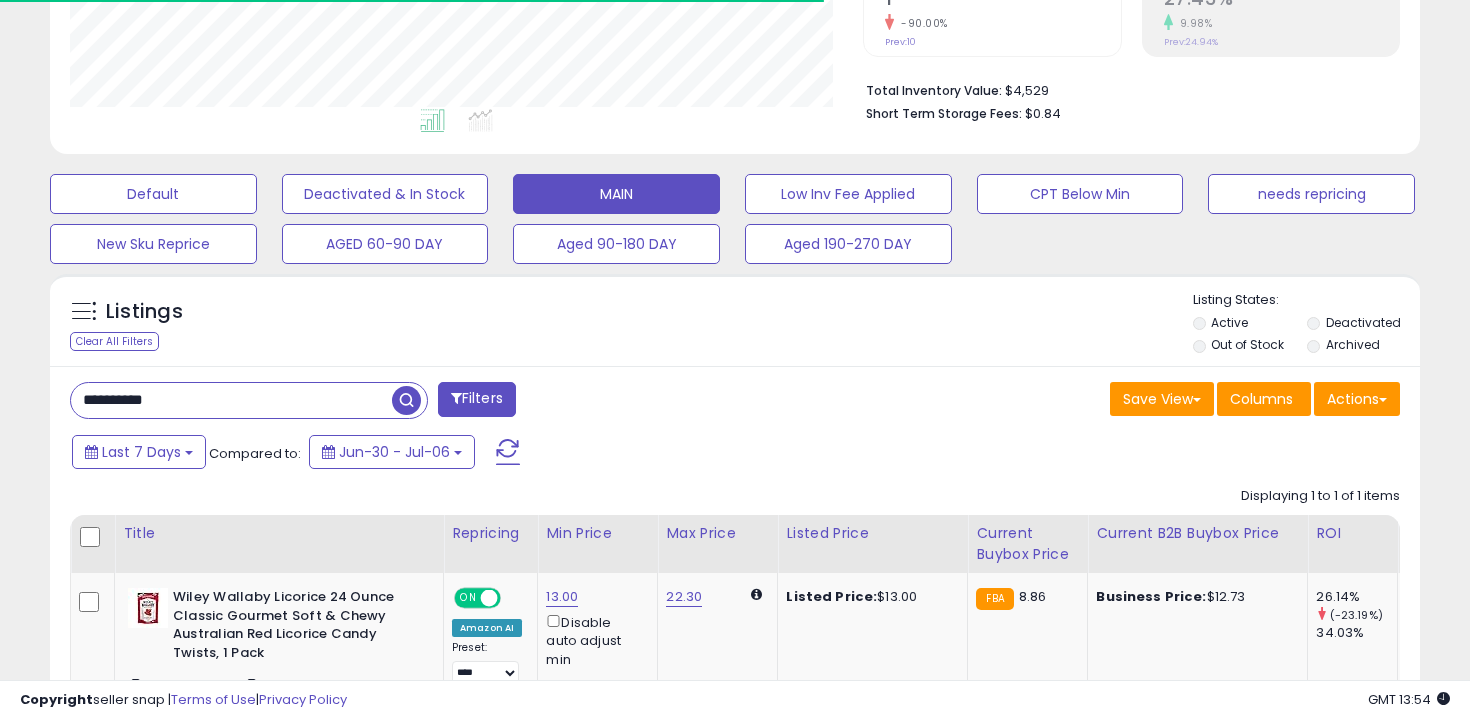 scroll, scrollTop: 638, scrollLeft: 0, axis: vertical 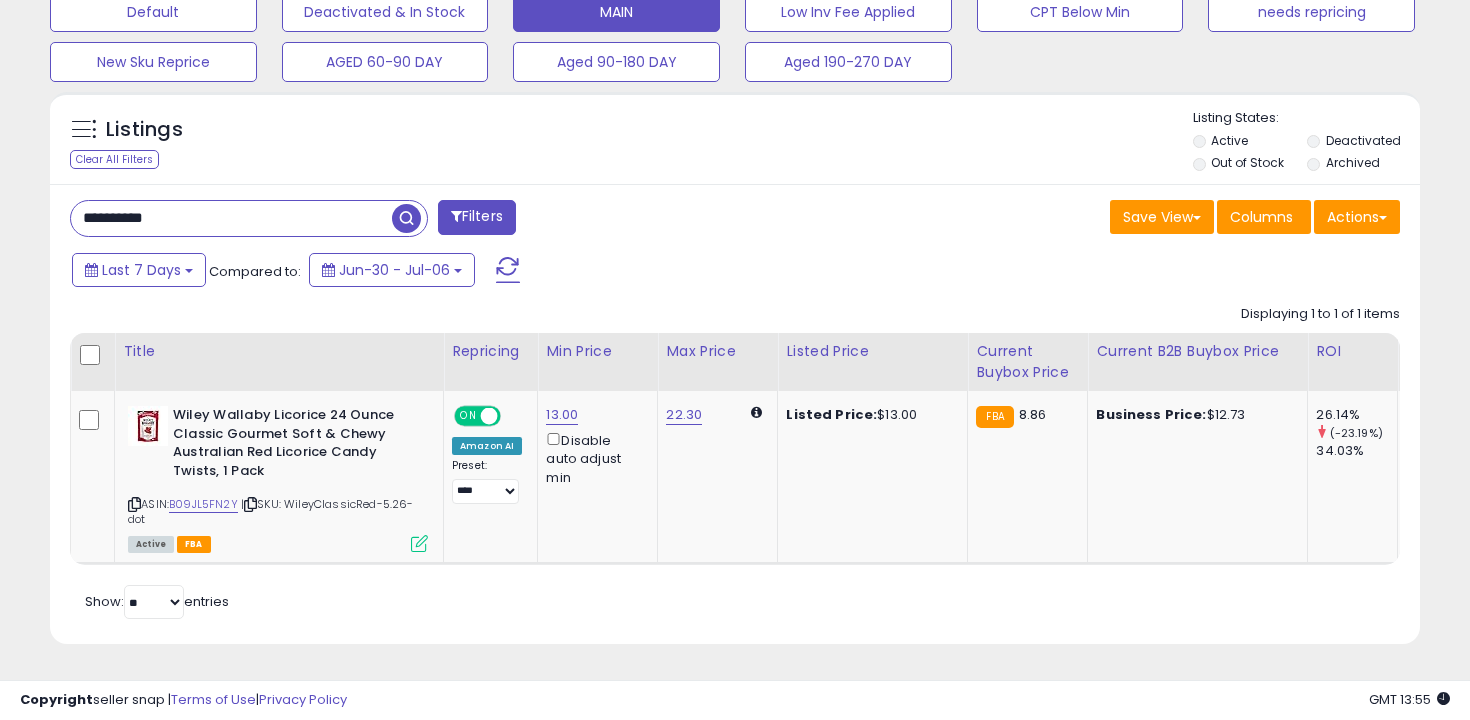click on "**********" at bounding box center [231, 218] 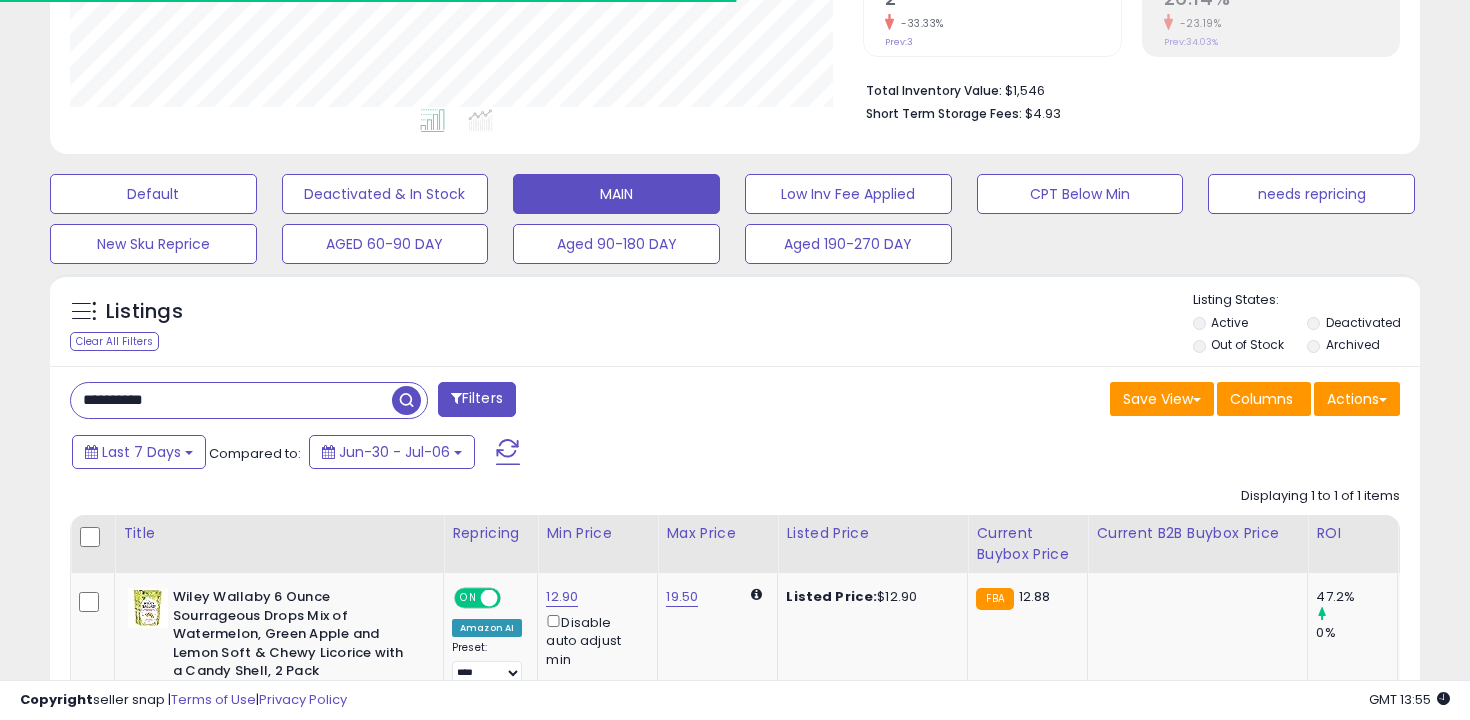 scroll, scrollTop: 638, scrollLeft: 0, axis: vertical 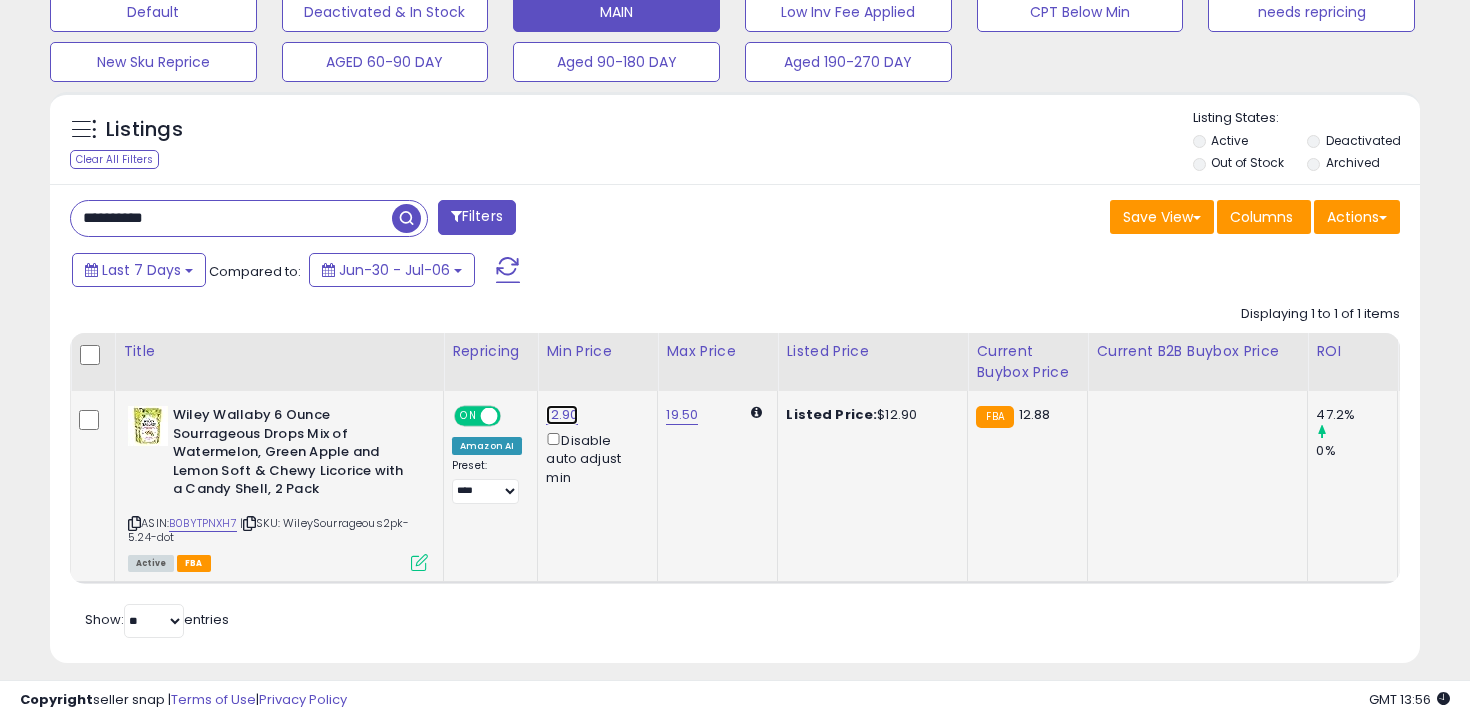 click on "12.90" at bounding box center [562, 415] 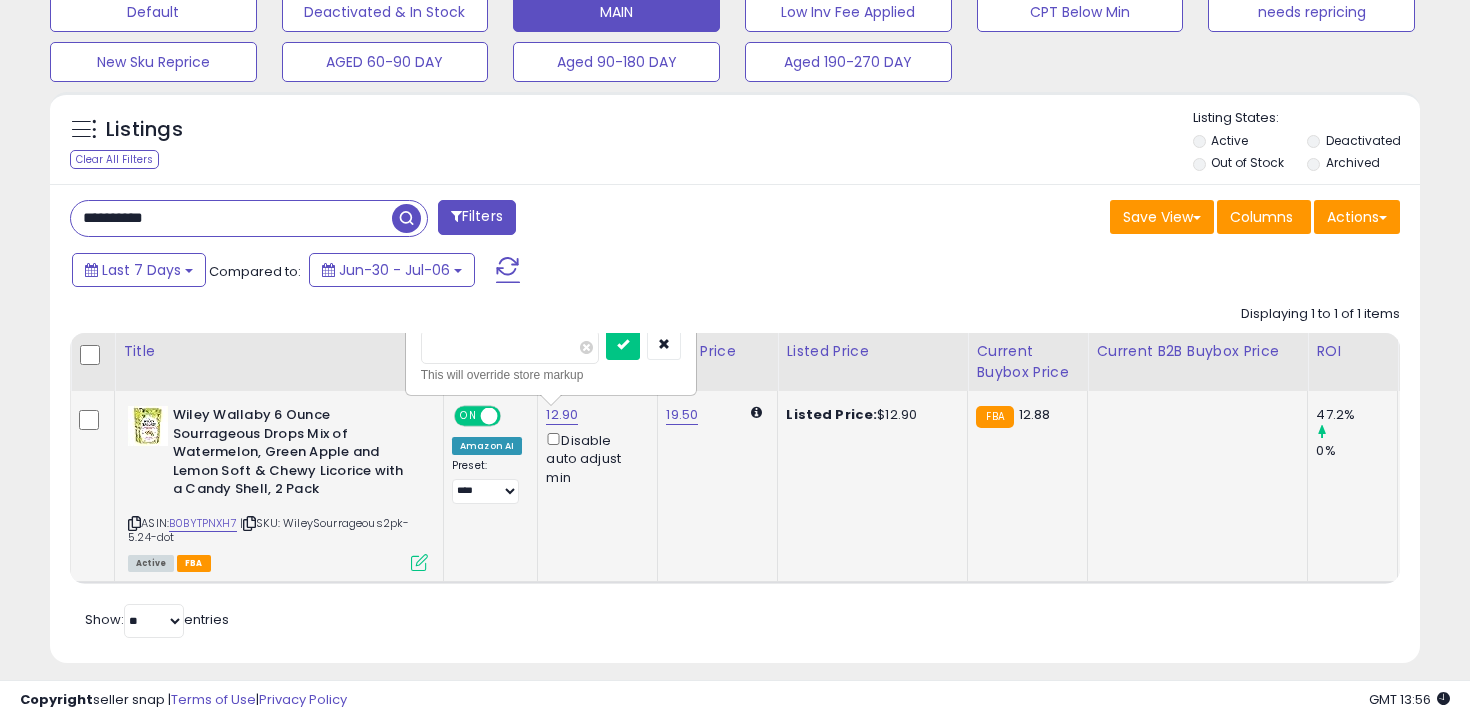 type on "****" 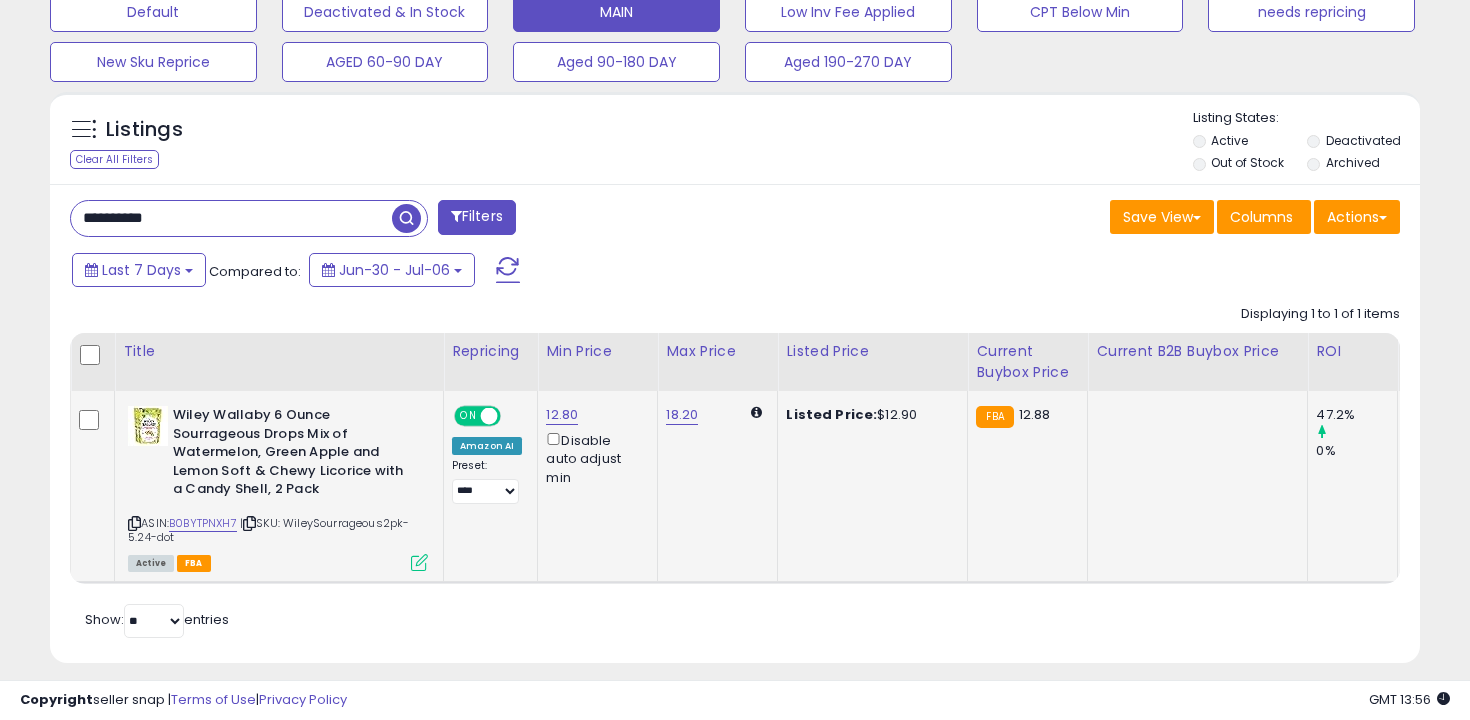 click on "**********" at bounding box center (231, 218) 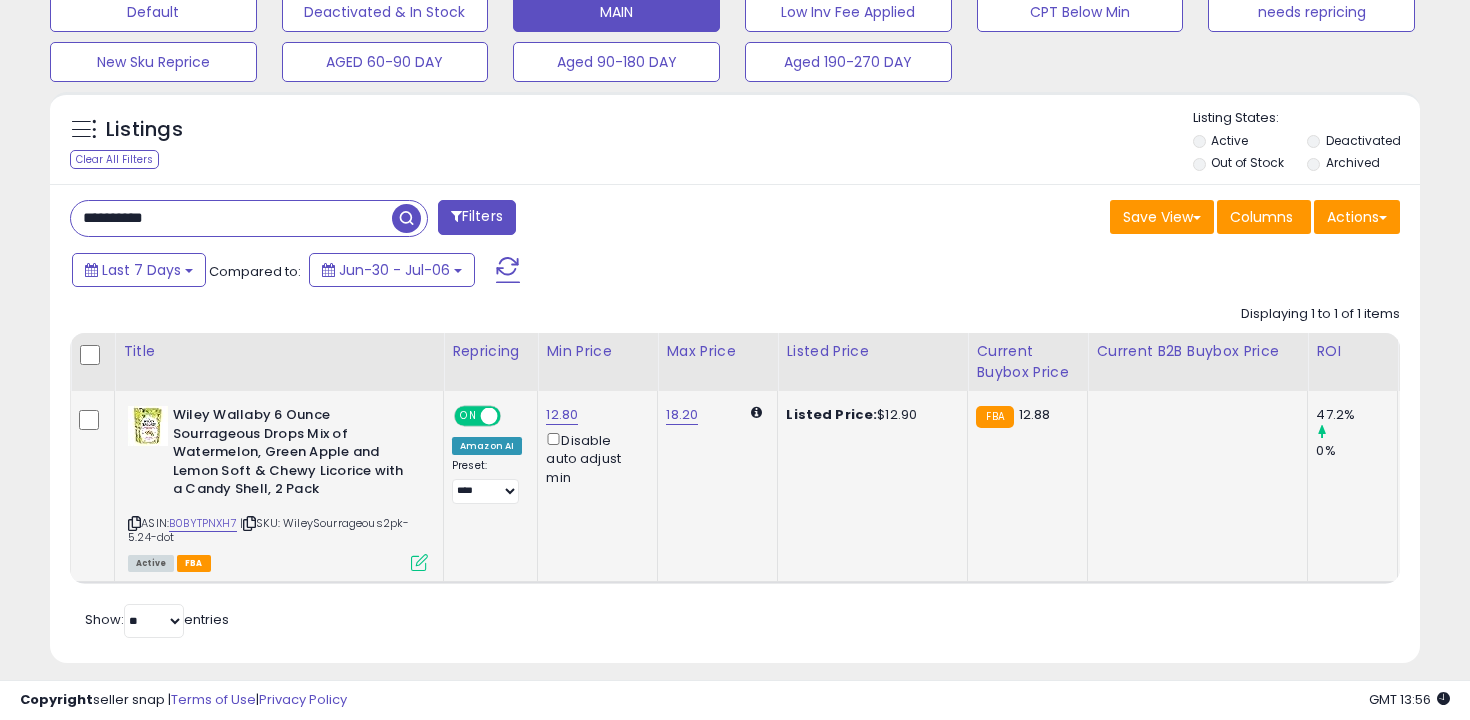 type on "**********" 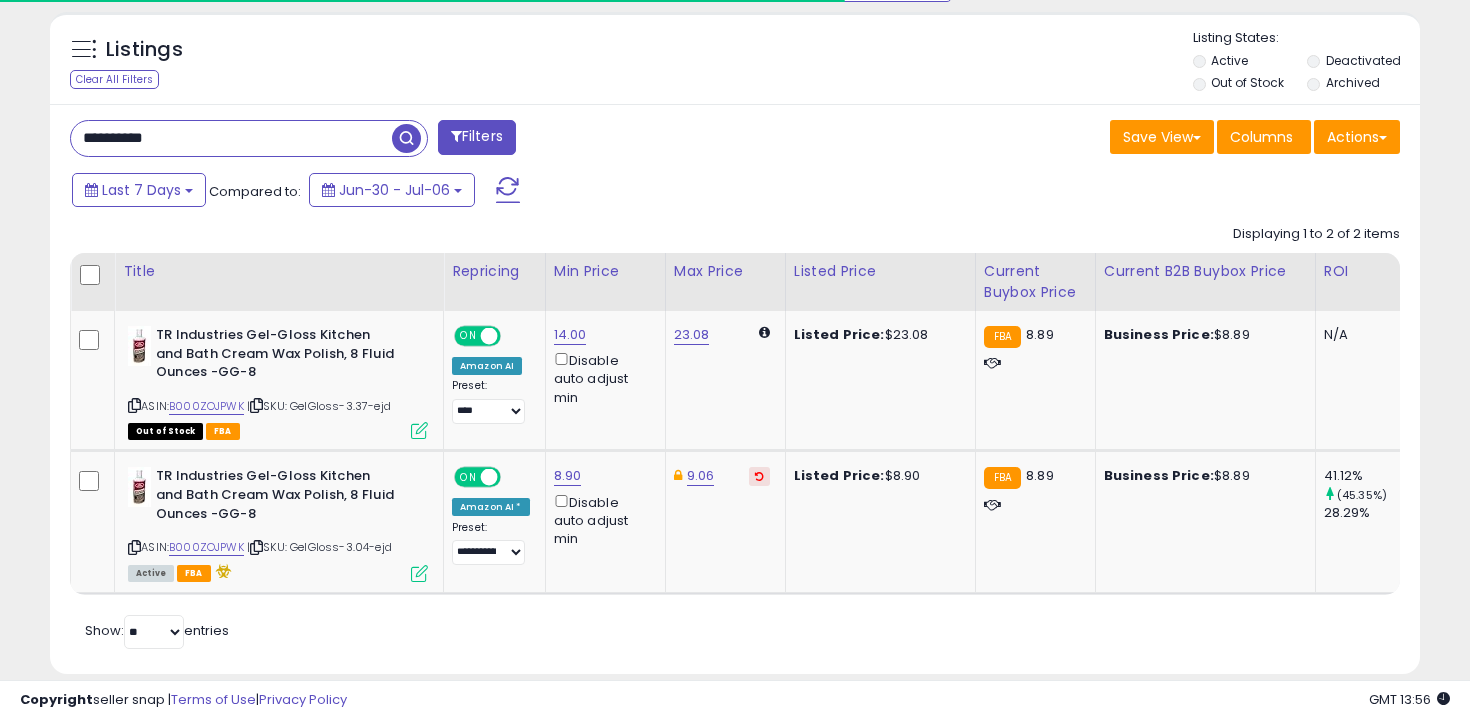 scroll, scrollTop: 748, scrollLeft: 0, axis: vertical 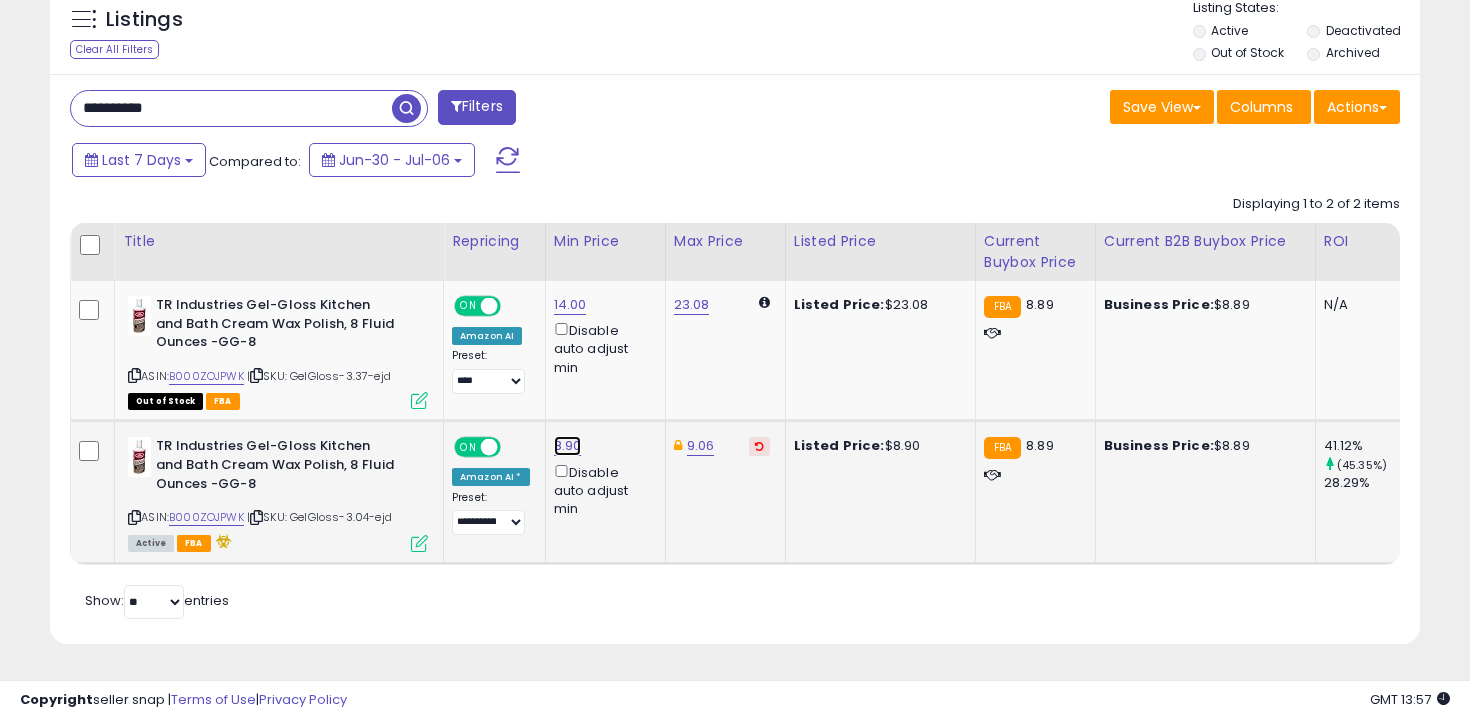 click on "8.90" at bounding box center [570, 305] 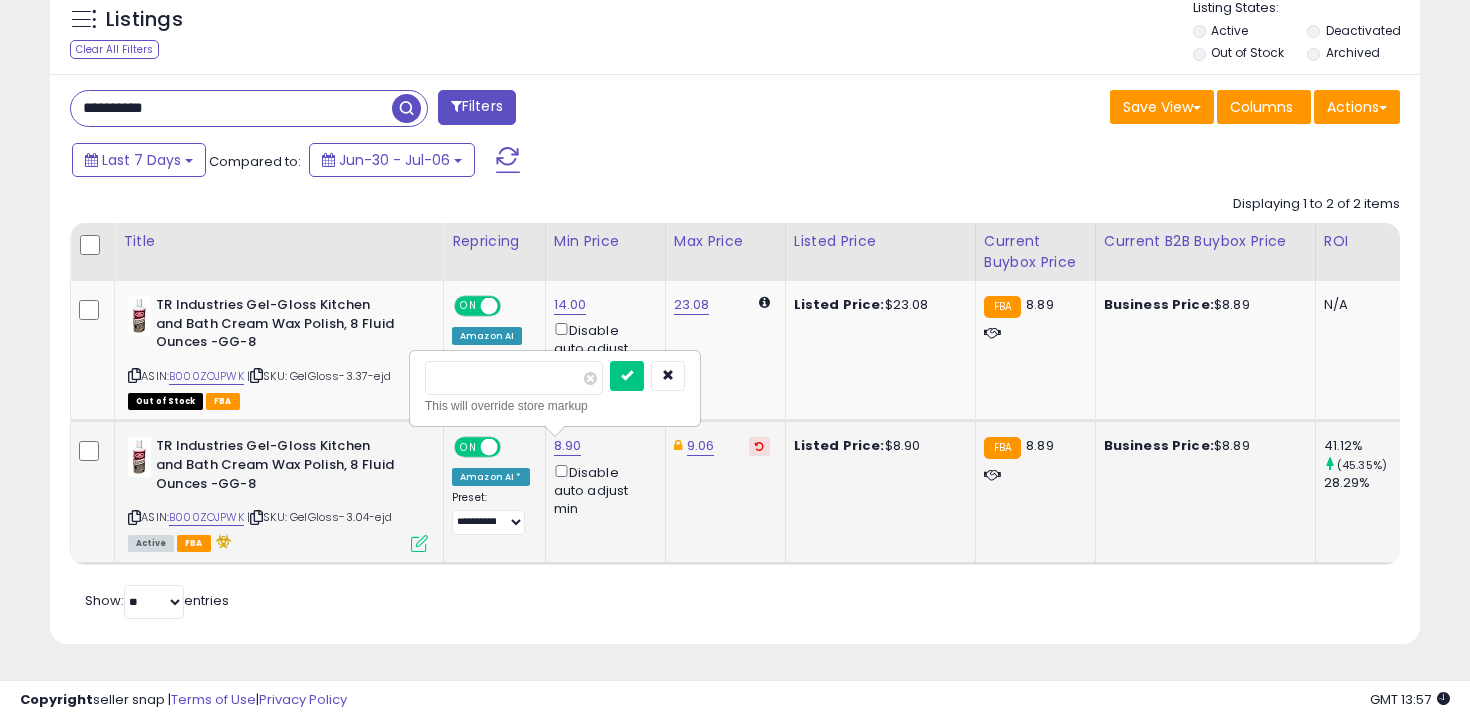 type on "***" 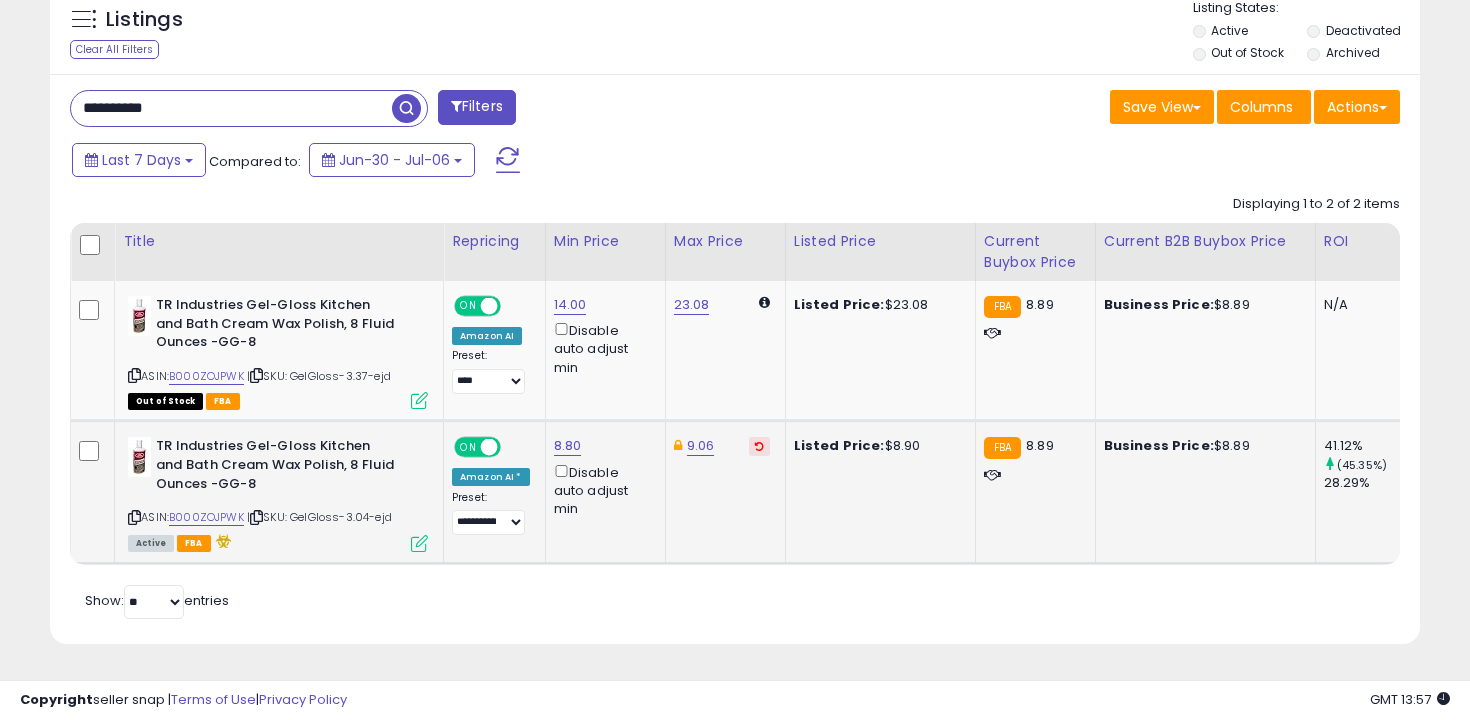 click at bounding box center (759, 446) 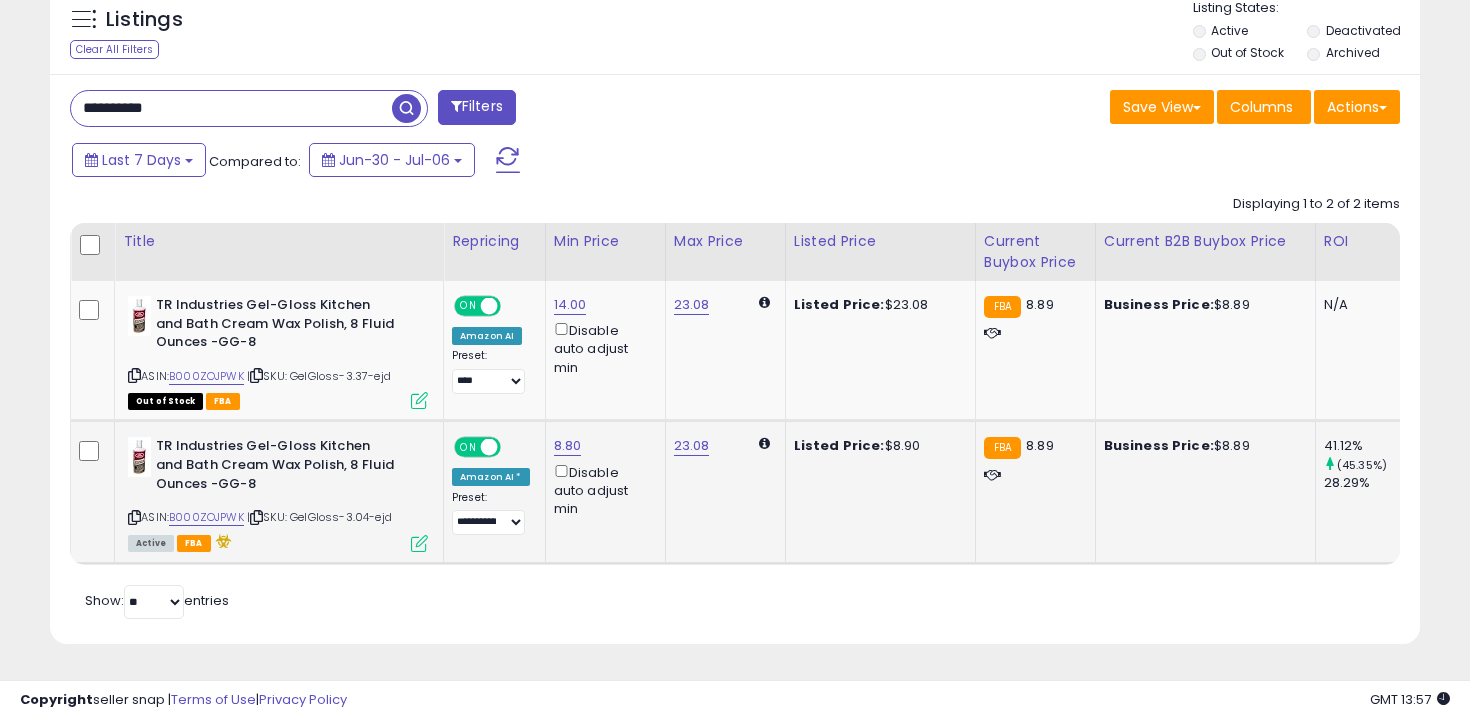 click on "**********" at bounding box center [231, 108] 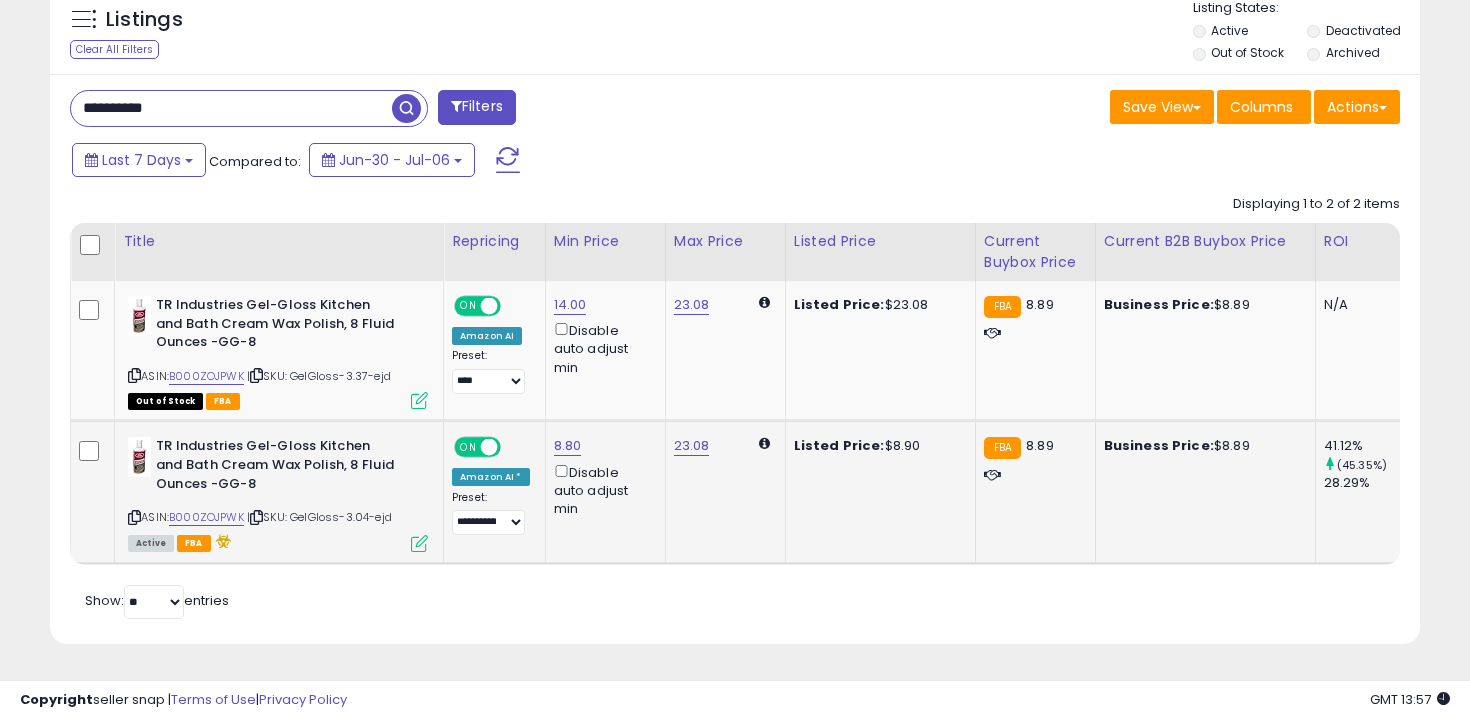 type on "**********" 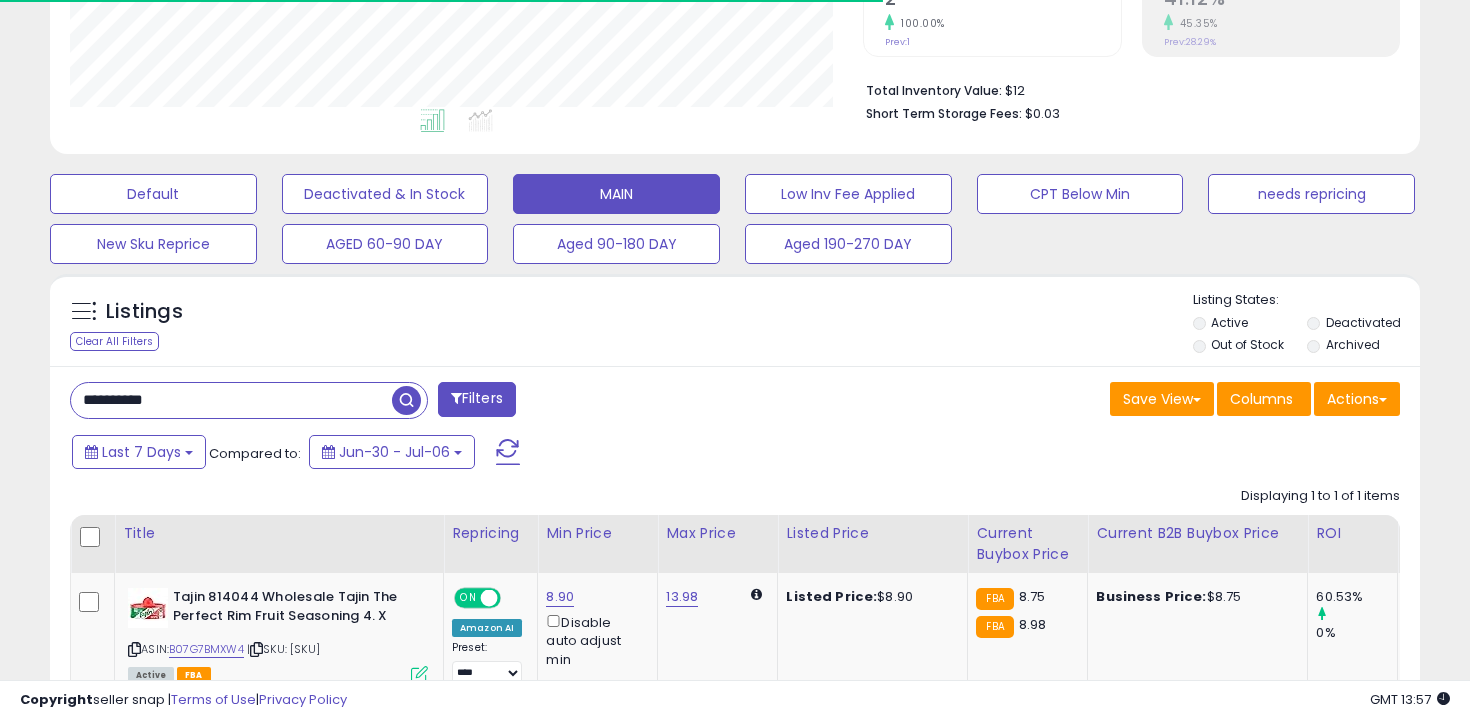 scroll, scrollTop: 587, scrollLeft: 0, axis: vertical 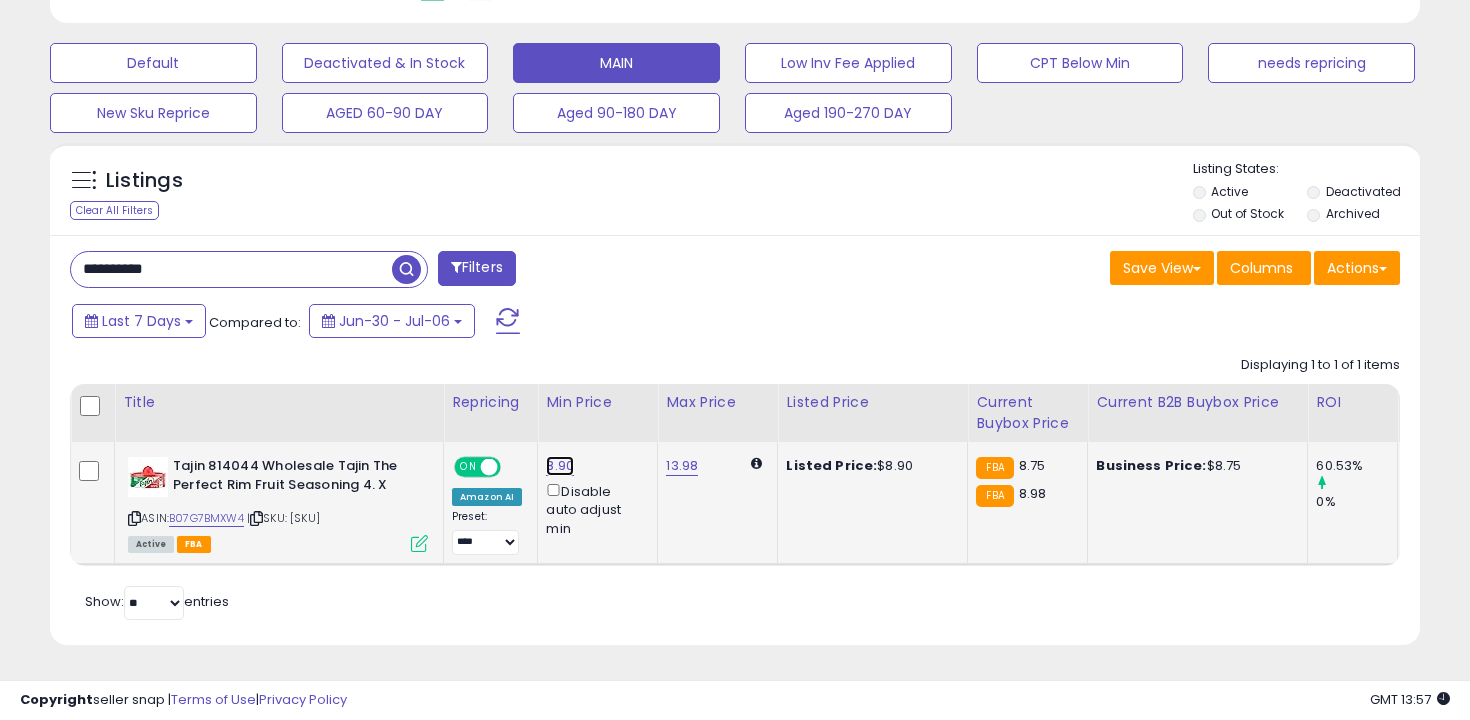 click on "8.90" at bounding box center [560, 466] 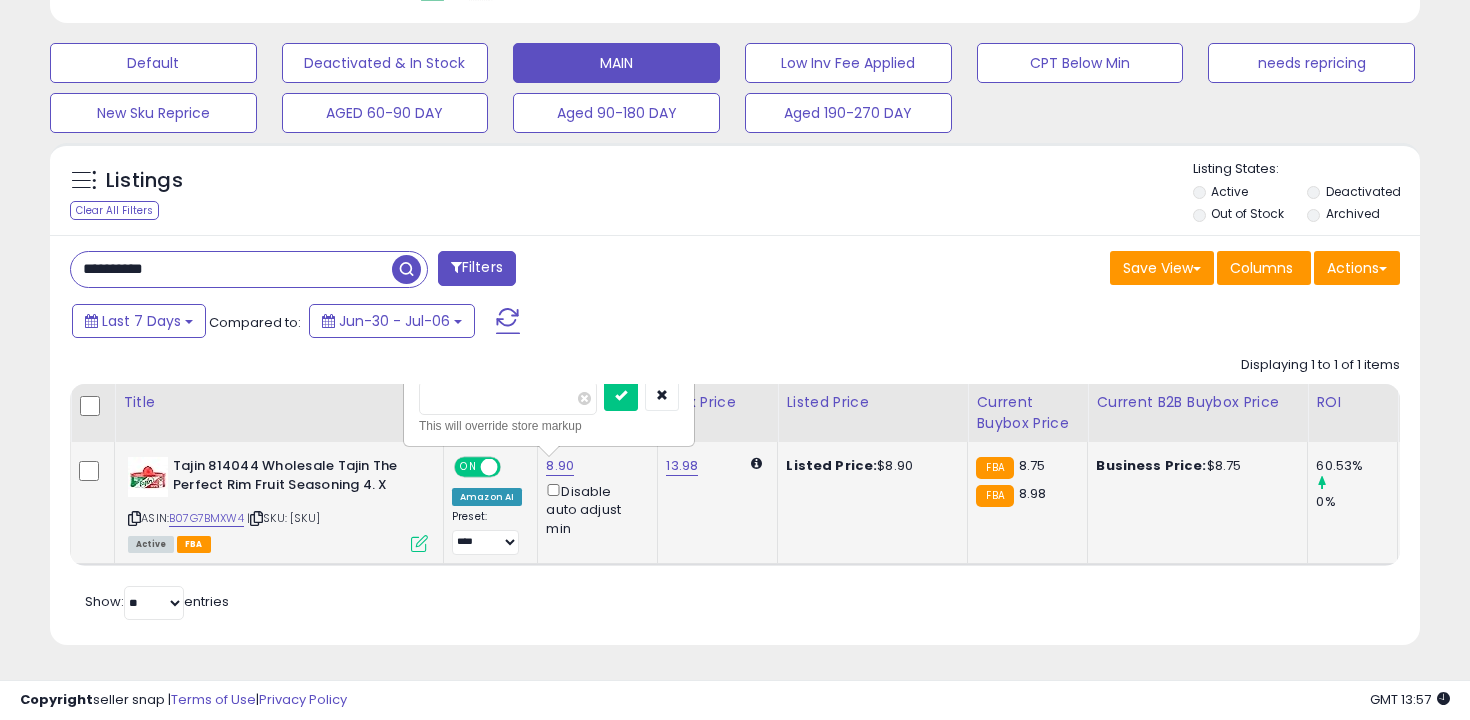 click on "****" at bounding box center (508, 398) 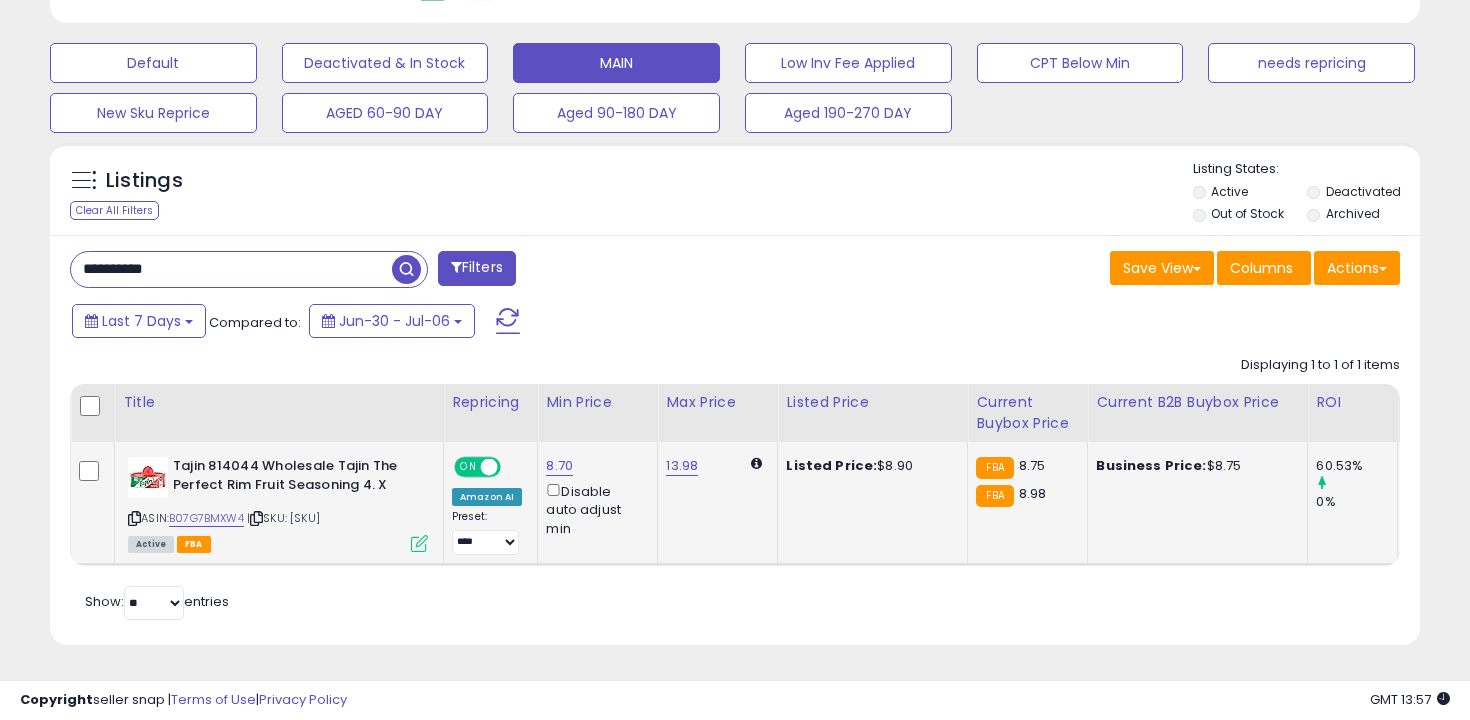 click on "**********" at bounding box center (231, 269) 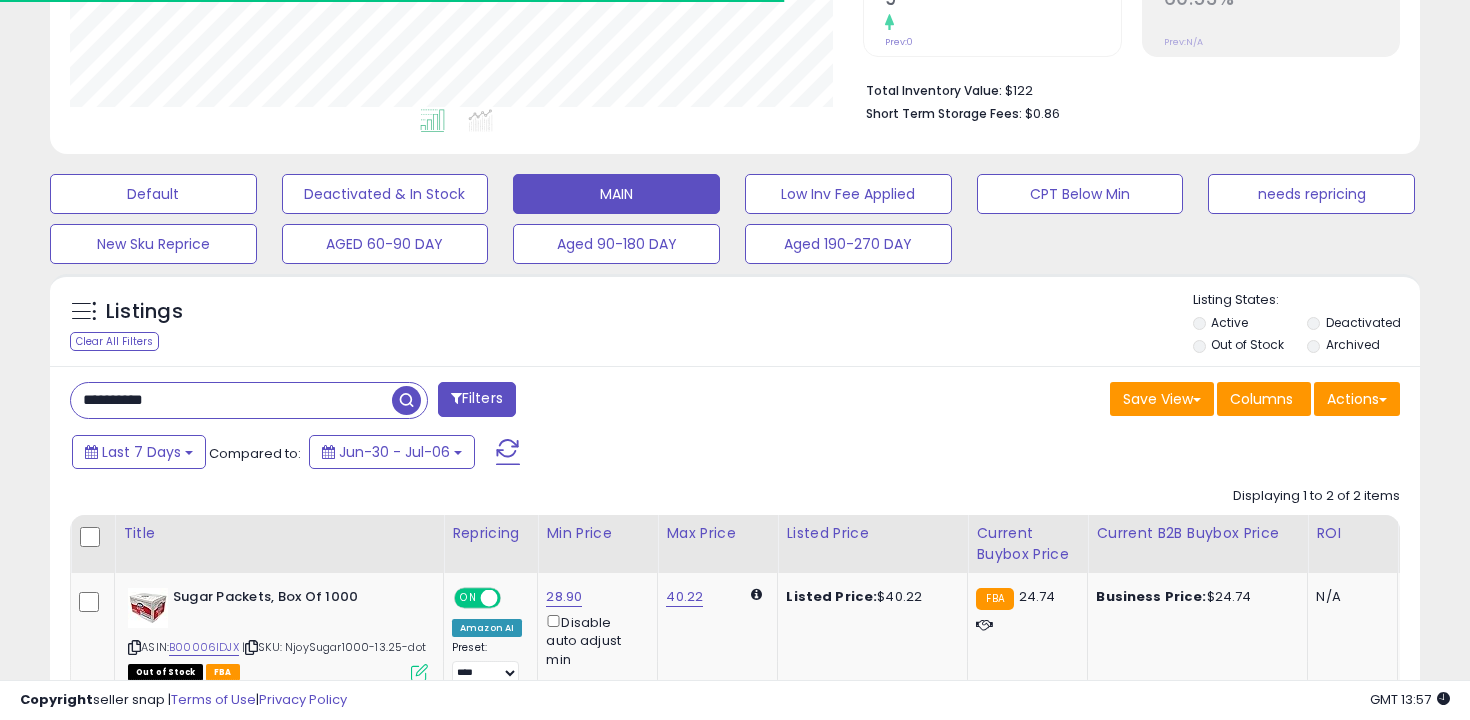 scroll, scrollTop: 711, scrollLeft: 0, axis: vertical 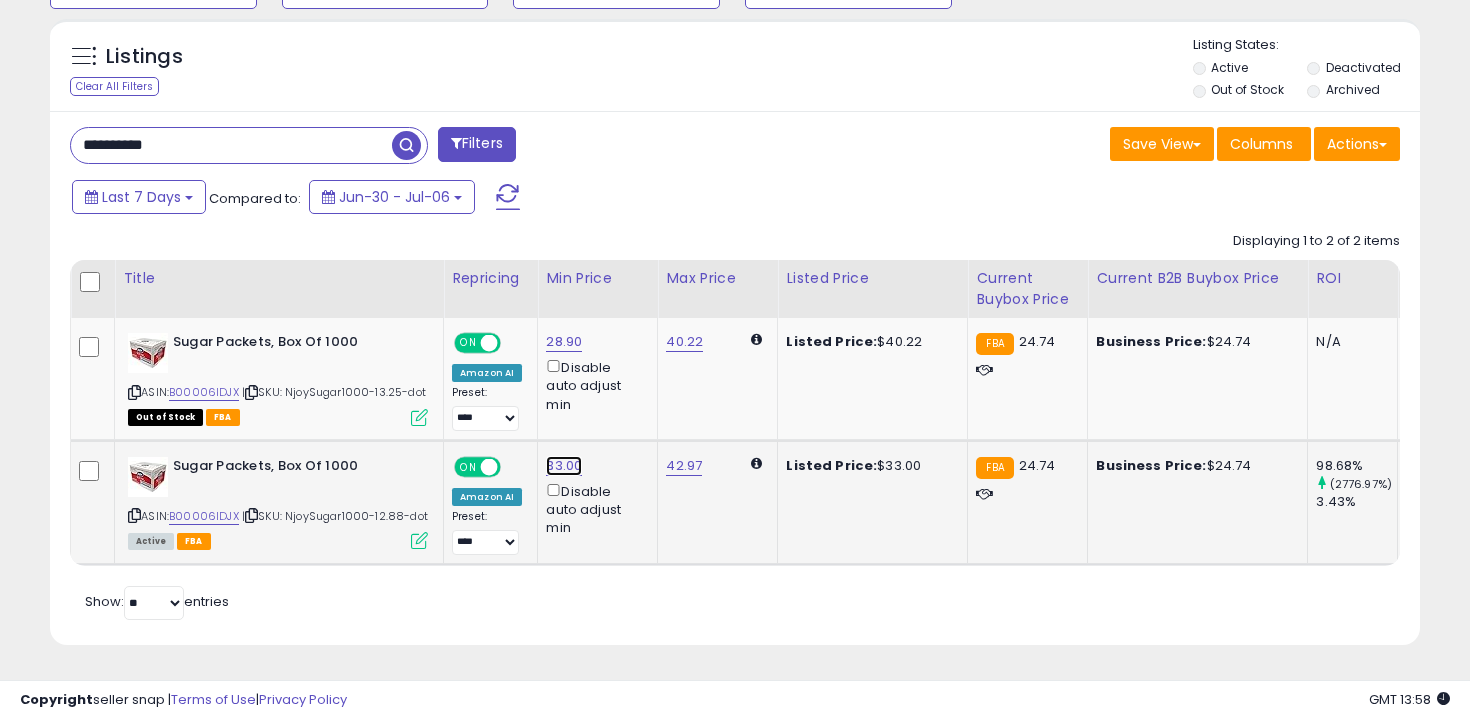 click on "33.00" at bounding box center [564, 342] 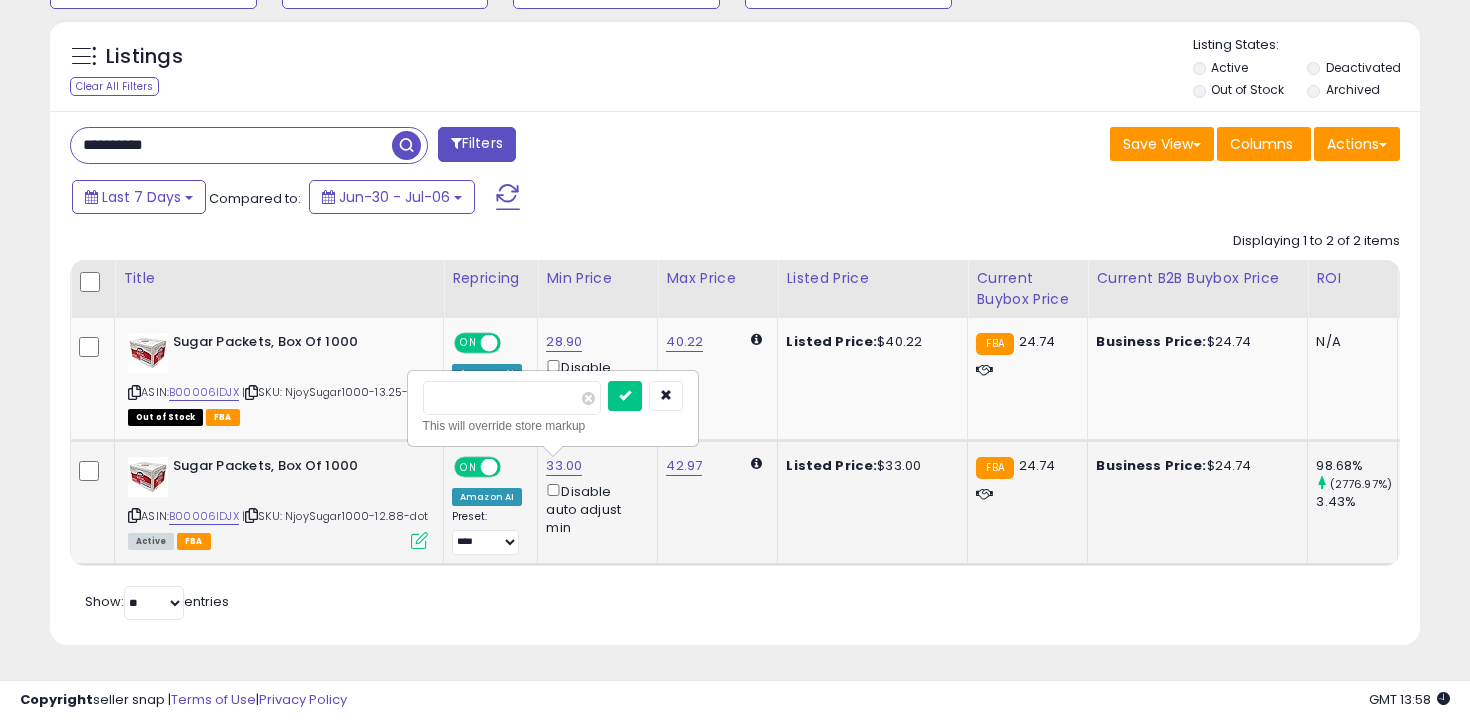 click on "*****" at bounding box center (512, 398) 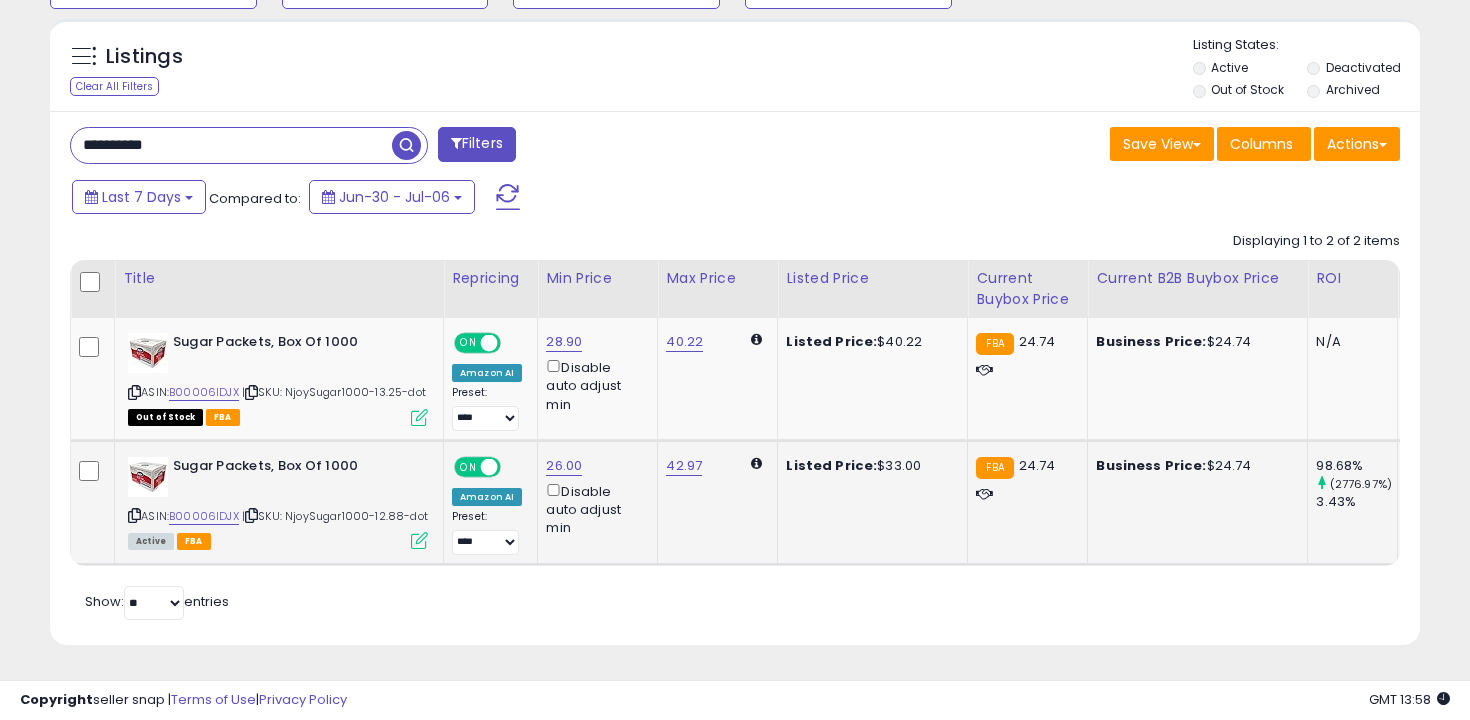 click on "**********" at bounding box center [231, 145] 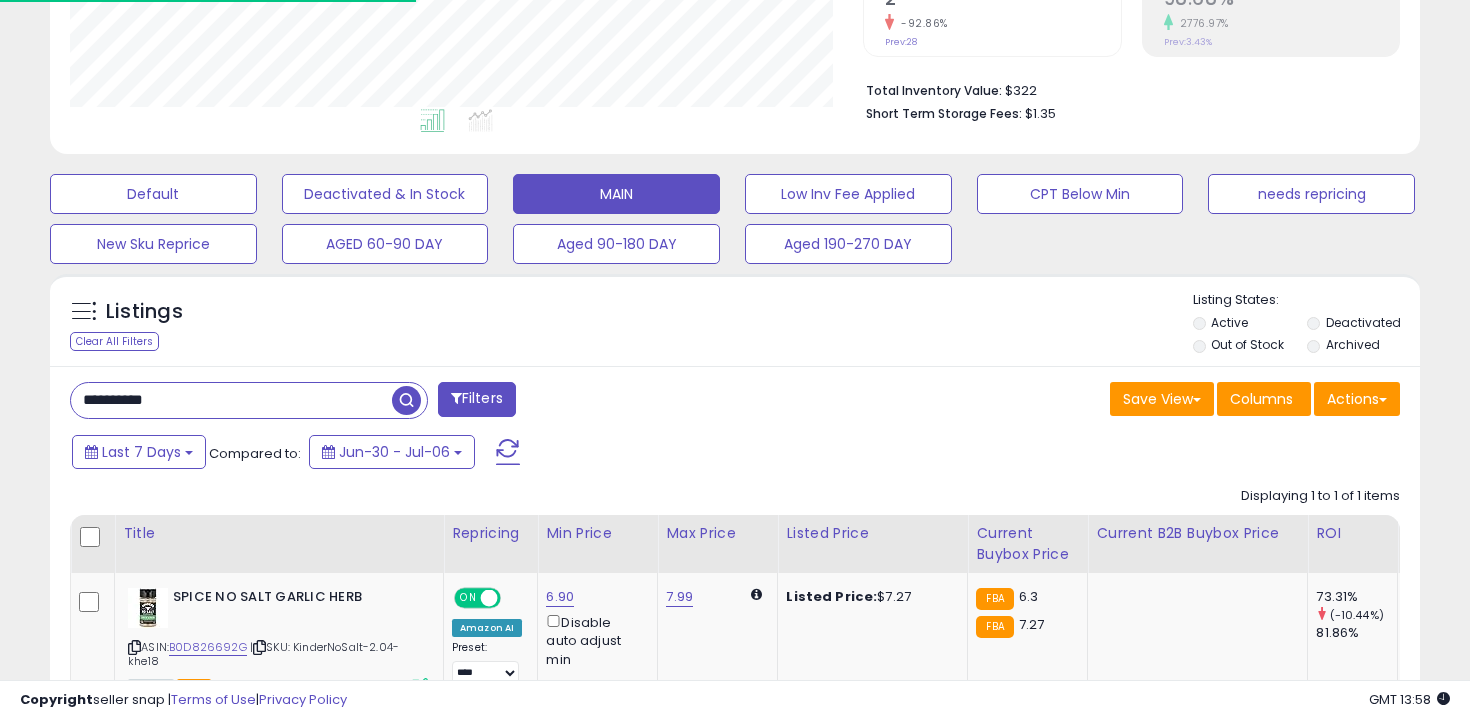 scroll, scrollTop: 598, scrollLeft: 0, axis: vertical 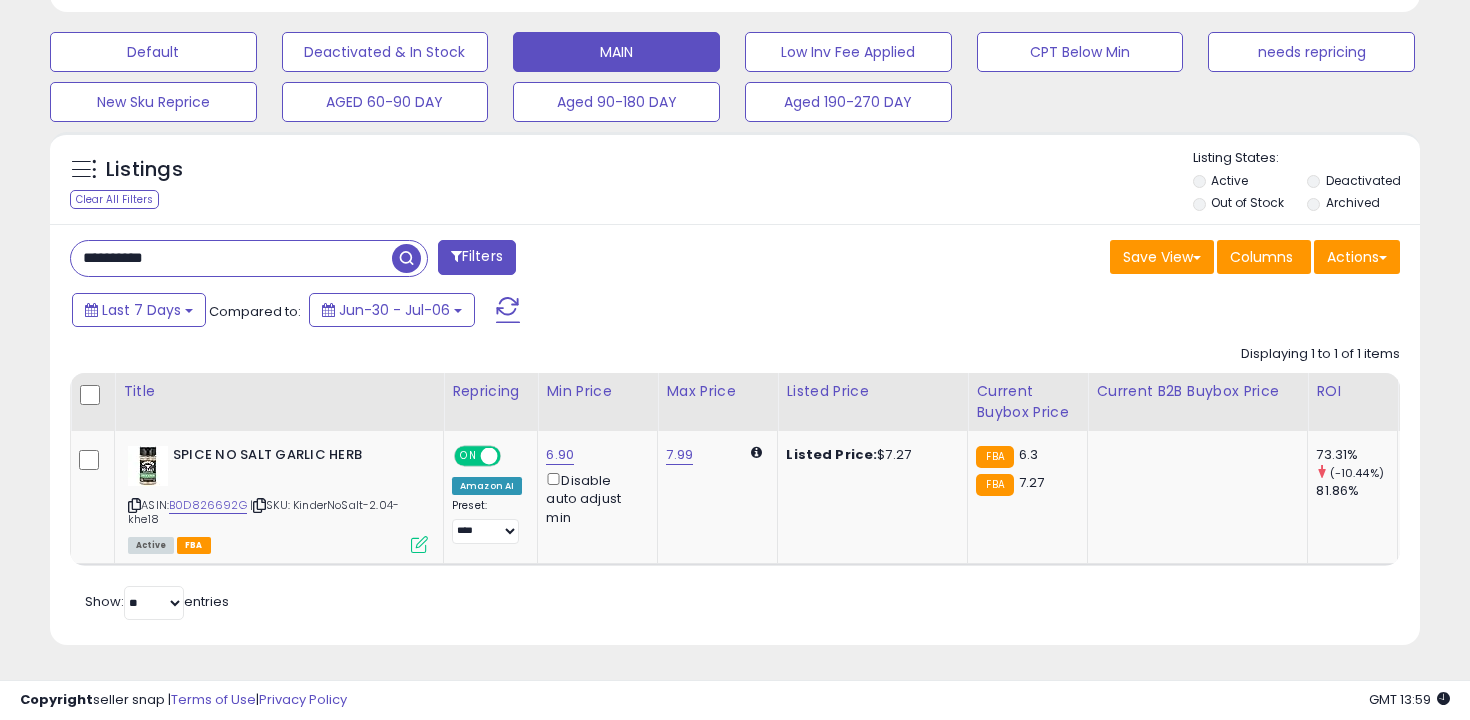 click on "**********" at bounding box center (231, 258) 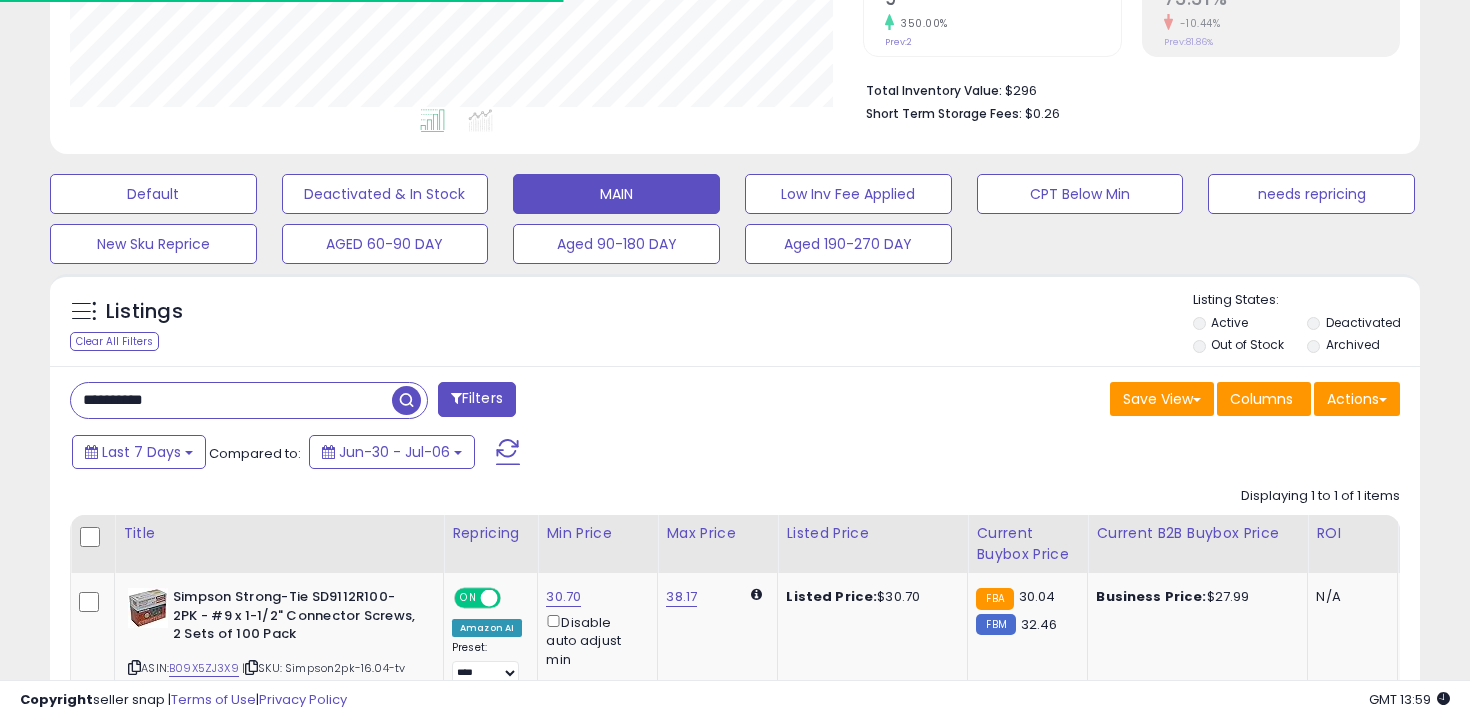 scroll, scrollTop: 598, scrollLeft: 0, axis: vertical 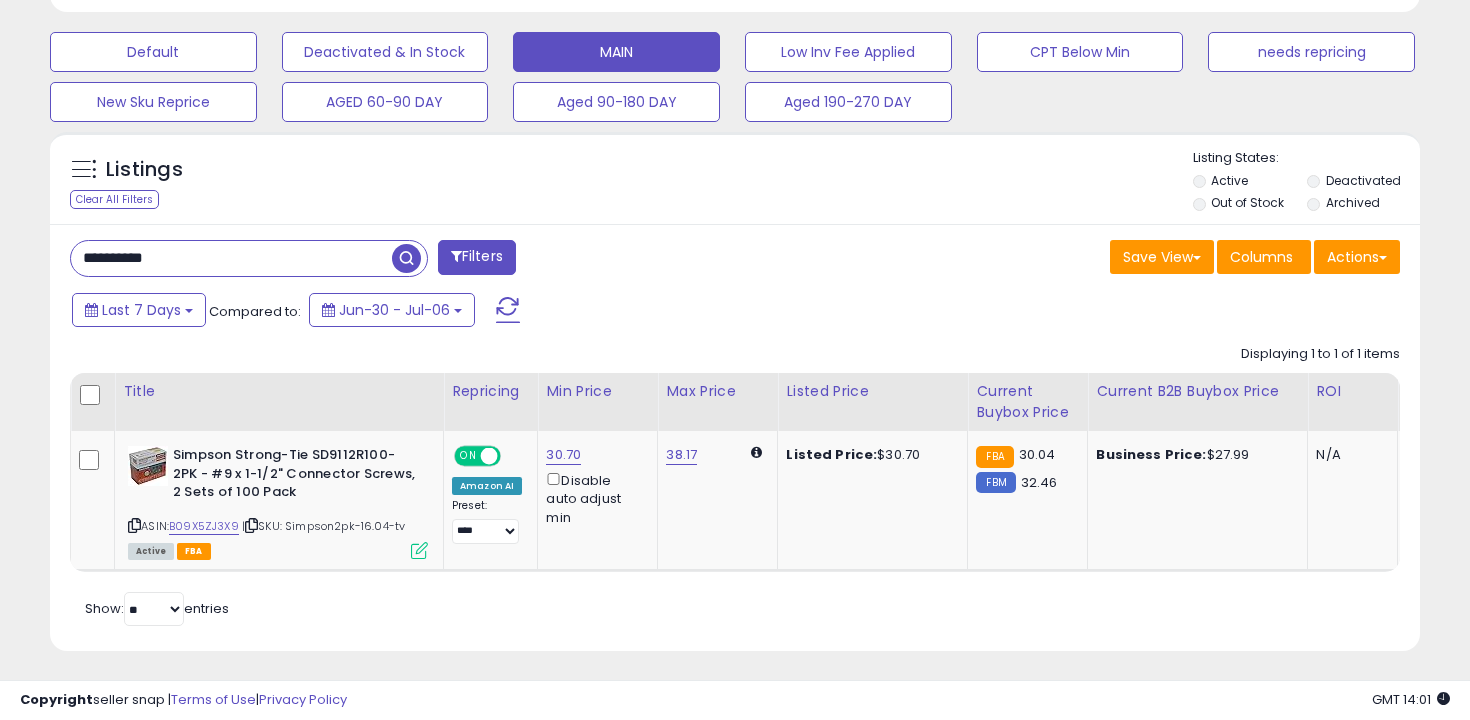 click on "**********" at bounding box center (231, 258) 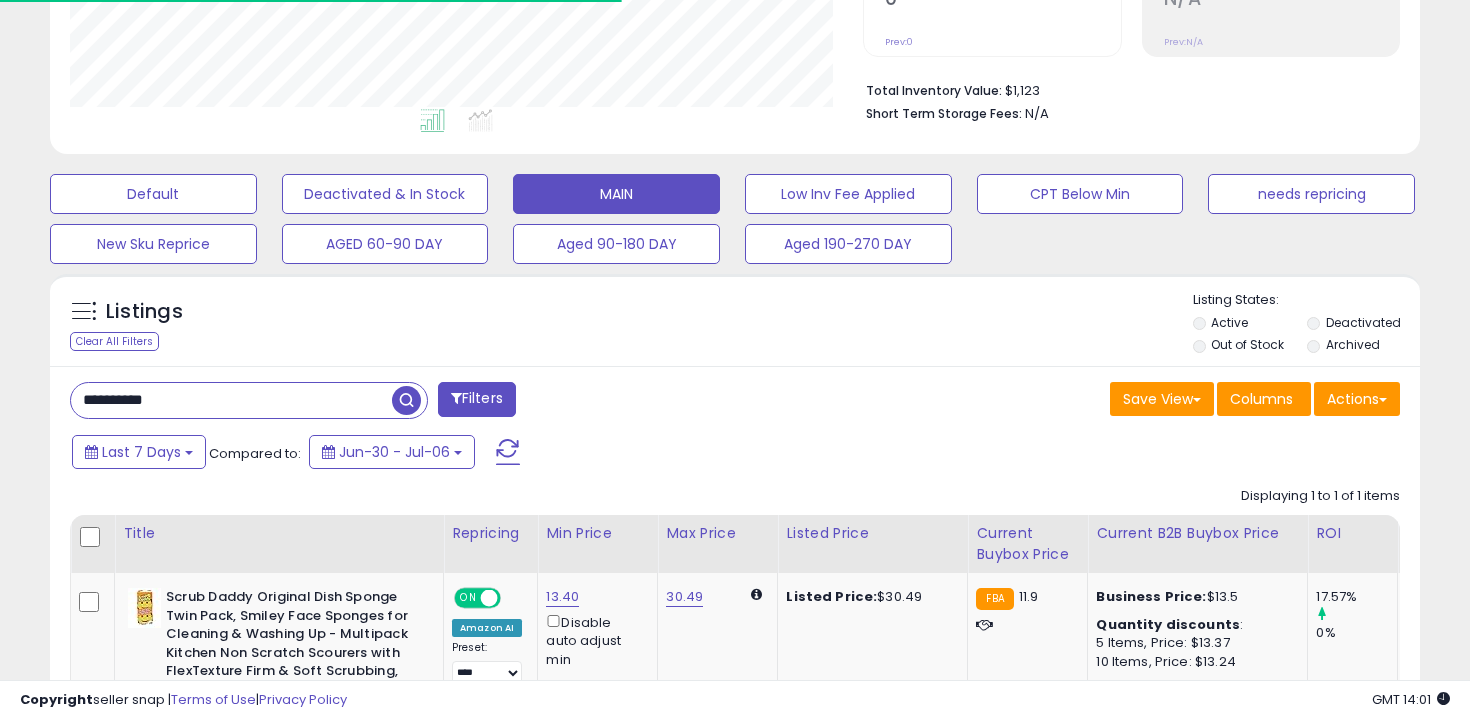 scroll, scrollTop: 598, scrollLeft: 0, axis: vertical 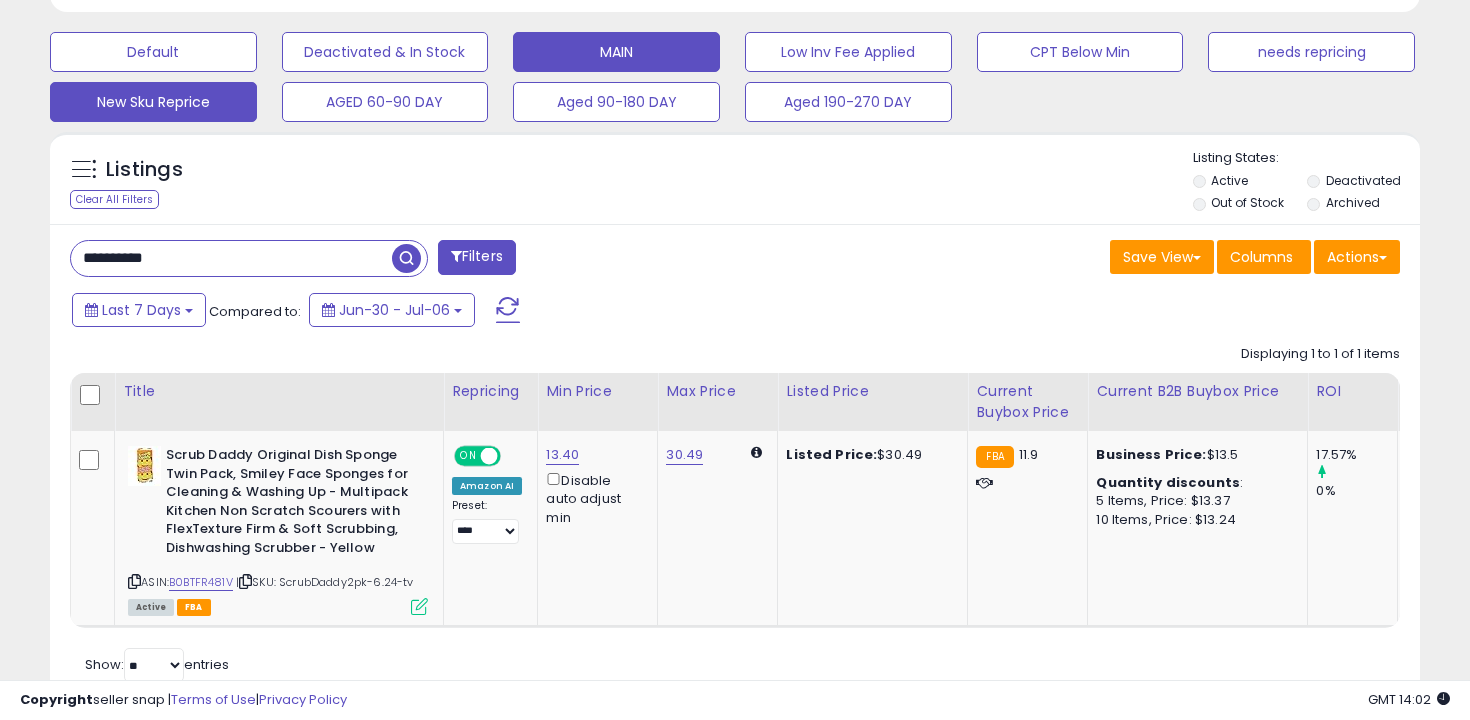 click on "New Sku Reprice" at bounding box center (153, 52) 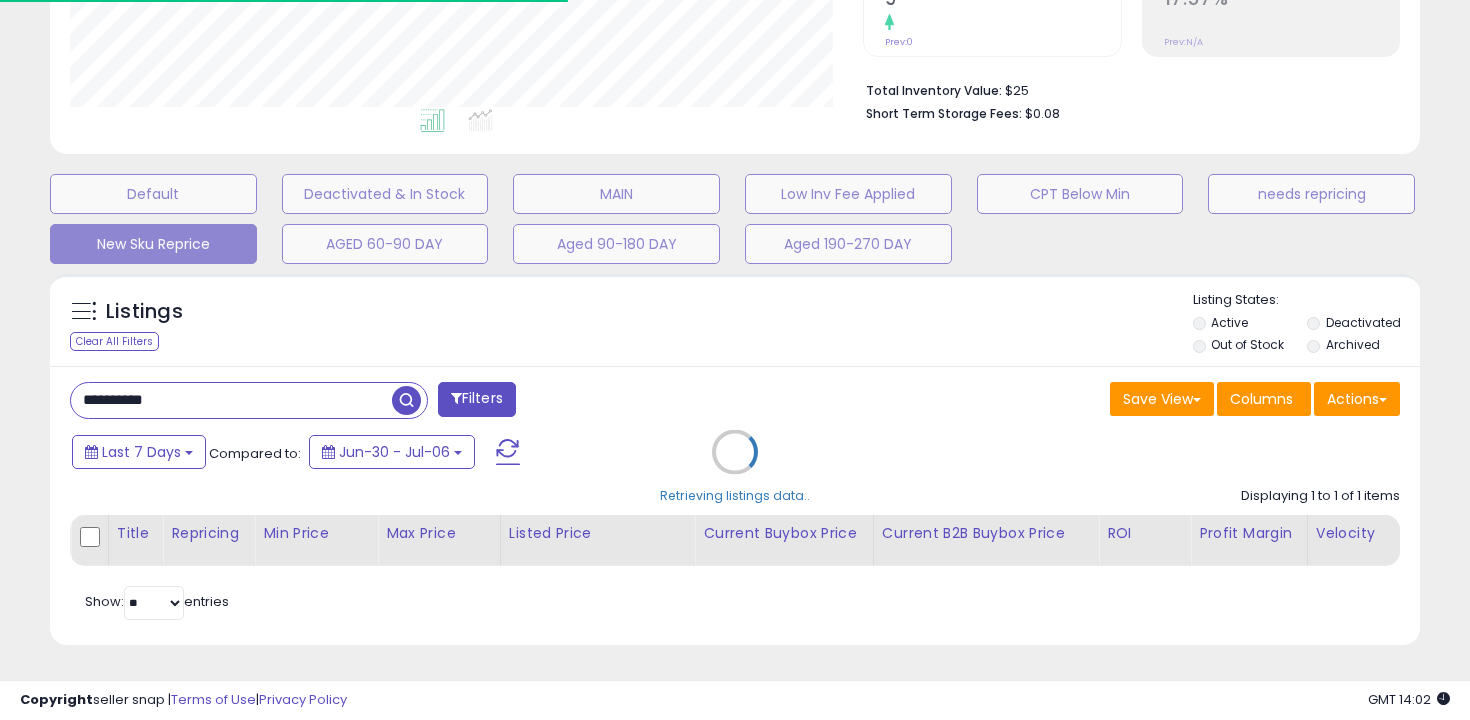 type 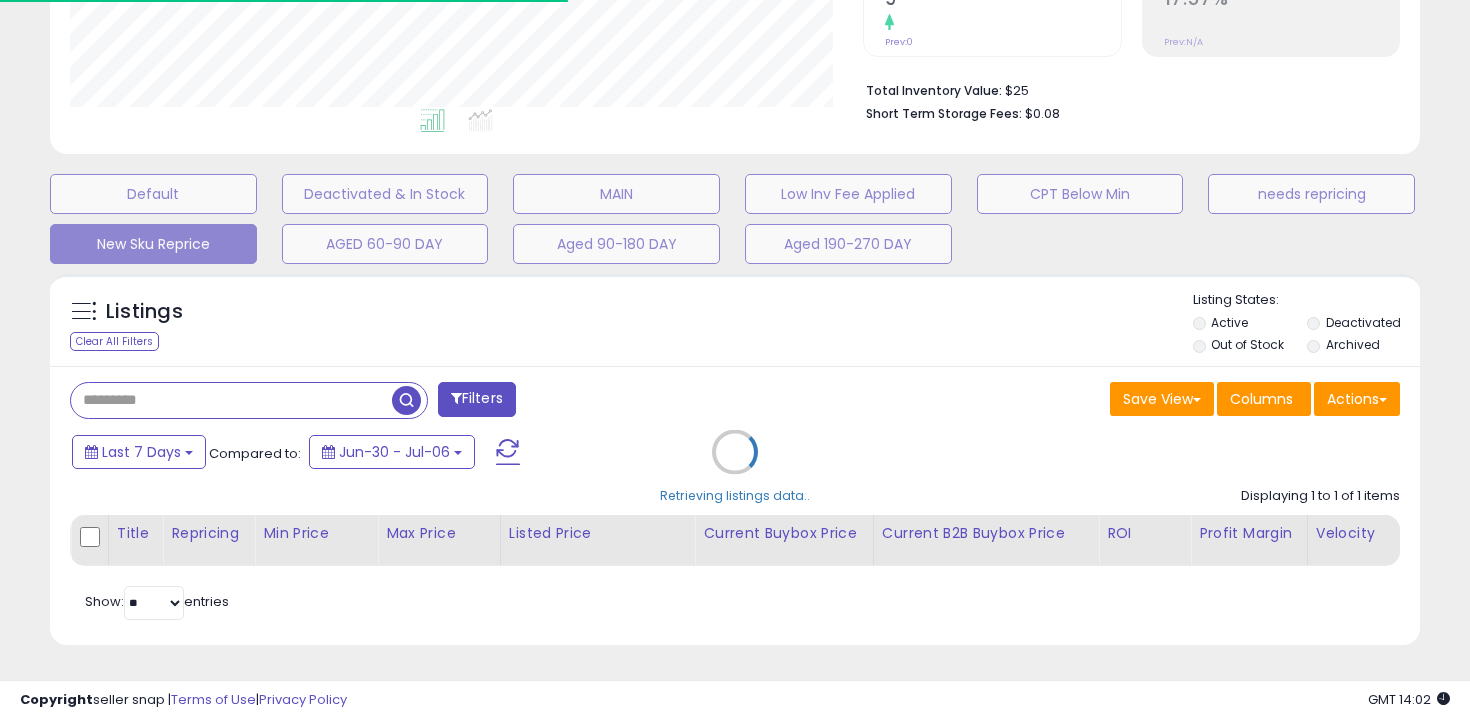 scroll, scrollTop: 485, scrollLeft: 0, axis: vertical 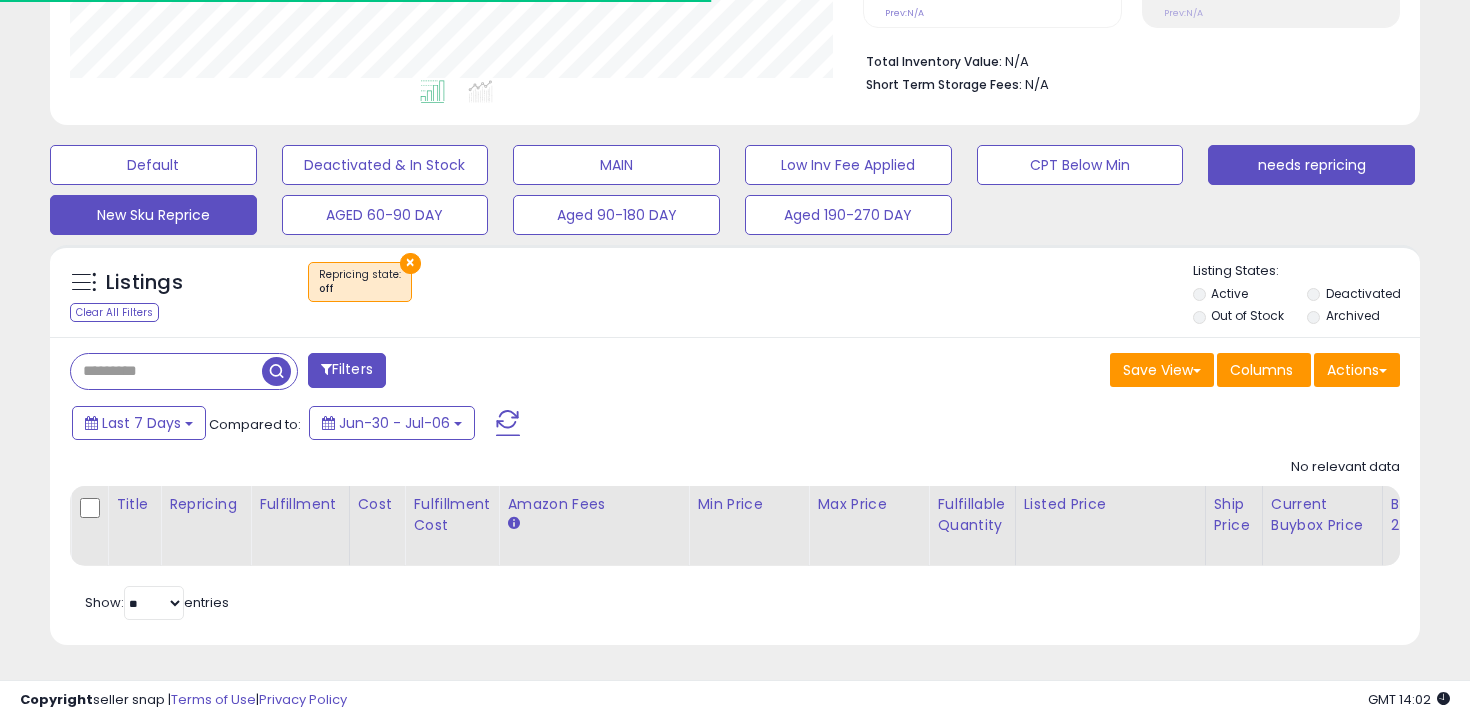 click on "needs repricing" at bounding box center [153, 165] 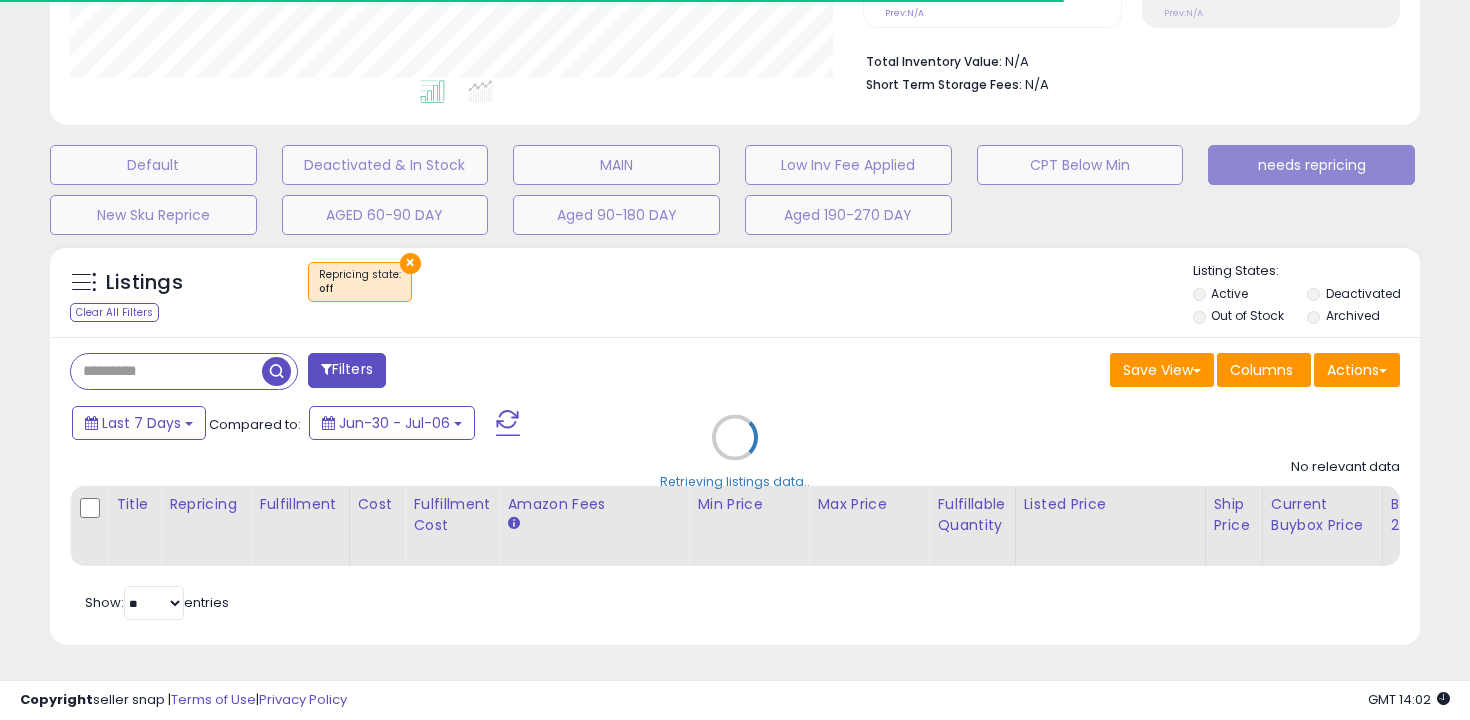 scroll, scrollTop: 999590, scrollLeft: 999206, axis: both 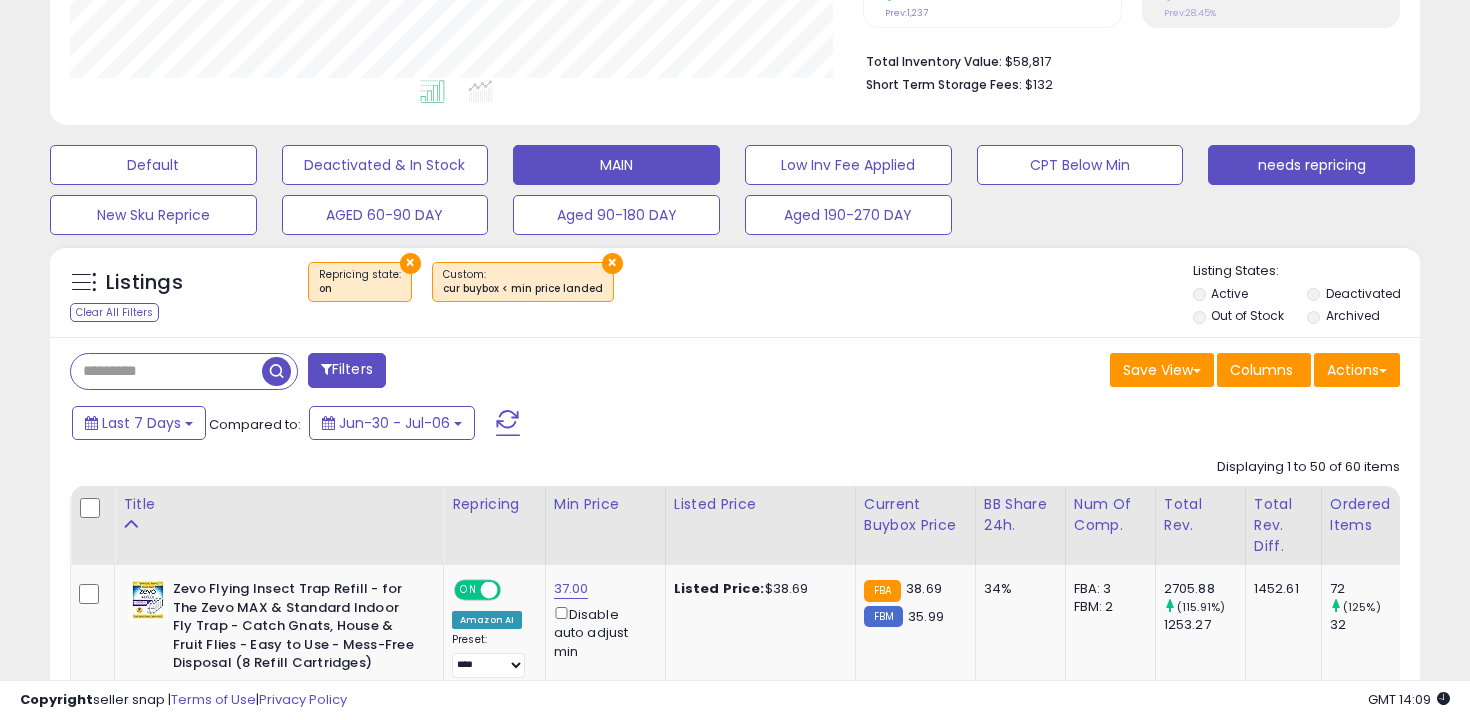 click on "MAIN" at bounding box center (153, 165) 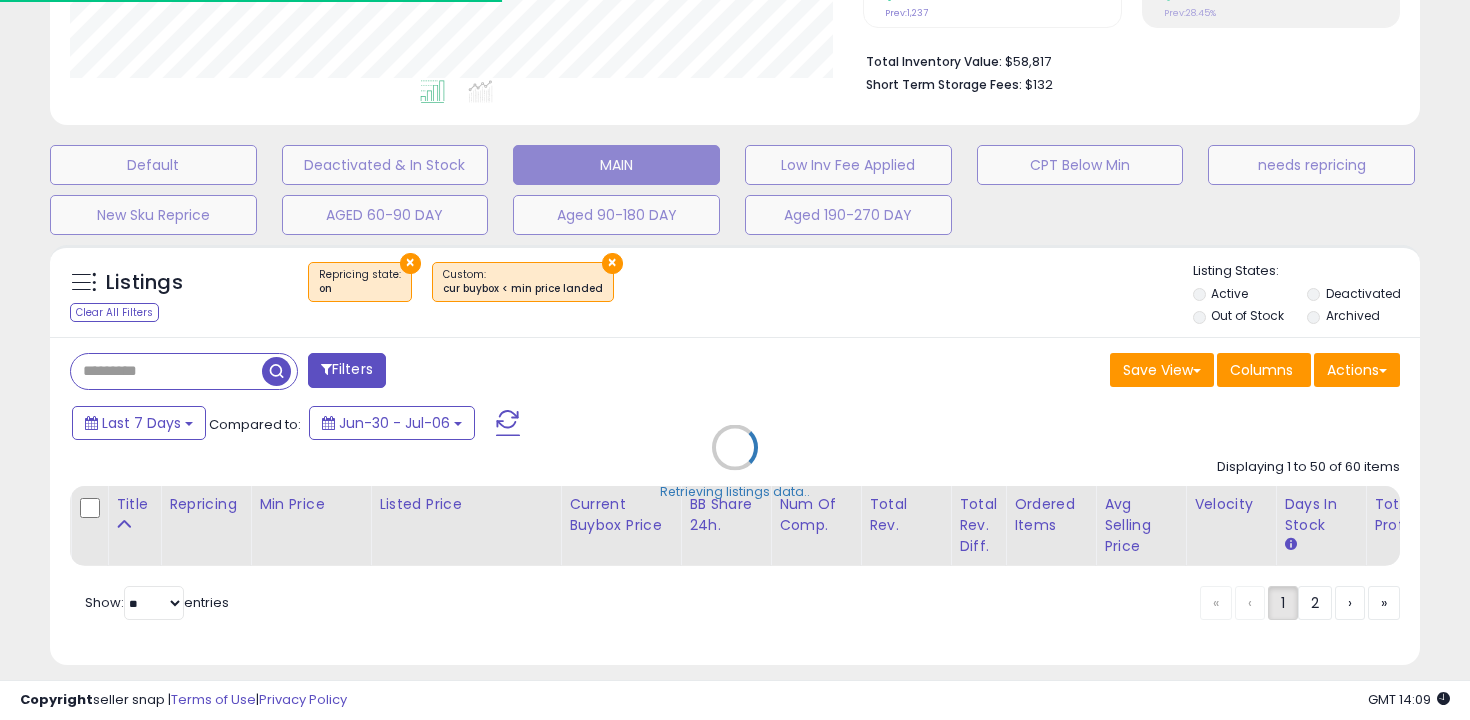 select on "**" 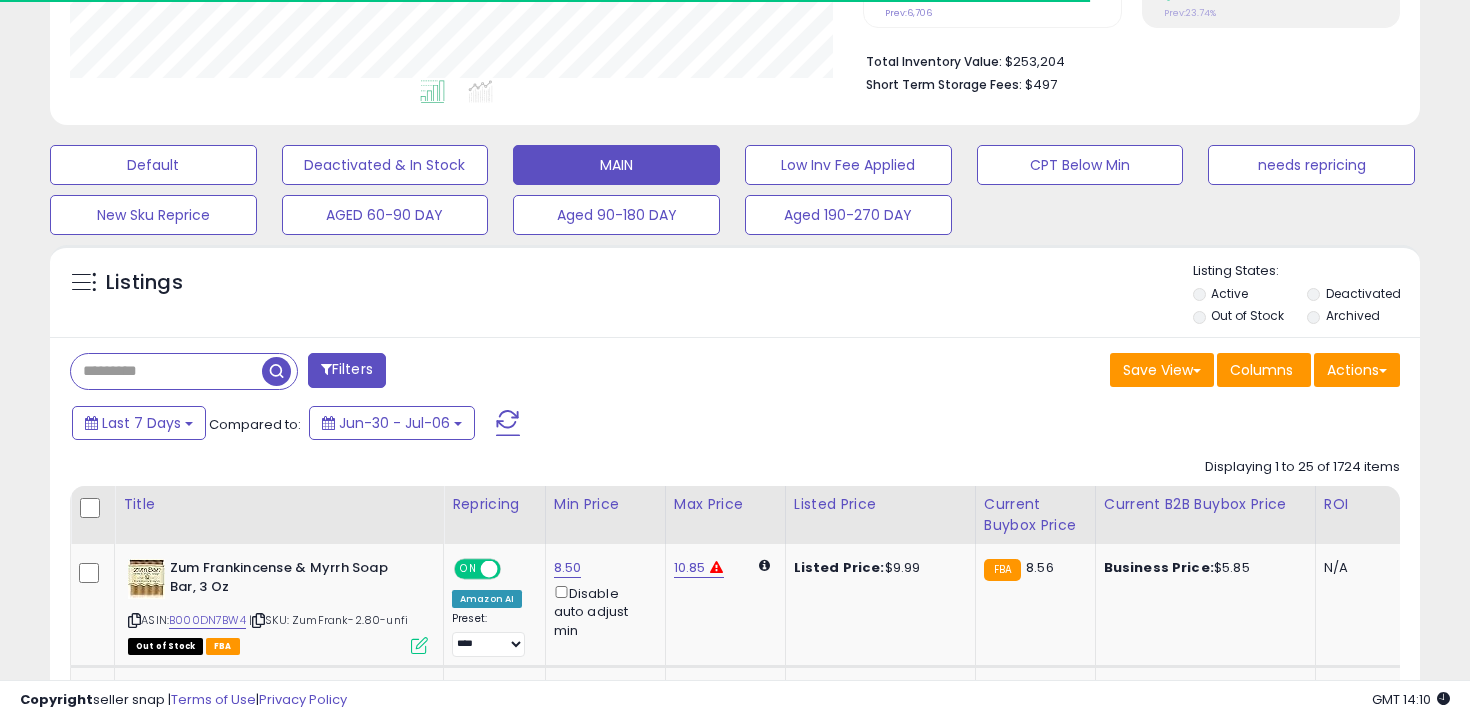 scroll, scrollTop: 999590, scrollLeft: 999206, axis: both 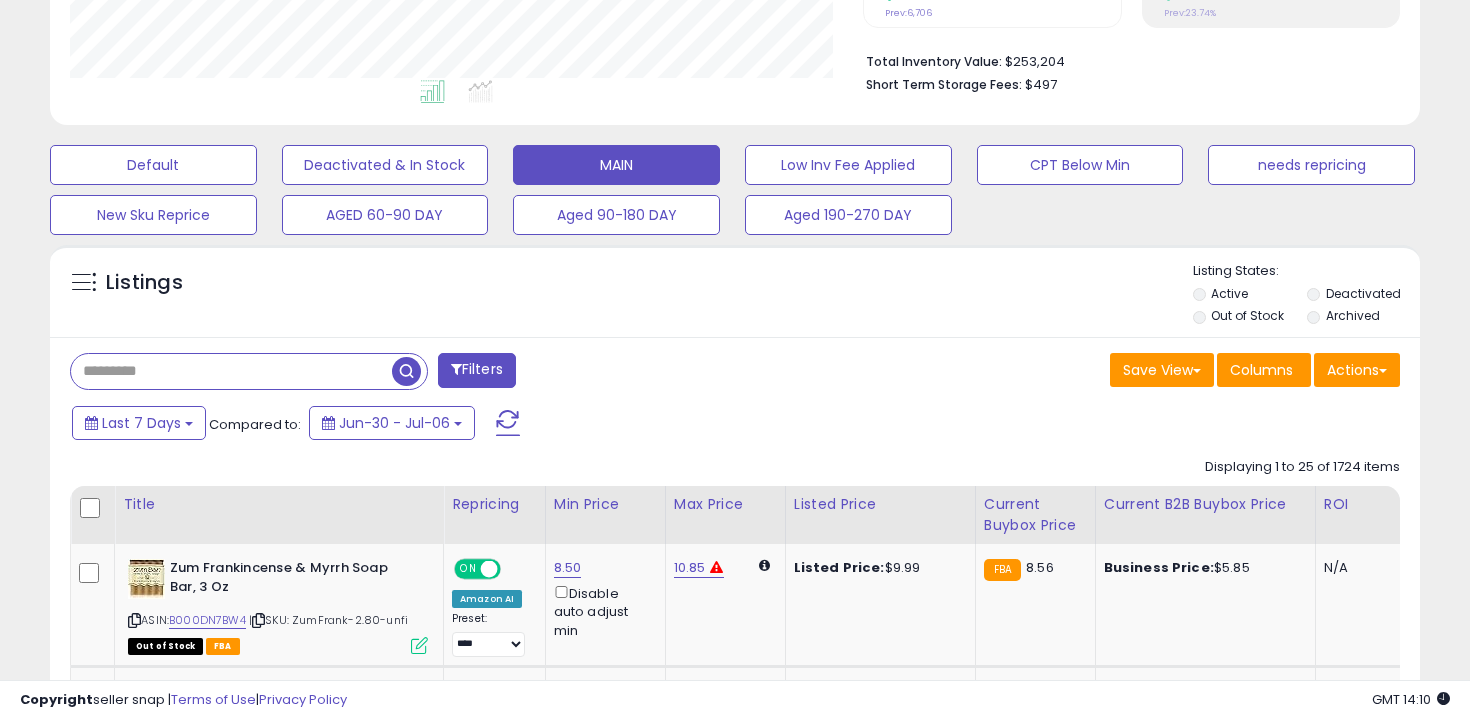 click at bounding box center (231, 371) 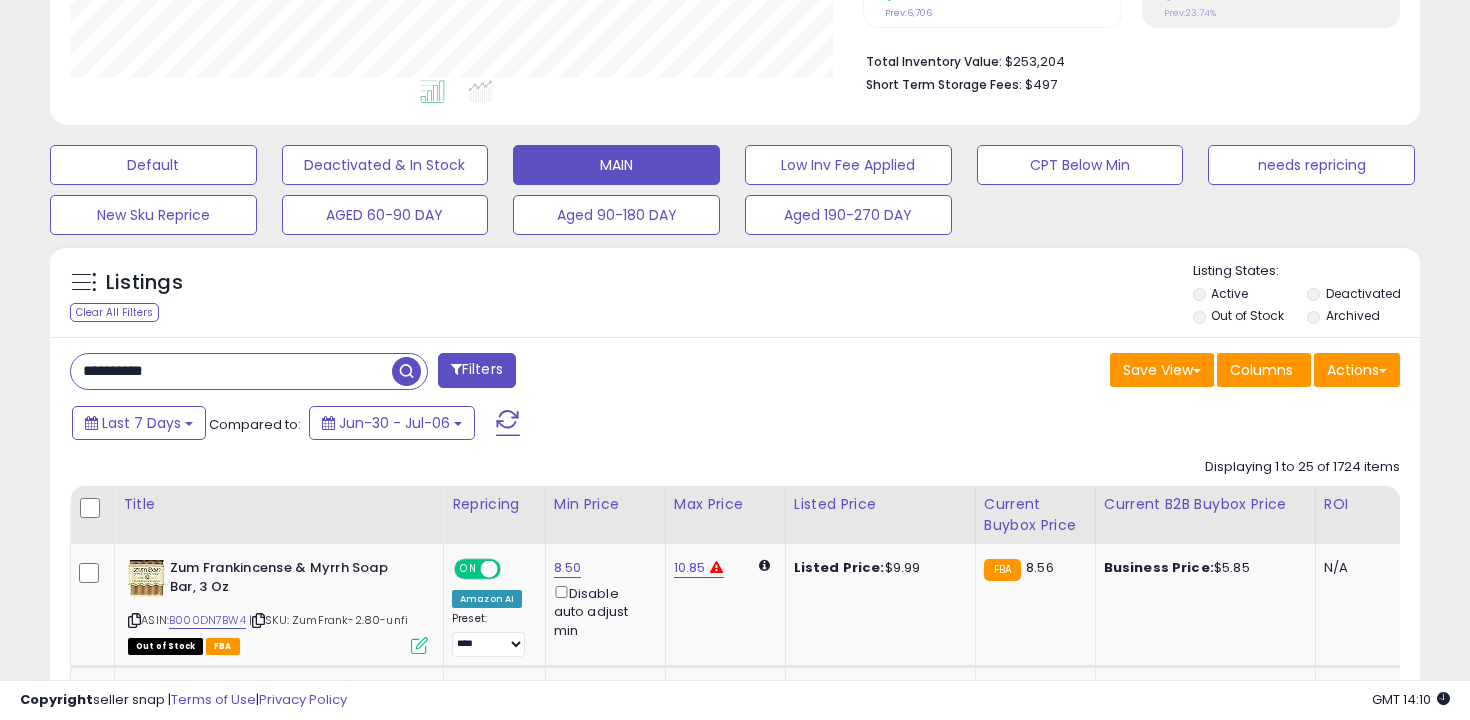type on "**********" 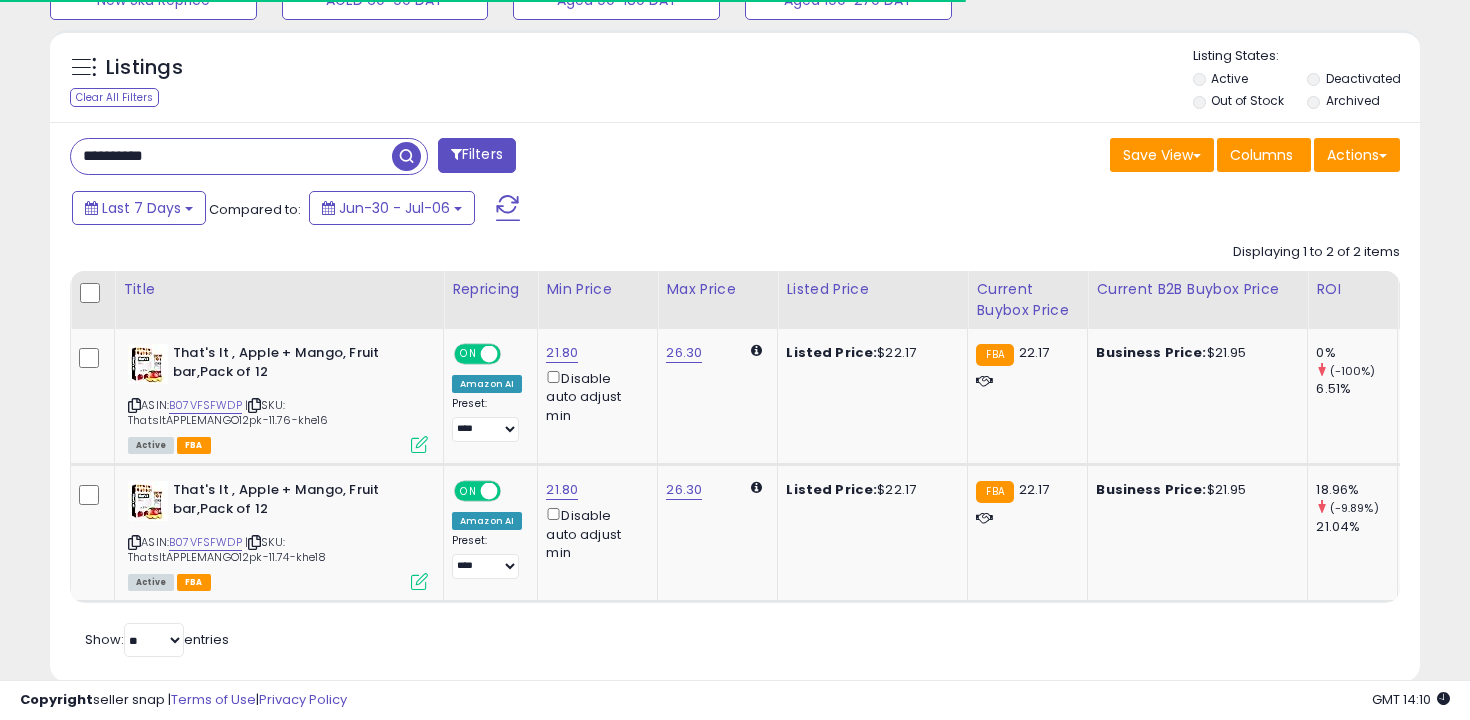 scroll, scrollTop: 738, scrollLeft: 0, axis: vertical 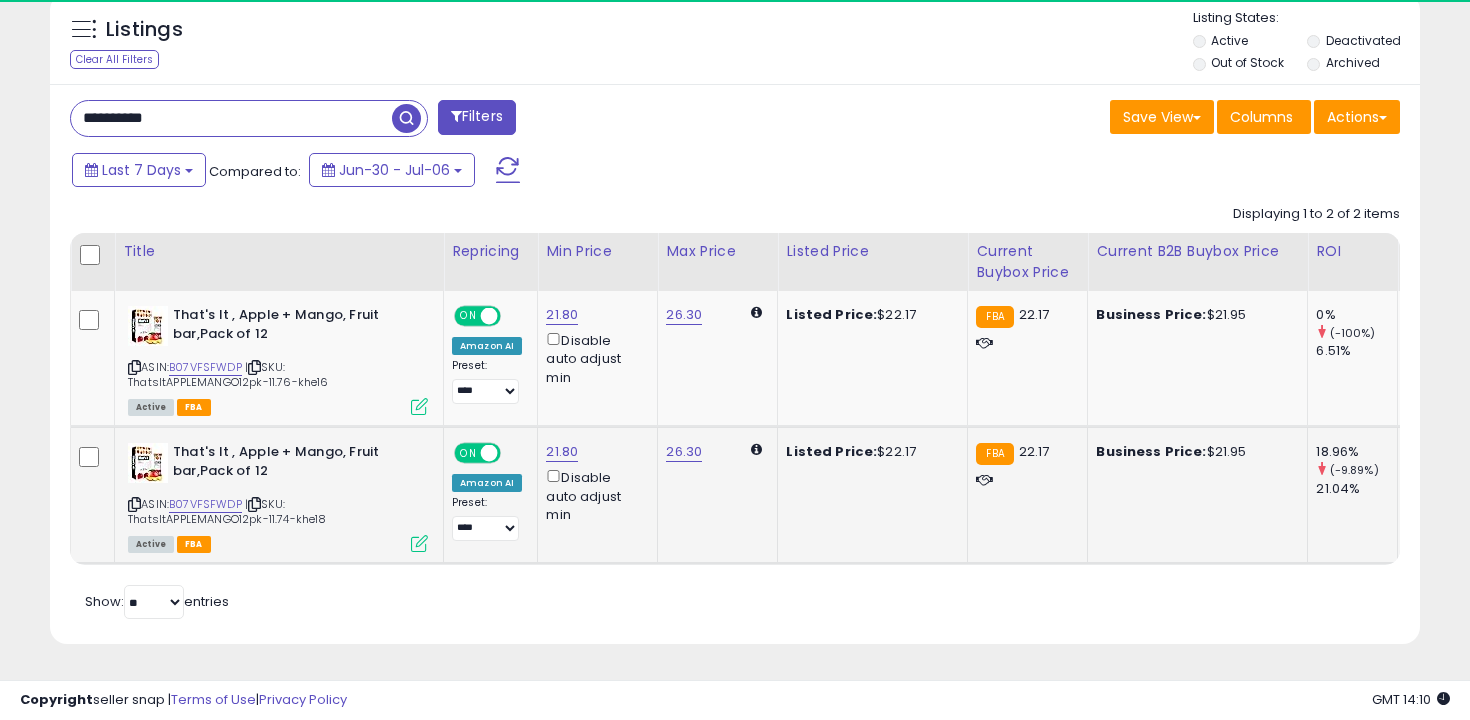 click on "|   SKU: ThatsItAPPLEMANGO12pk-11.74-khe18" at bounding box center [227, 511] 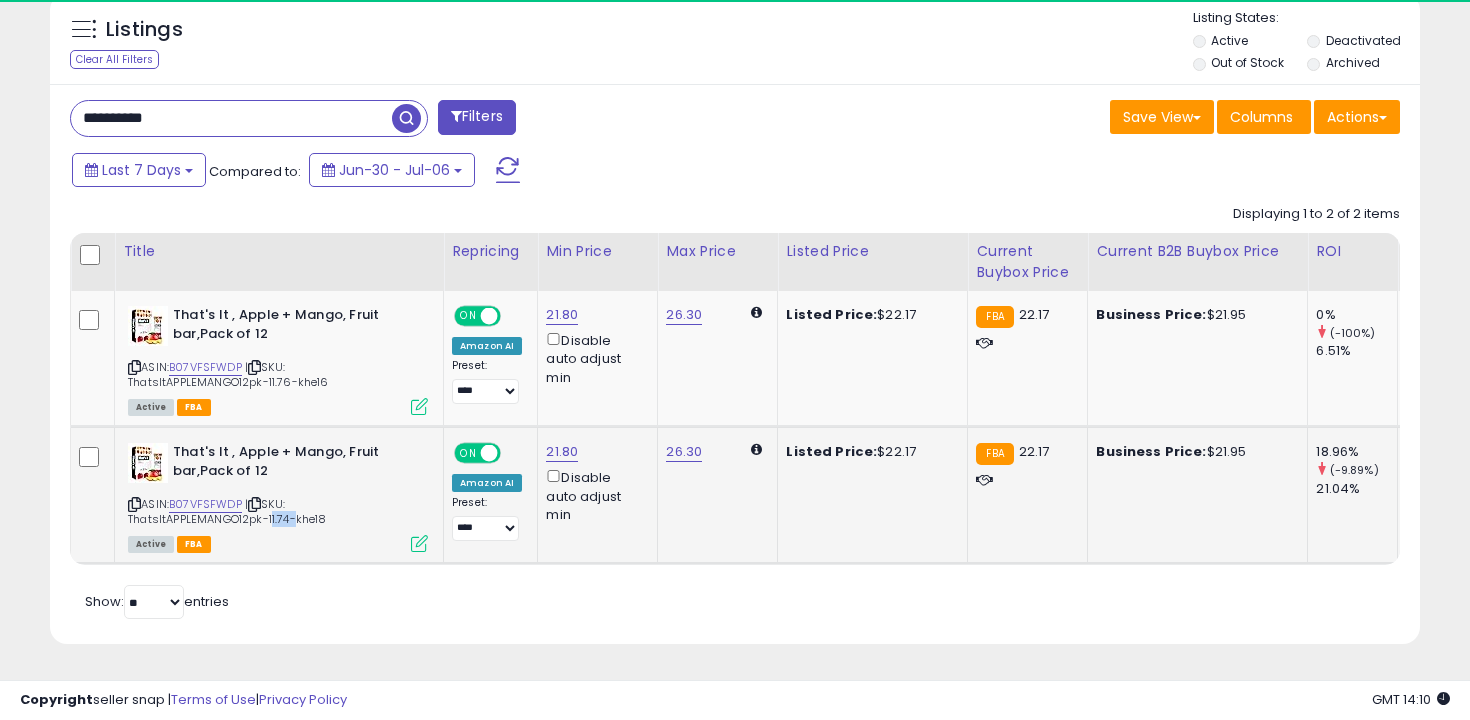 click on "|   SKU: ThatsItAPPLEMANGO12pk-11.74-khe18" at bounding box center (227, 511) 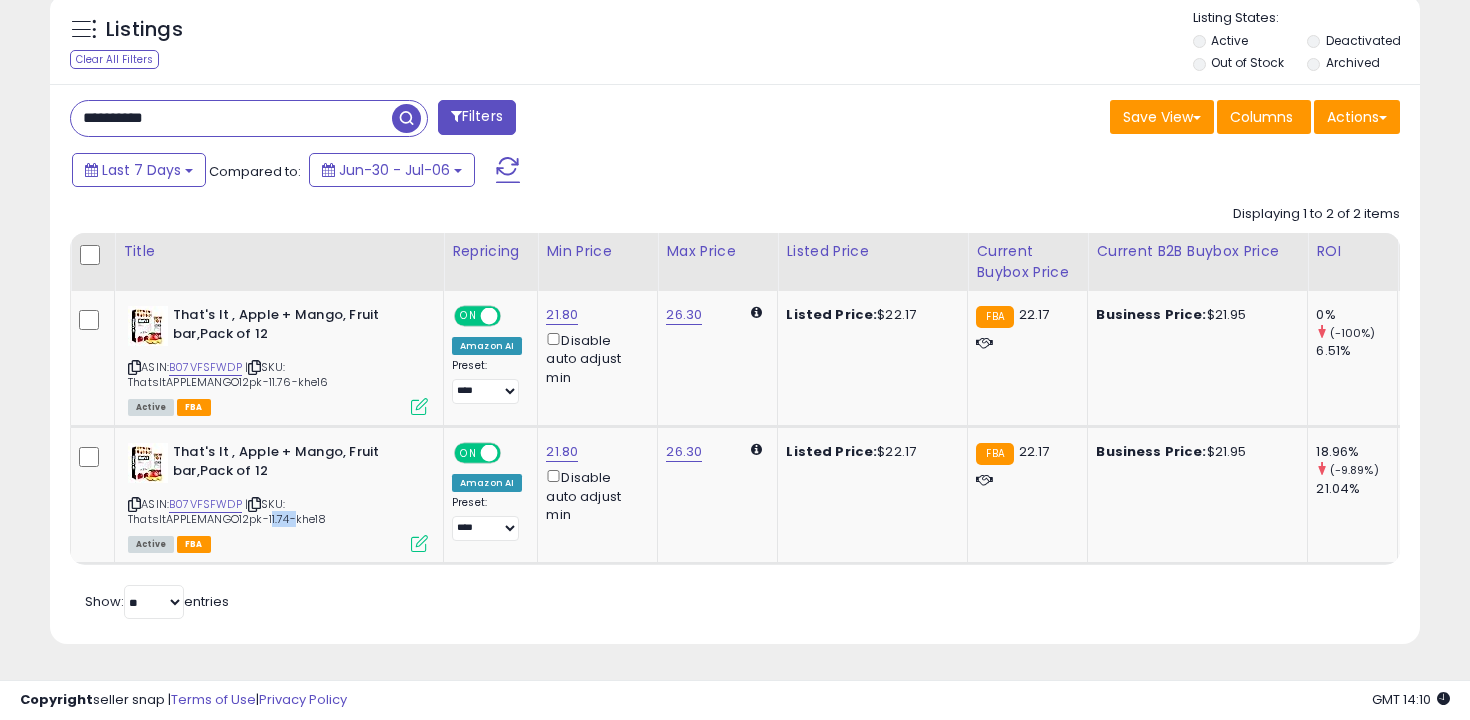 copy on "11.74" 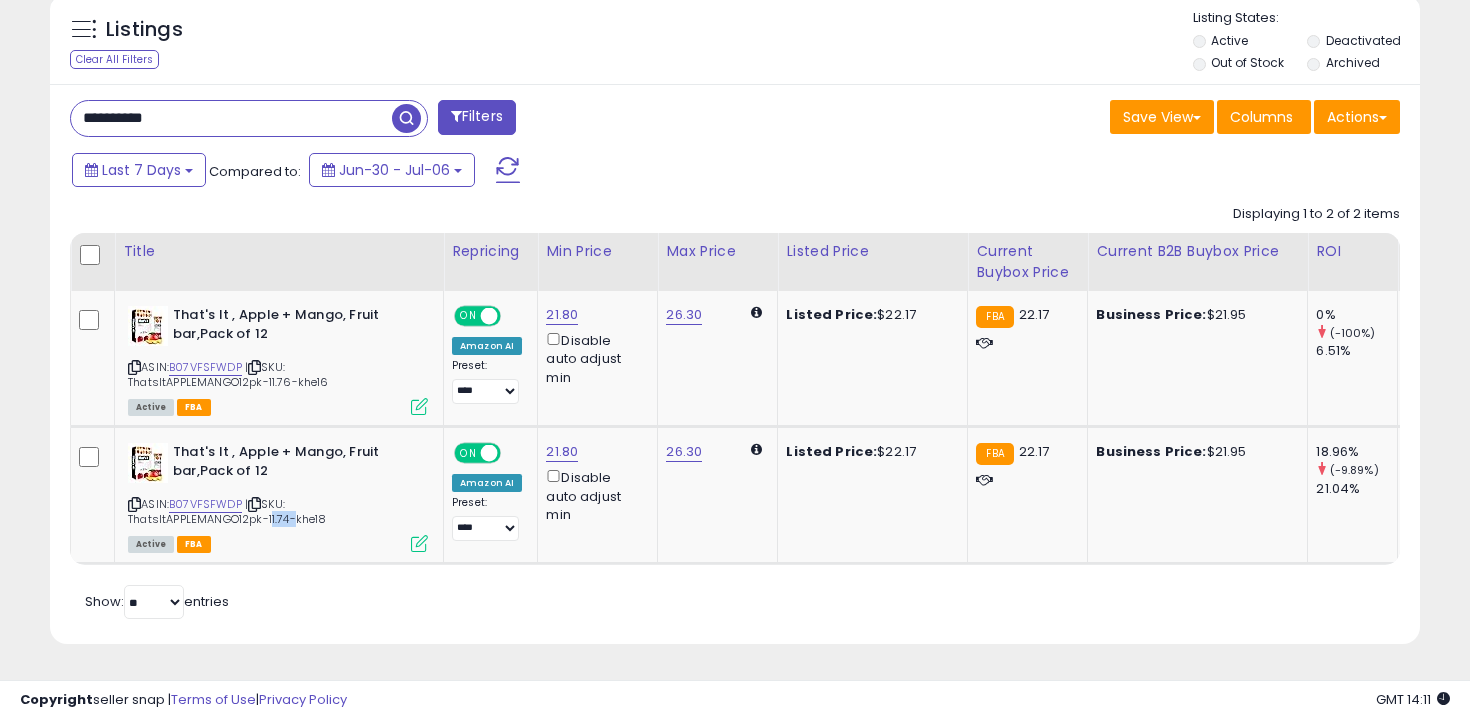 copy on "11.74" 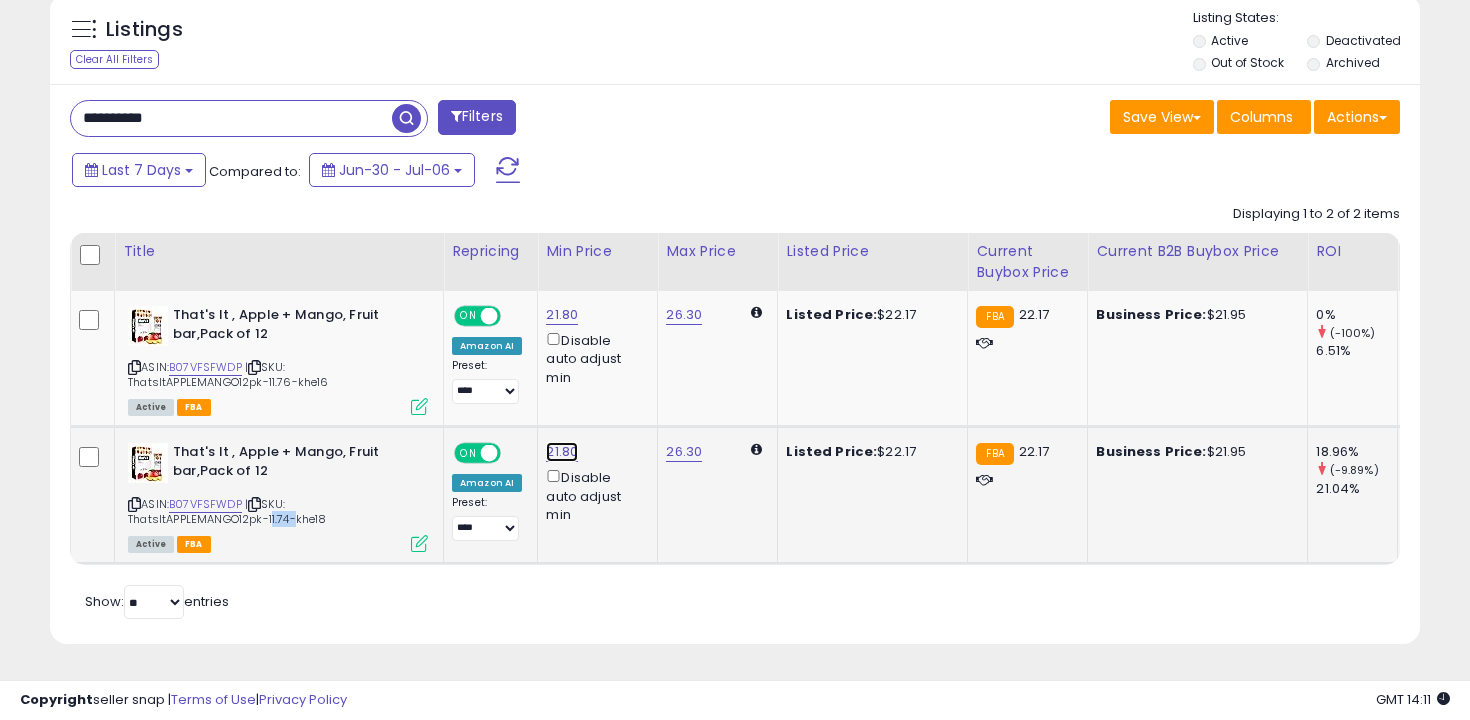 click on "21.80" at bounding box center (562, 315) 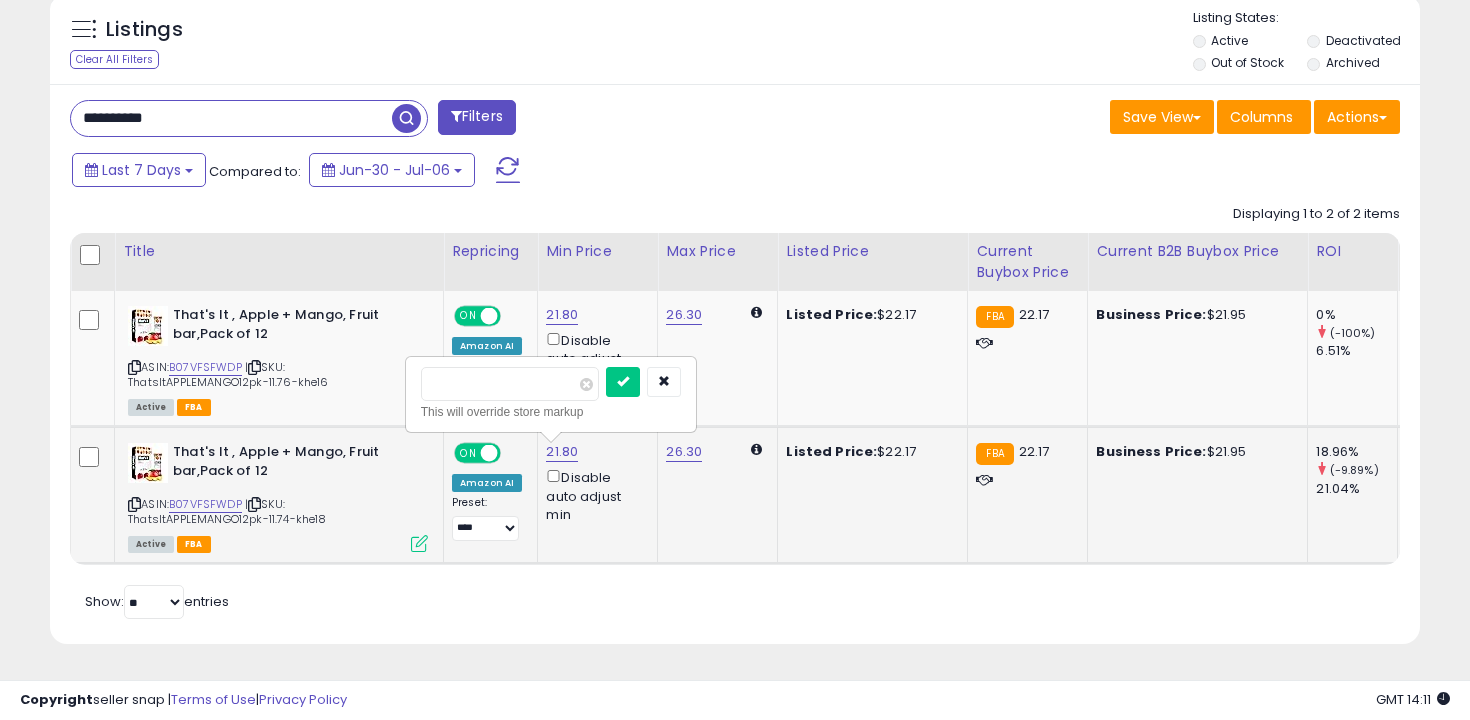 click on "*****" at bounding box center (510, 384) 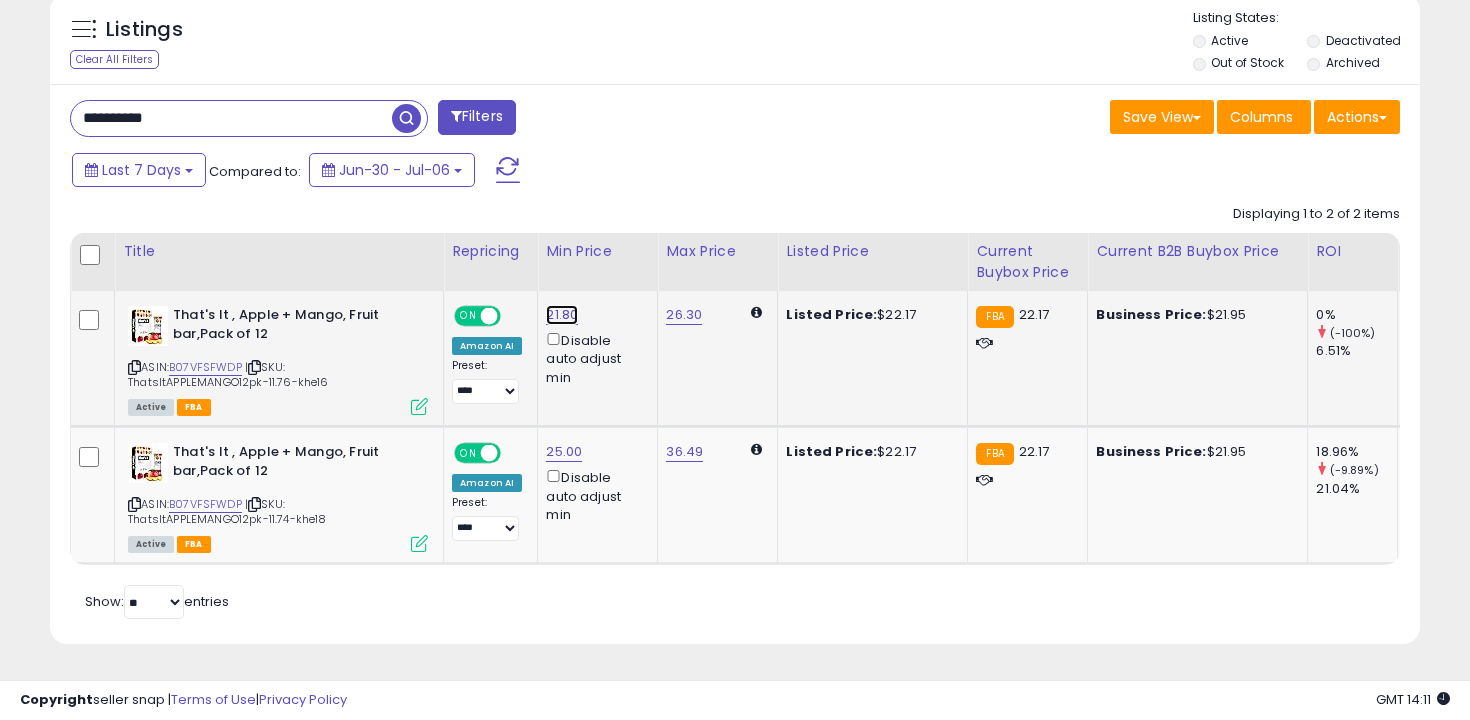 click on "21.80" at bounding box center [562, 315] 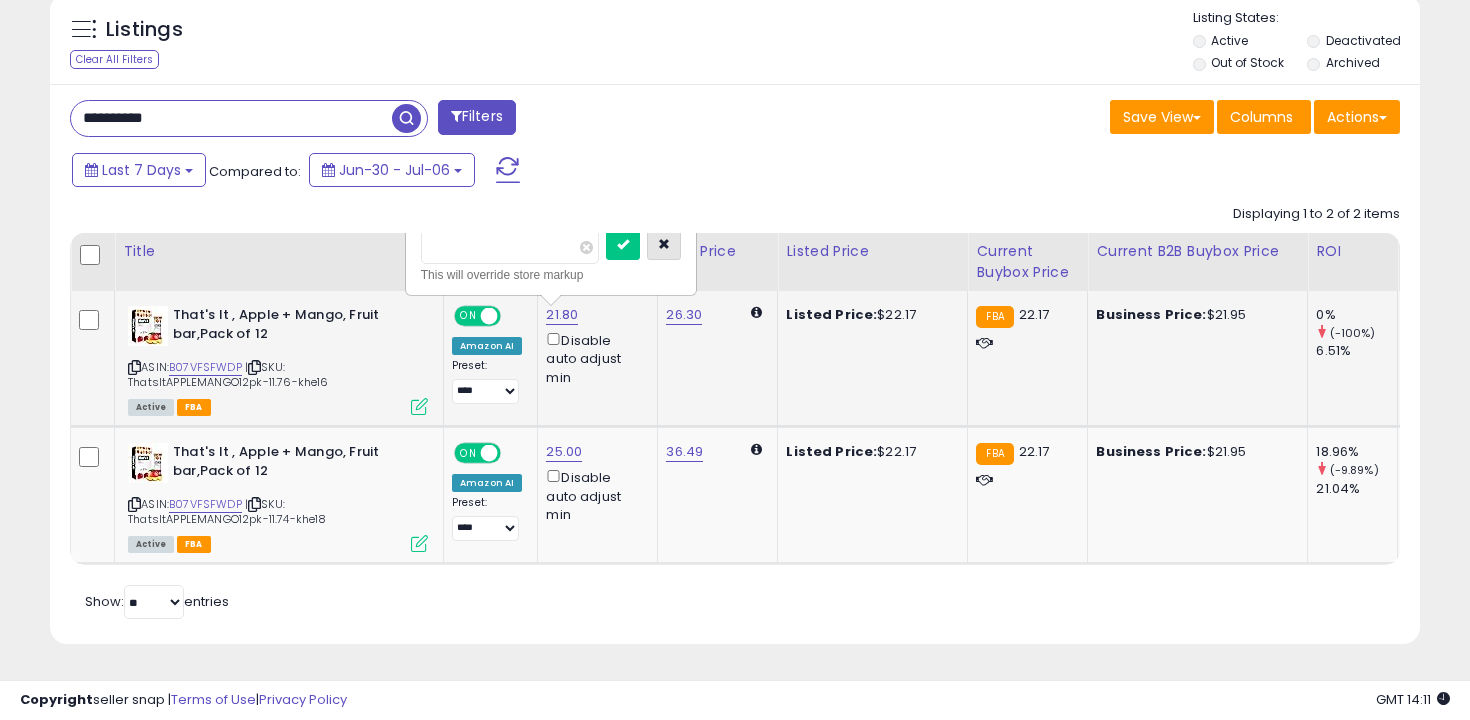 click at bounding box center [664, 245] 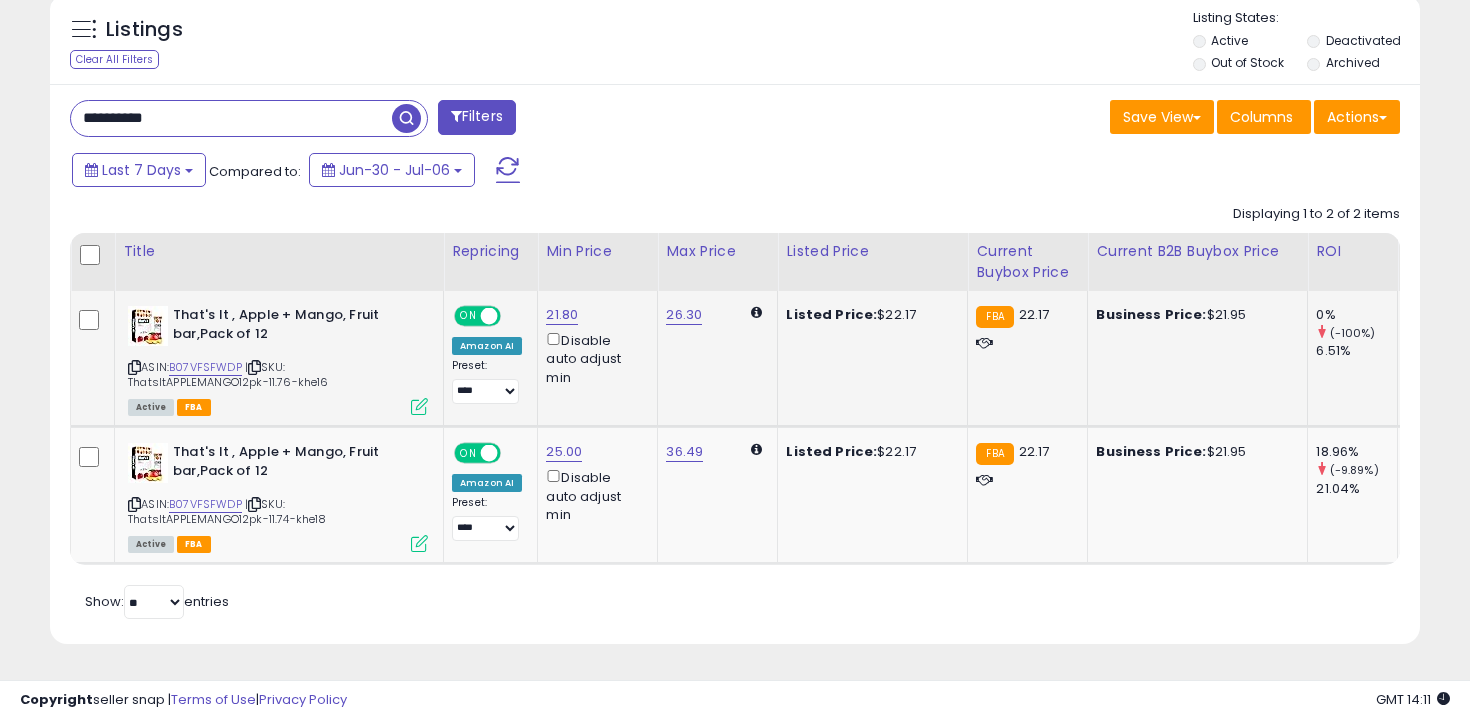click on "**********" at bounding box center (231, 118) 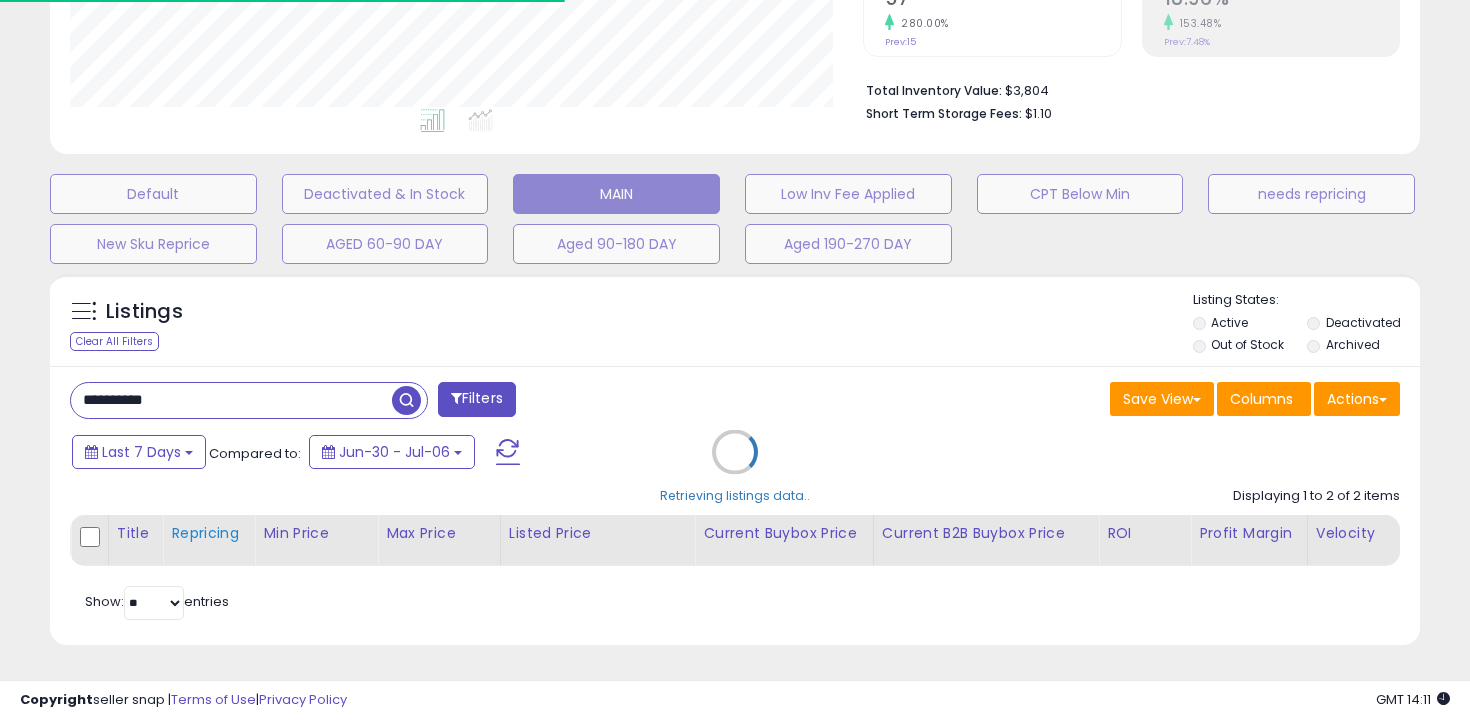 scroll, scrollTop: 738, scrollLeft: 0, axis: vertical 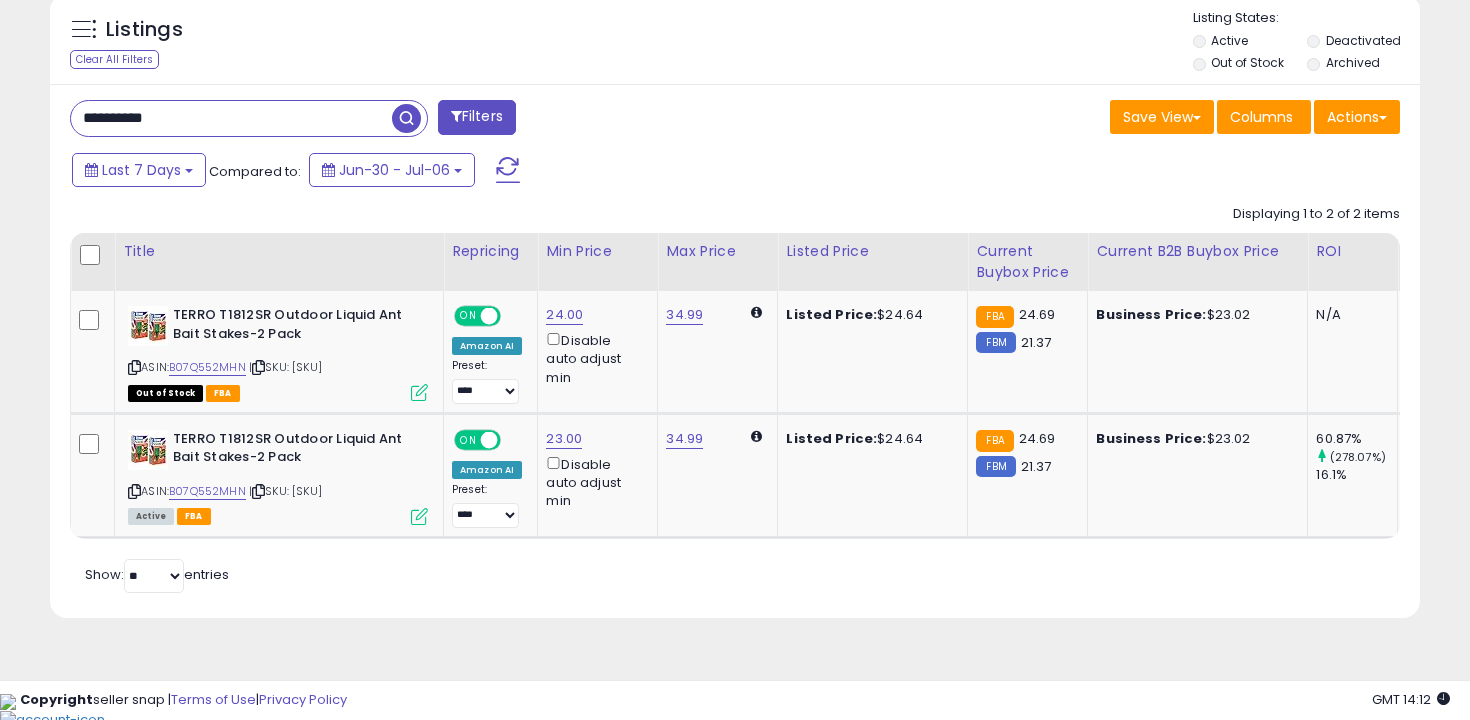 click on "**********" at bounding box center (231, 118) 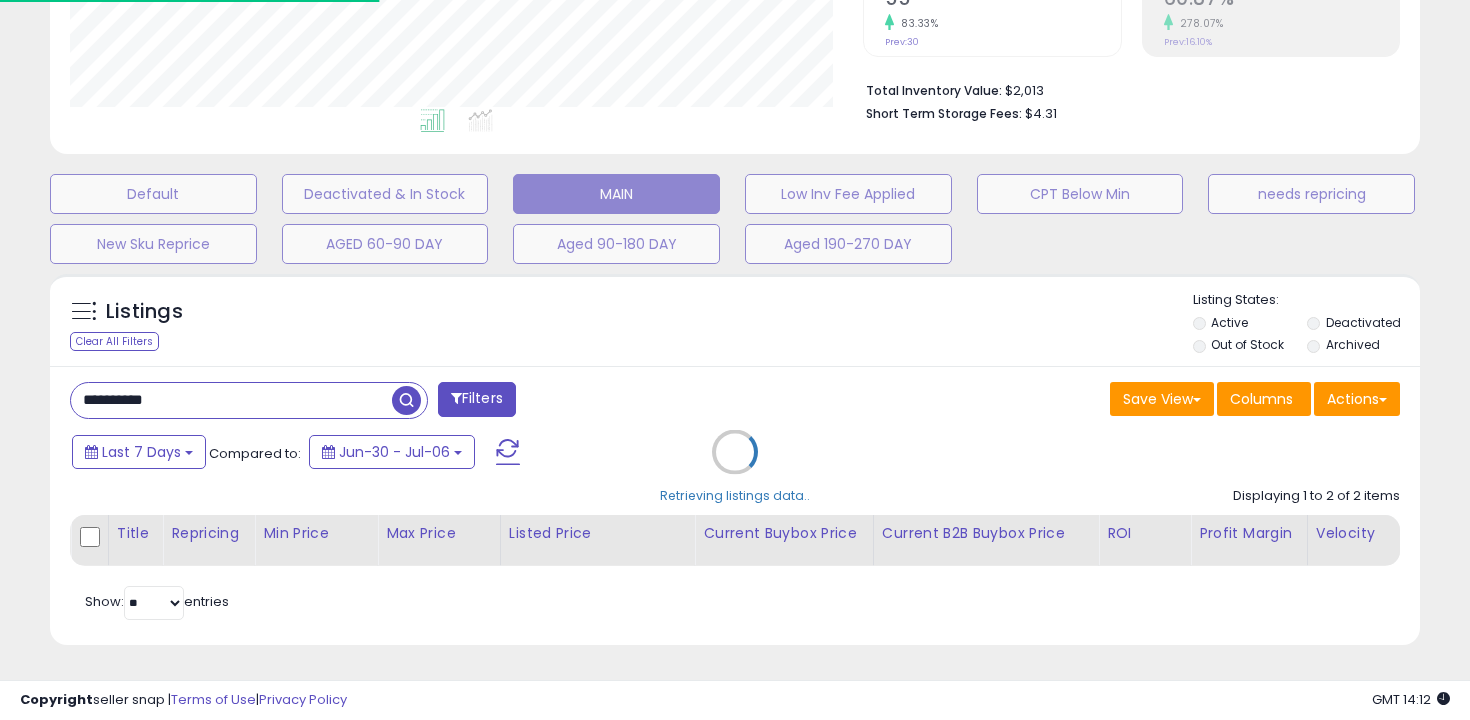 scroll, scrollTop: 587, scrollLeft: 0, axis: vertical 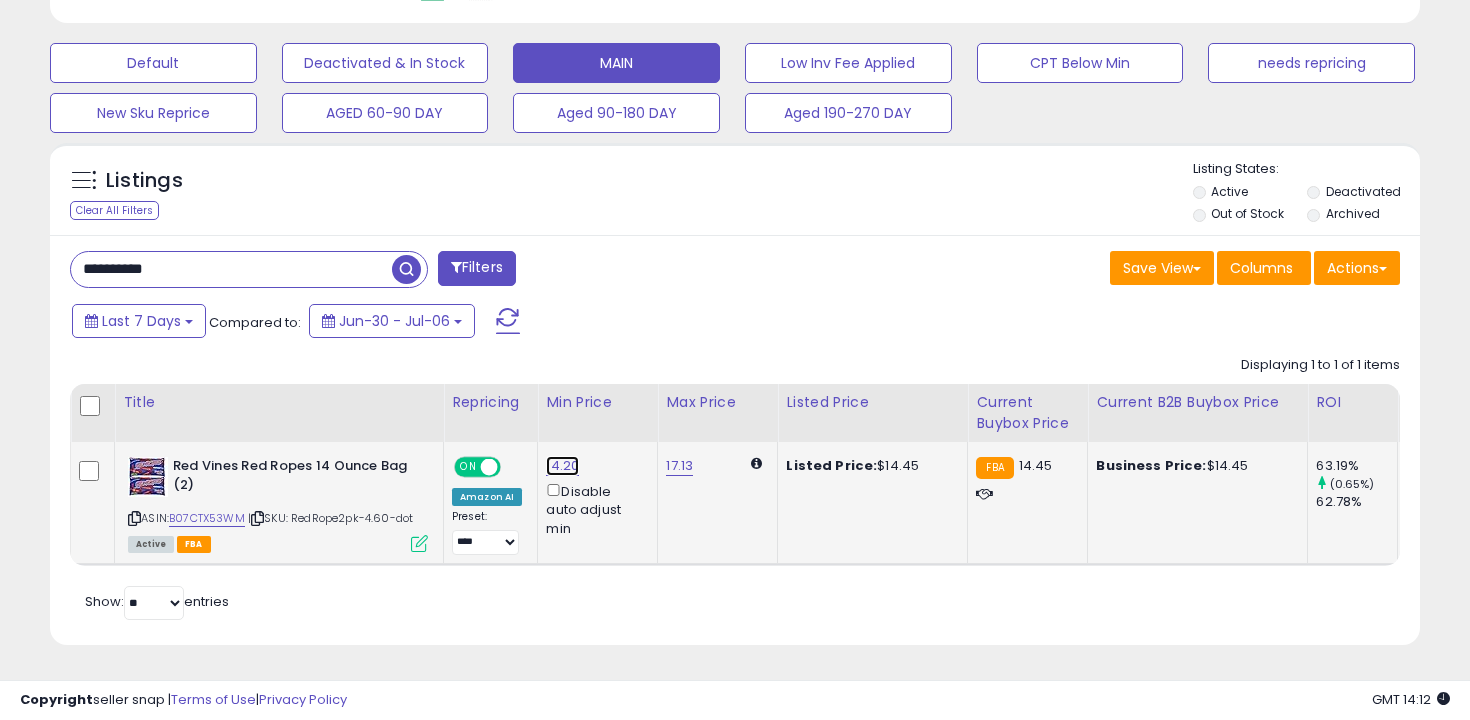 click on "14.20" at bounding box center [562, 466] 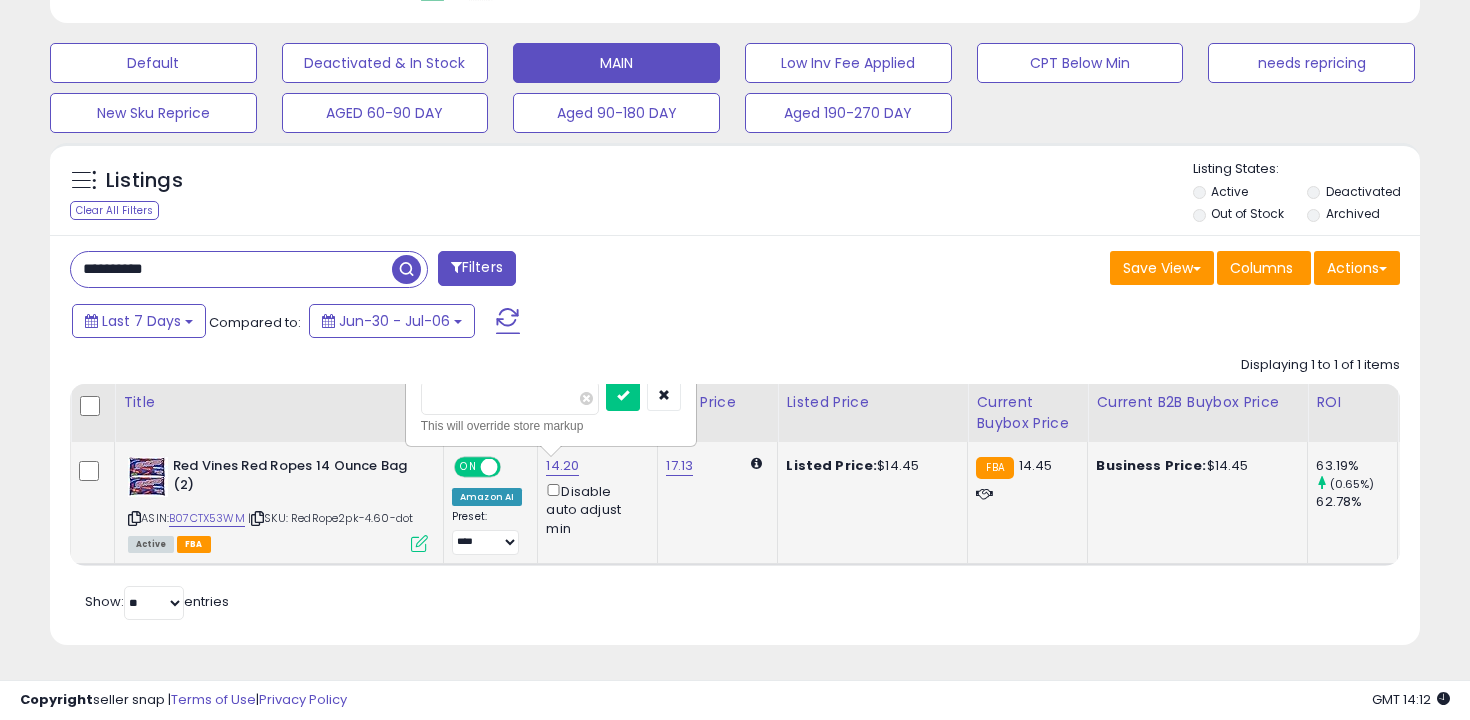 click on "*****" at bounding box center [510, 398] 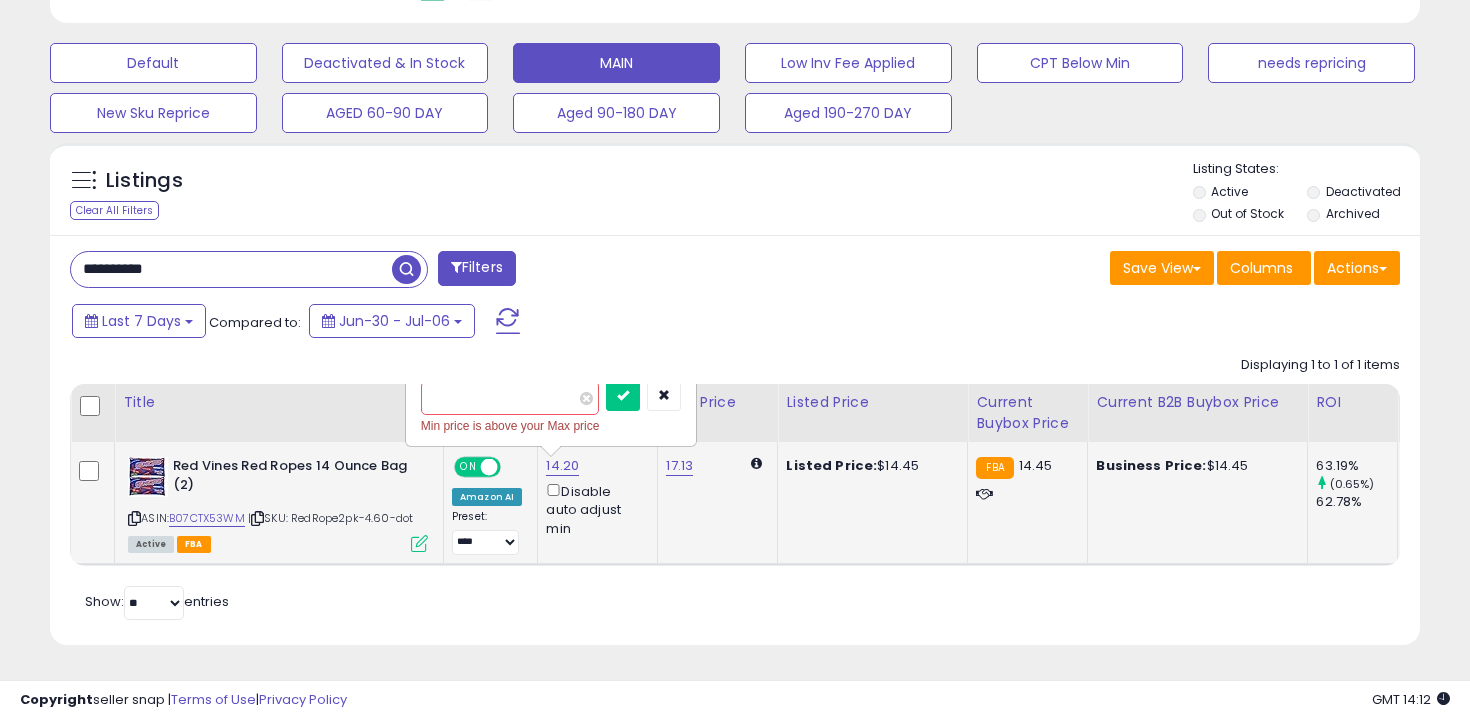 click at bounding box center (643, 398) 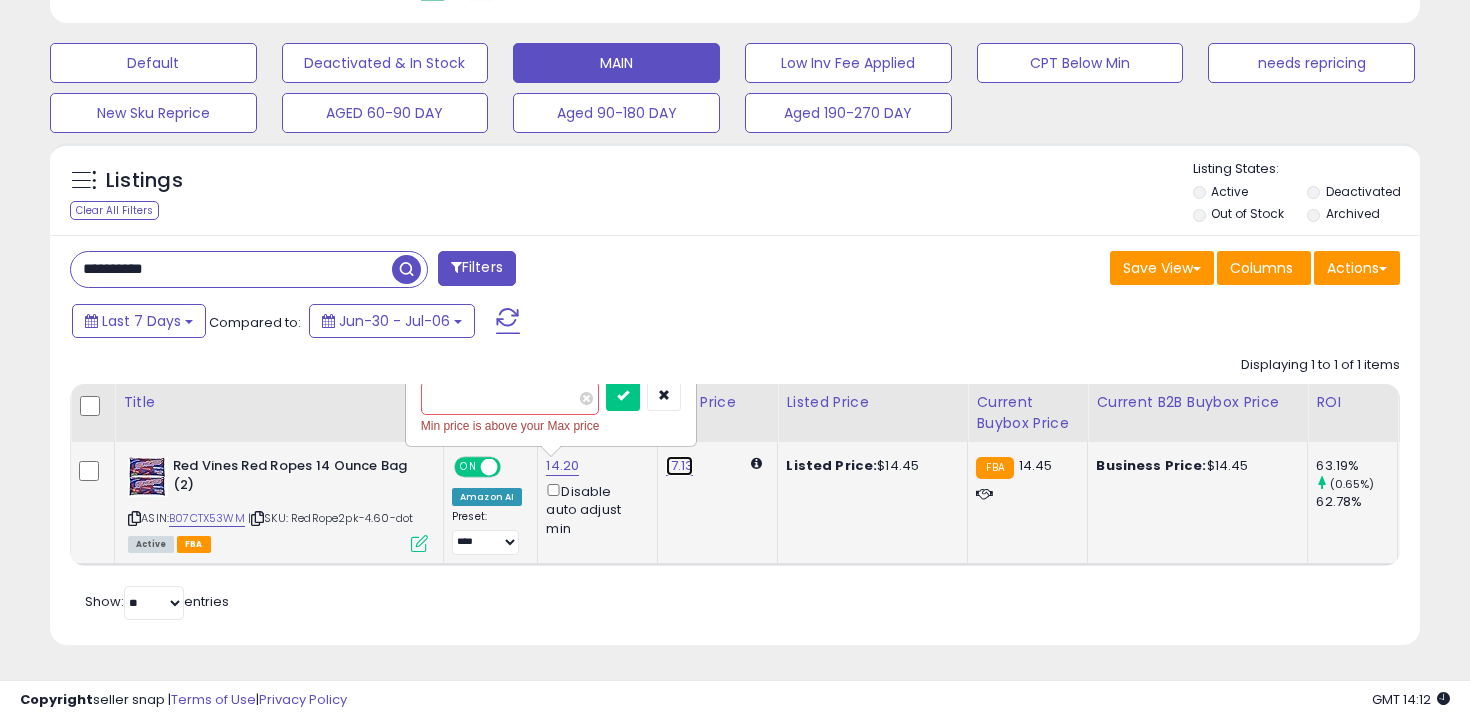 click on "17.13" at bounding box center [679, 466] 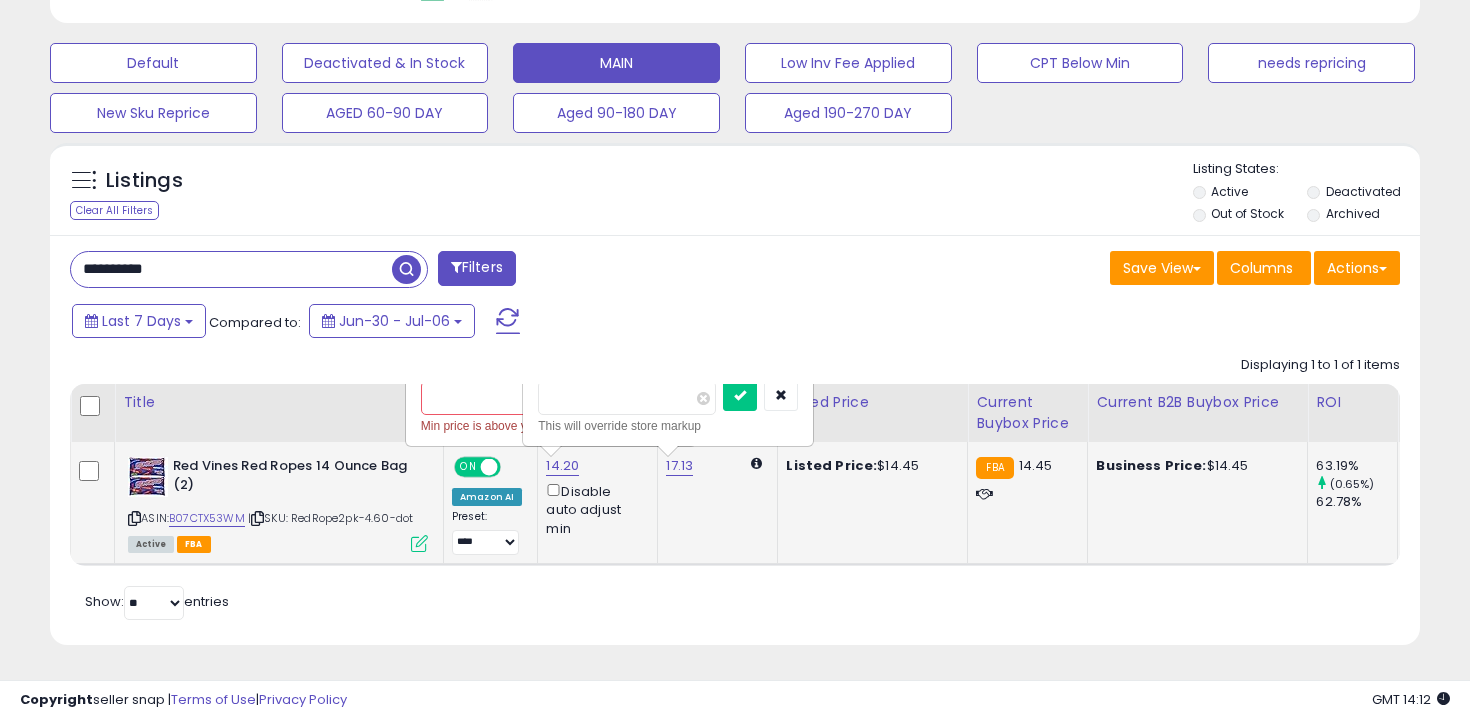 click on "*****" at bounding box center [627, 398] 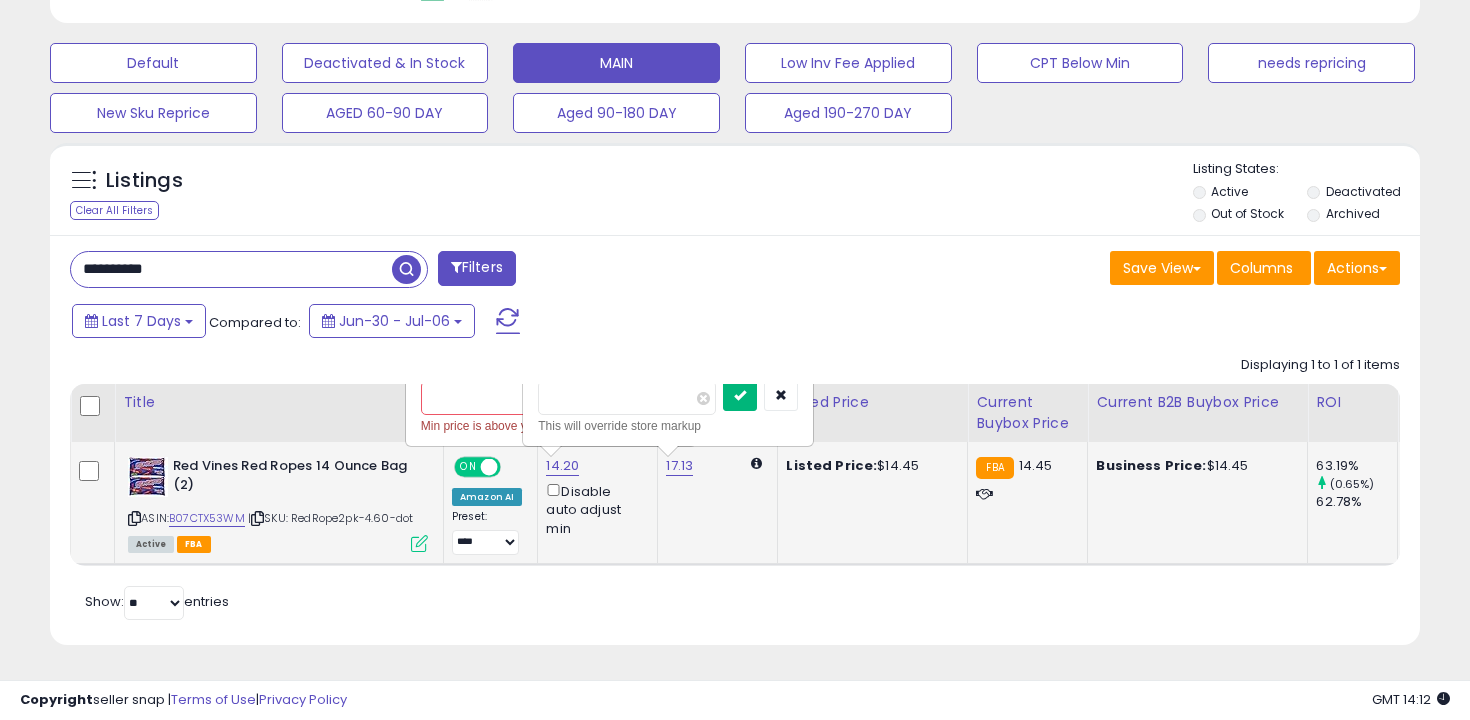 type on "**" 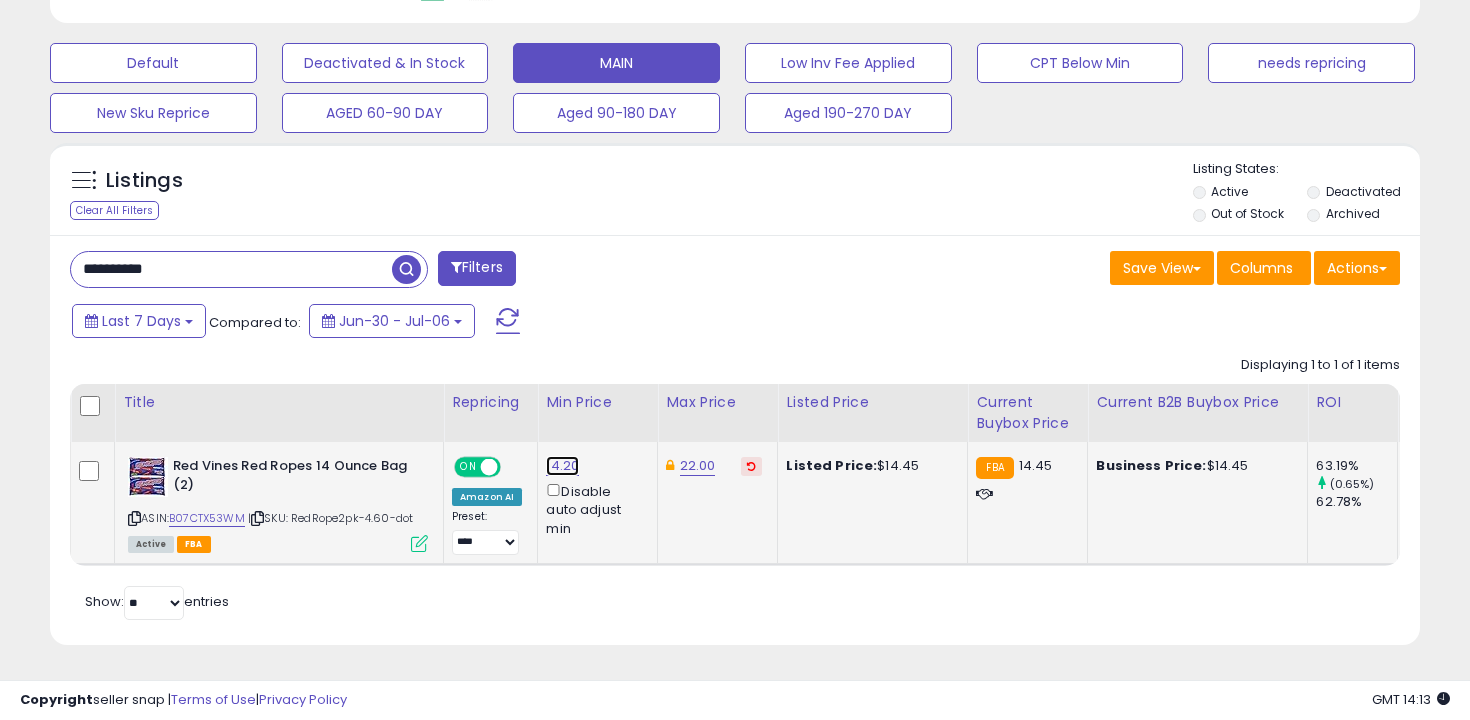 click on "14.20" at bounding box center (562, 466) 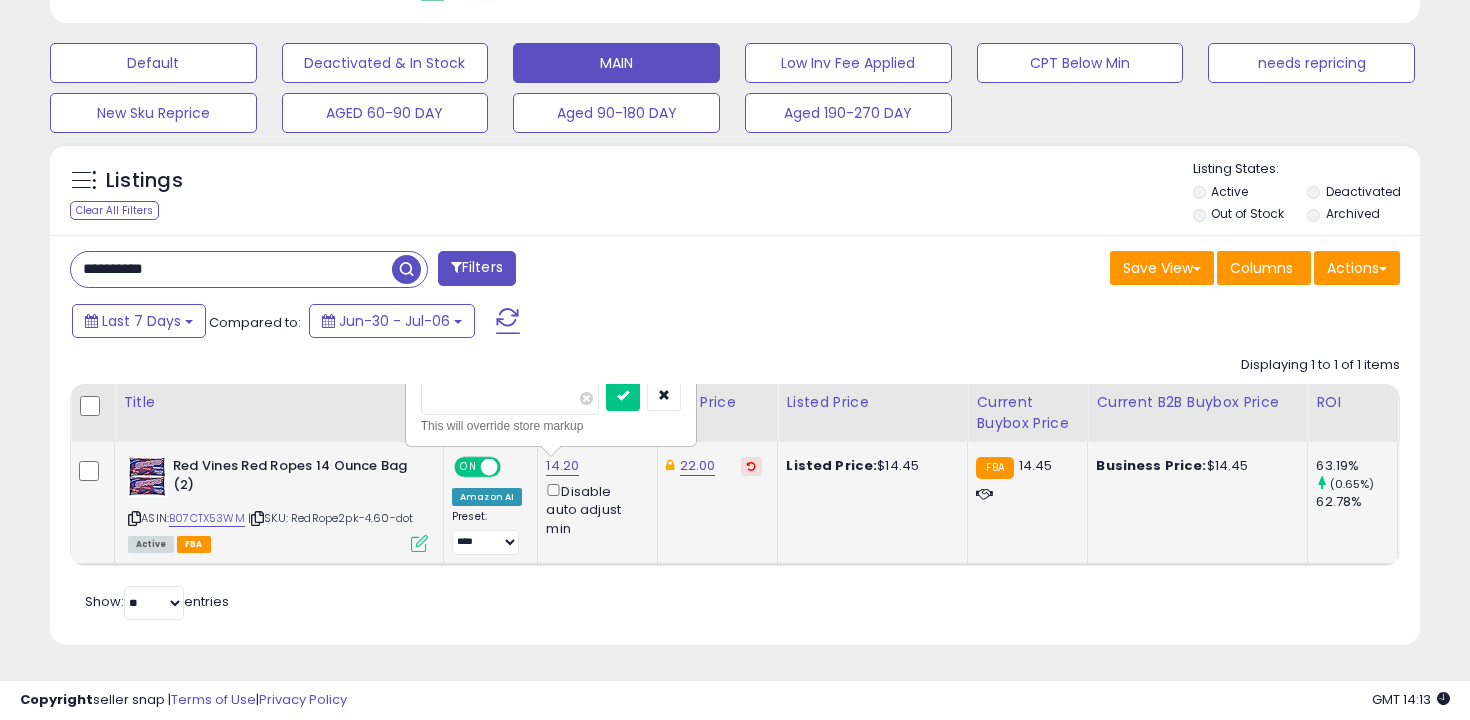 click on "*****" at bounding box center (510, 398) 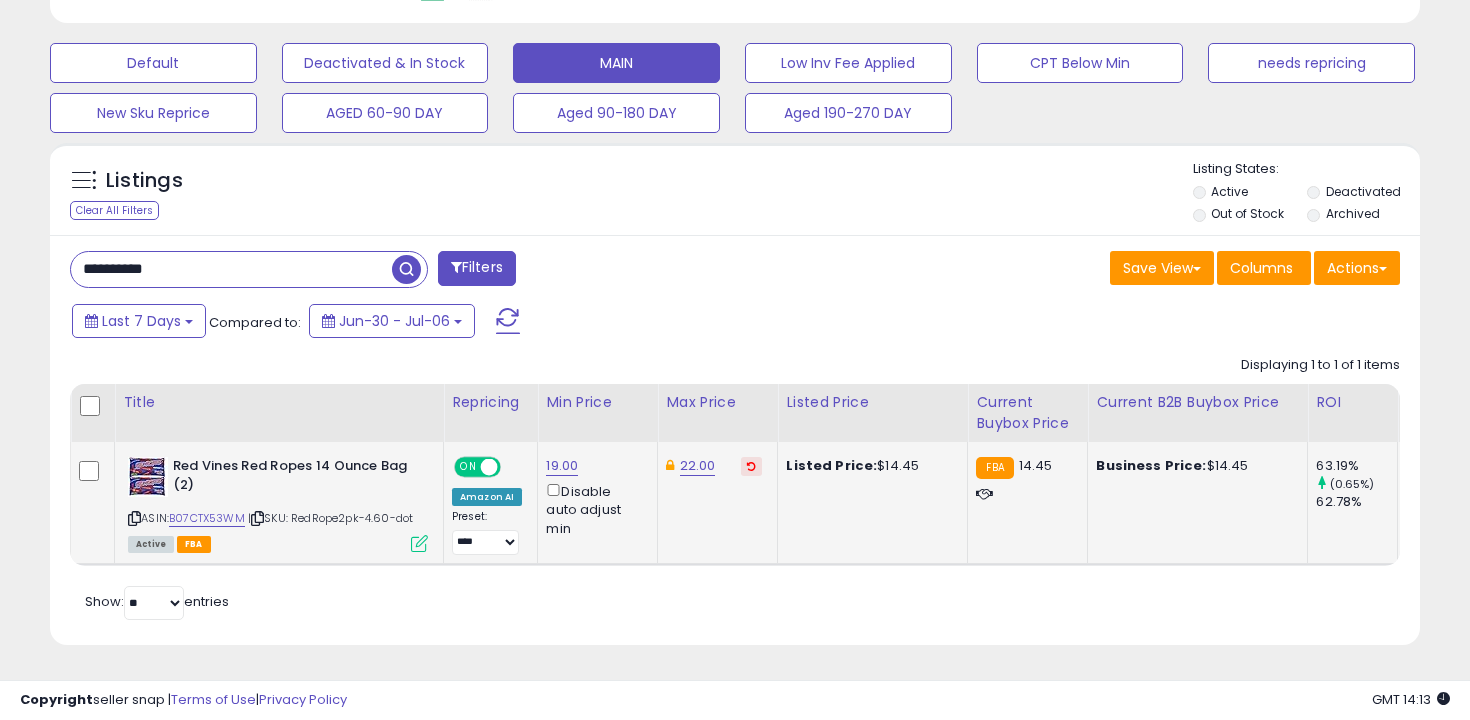 click at bounding box center (751, 466) 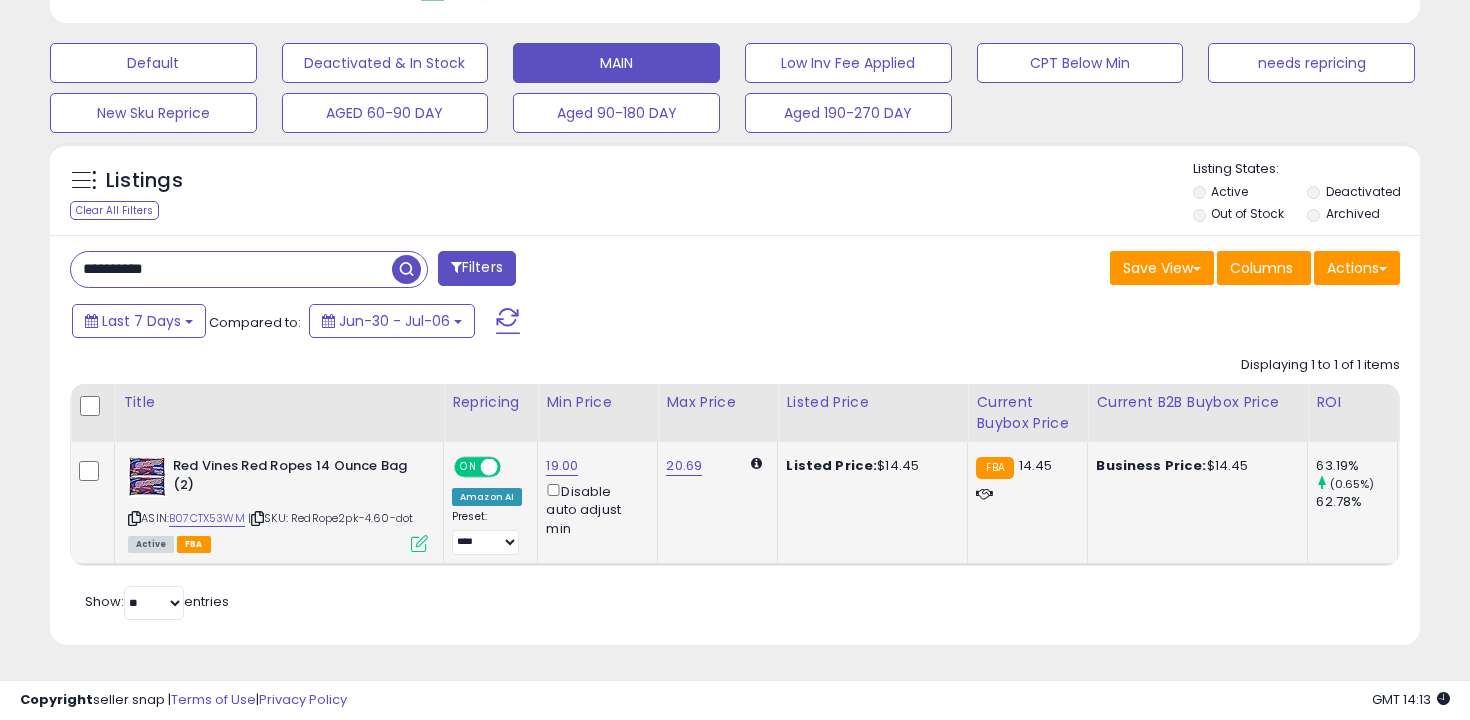 click on "**********" at bounding box center (231, 269) 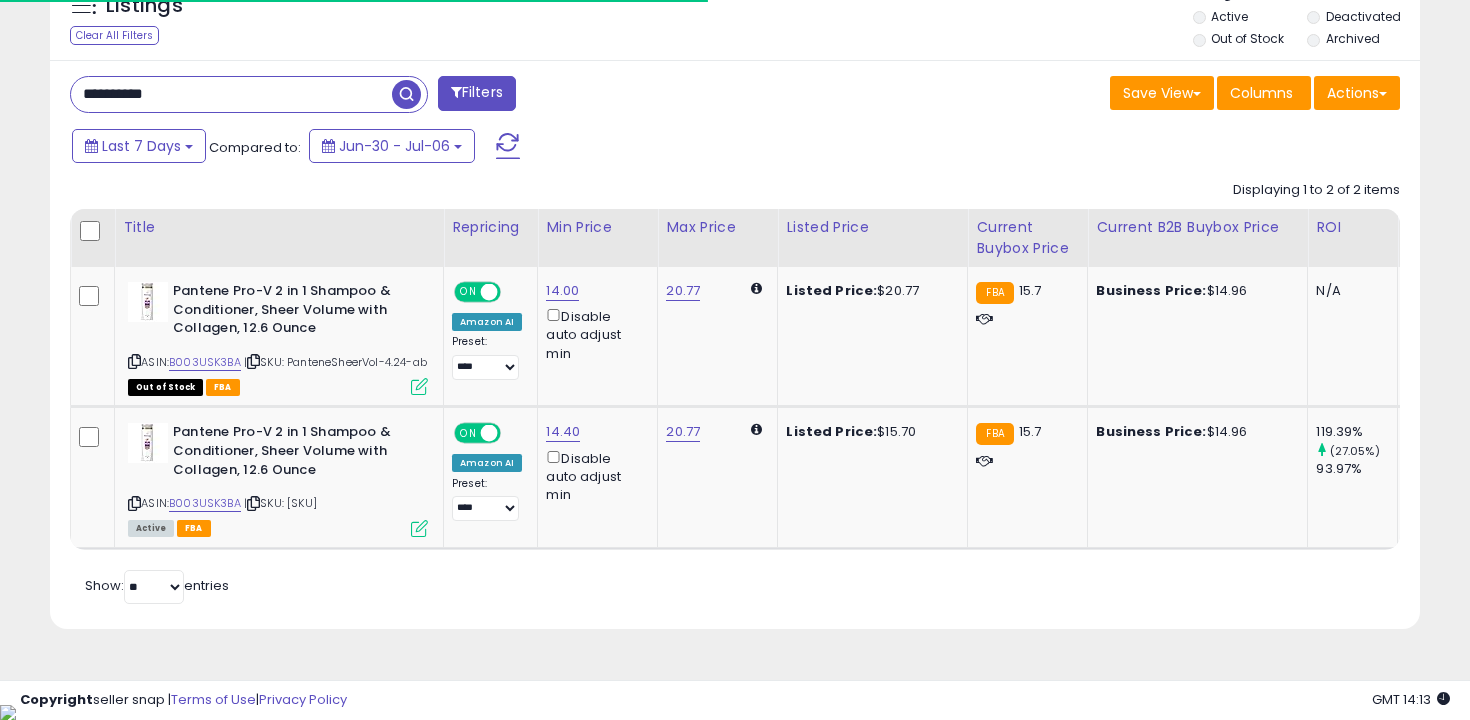 scroll, scrollTop: 775, scrollLeft: 0, axis: vertical 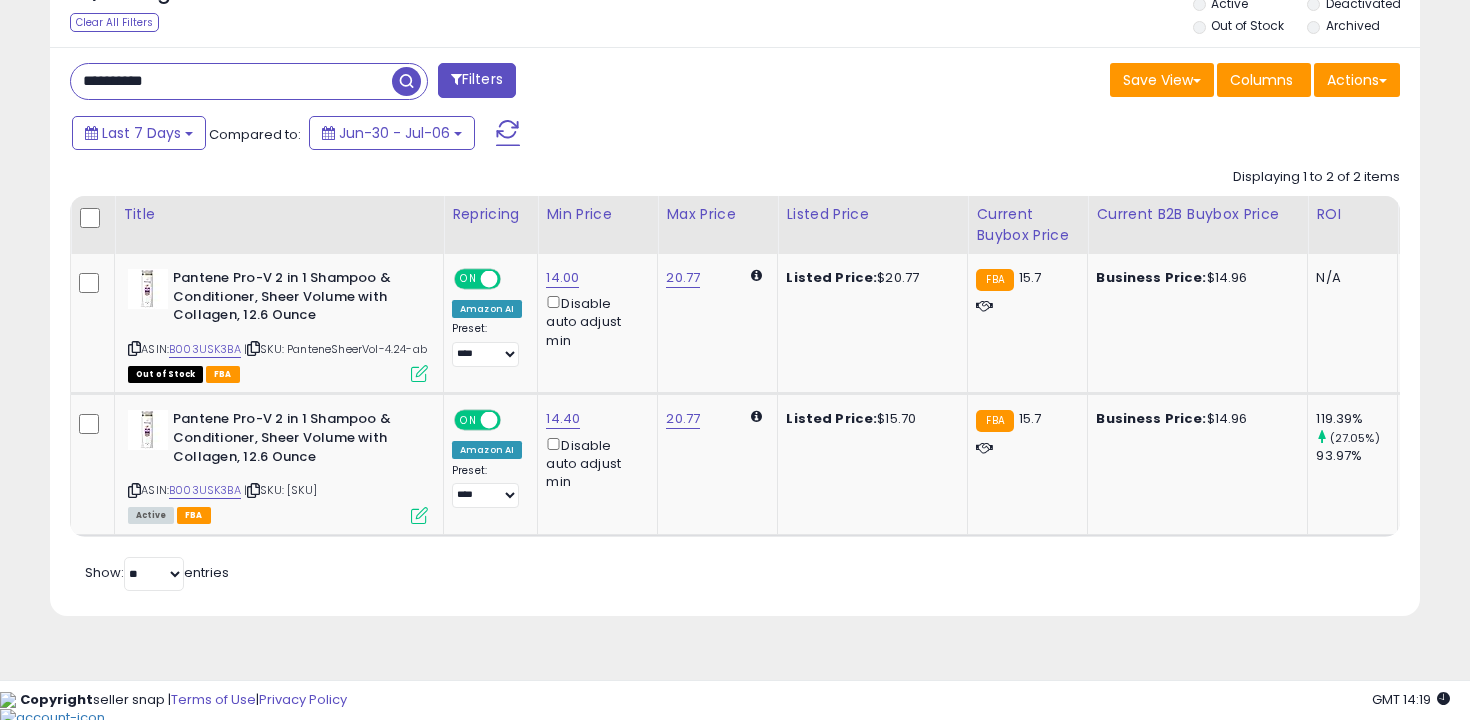 click on "**********" at bounding box center [231, 81] 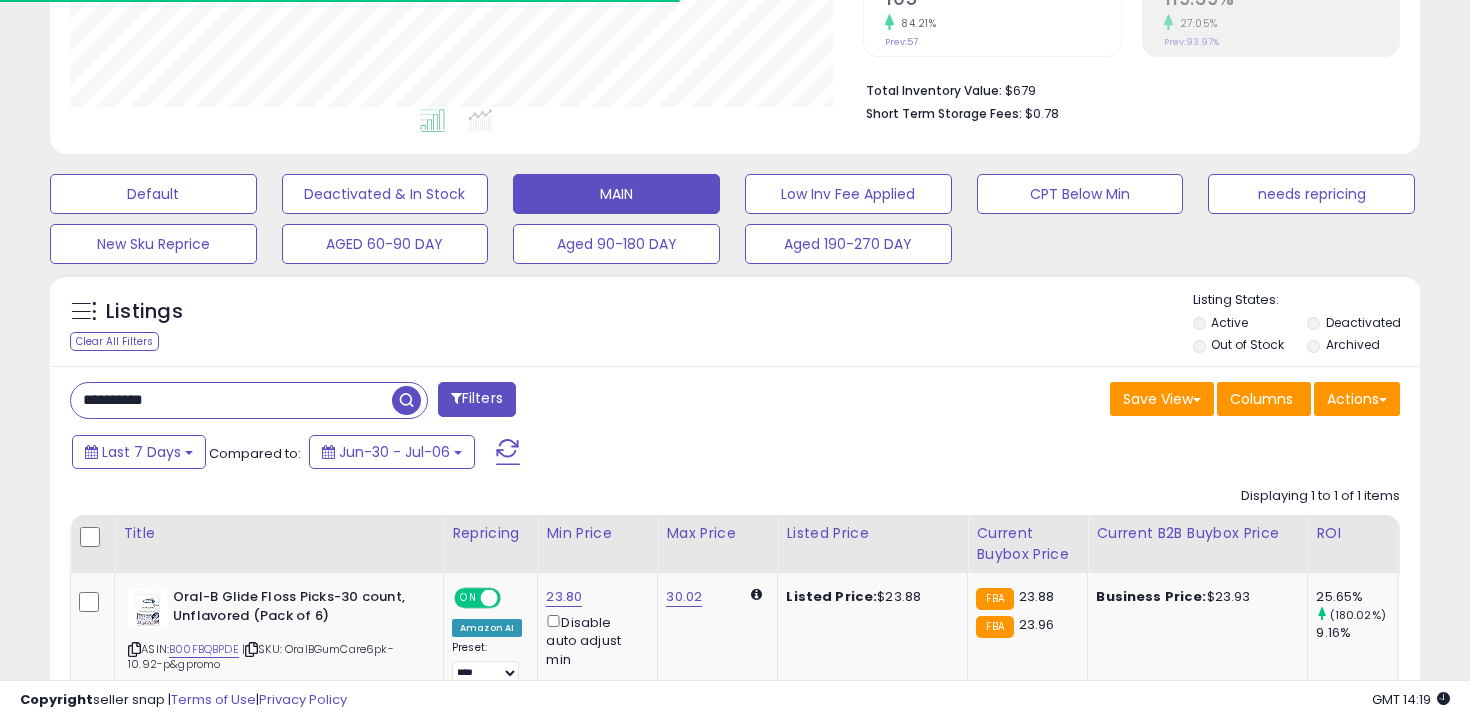 scroll, scrollTop: 600, scrollLeft: 0, axis: vertical 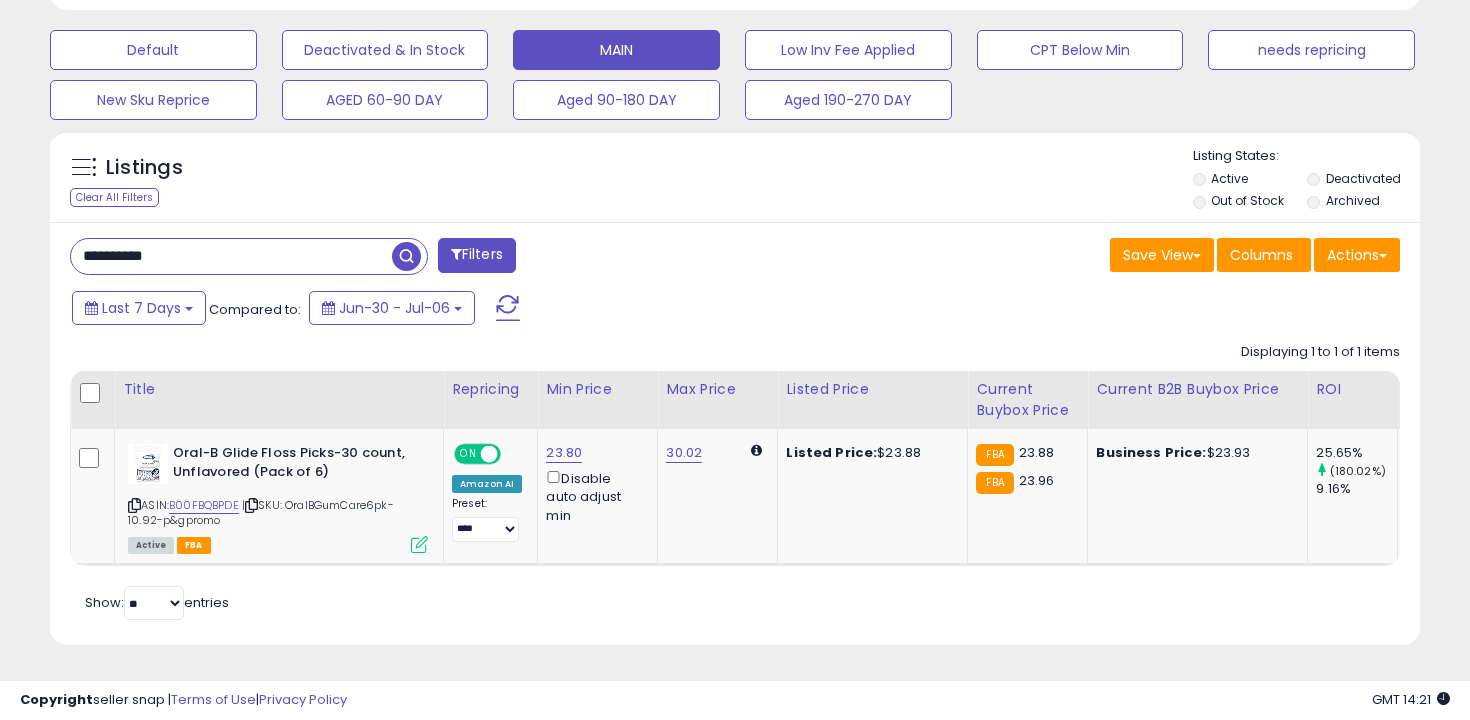 click on "**********" at bounding box center [231, 256] 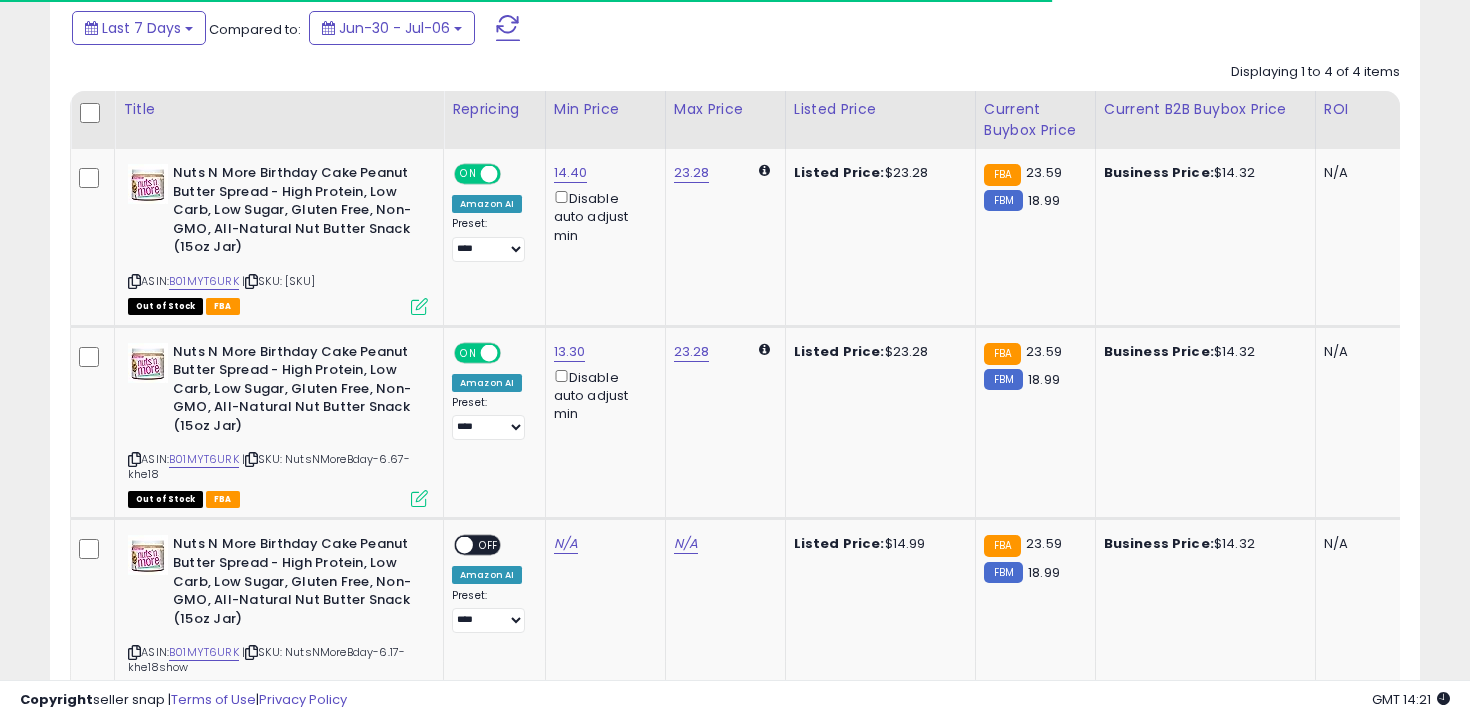 scroll, scrollTop: 895, scrollLeft: 0, axis: vertical 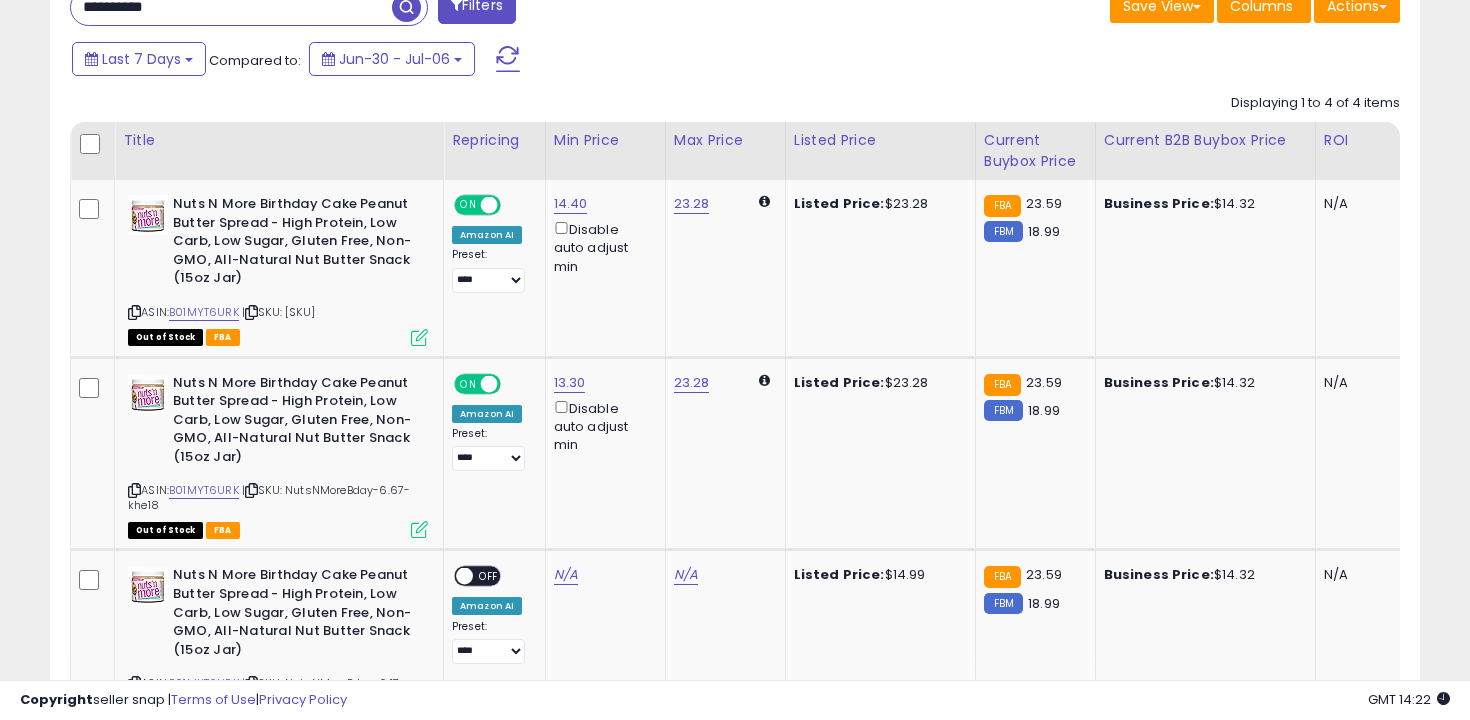 click on "**********" at bounding box center (231, 7) 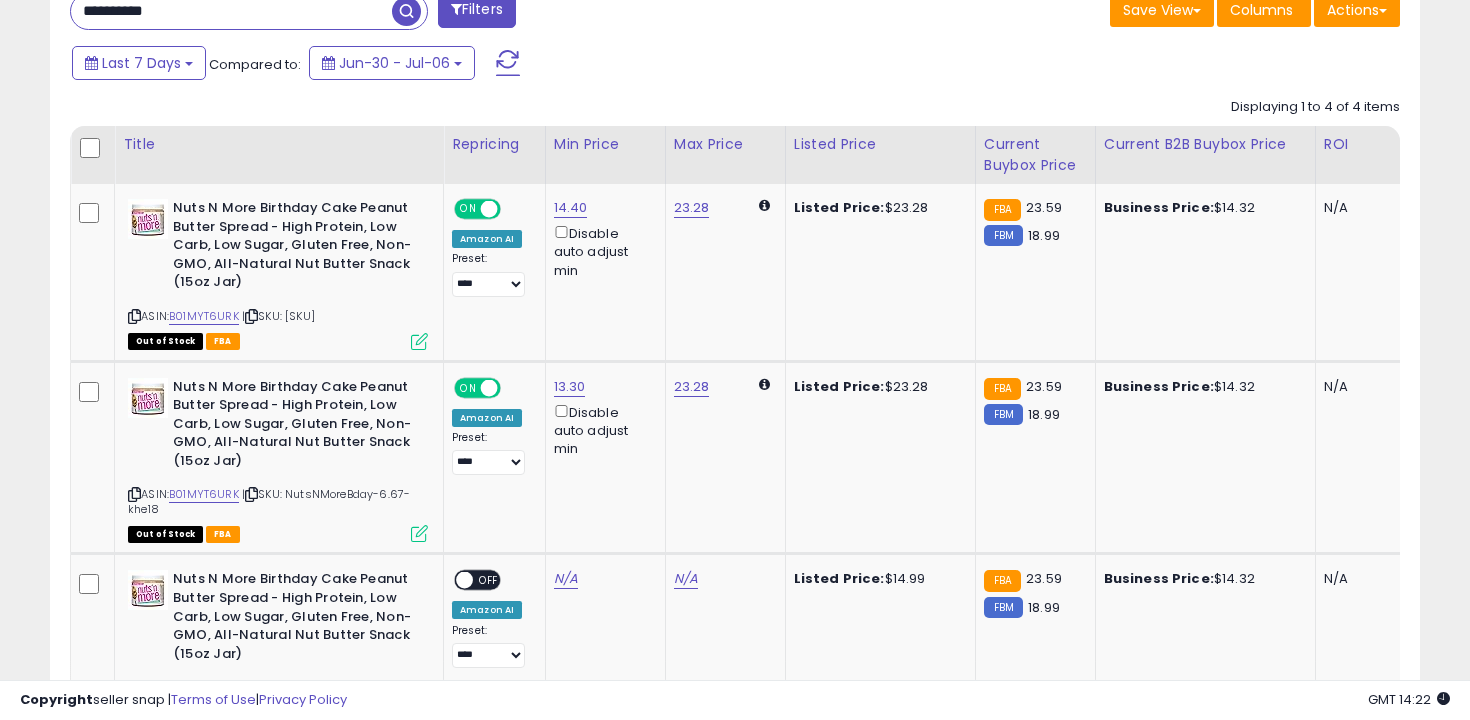 type on "**********" 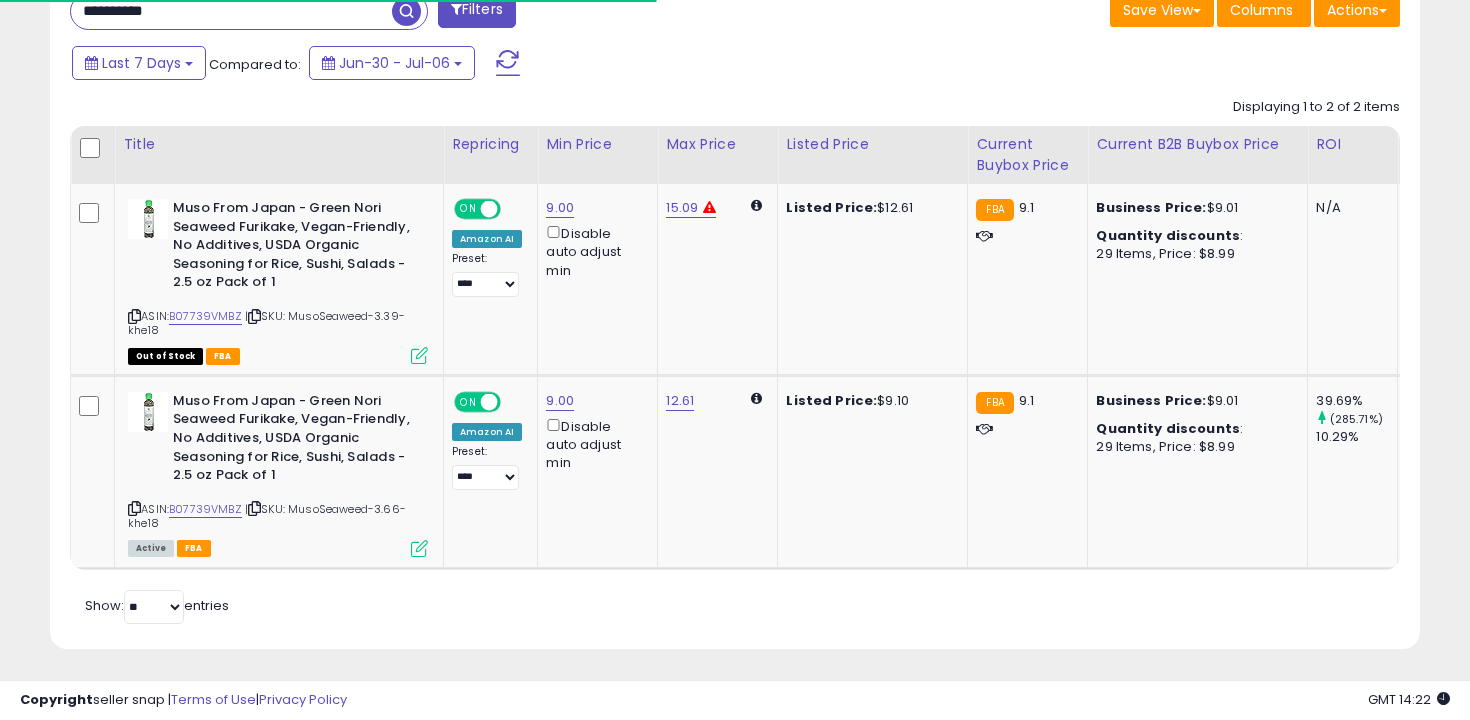 scroll, scrollTop: 849, scrollLeft: 0, axis: vertical 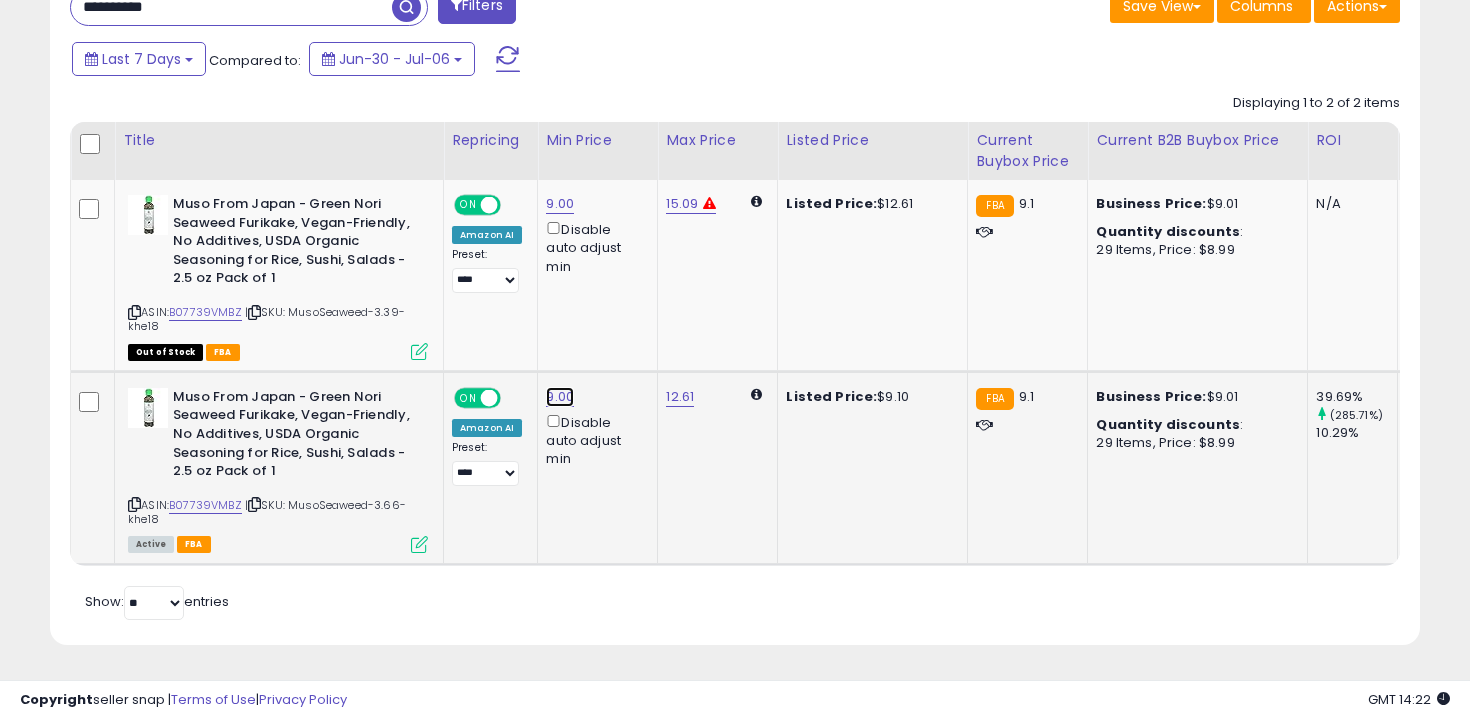 click on "9.00" at bounding box center [560, 204] 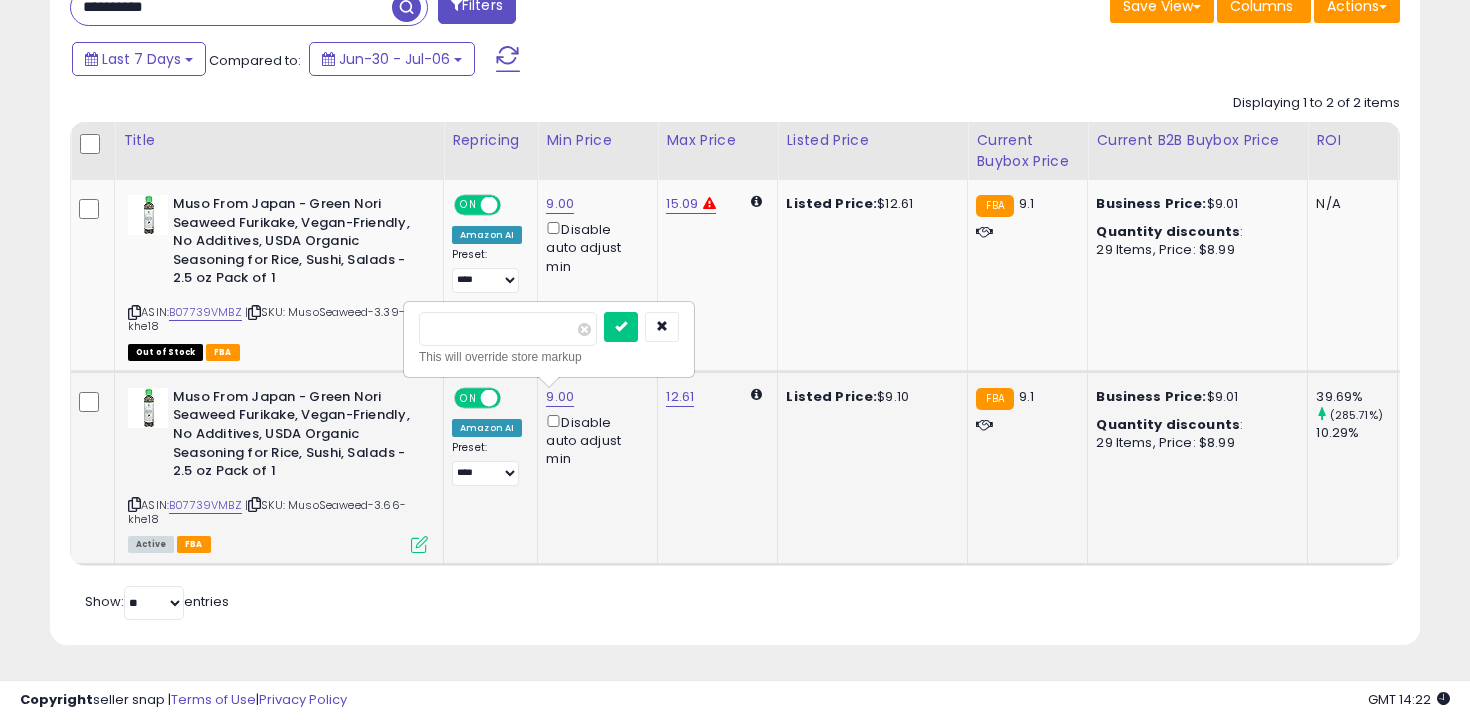 type on "****" 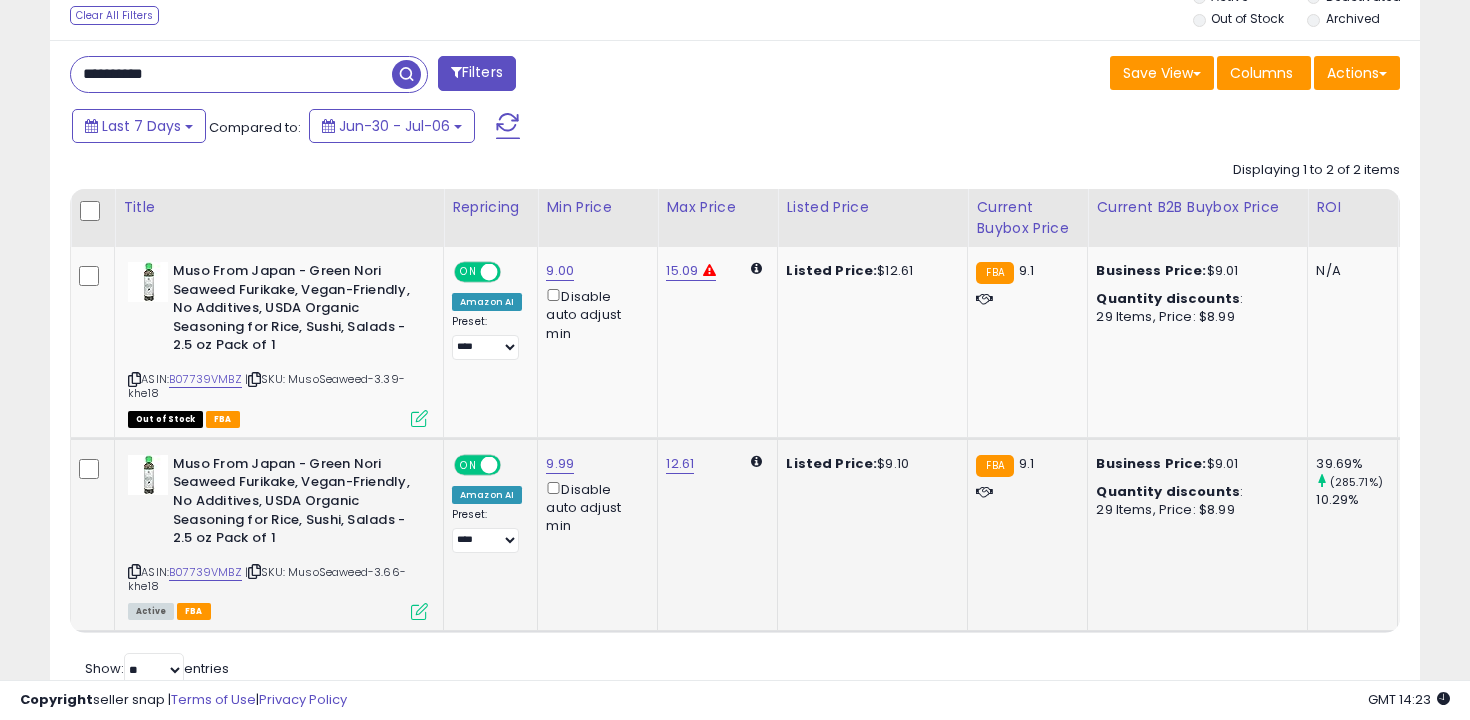 click on "**********" at bounding box center [231, 74] 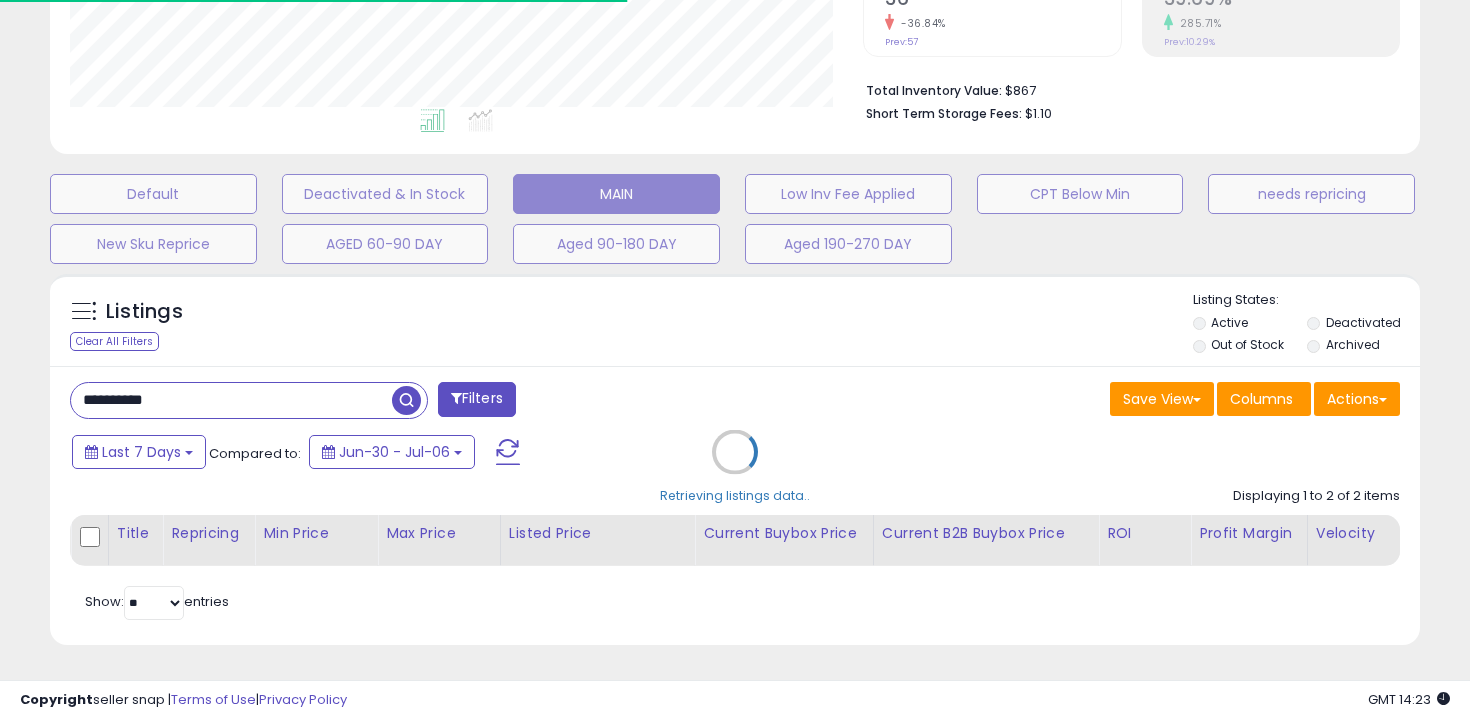scroll, scrollTop: 782, scrollLeft: 0, axis: vertical 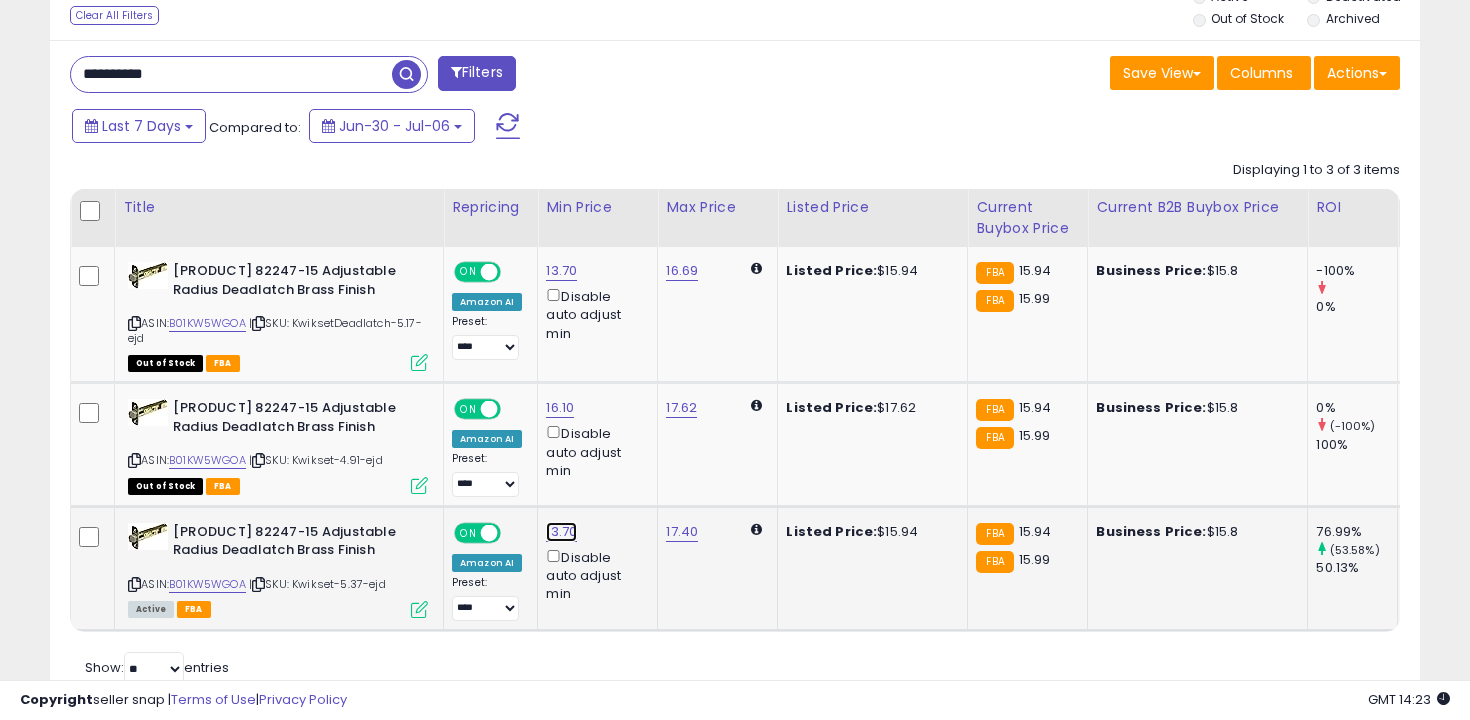 click on "13.70" at bounding box center (561, 271) 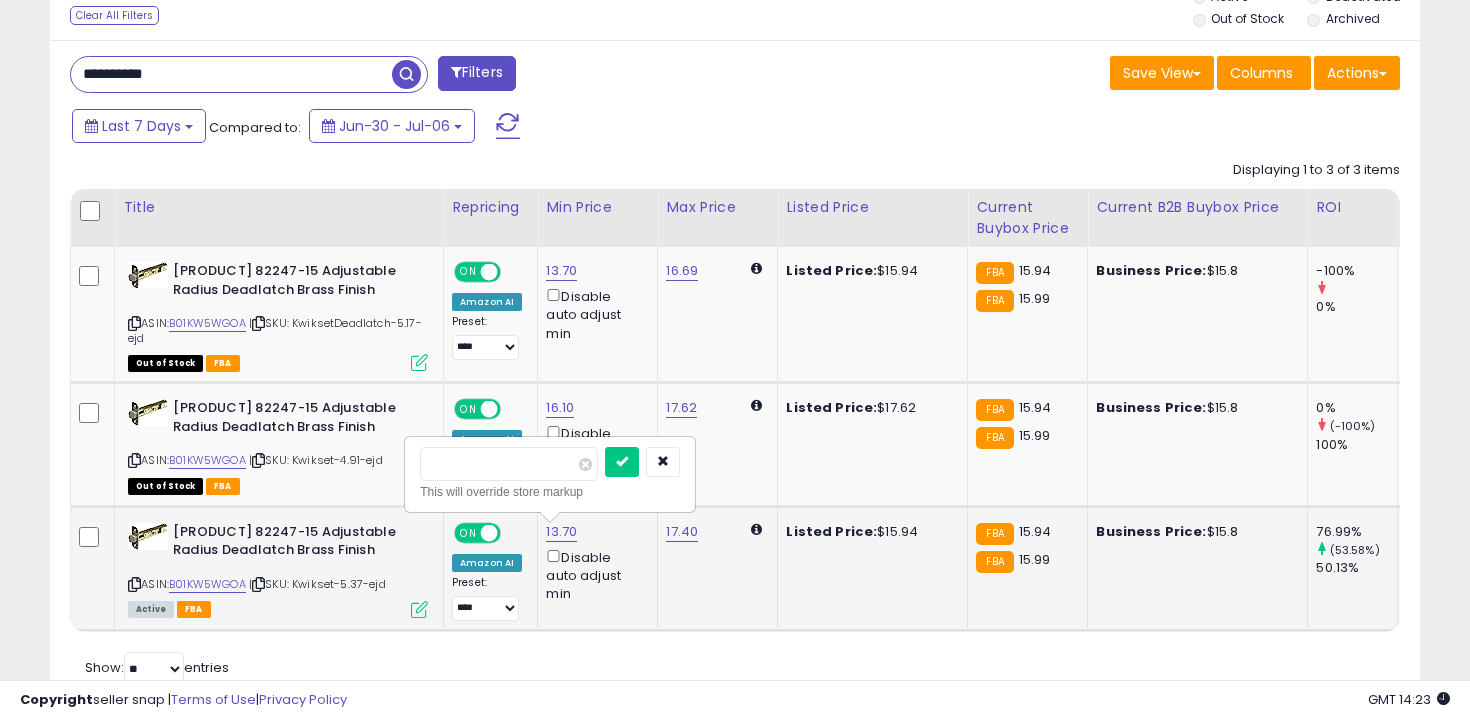 click on "*****" at bounding box center (509, 464) 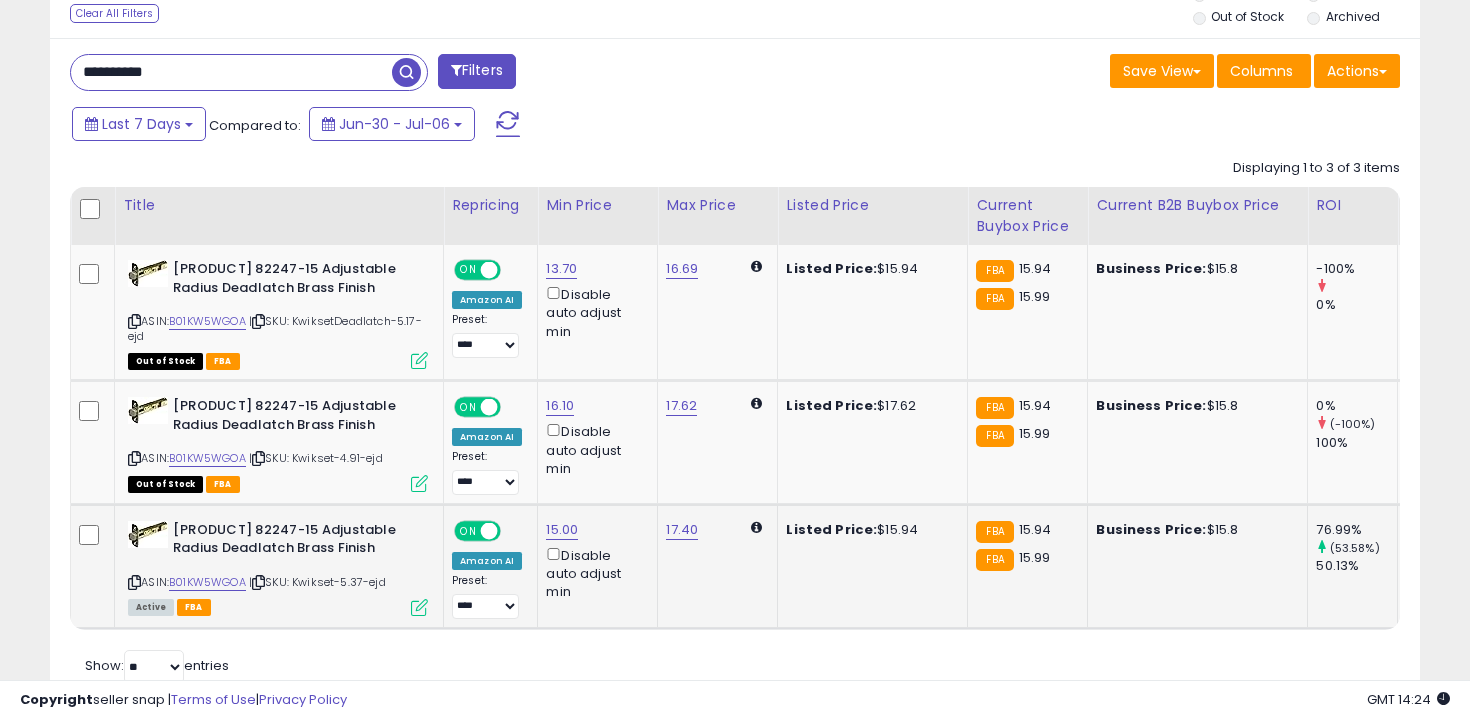 scroll, scrollTop: 848, scrollLeft: 0, axis: vertical 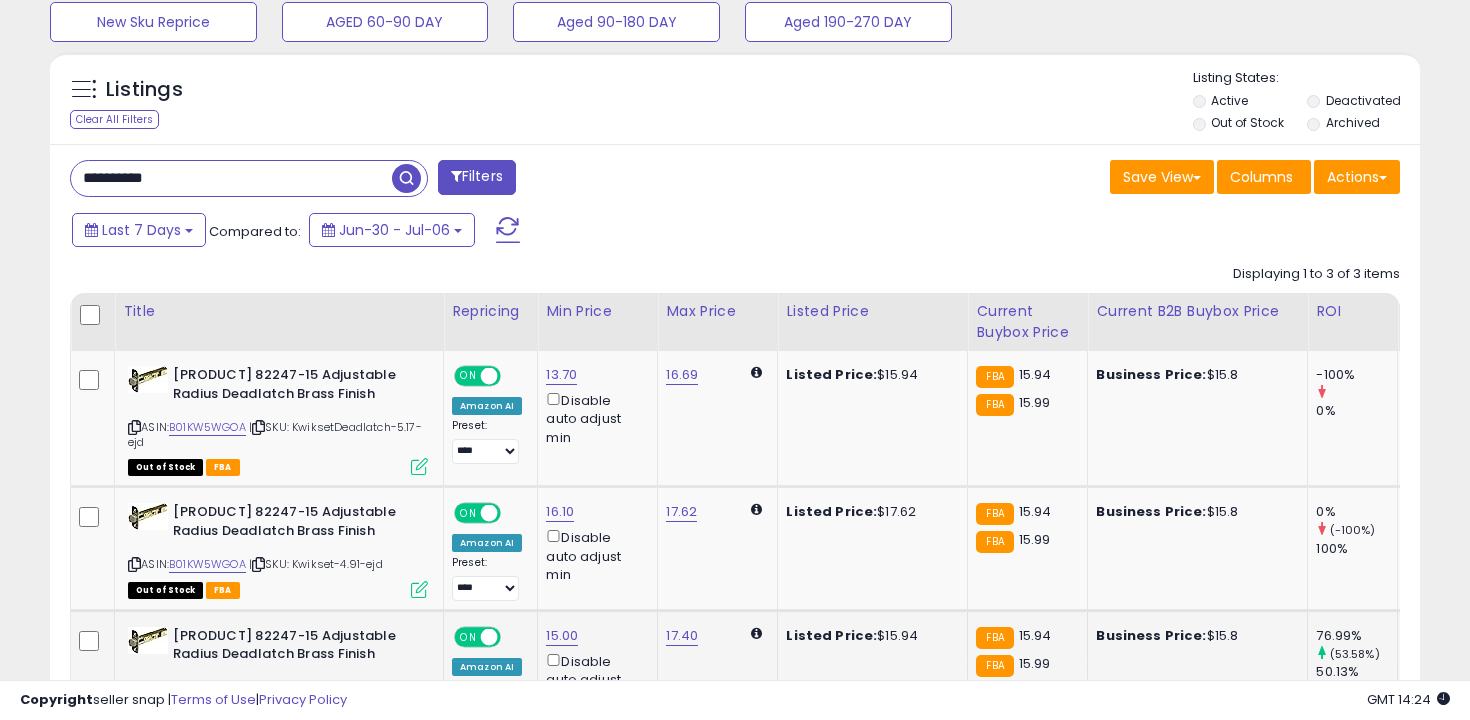 click on "**********" at bounding box center (231, 178) 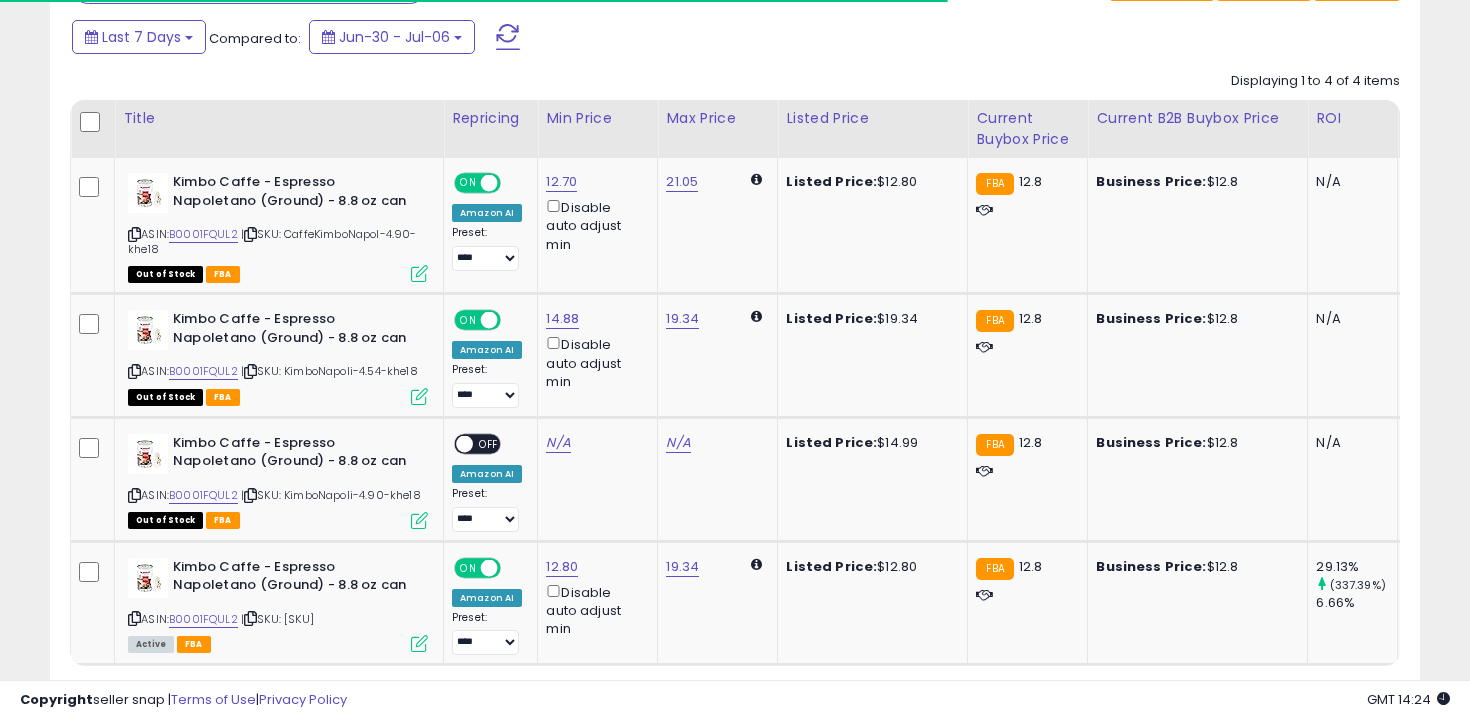 scroll, scrollTop: 972, scrollLeft: 0, axis: vertical 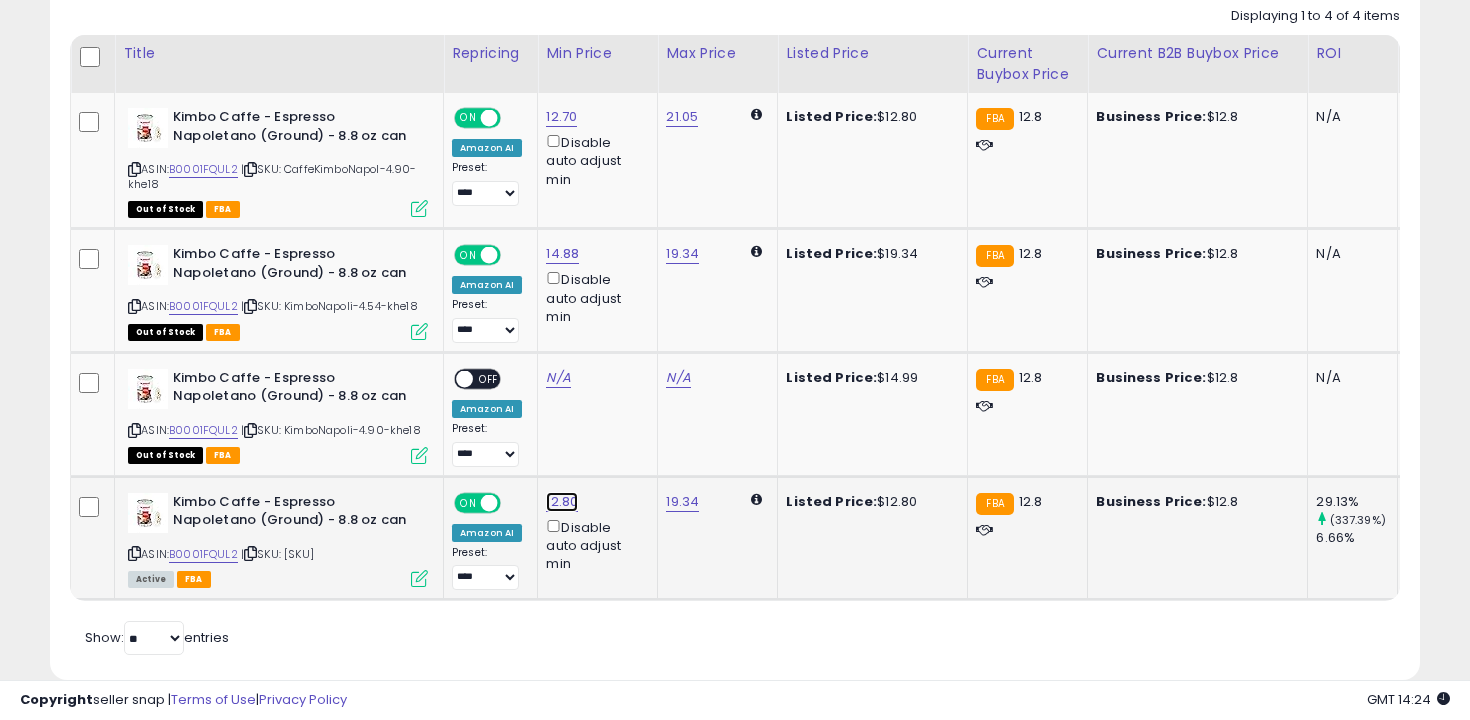 click on "12.80" at bounding box center (561, 117) 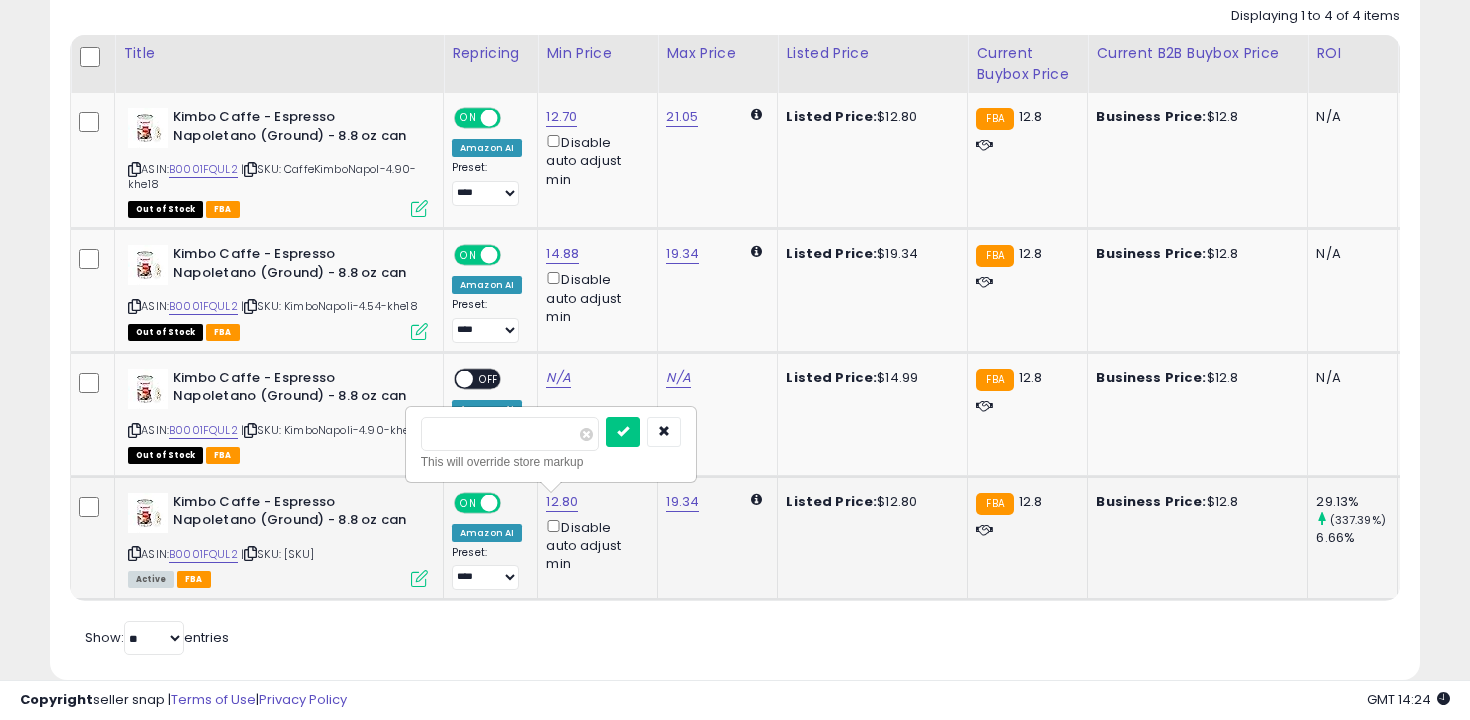 click on "*****" at bounding box center [510, 434] 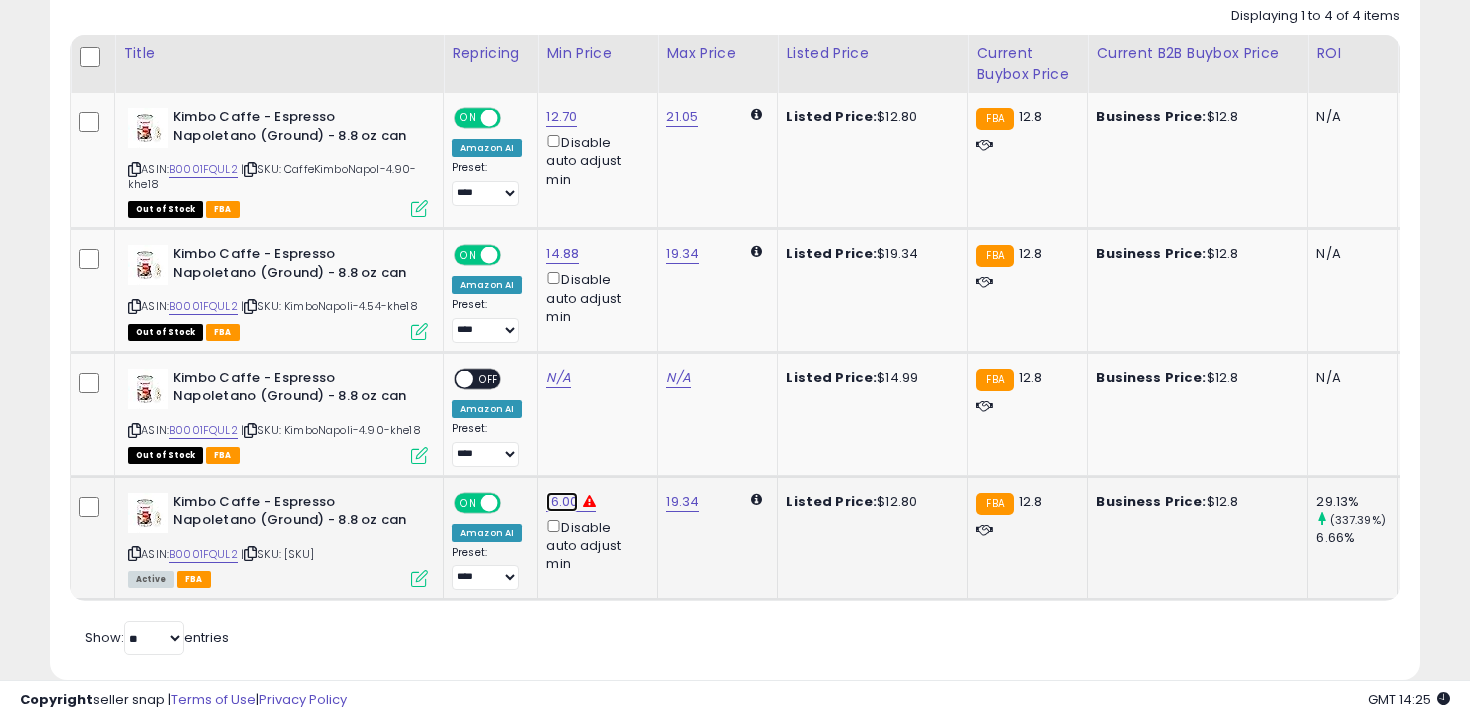 click on "16.00" at bounding box center [561, 117] 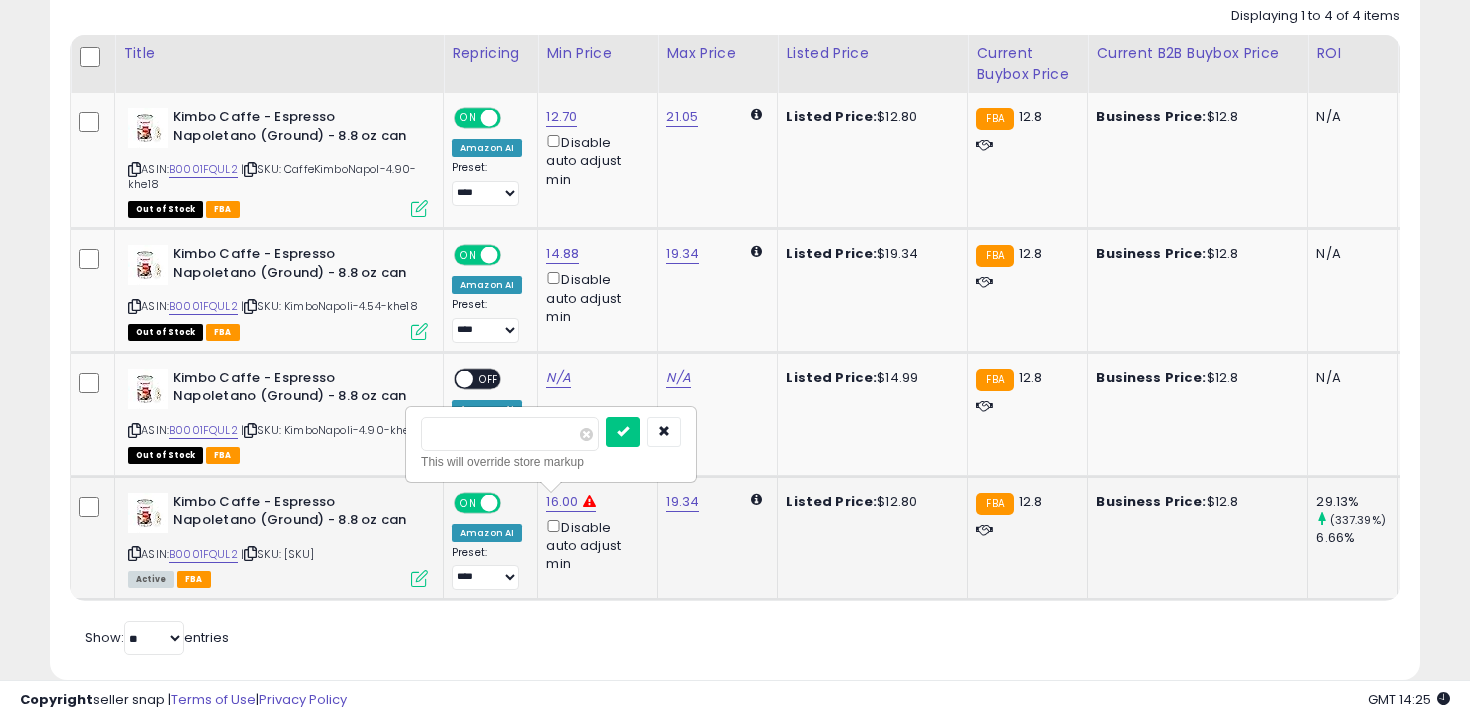 click on "*****" at bounding box center [510, 434] 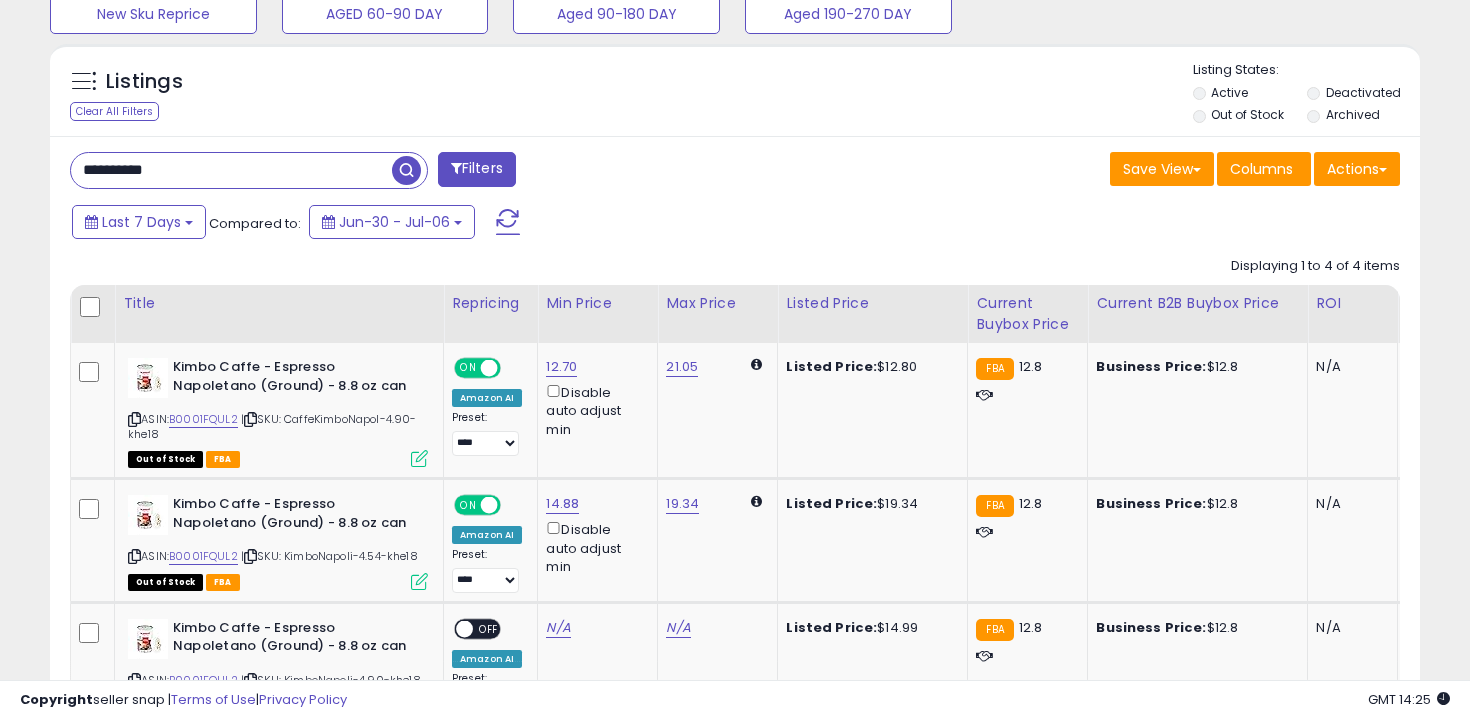 click on "**********" at bounding box center (231, 170) 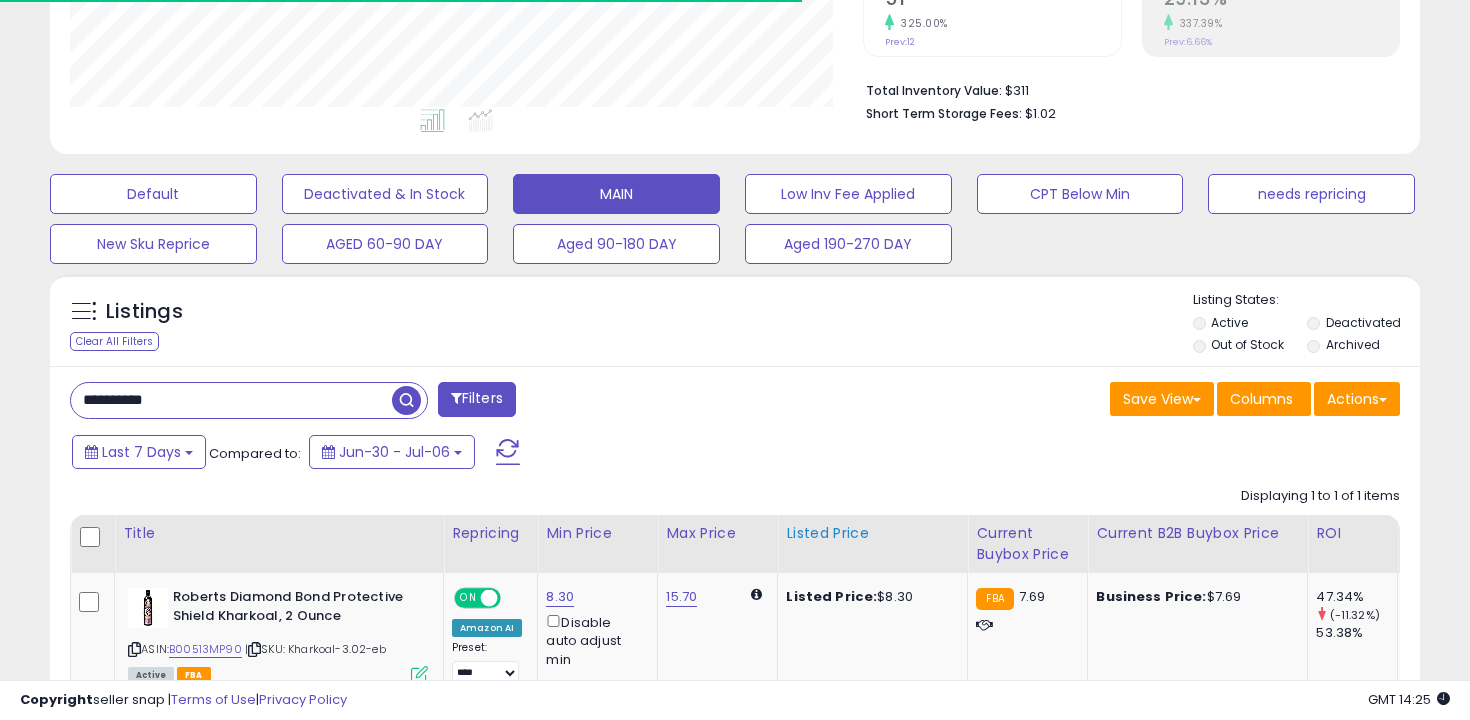scroll, scrollTop: 587, scrollLeft: 0, axis: vertical 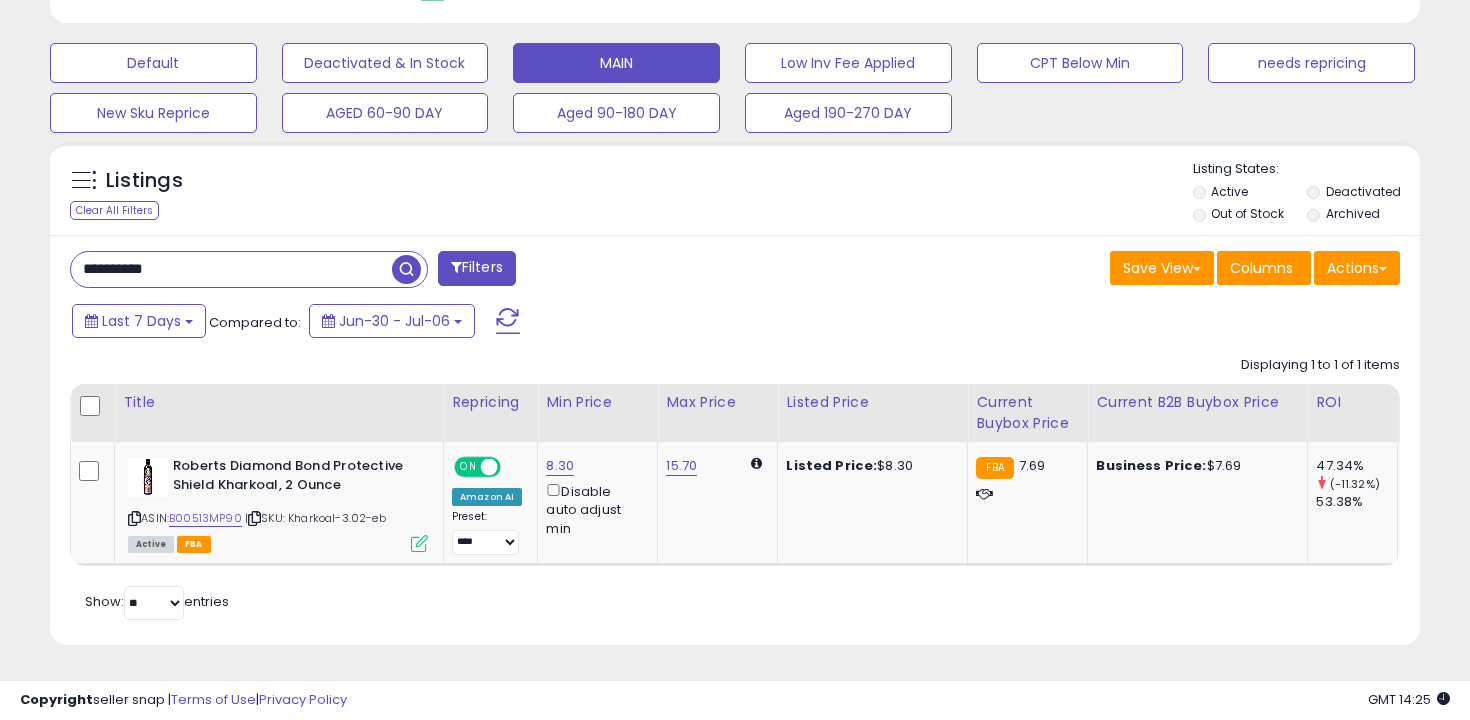 click on "**********" at bounding box center [231, 269] 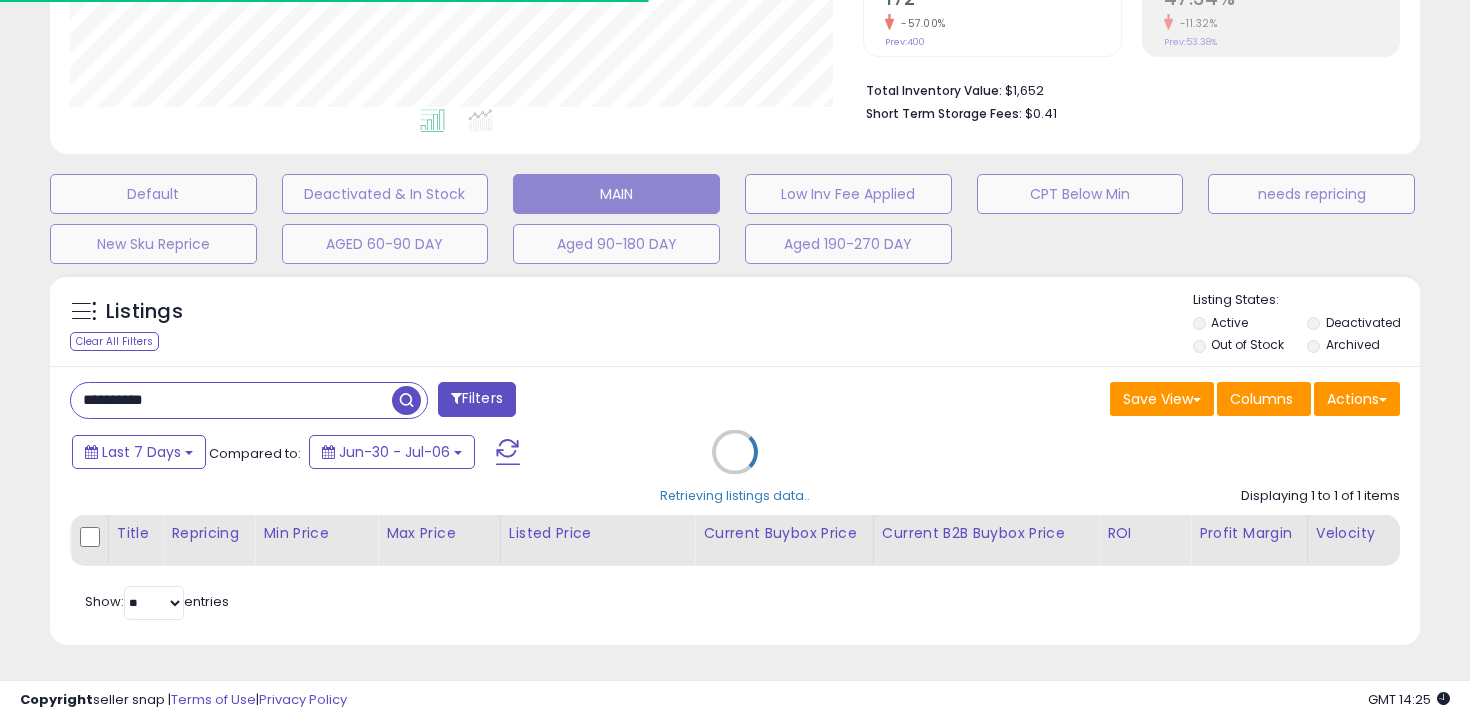 scroll, scrollTop: 587, scrollLeft: 0, axis: vertical 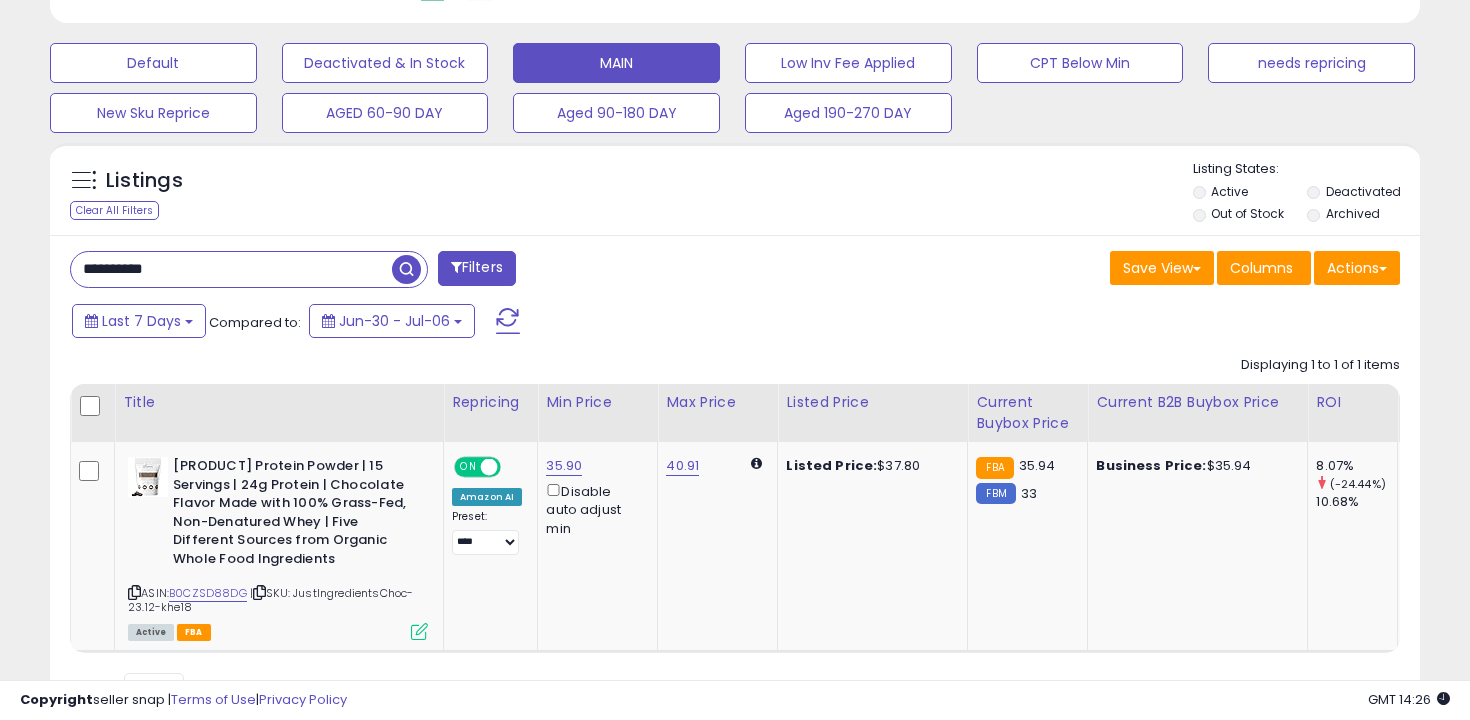 click on "**********" at bounding box center [231, 269] 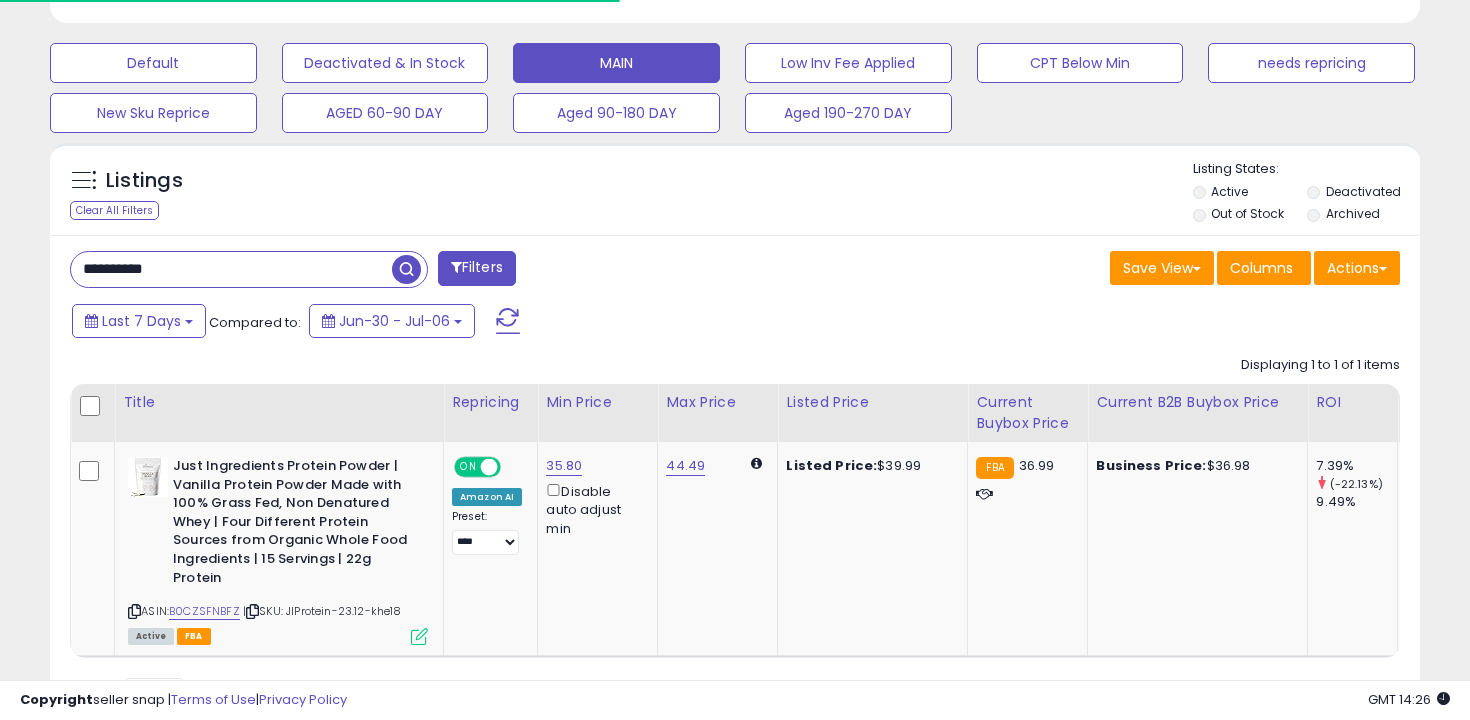 scroll, scrollTop: 679, scrollLeft: 0, axis: vertical 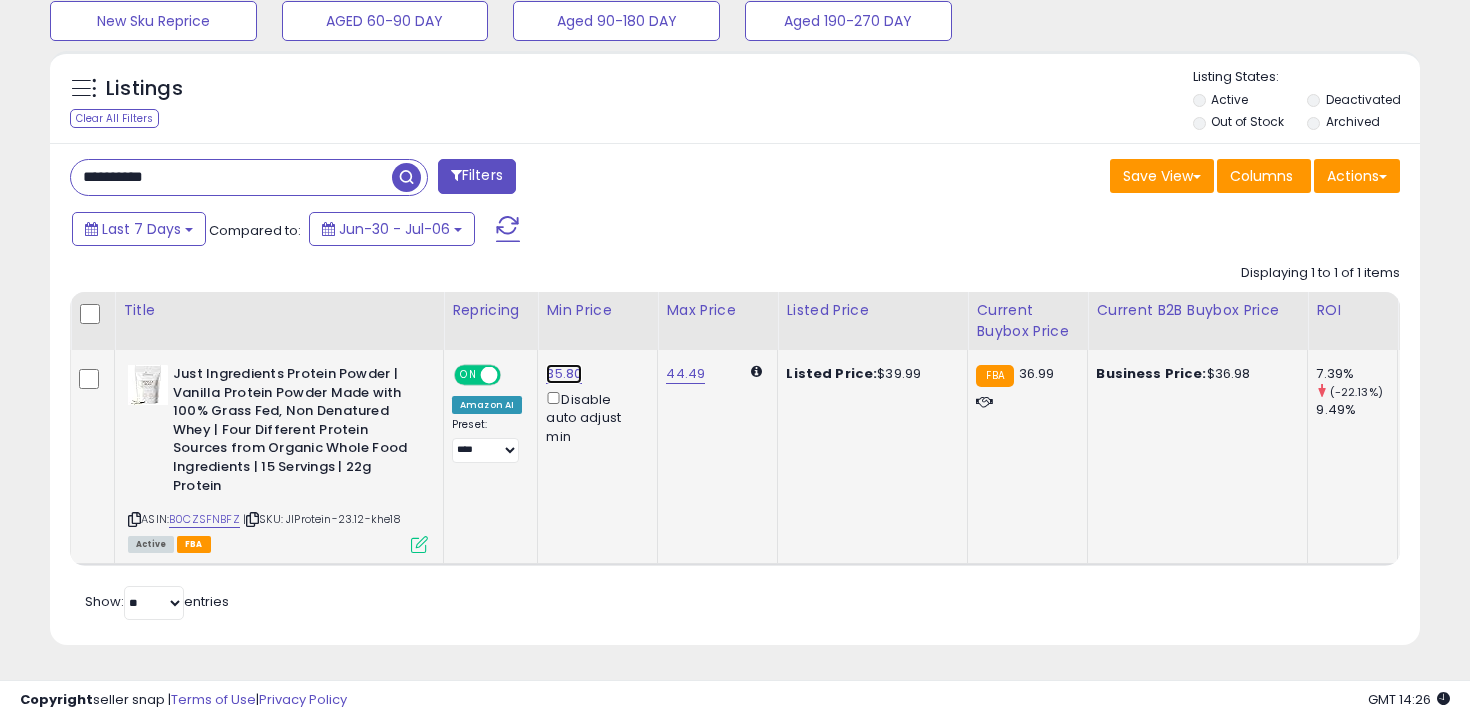 click on "35.80" at bounding box center [564, 374] 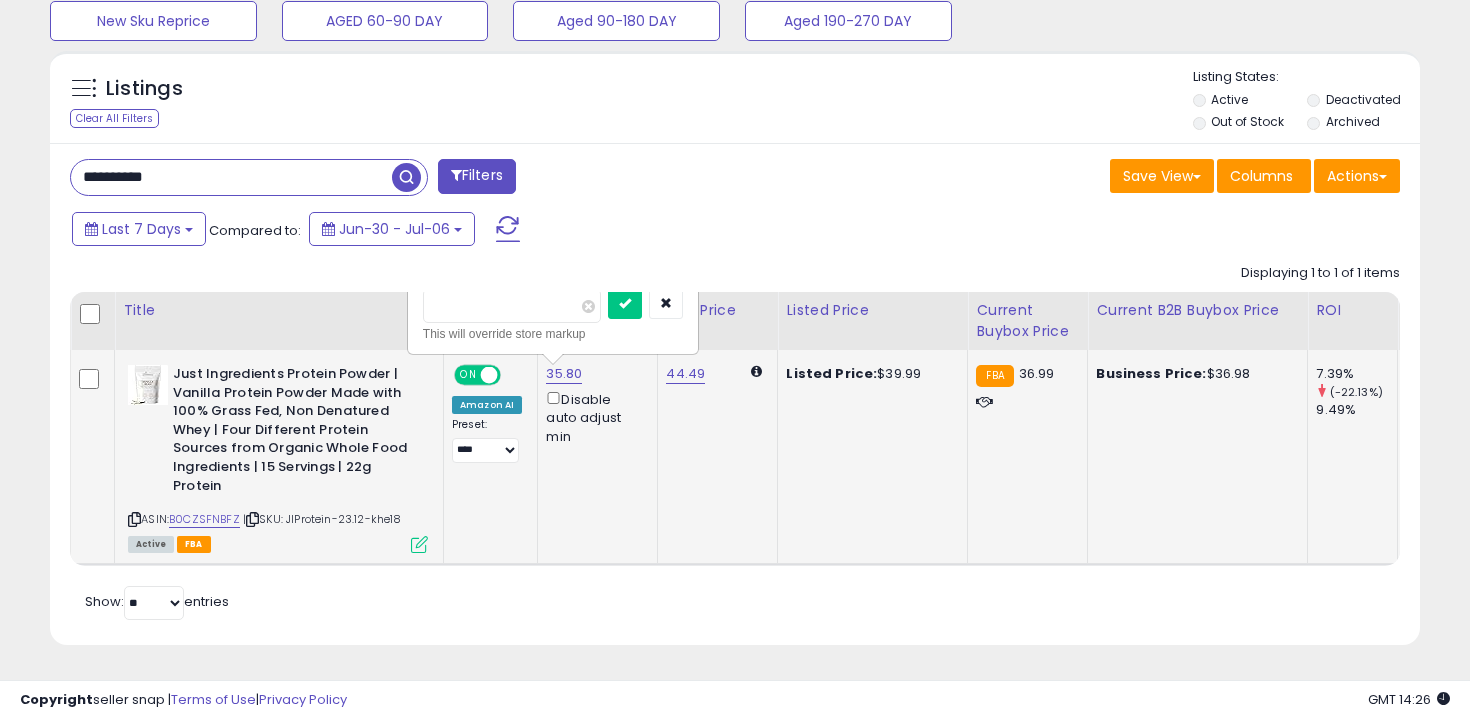 click on "*****" at bounding box center [512, 306] 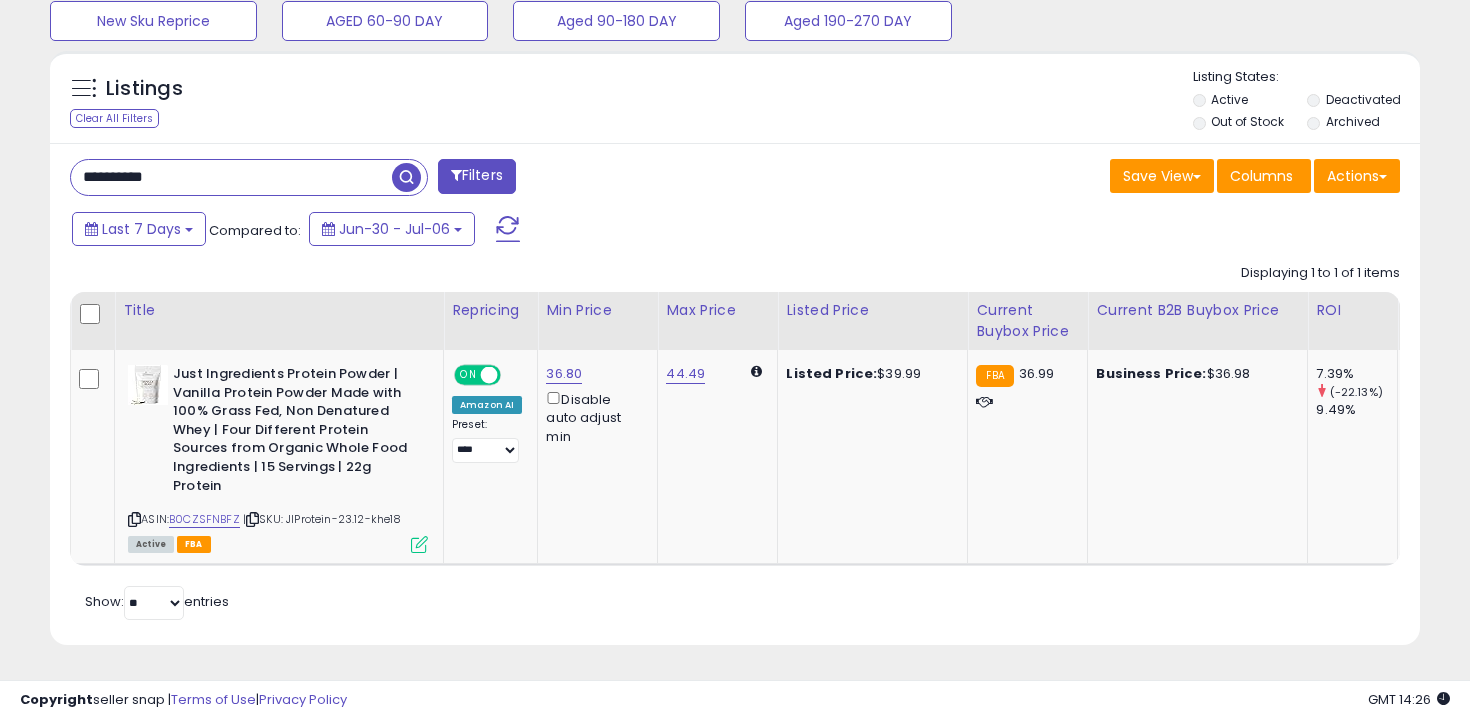 click on "**********" at bounding box center (231, 177) 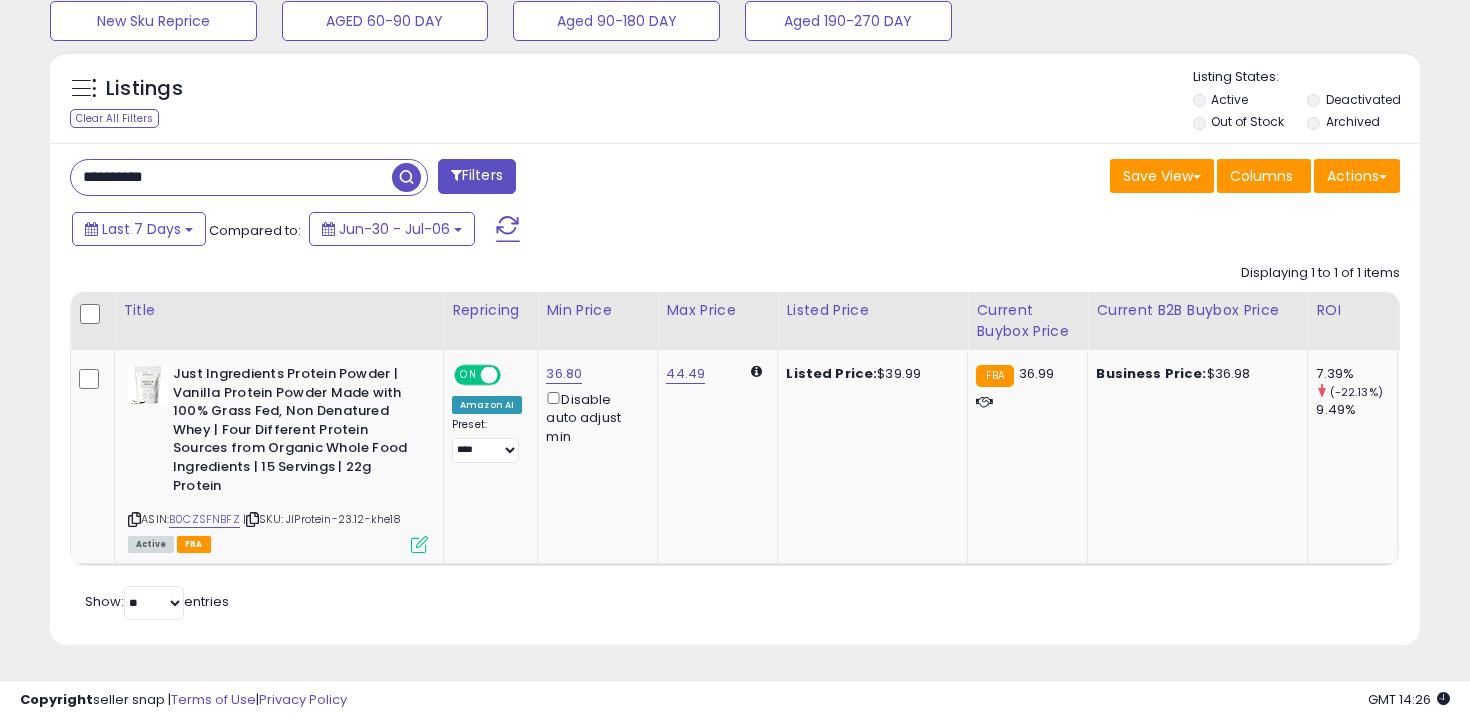type on "**********" 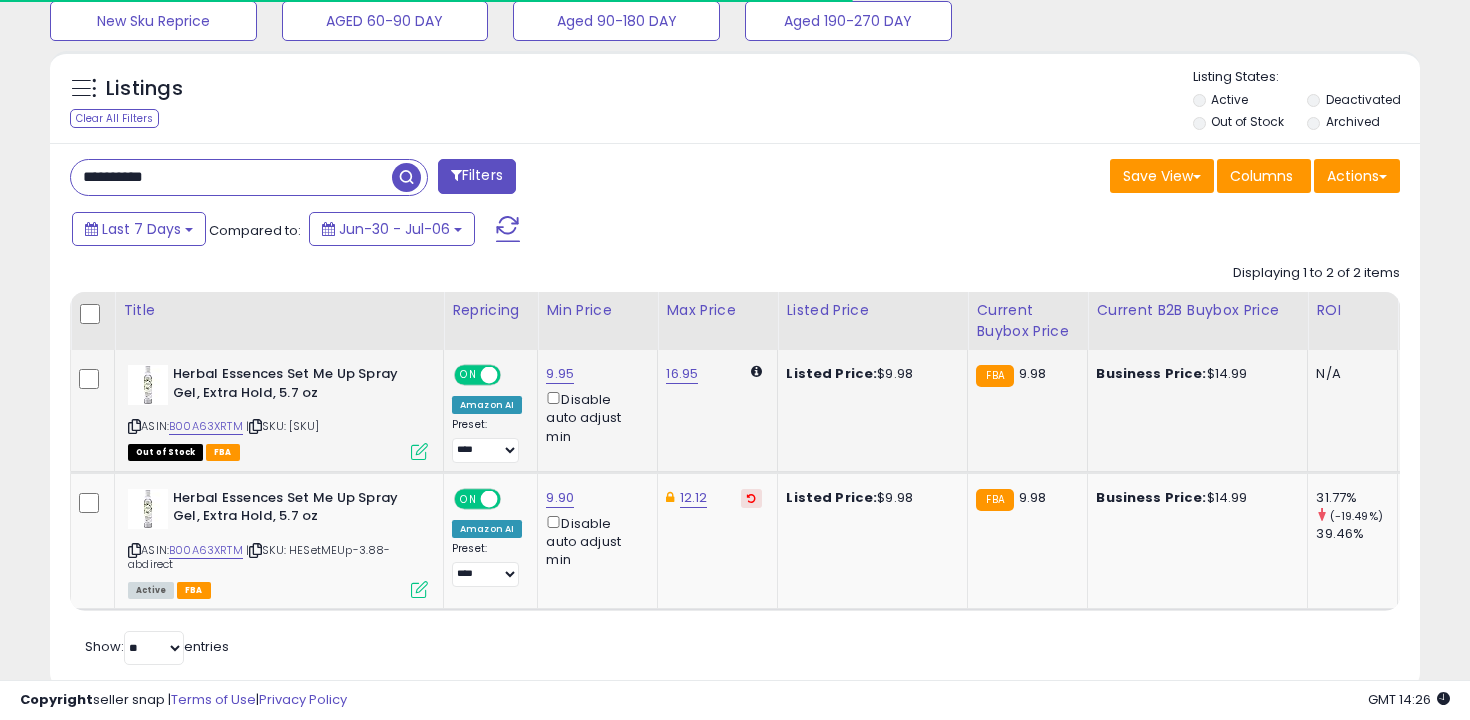 scroll, scrollTop: 738, scrollLeft: 0, axis: vertical 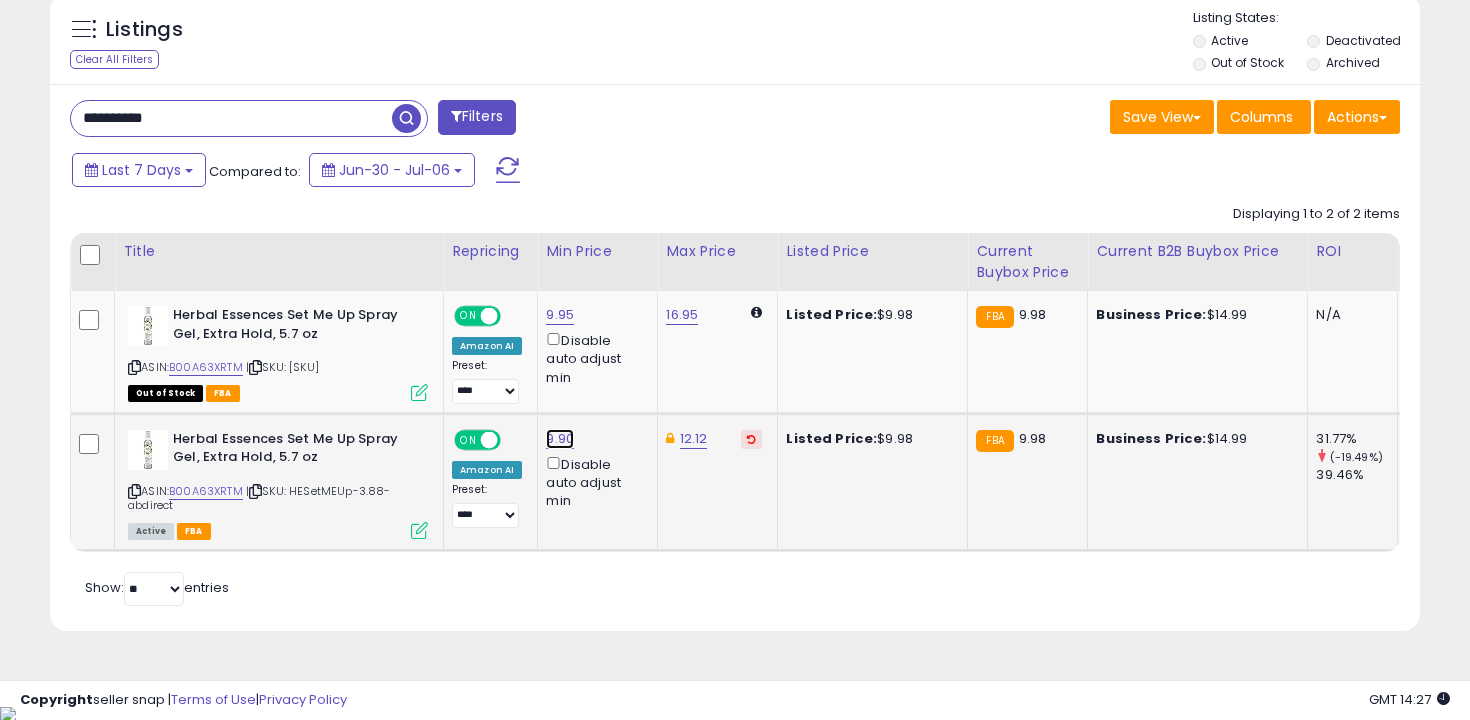 click on "9.90" at bounding box center [560, 315] 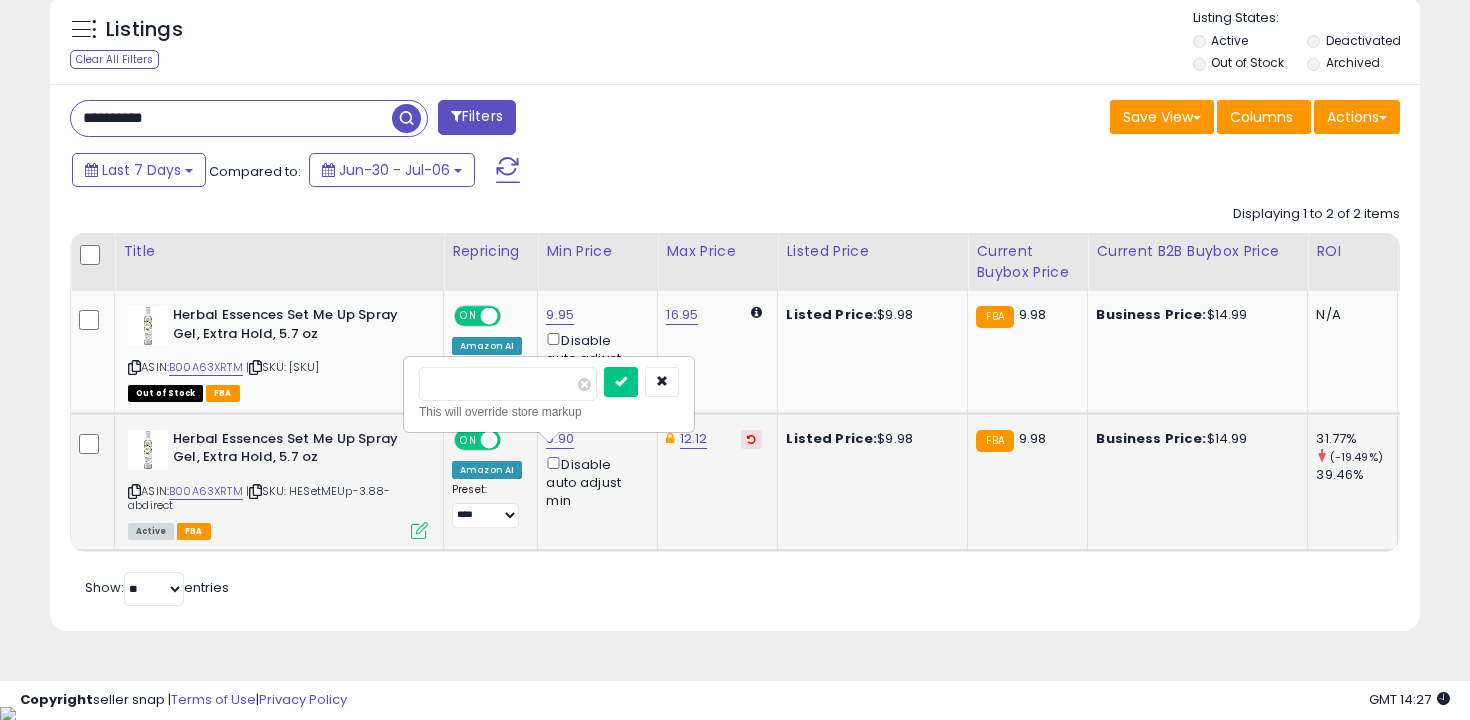 click on "****" at bounding box center [508, 384] 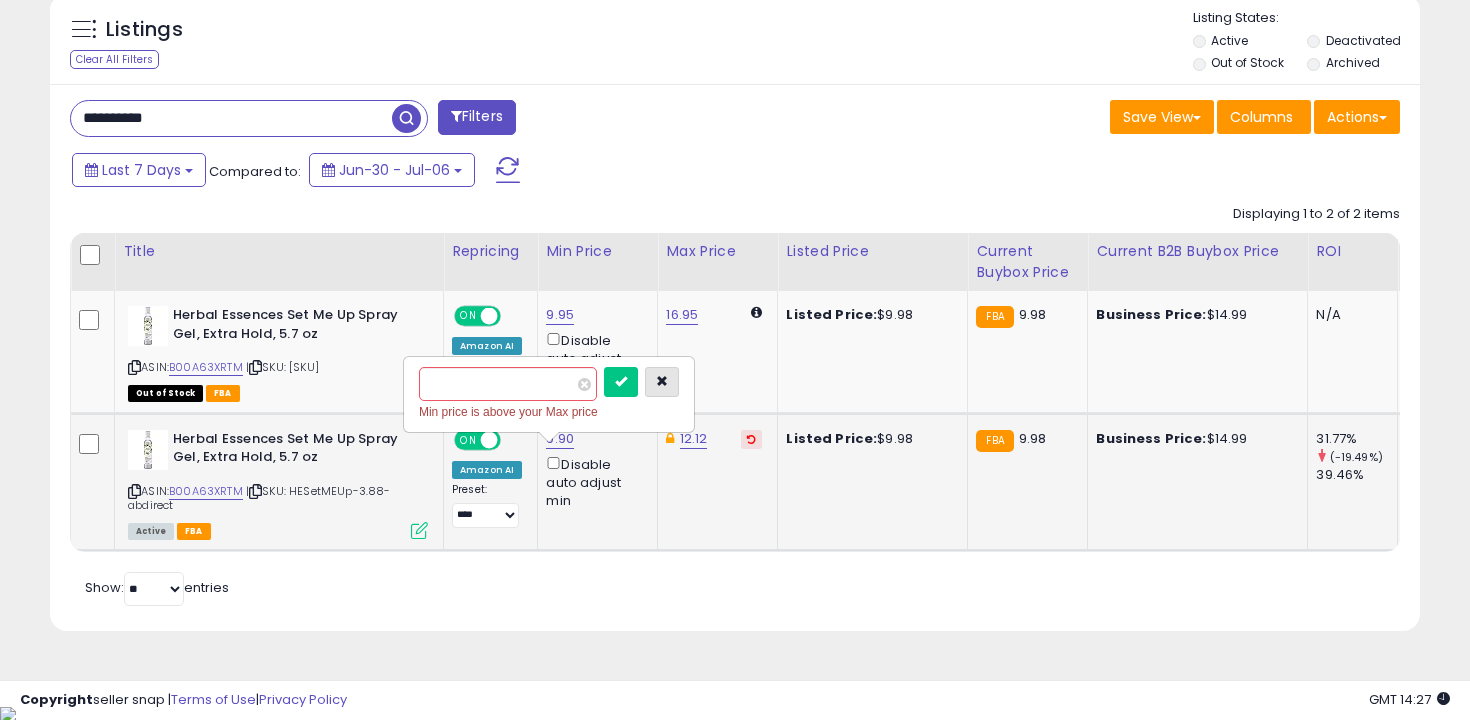 click at bounding box center [662, 381] 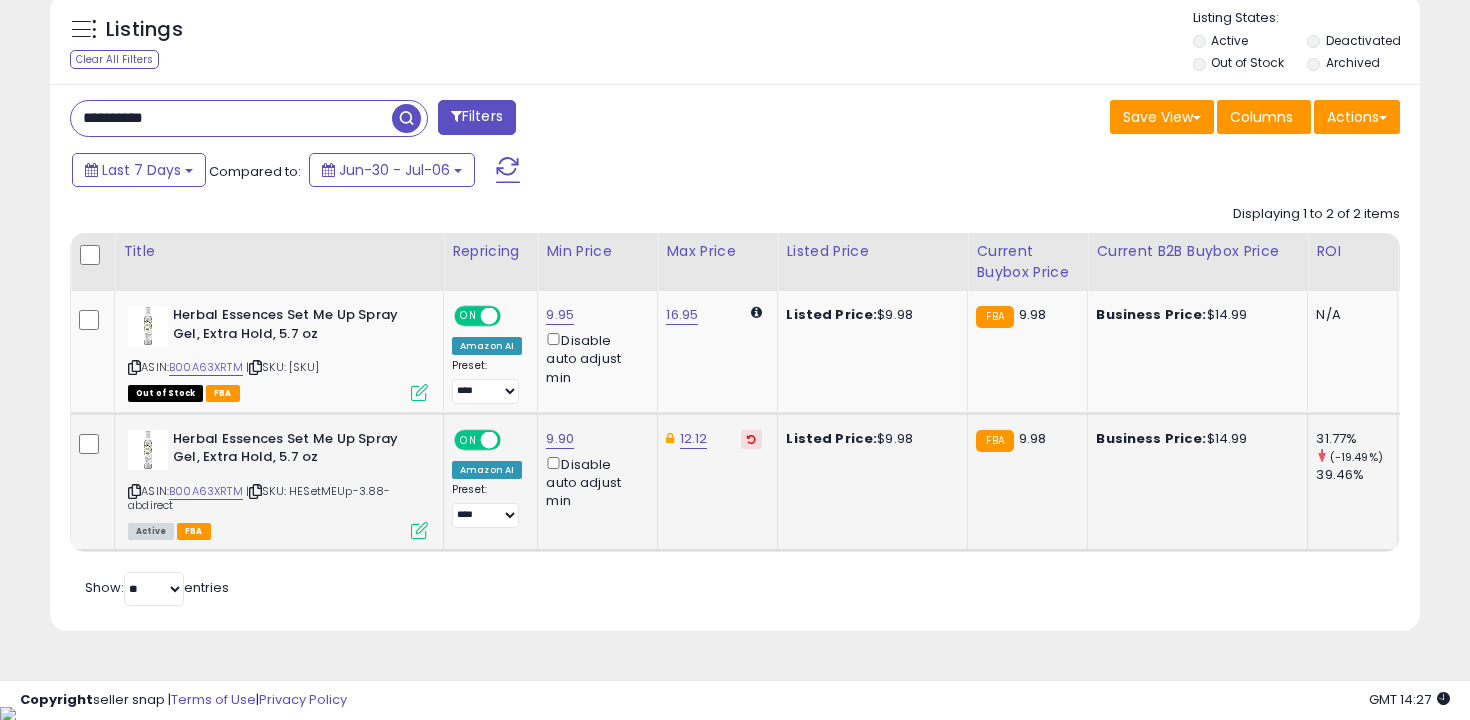click at bounding box center [751, 439] 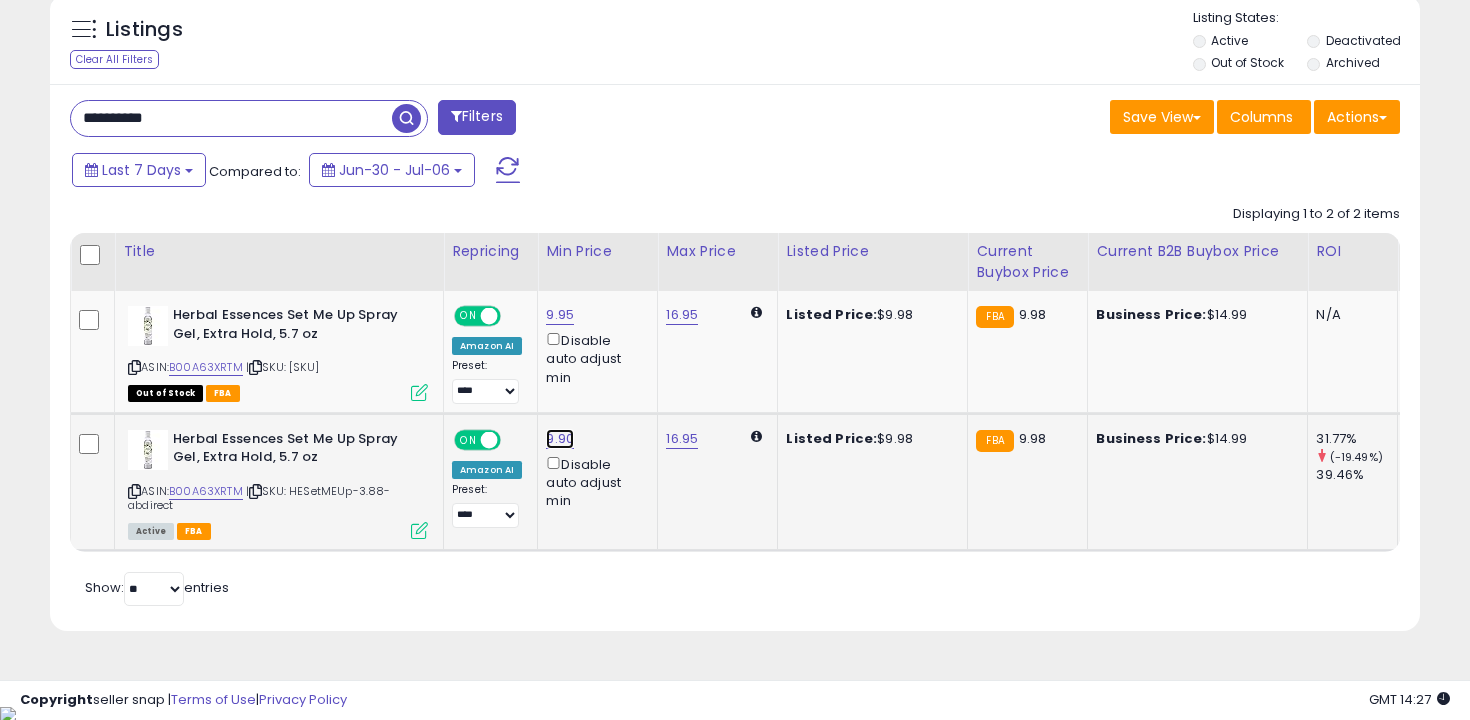 click on "9.90" at bounding box center (560, 315) 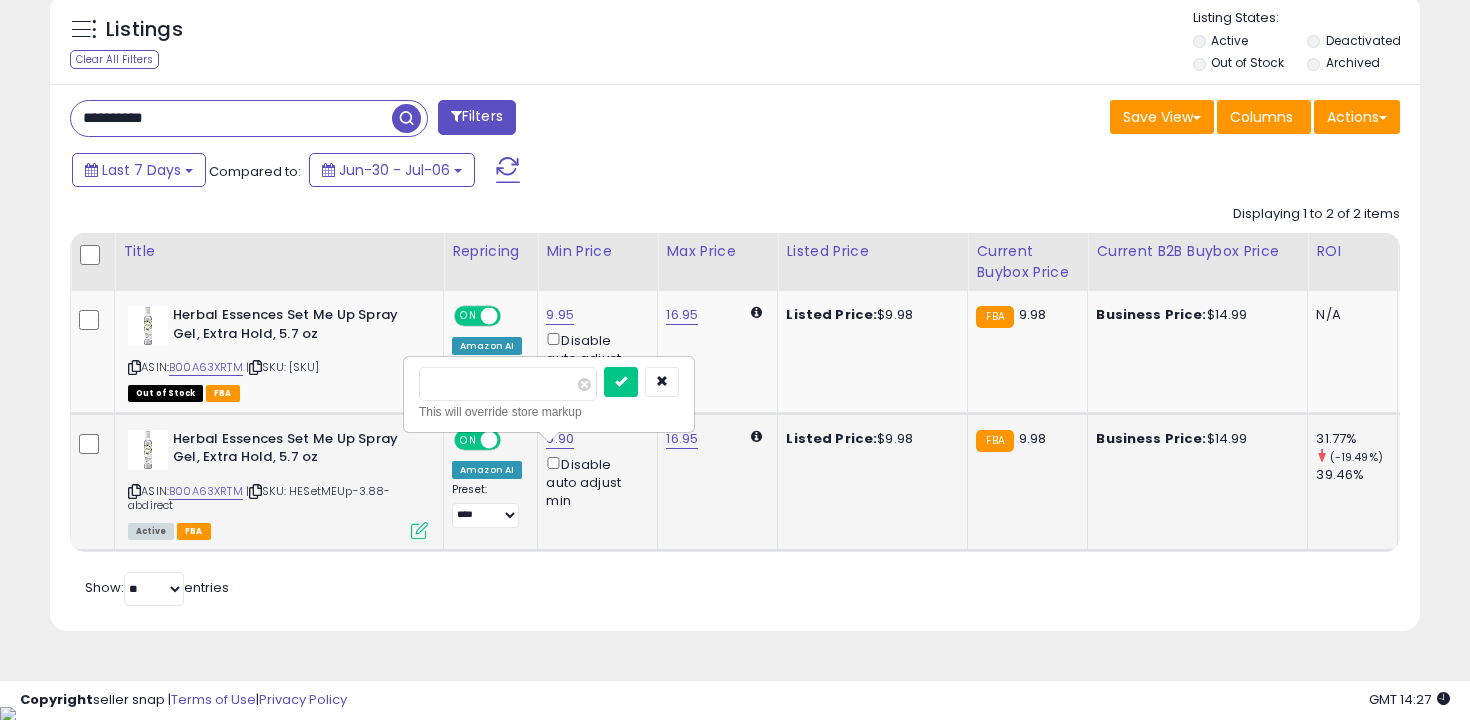 click on "****" at bounding box center [508, 384] 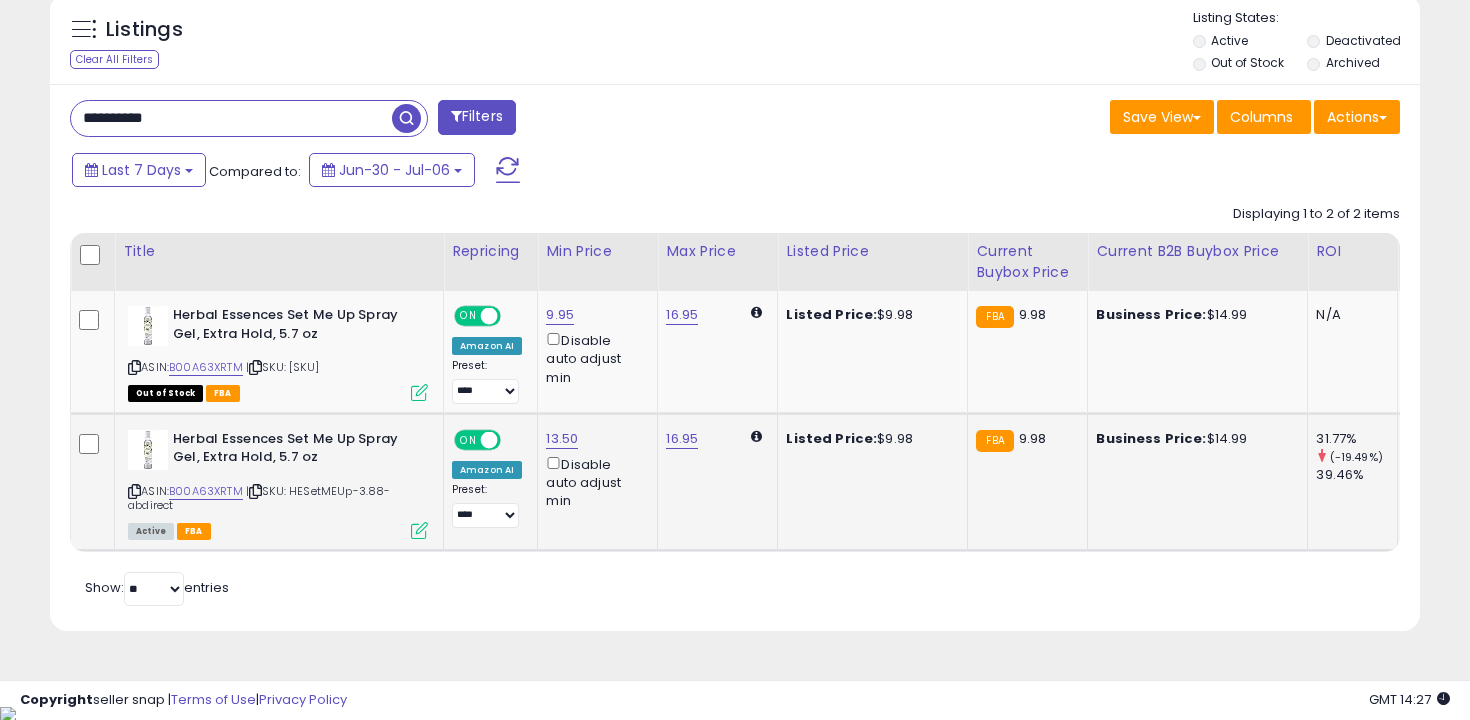 click on "**********" at bounding box center [231, 118] 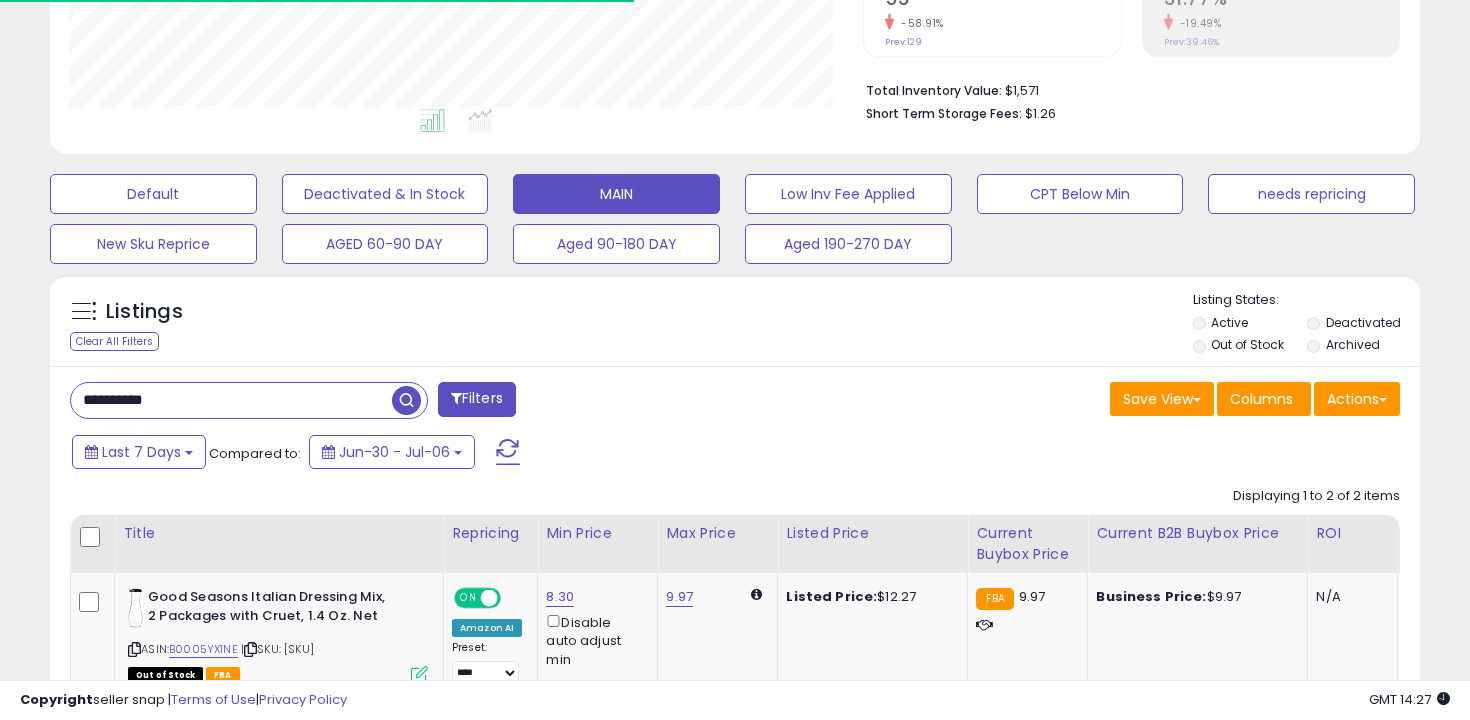 scroll, scrollTop: 724, scrollLeft: 0, axis: vertical 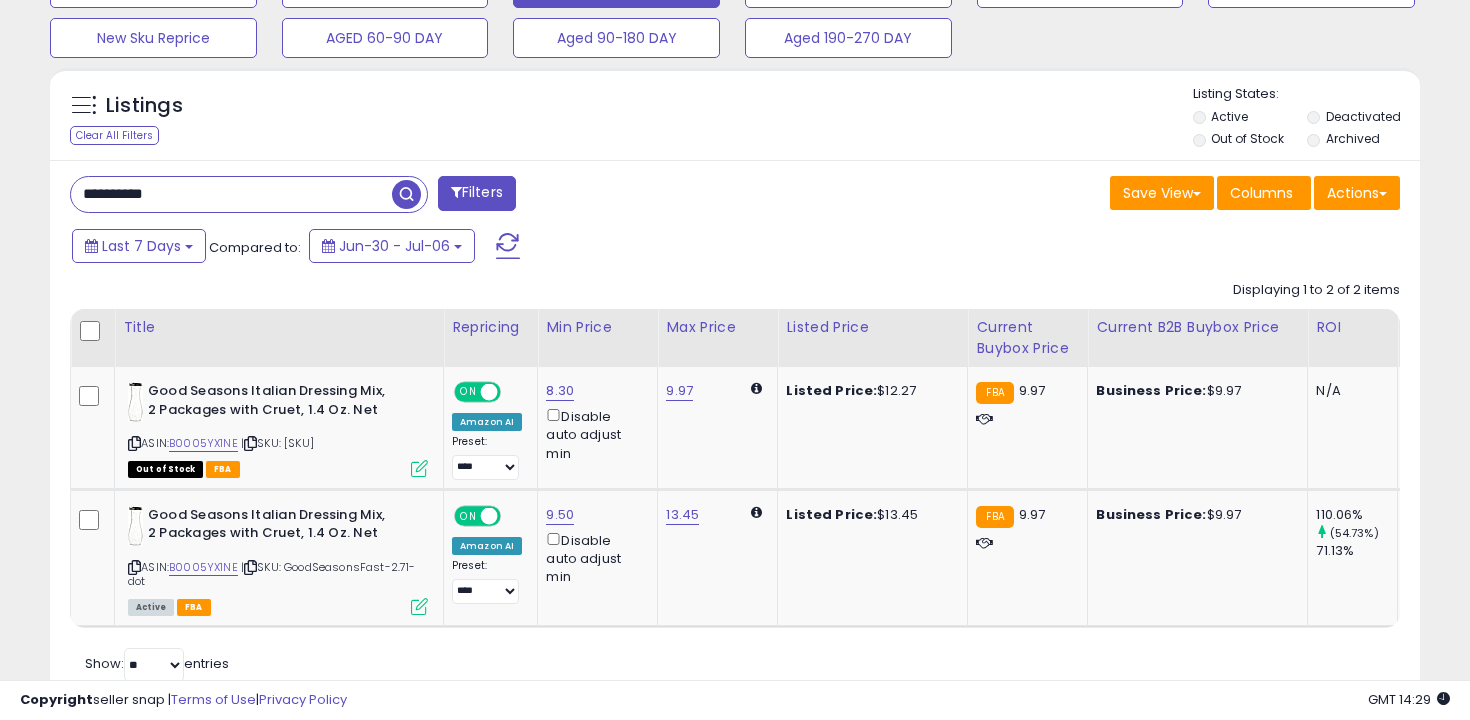 click on "**********" at bounding box center [231, 194] 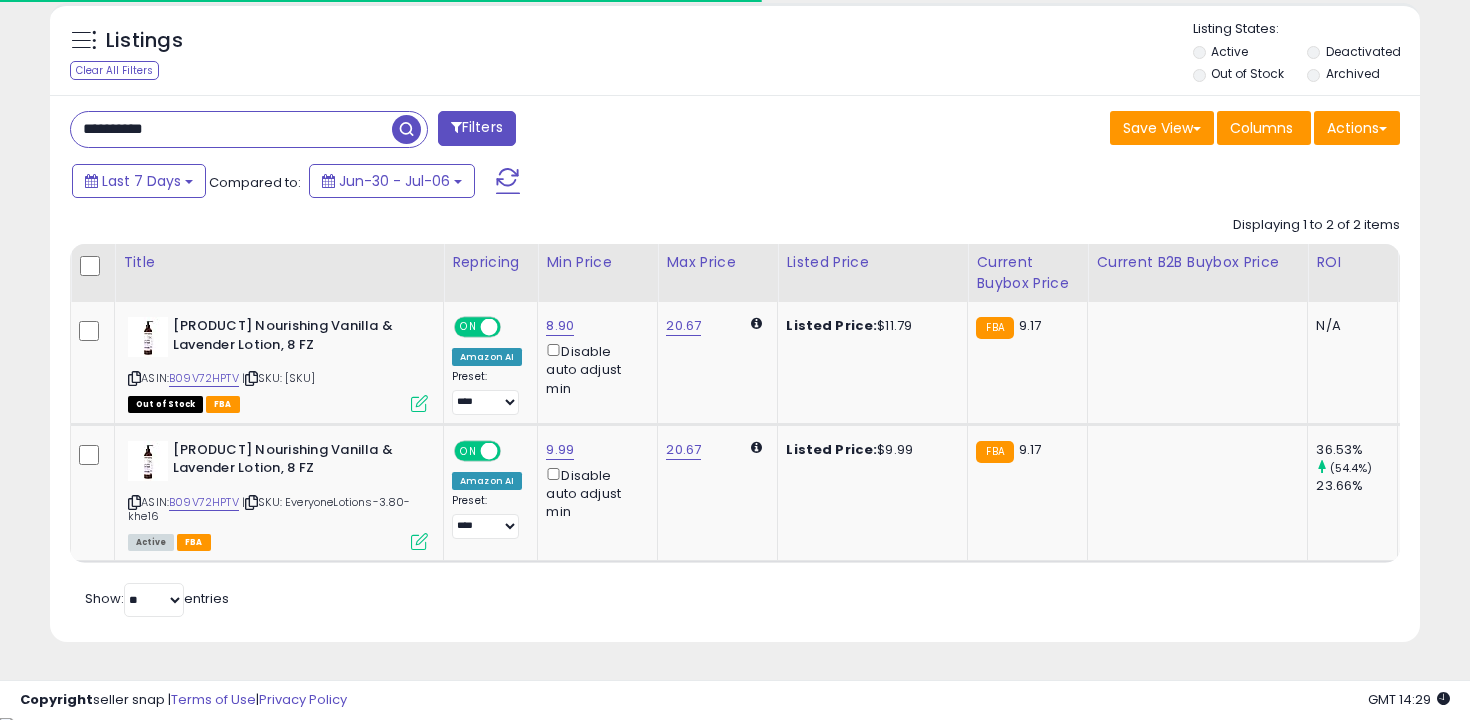 scroll, scrollTop: 738, scrollLeft: 0, axis: vertical 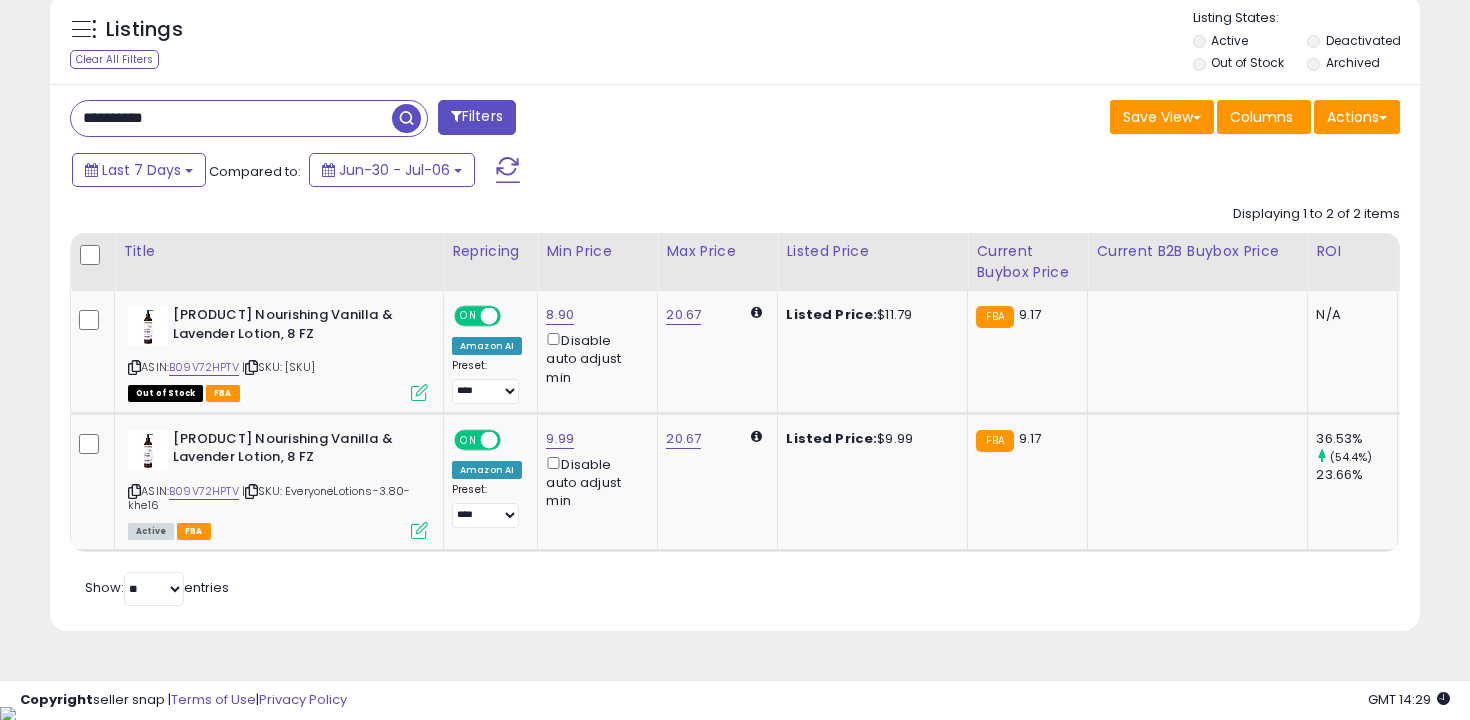 click on "**********" at bounding box center (231, 118) 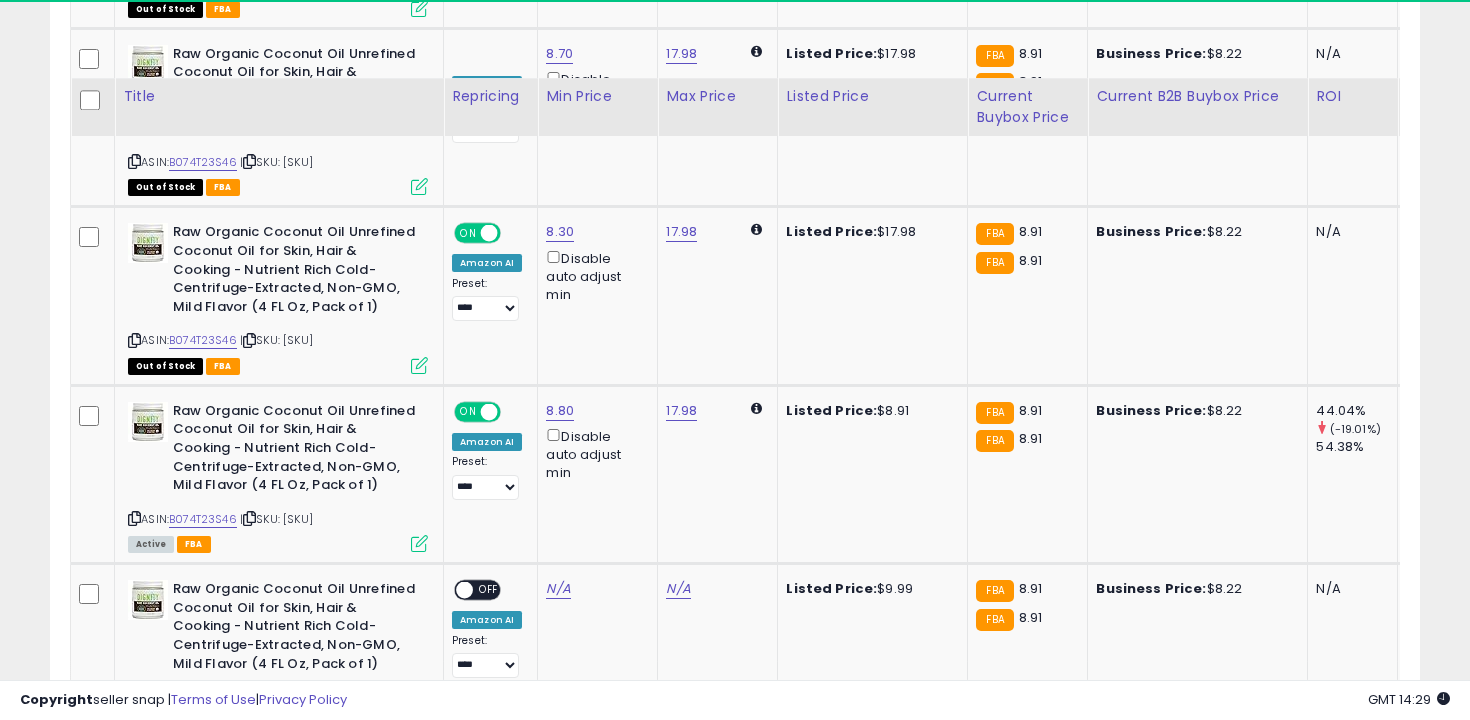 scroll, scrollTop: 1330, scrollLeft: 0, axis: vertical 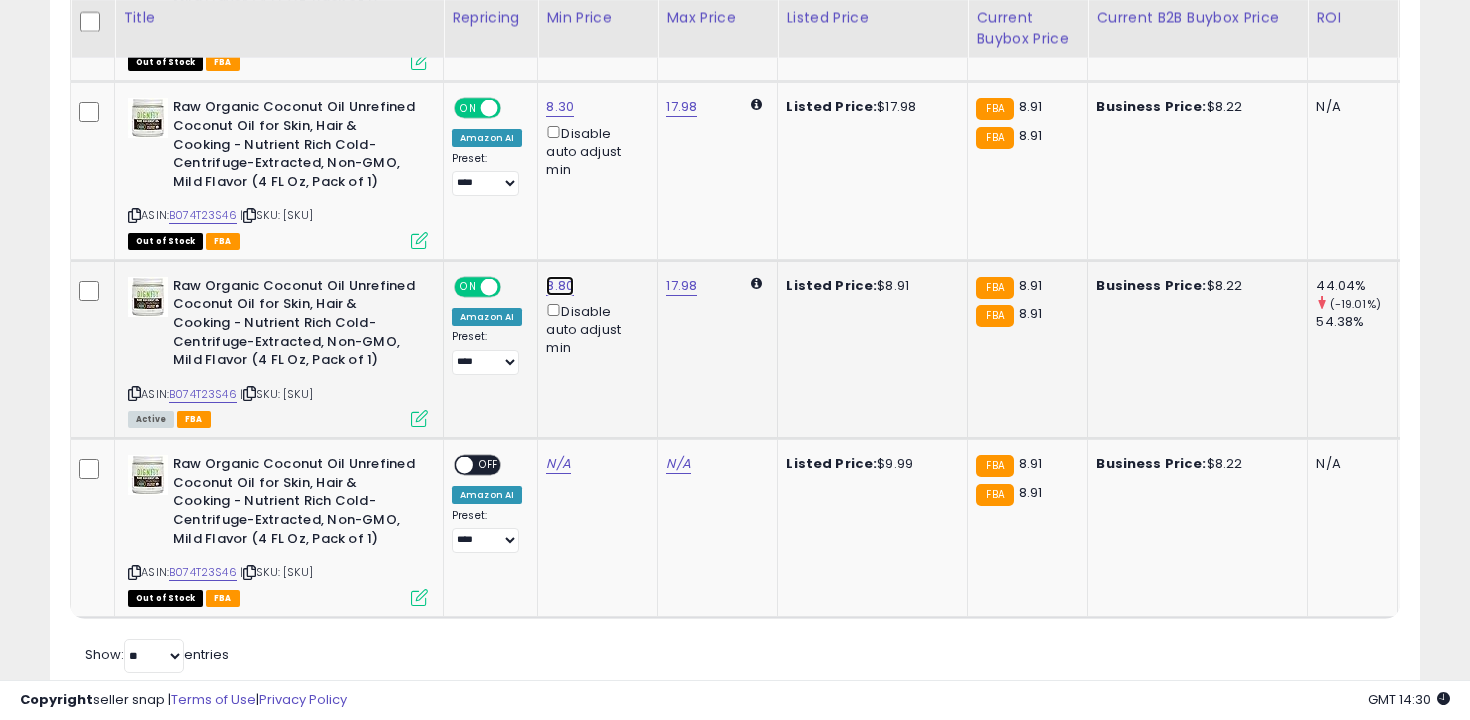 click on "8.80" at bounding box center [559, -264] 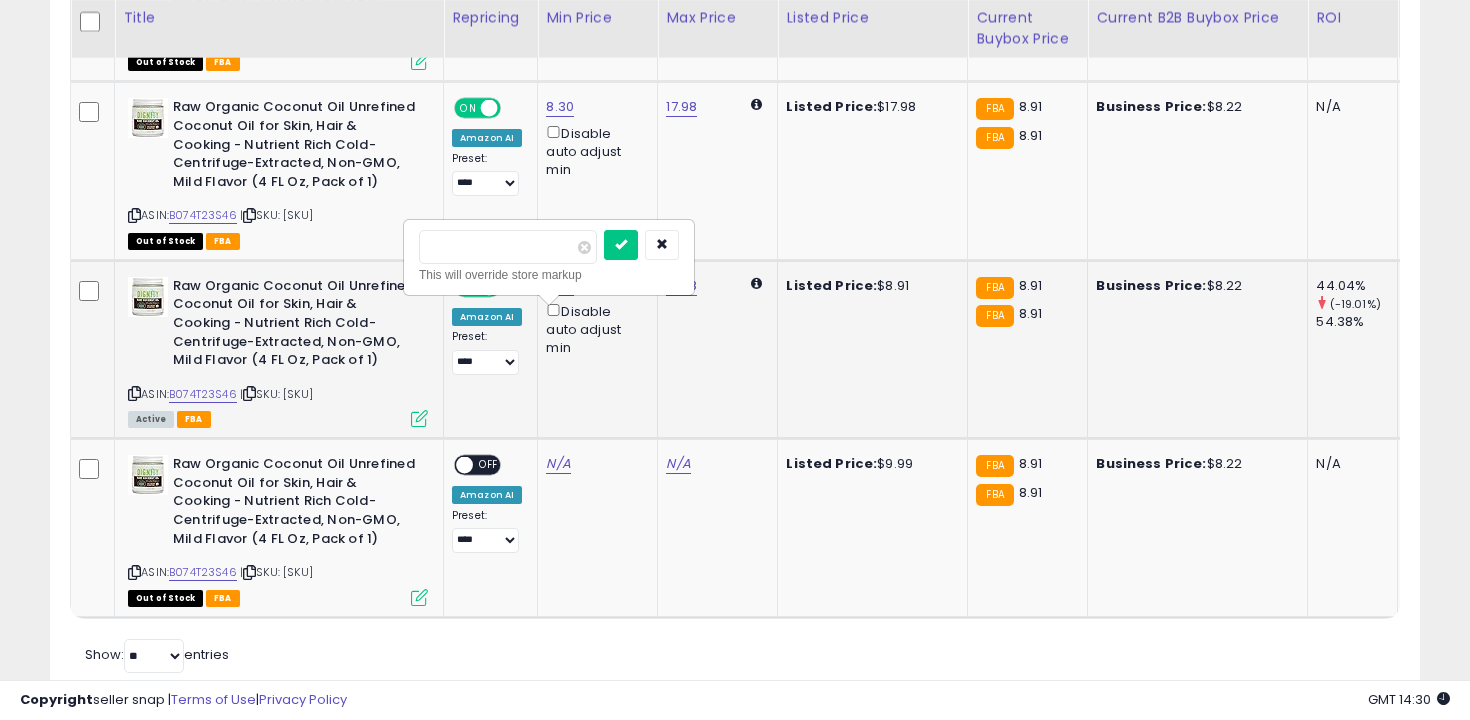 type on "***" 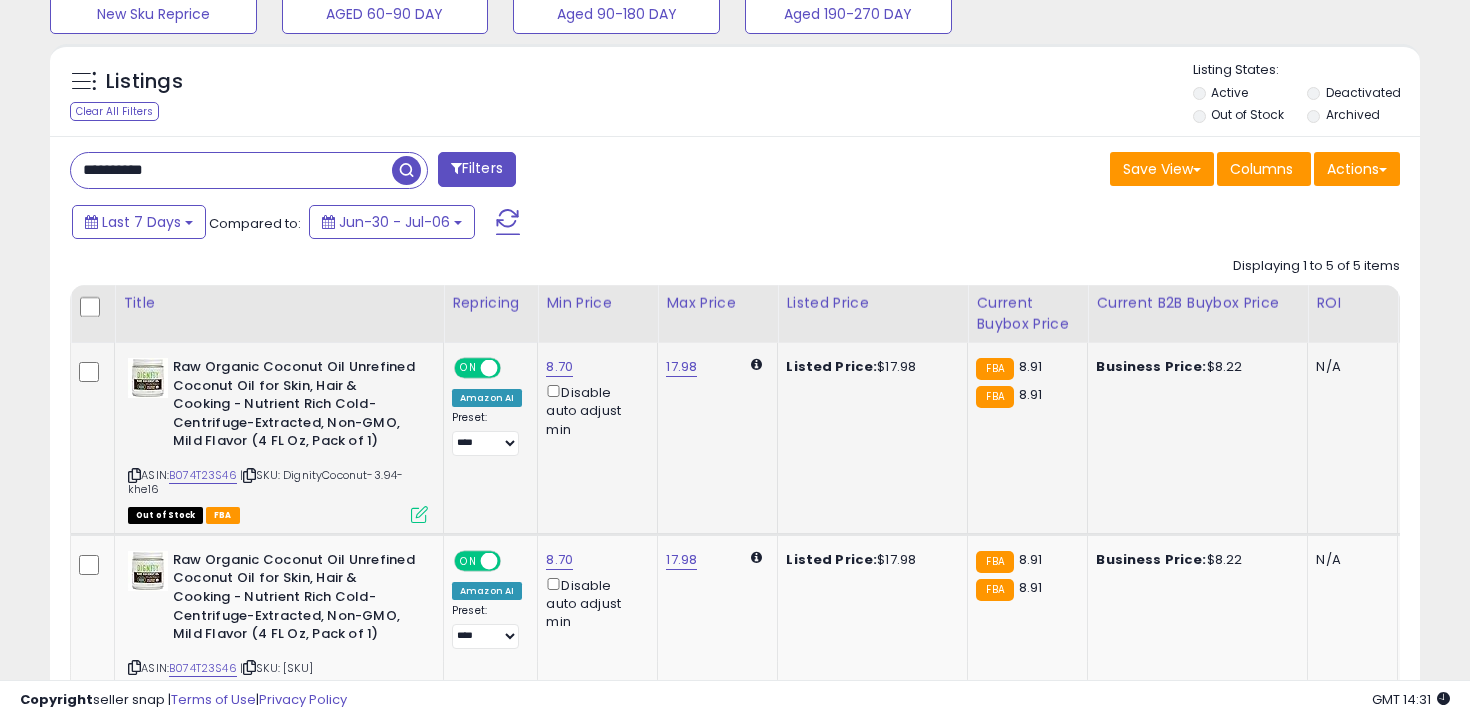scroll, scrollTop: 499, scrollLeft: 0, axis: vertical 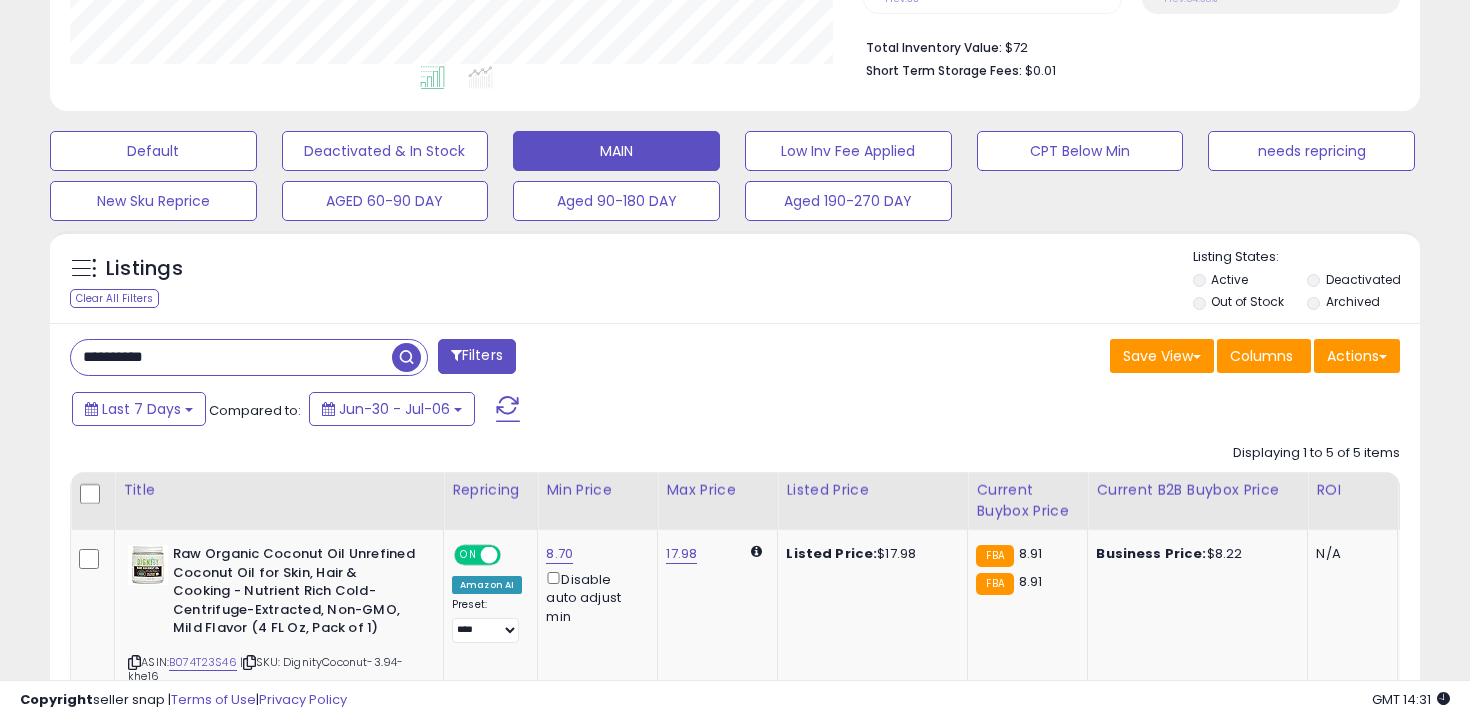 click on "**********" at bounding box center [231, 357] 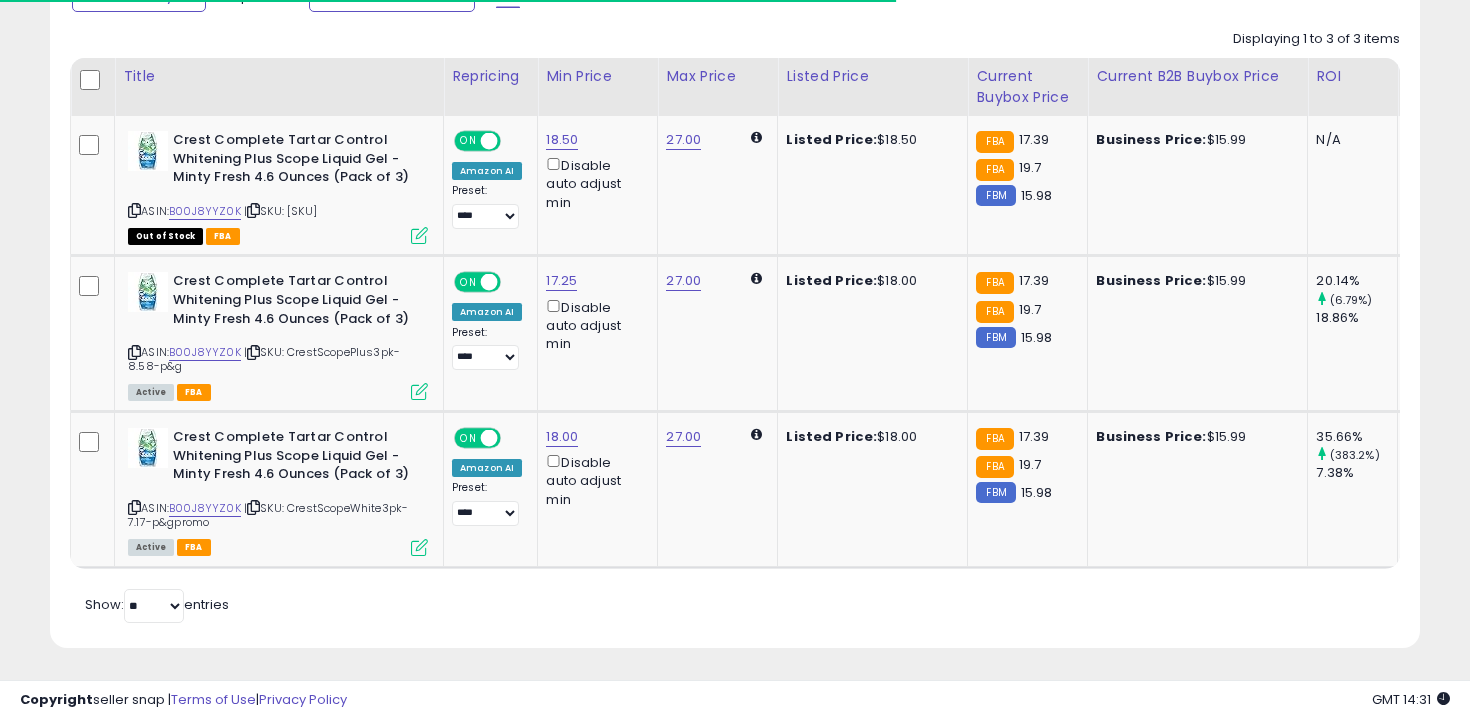 scroll, scrollTop: 930, scrollLeft: 0, axis: vertical 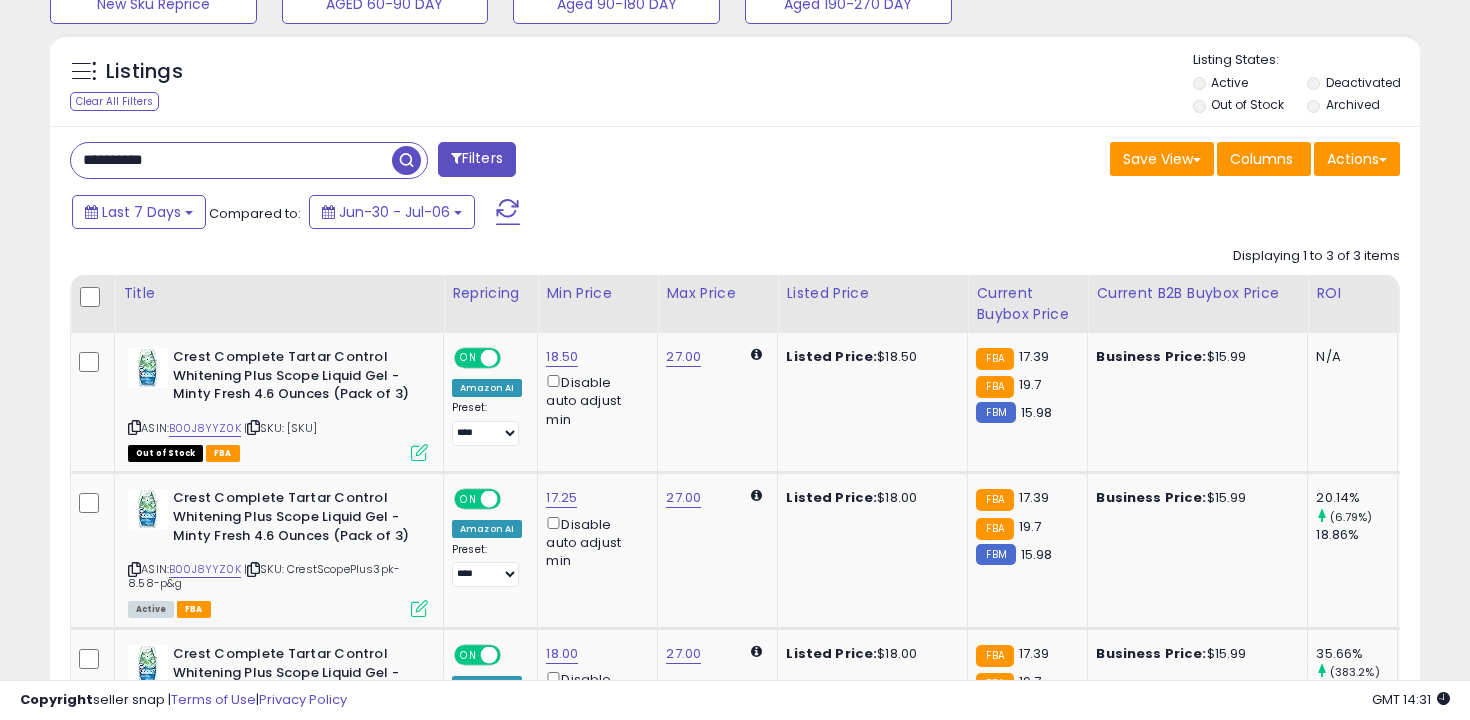 click on "**********" at bounding box center [231, 160] 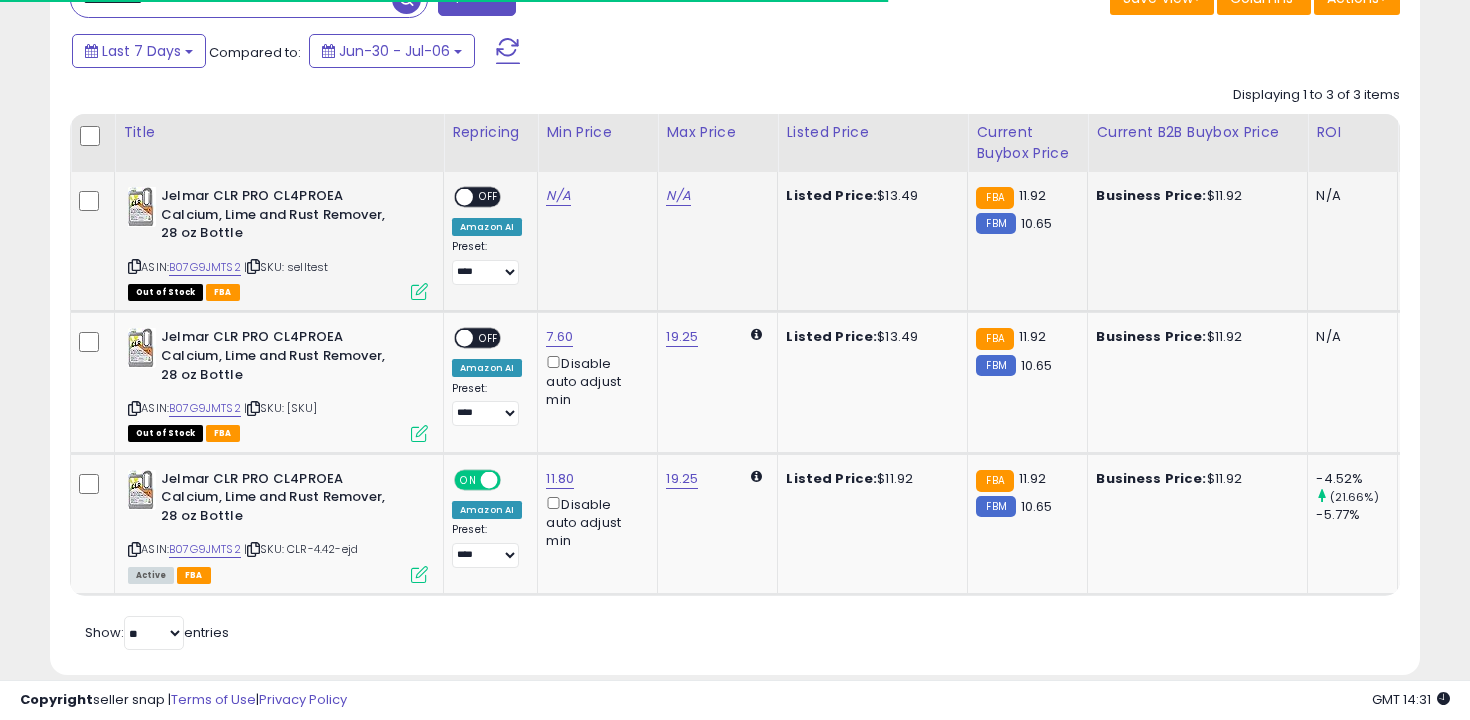 scroll, scrollTop: 887, scrollLeft: 0, axis: vertical 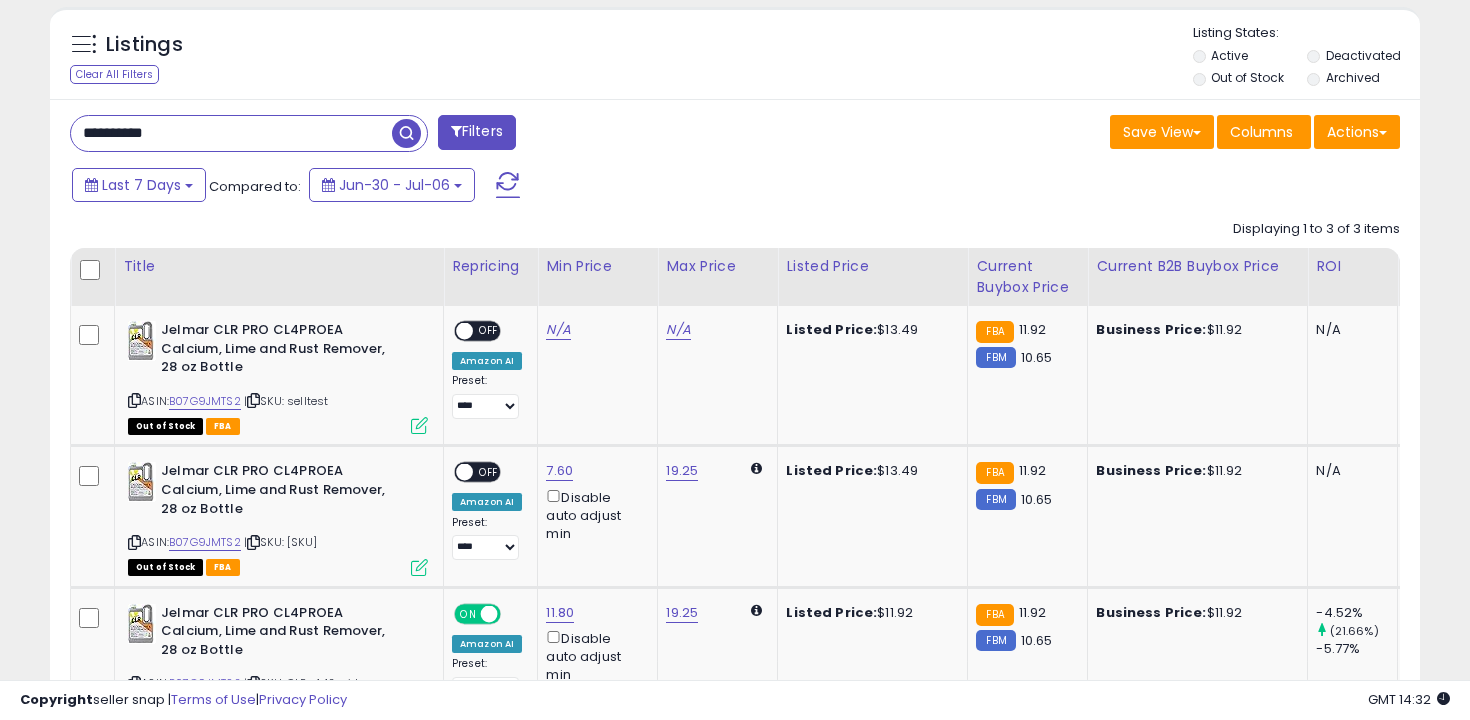 click on "**********" at bounding box center (231, 133) 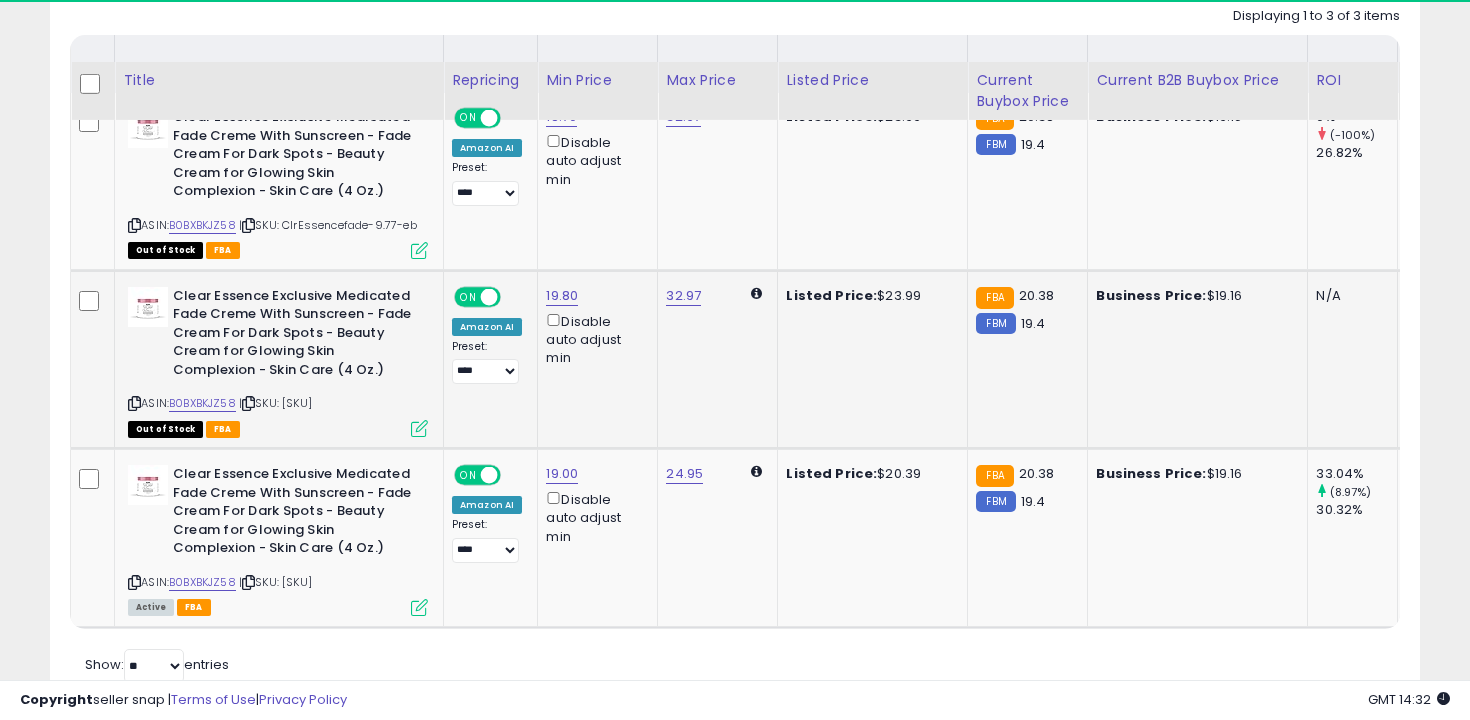 scroll, scrollTop: 1010, scrollLeft: 0, axis: vertical 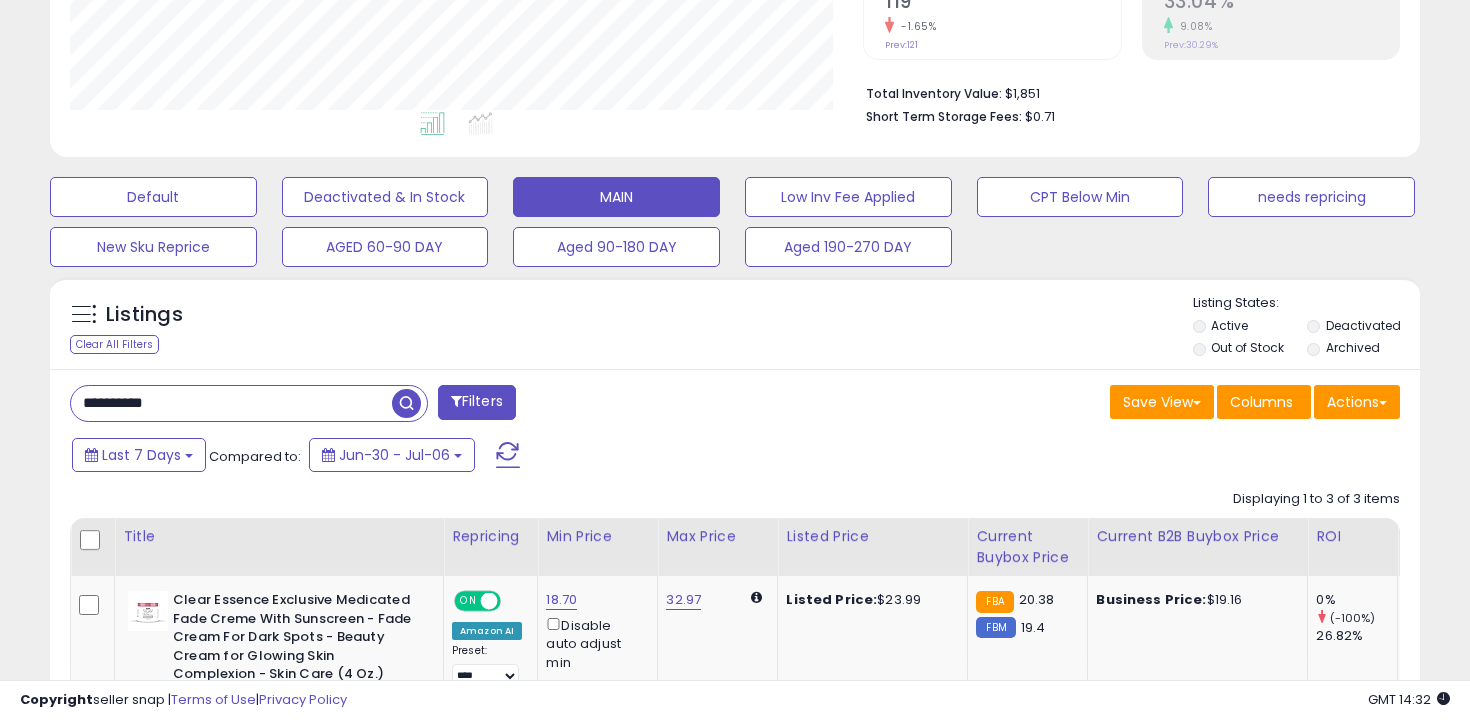click on "**********" at bounding box center (231, 403) 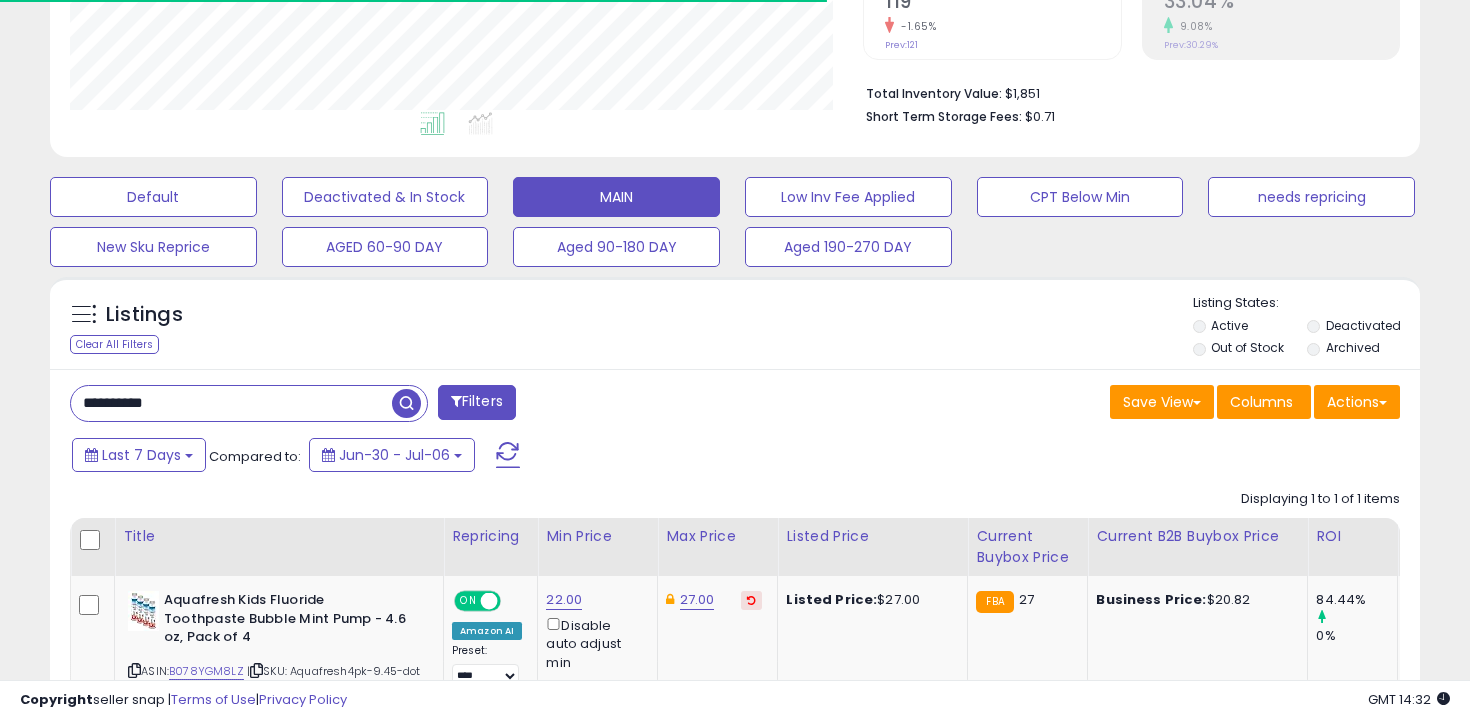 scroll, scrollTop: 605, scrollLeft: 0, axis: vertical 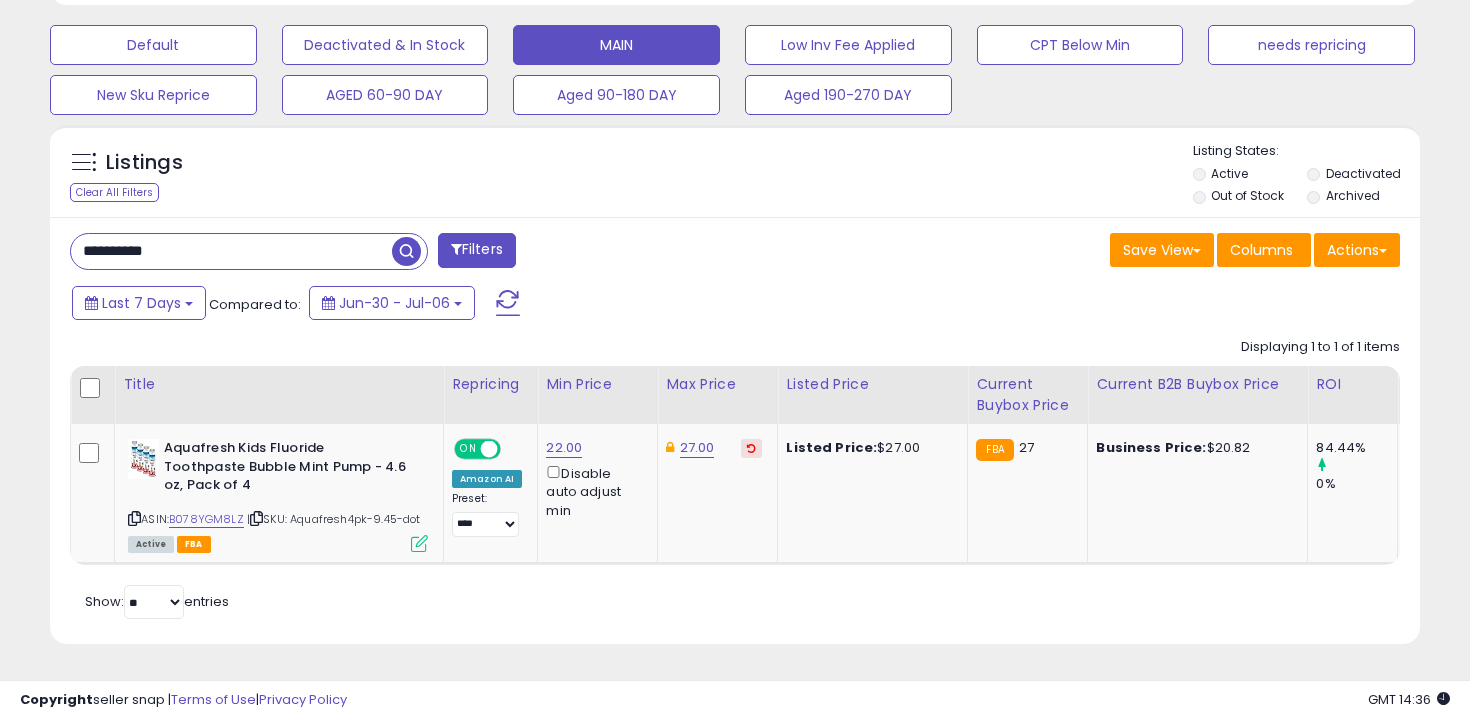 click on "**********" at bounding box center [231, 251] 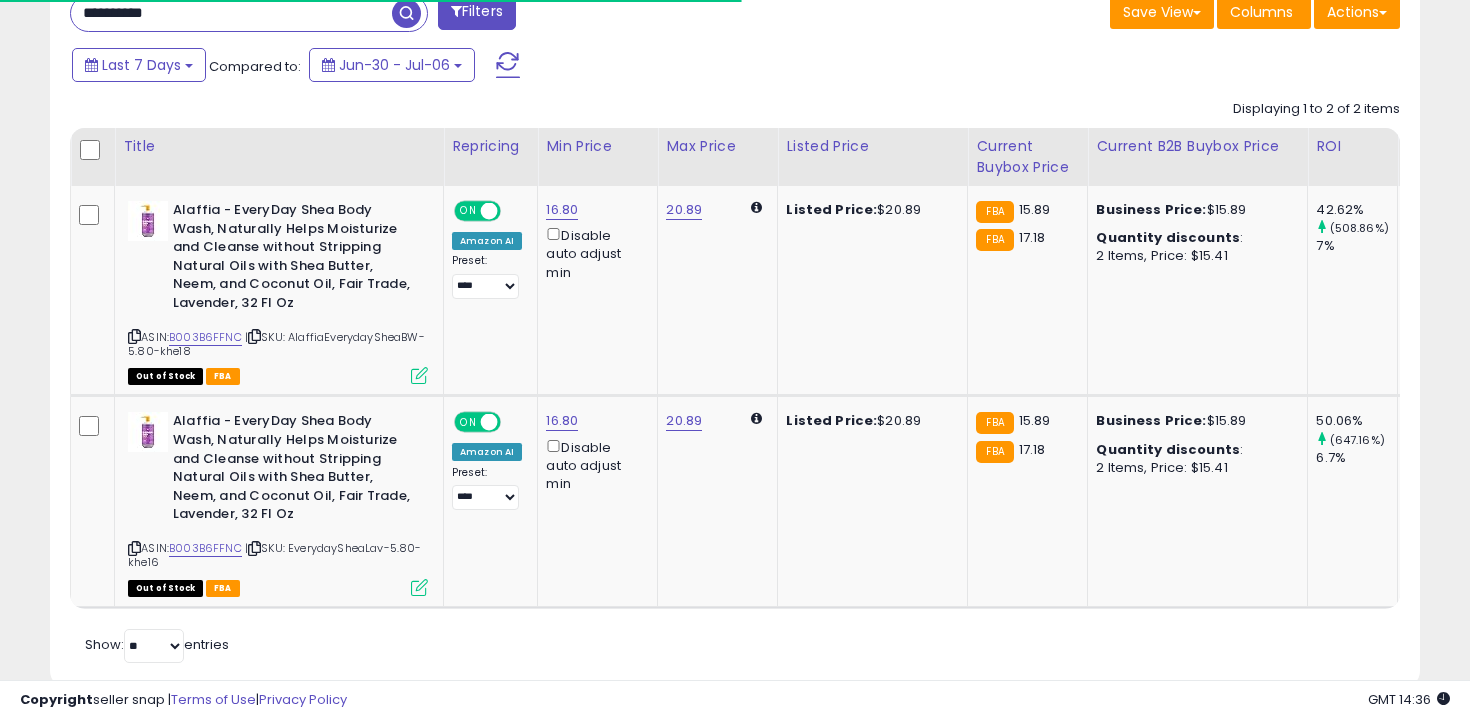 scroll, scrollTop: 886, scrollLeft: 0, axis: vertical 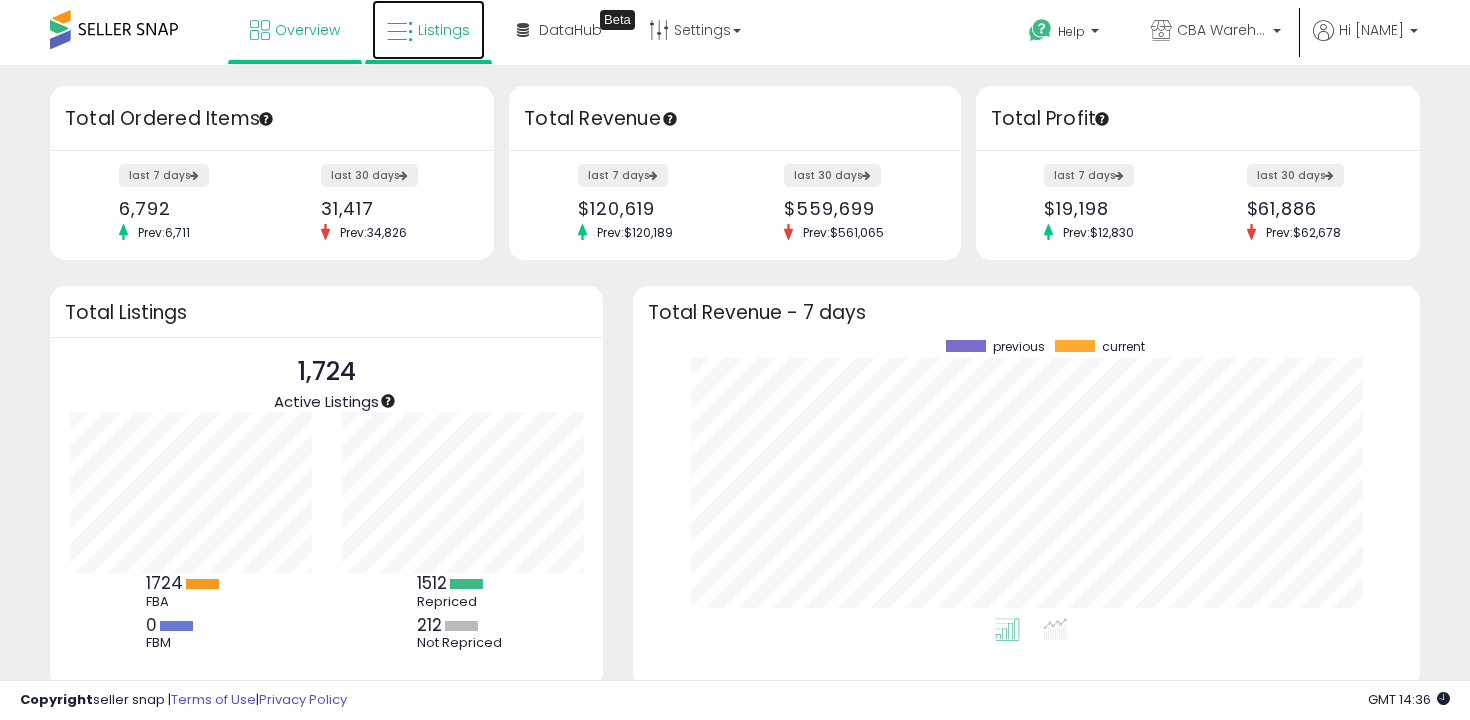 click on "Listings" at bounding box center (428, 30) 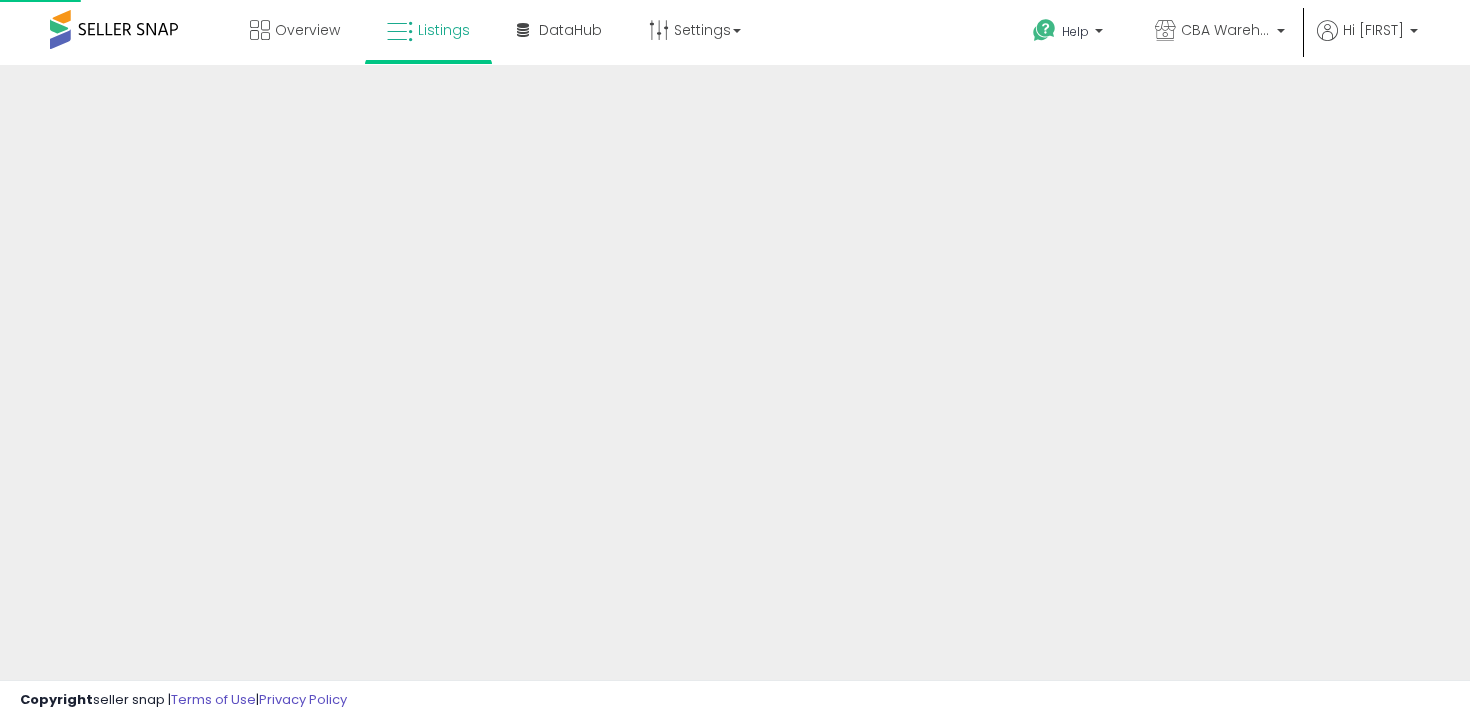 scroll, scrollTop: 0, scrollLeft: 0, axis: both 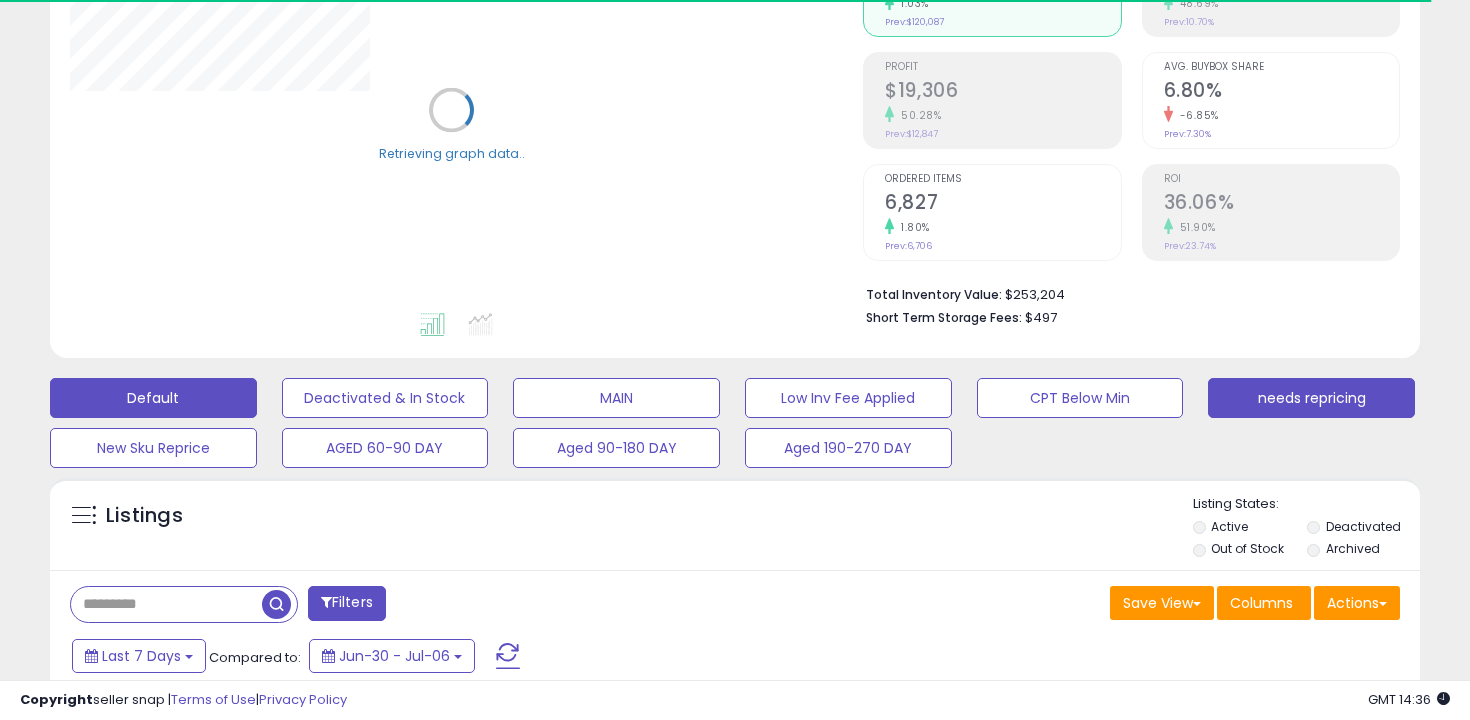 click on "needs repricing" at bounding box center [385, 398] 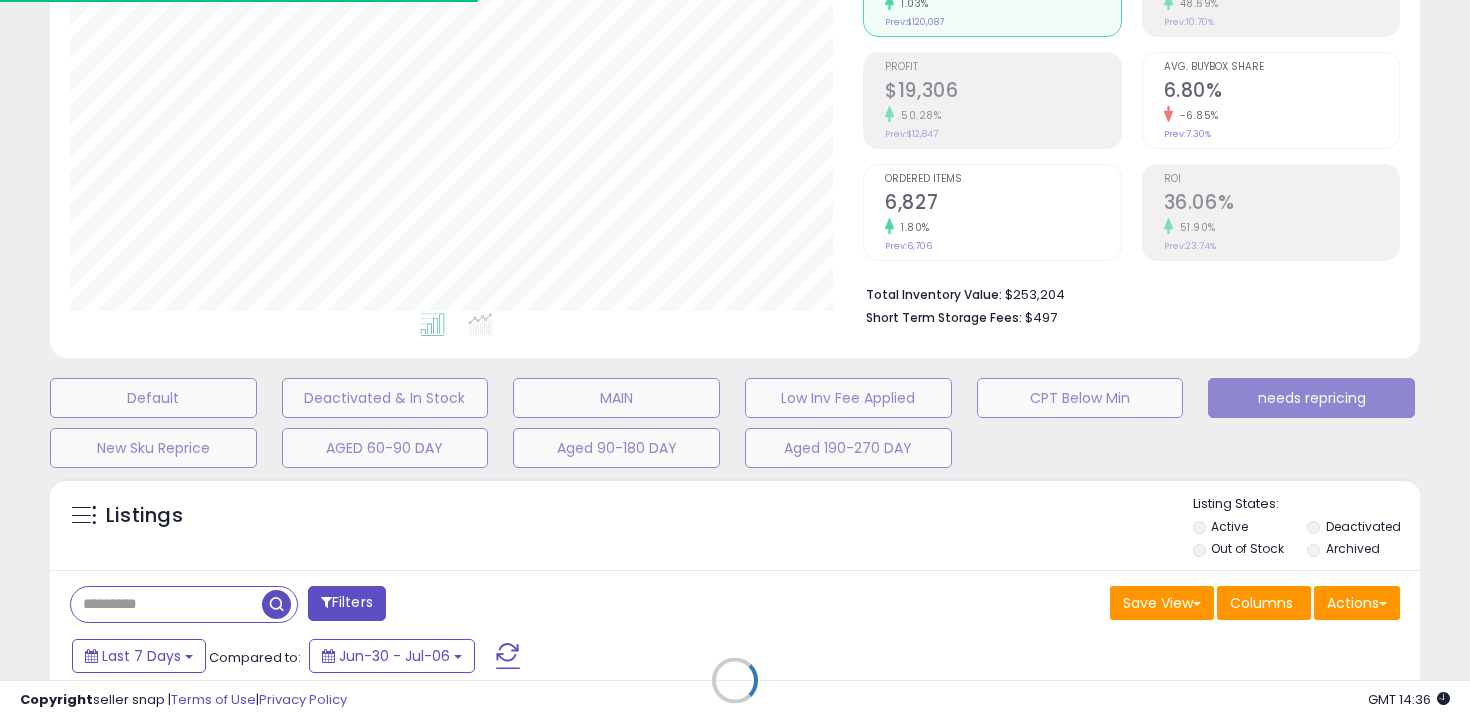 scroll, scrollTop: 999590, scrollLeft: 999206, axis: both 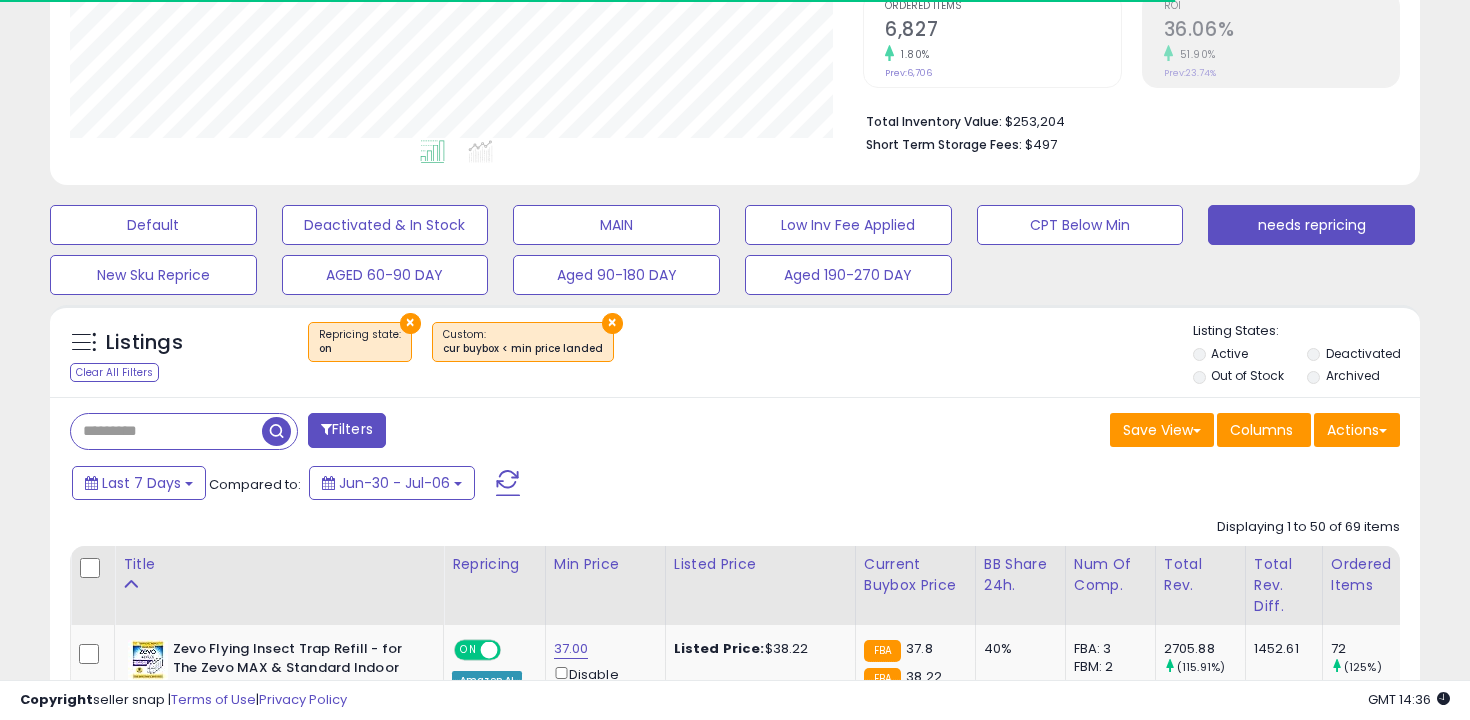 select on "**" 